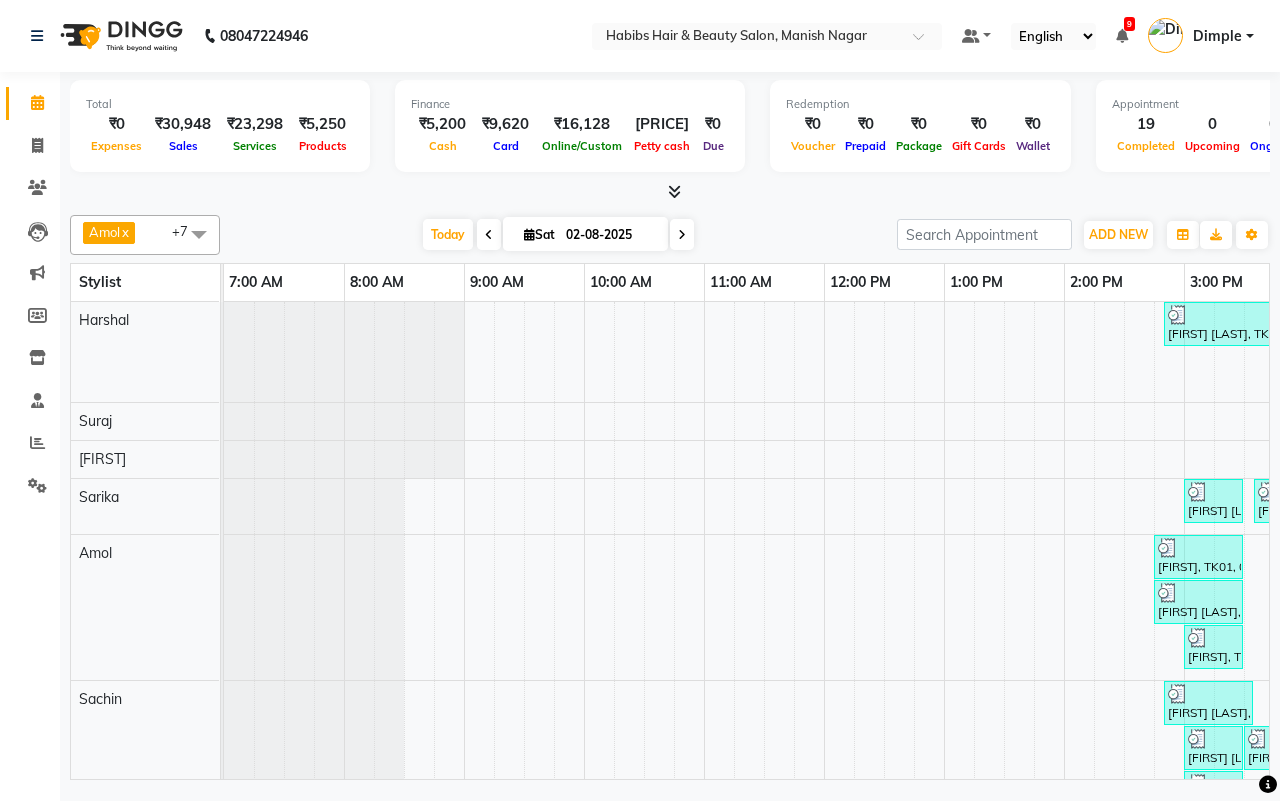 scroll, scrollTop: 0, scrollLeft: 0, axis: both 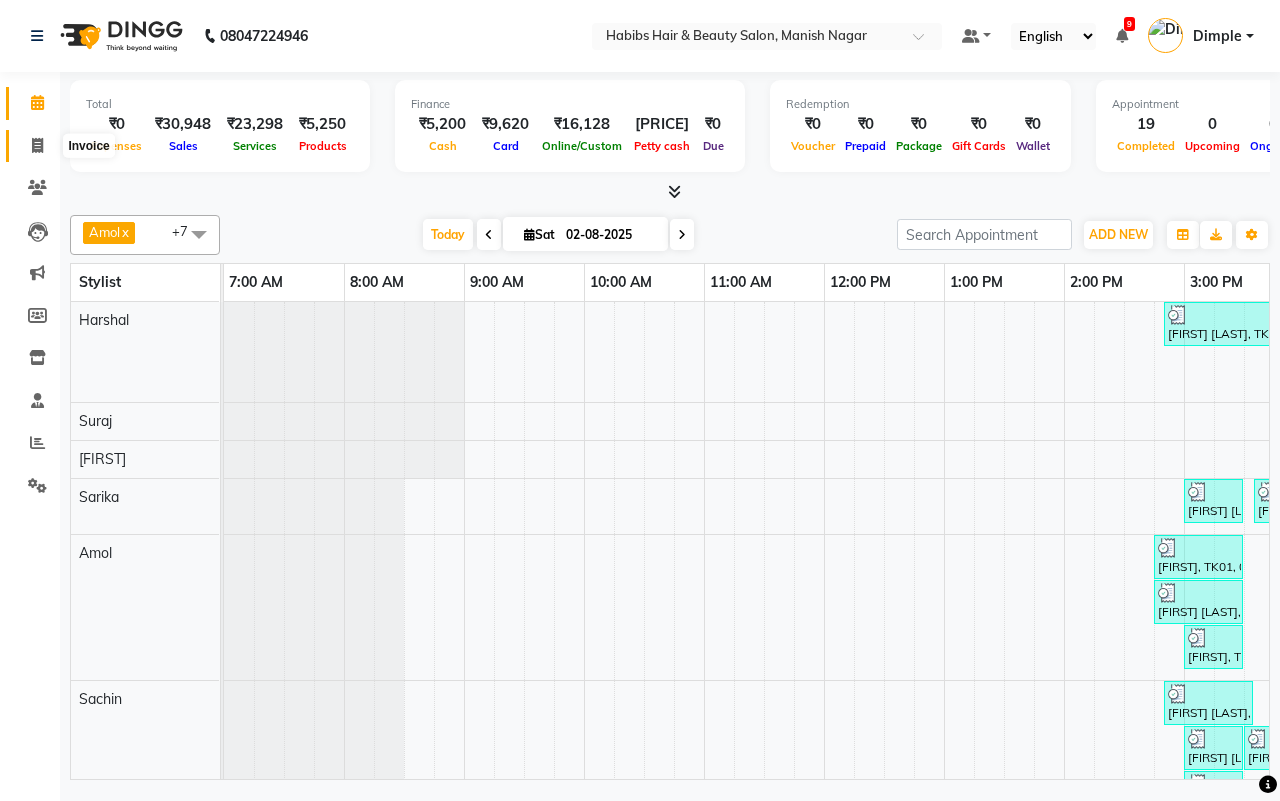 click 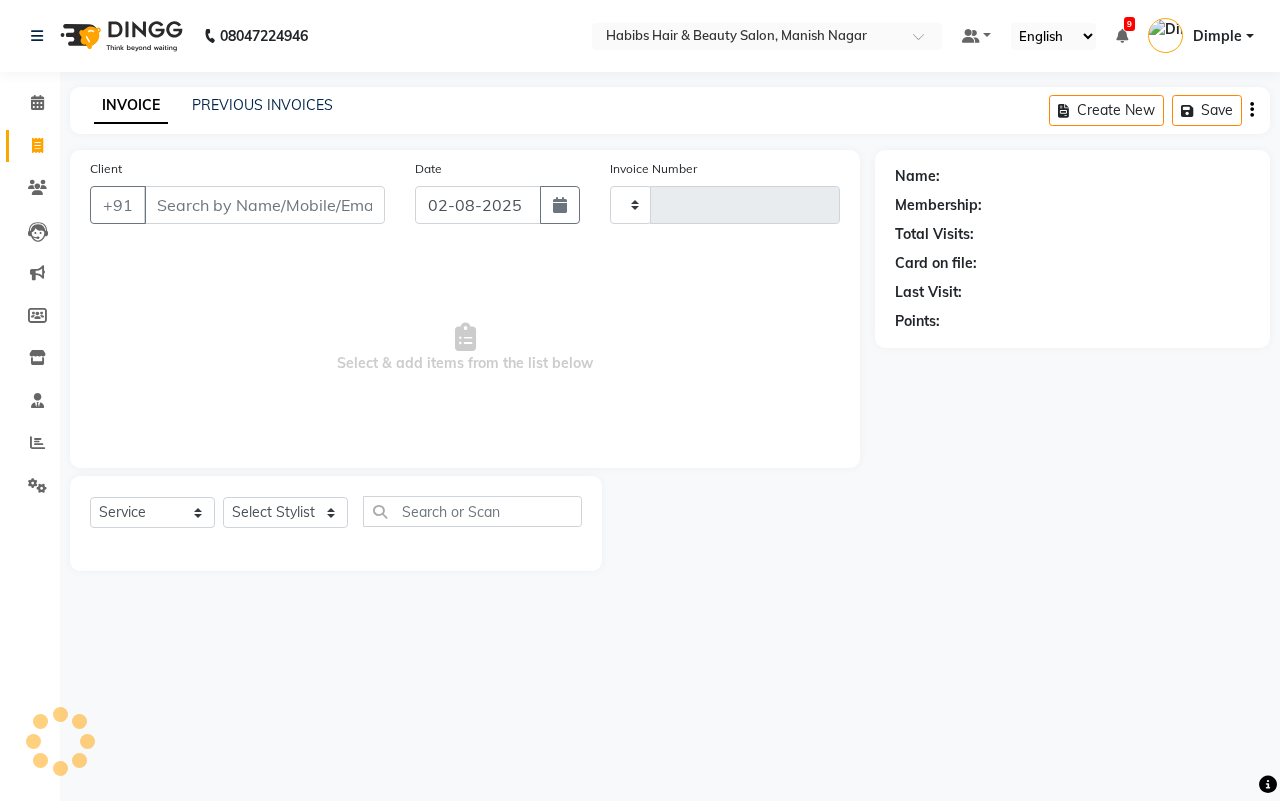 type on "3396" 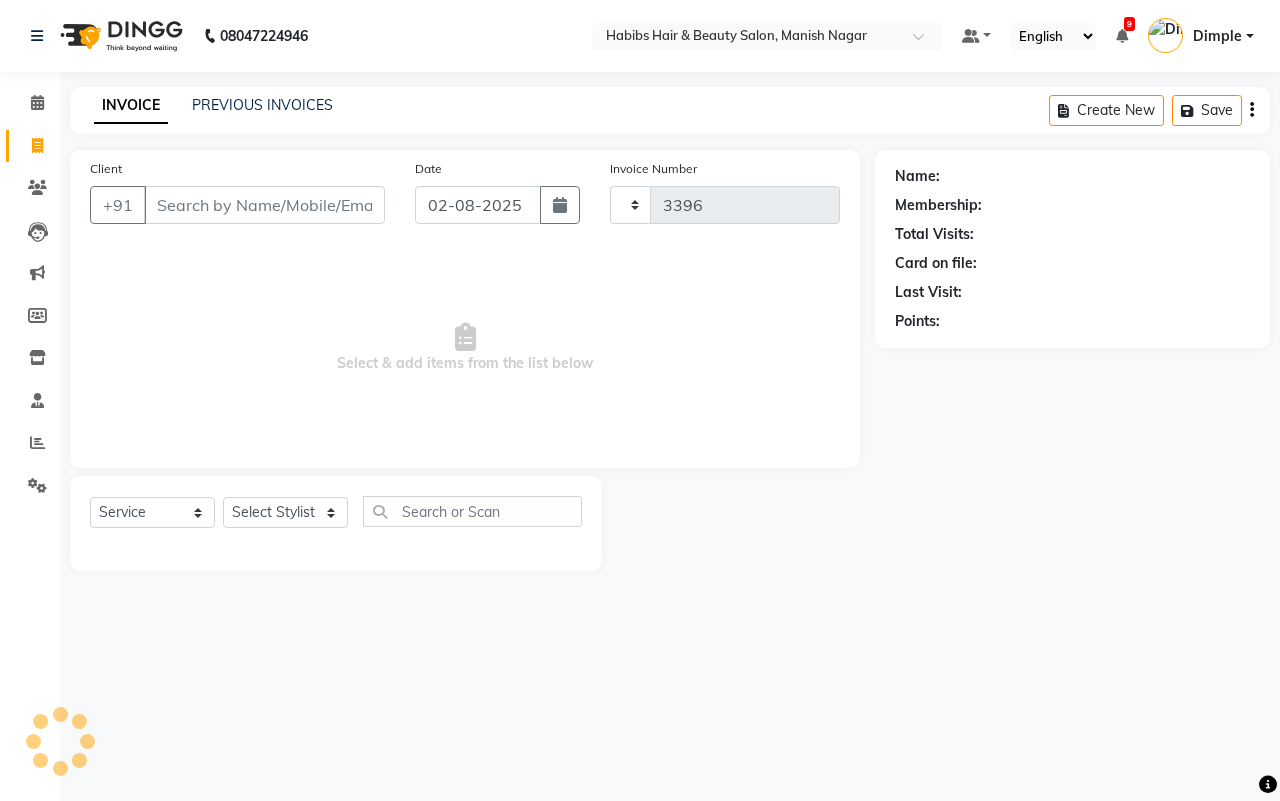 select on "3804" 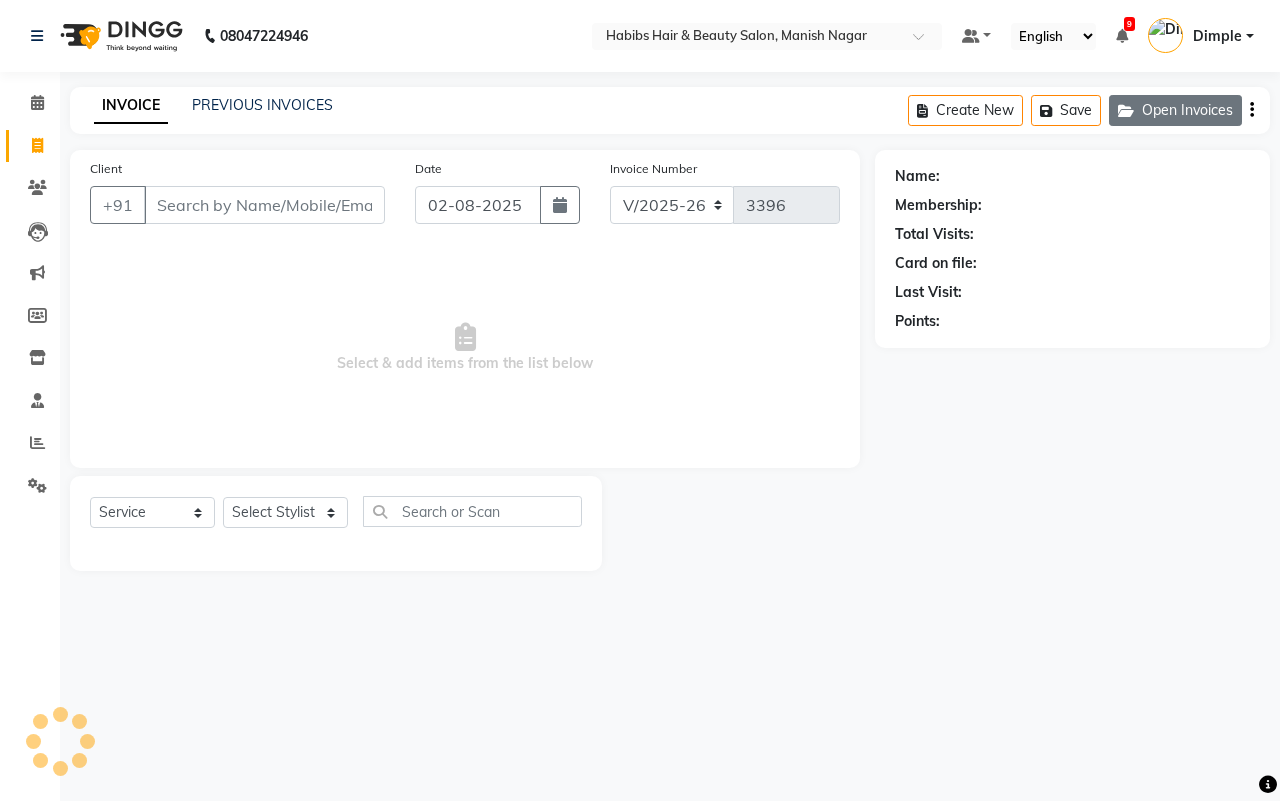 click on "Open Invoices" 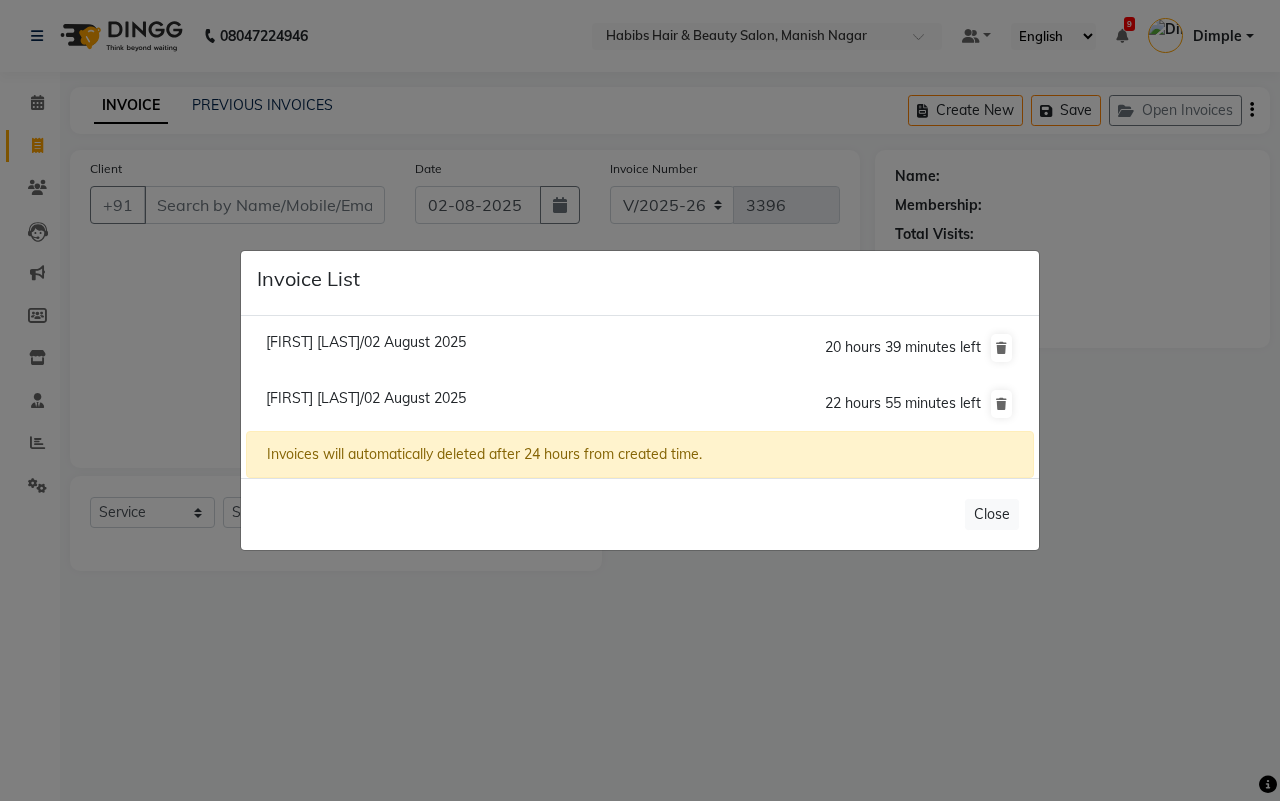 click on "[FIRST] [LAST]/02 August 2025" 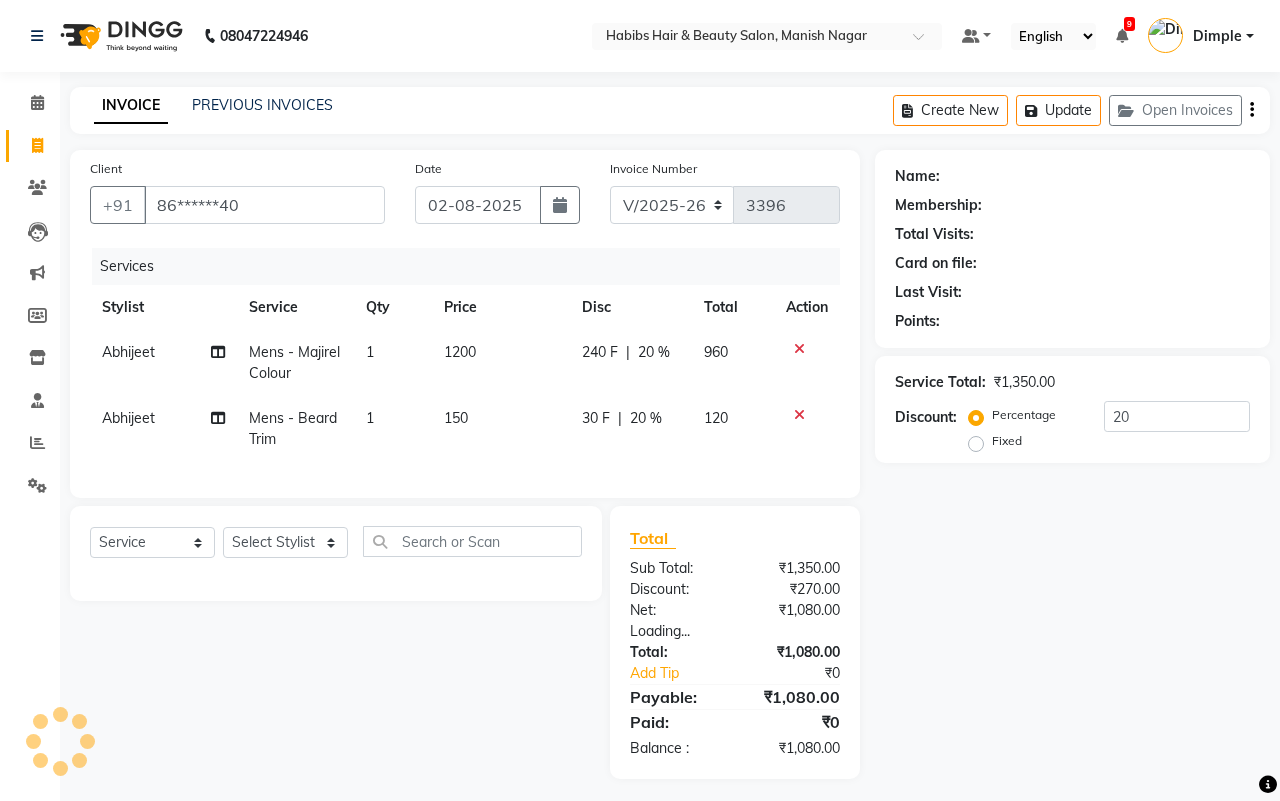 type on "0" 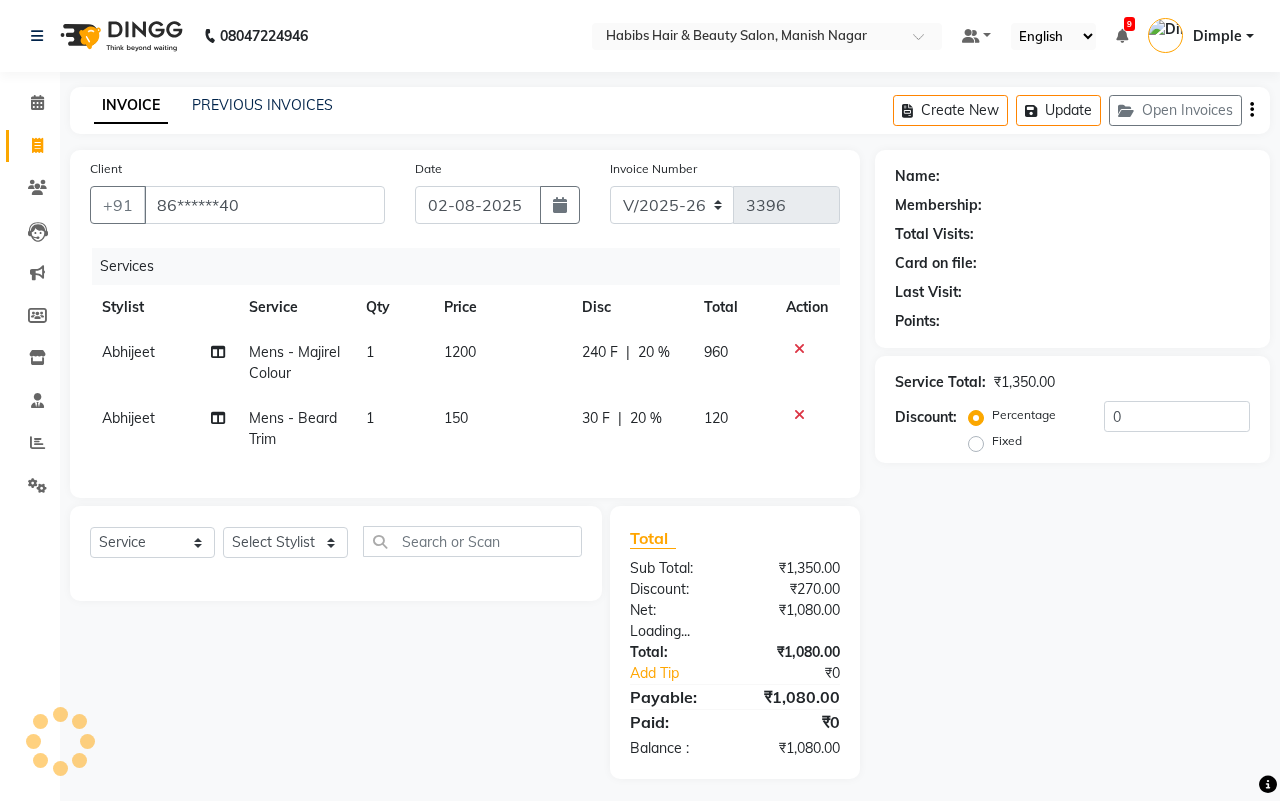 select on "1: Object" 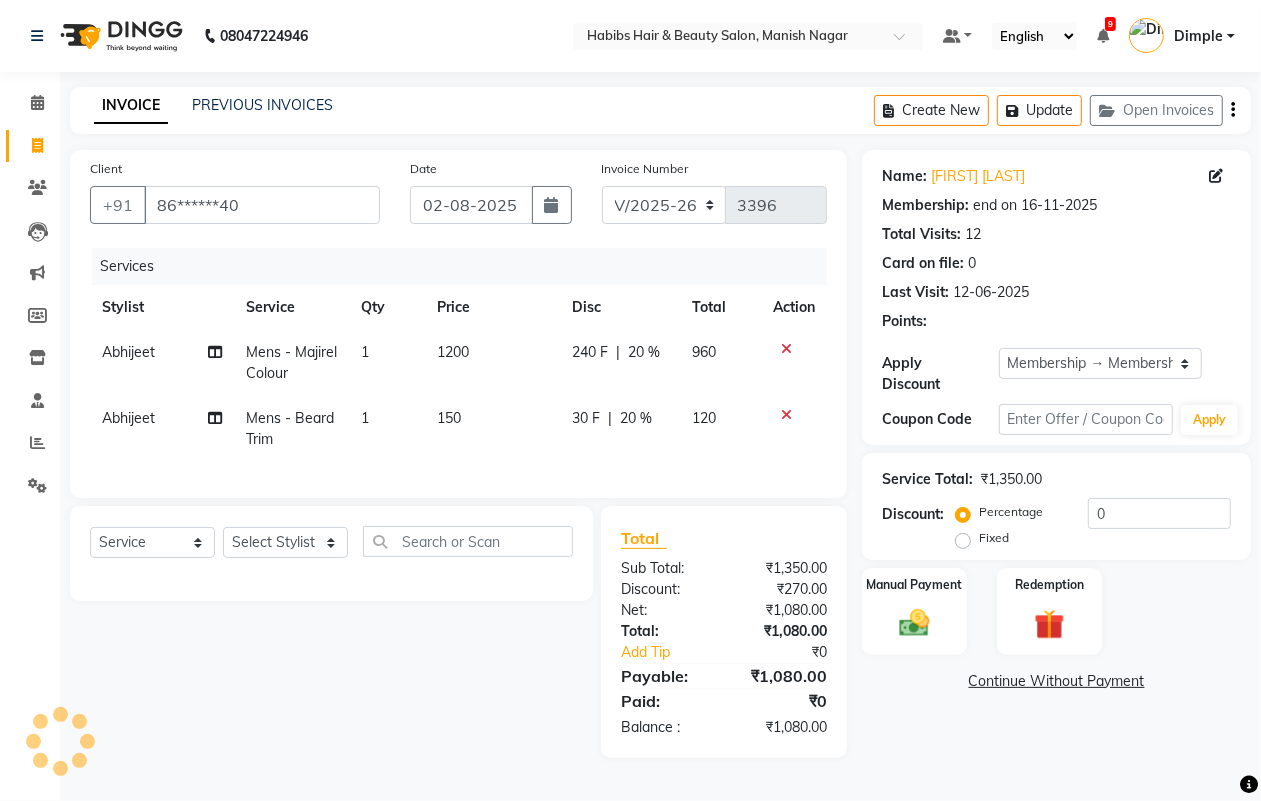 type on "20" 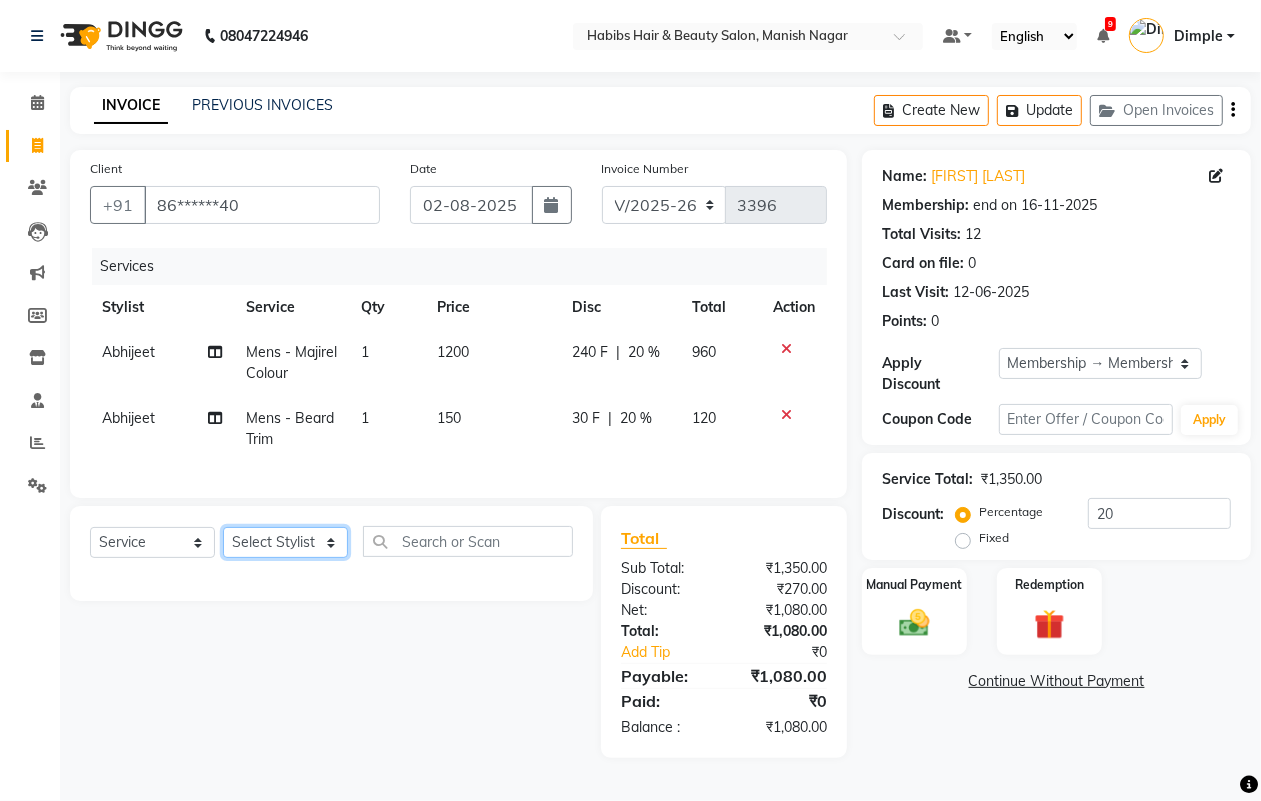 click on "Select Stylist [FIRST] [FIRST] [FIRST] [FIRST] [FIRST] [FIRST] [FIRST] [FIRST]  [FIRST]" 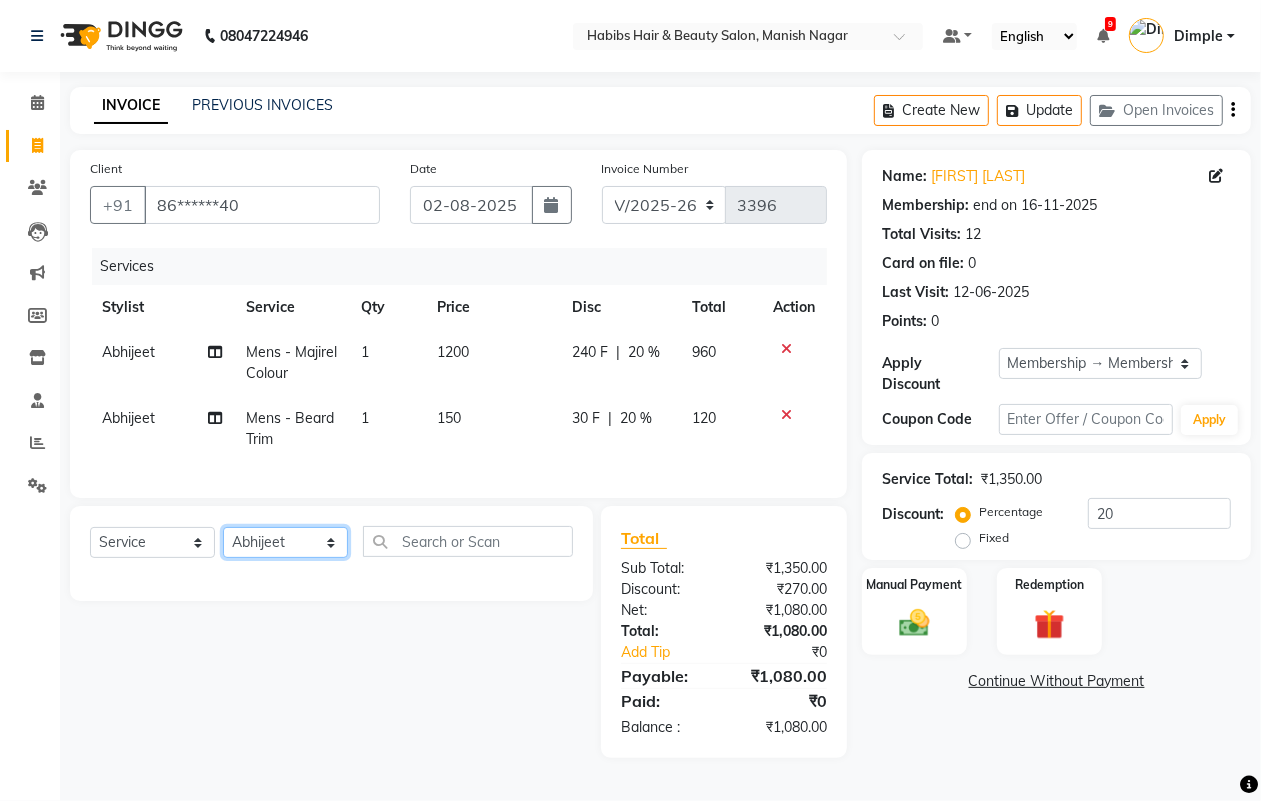 click on "Select Stylist [FIRST] [FIRST] [FIRST] [FIRST] [FIRST] [FIRST] [FIRST] [FIRST]  [FIRST]" 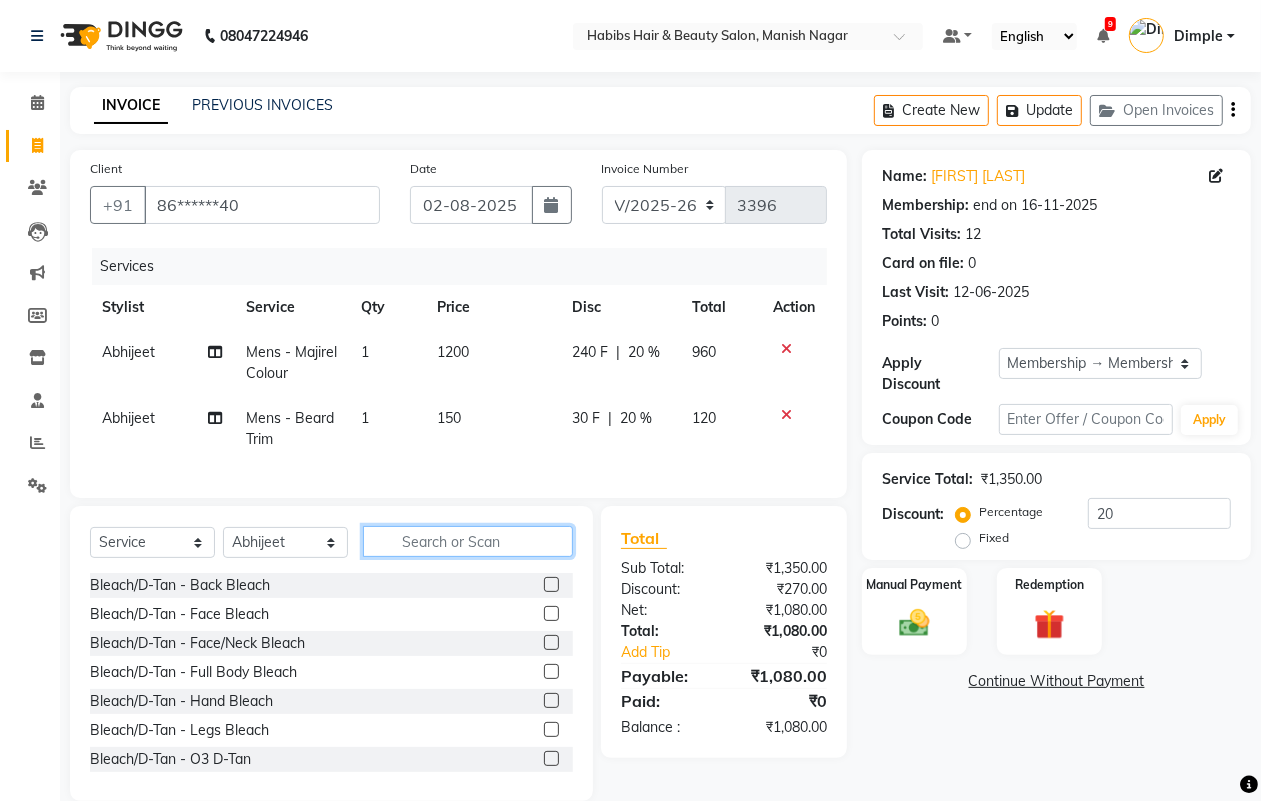 click 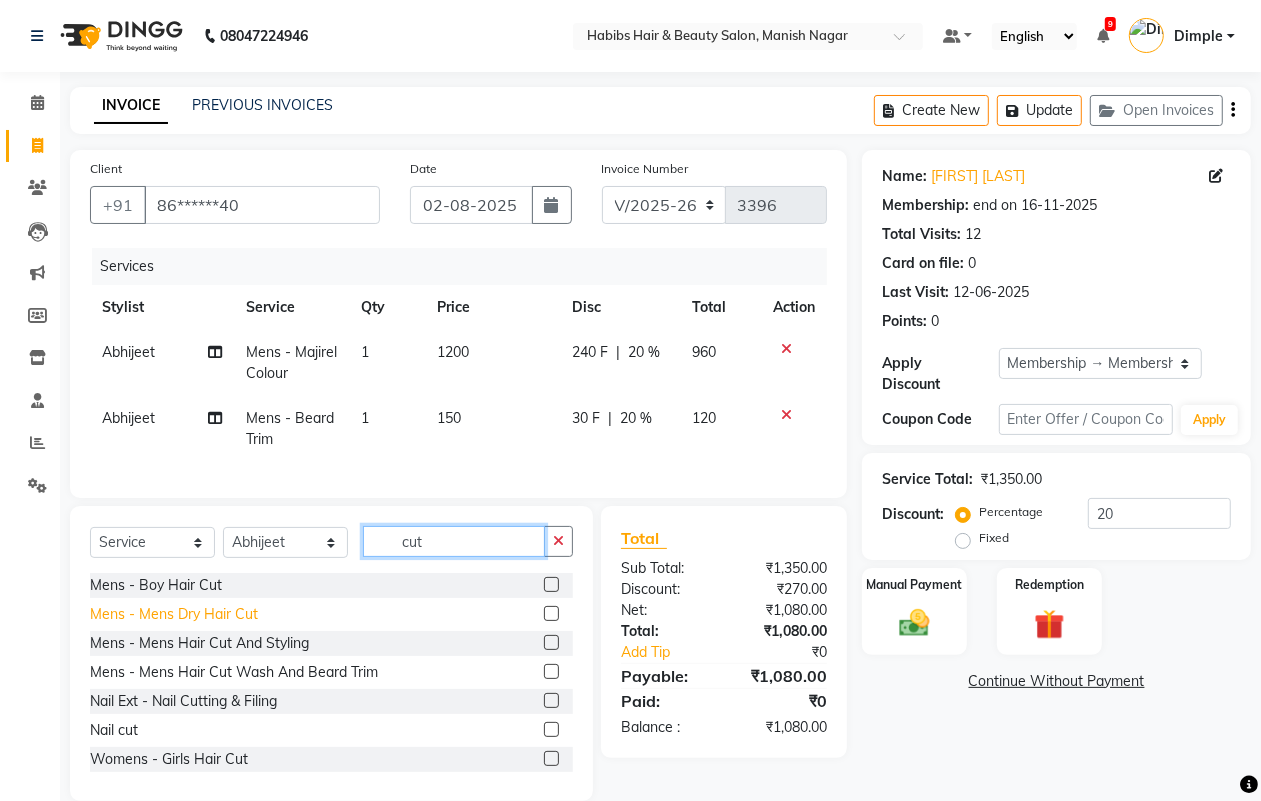 type on "cut" 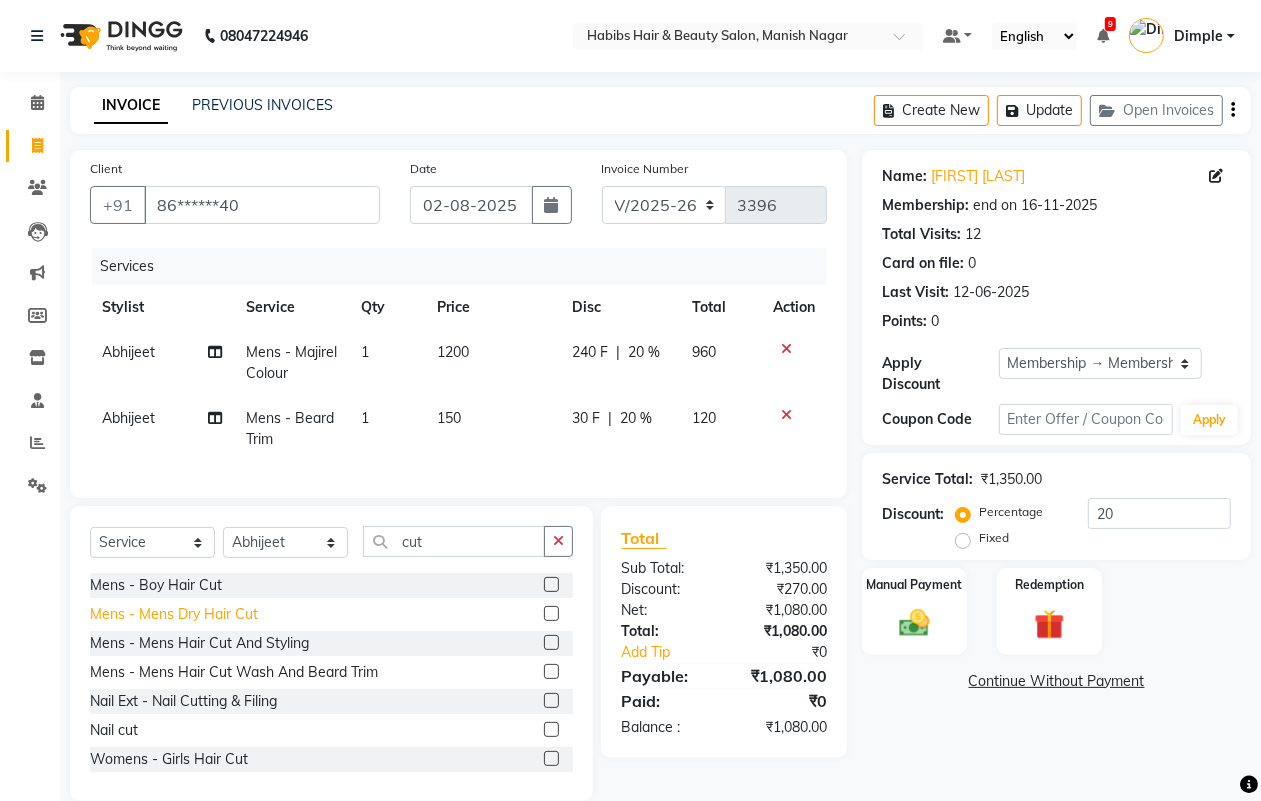 click on "Mens - Mens Dry Hair Cut" 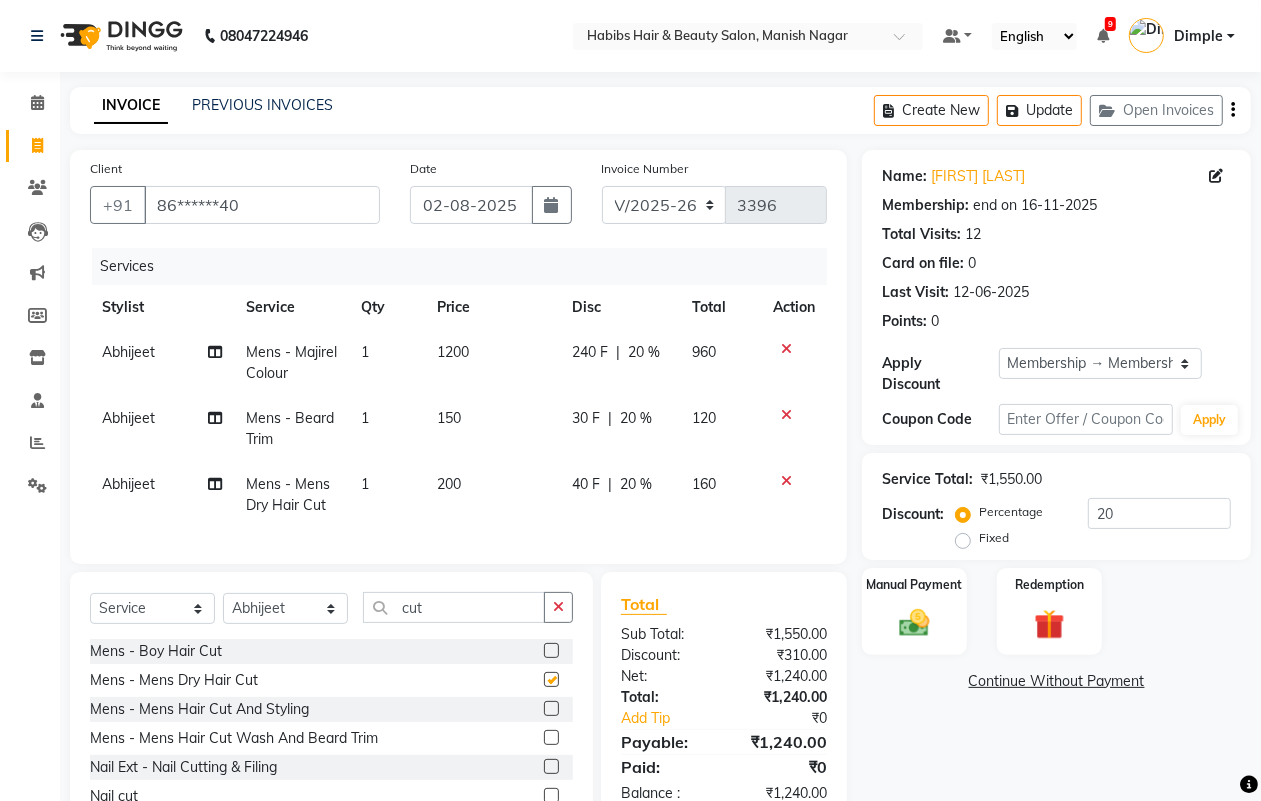 checkbox on "false" 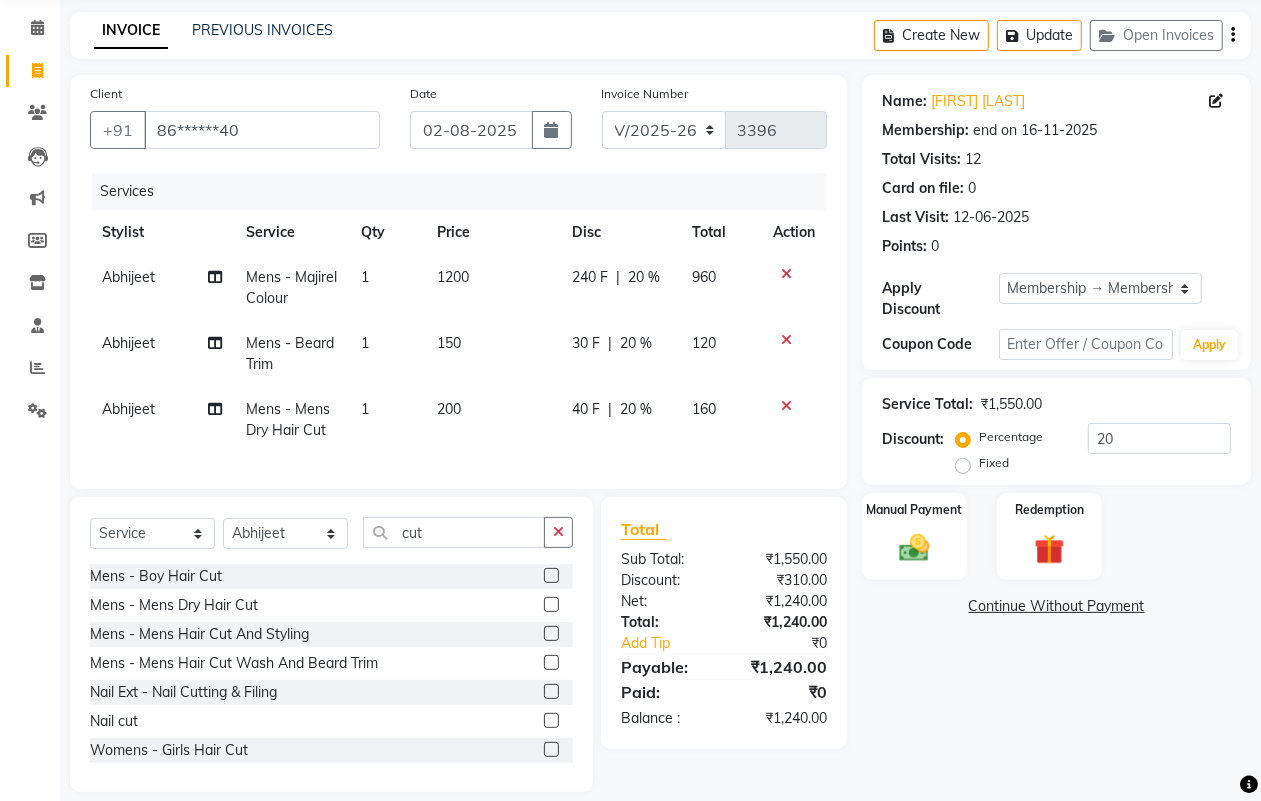 scroll, scrollTop: 115, scrollLeft: 0, axis: vertical 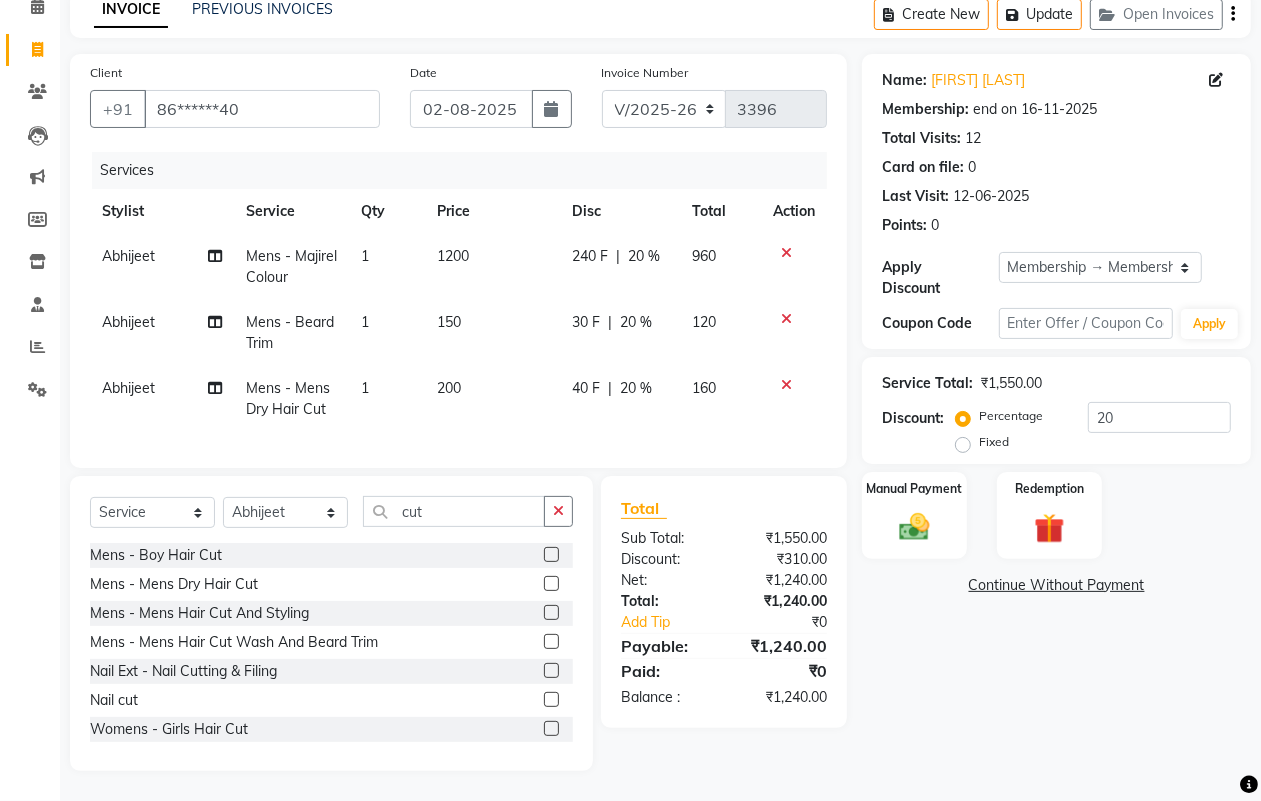 click on "Mens - Majirel Colour" 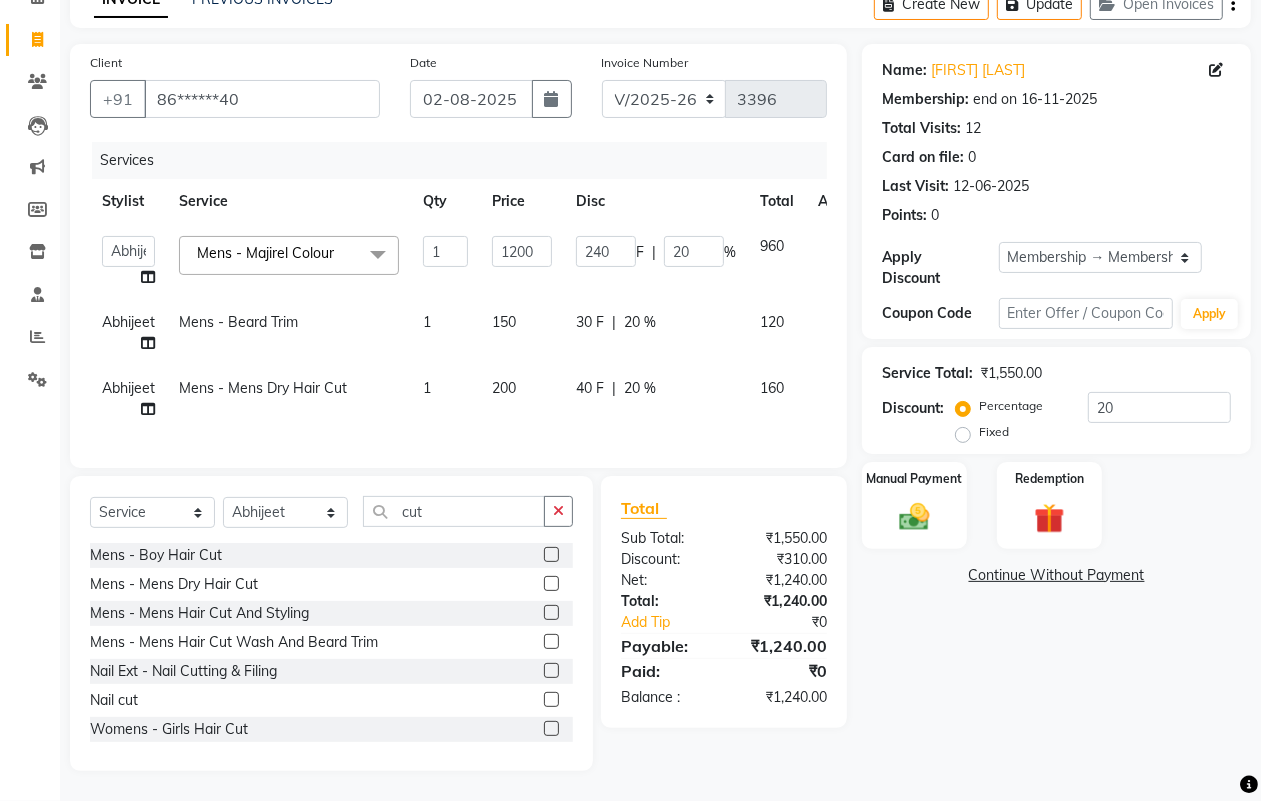 click on "Mens - Majirel Colour" 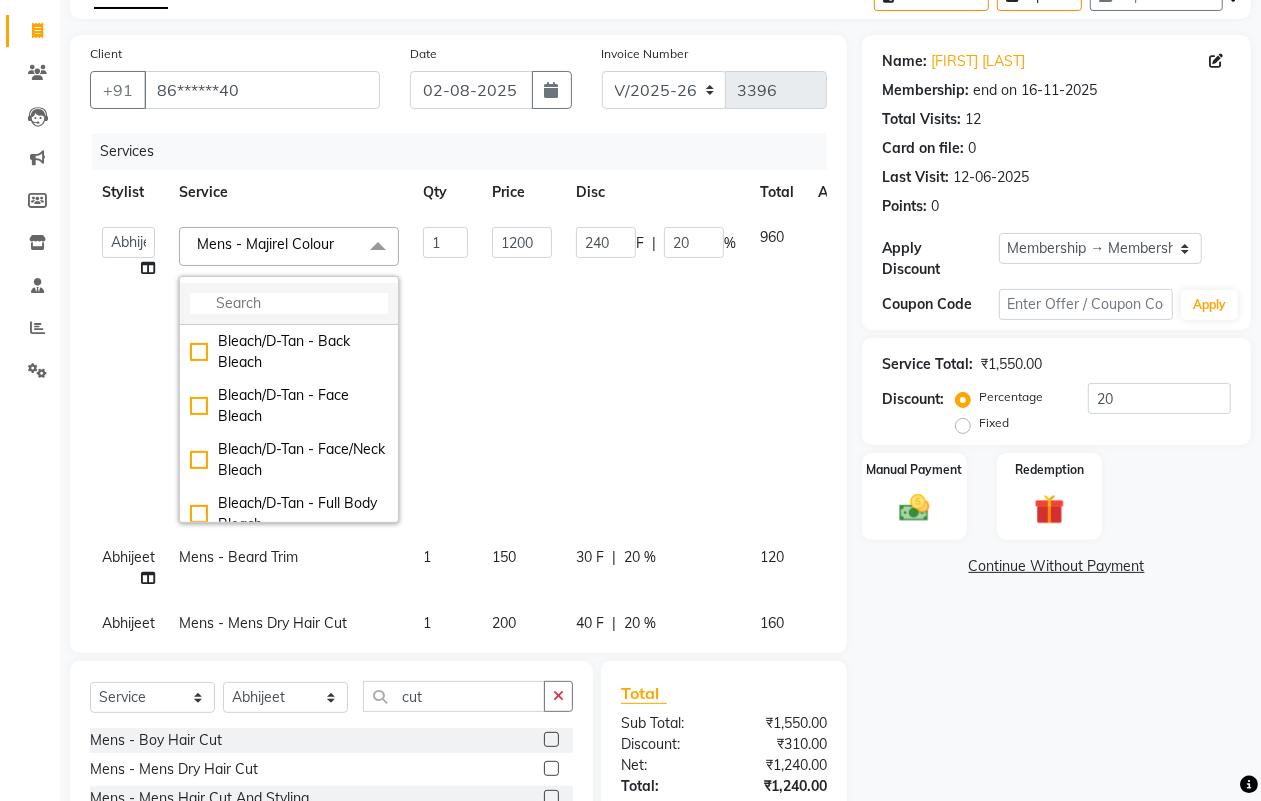 click 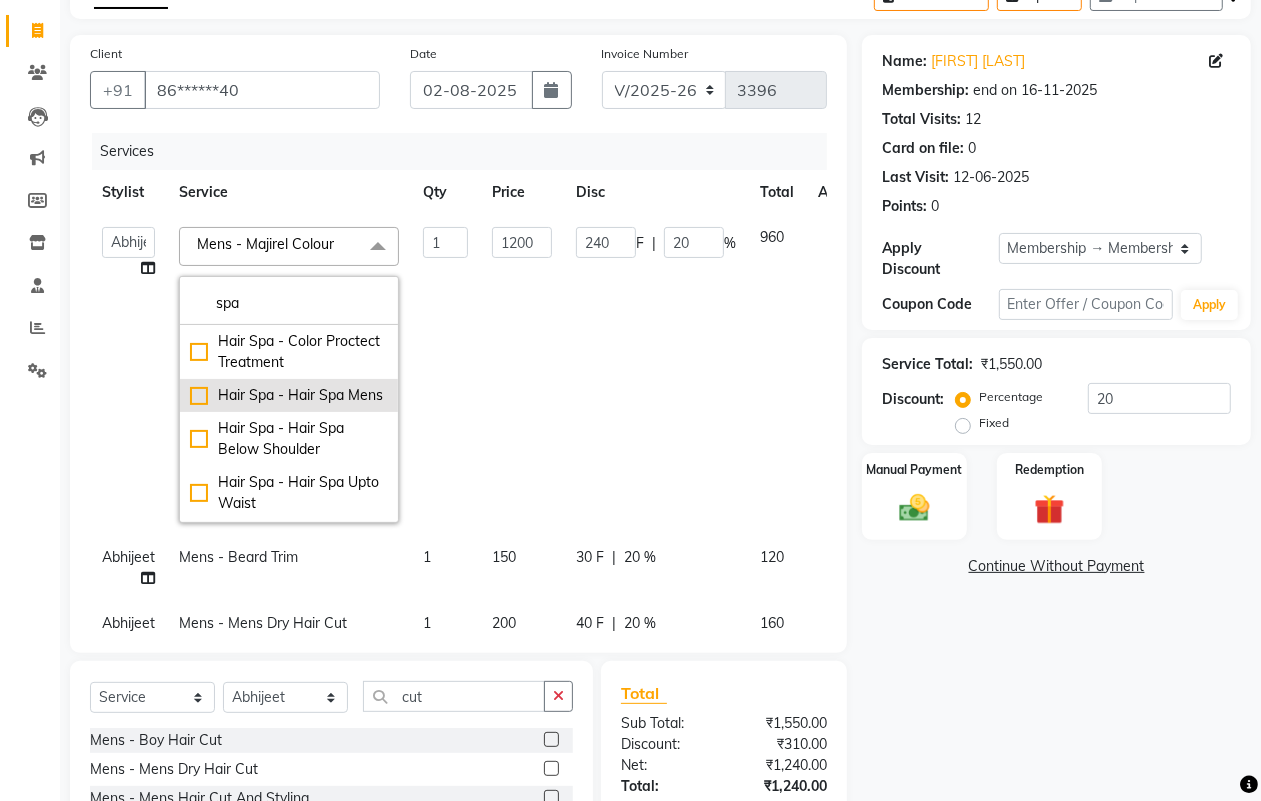 type on "spa" 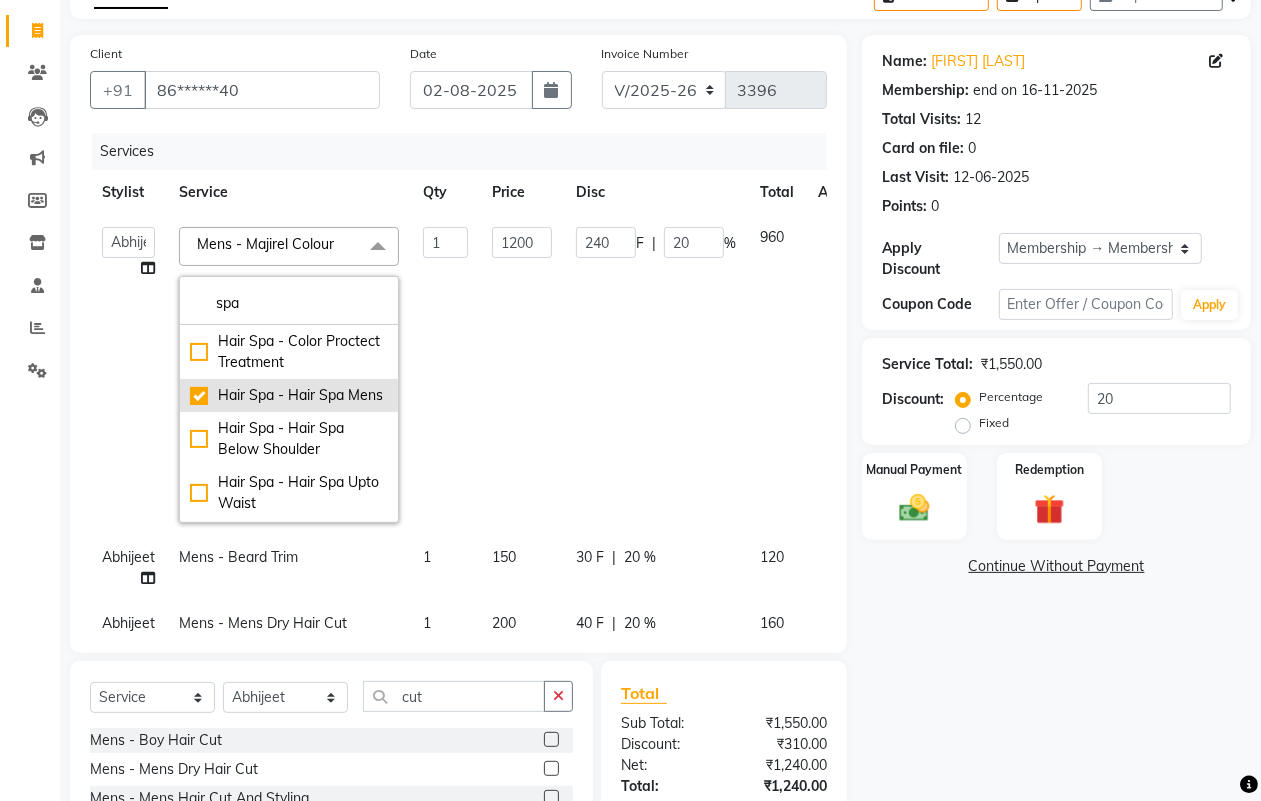 checkbox on "true" 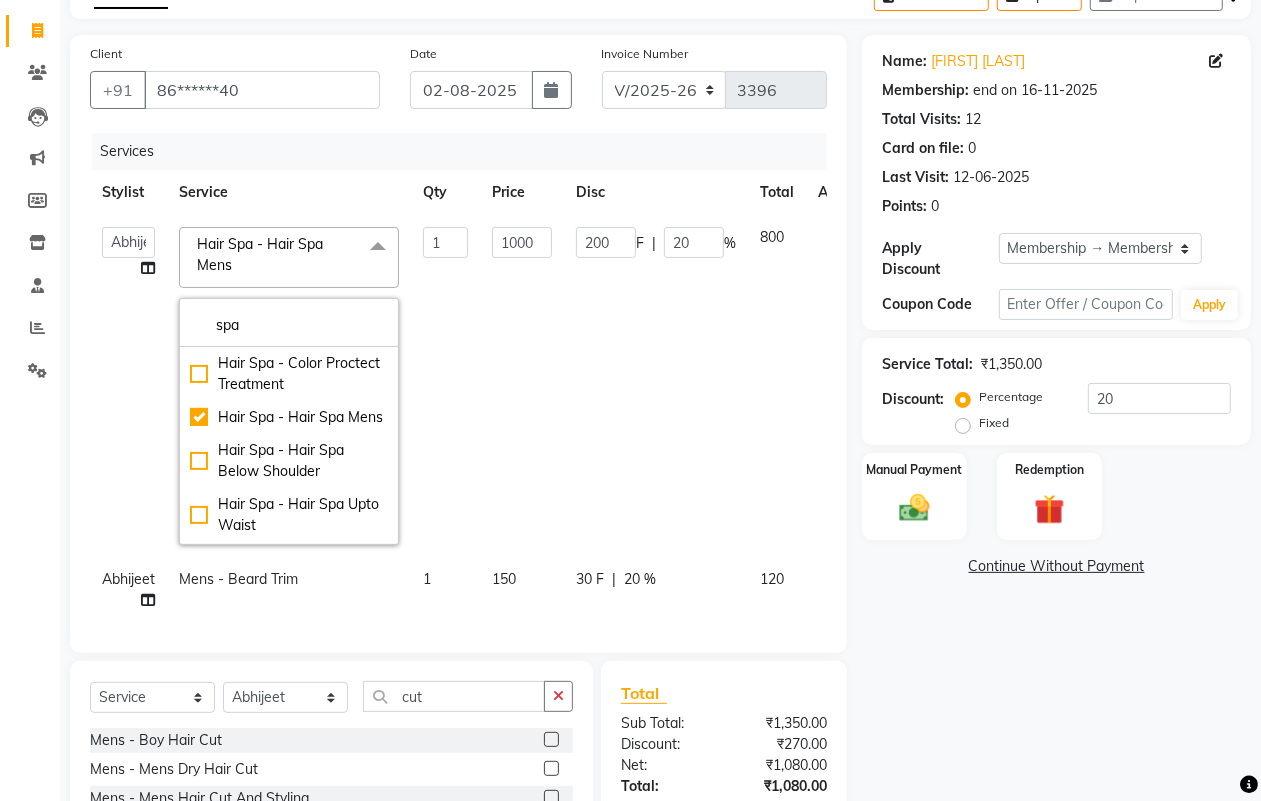 click on "Name: [FIRST] [LAST] Membership: end on 16-11-2025 Total Visits:  12 Card on file:  0 Last Visit:   12-06-2025 Points:   0  Apply Discount Select Membership → Membership Card Coupon Code Apply Service Total:  [PRICE]  Discount:  Percentage   Fixed  20 Manual Payment Redemption  Continue Without Payment" 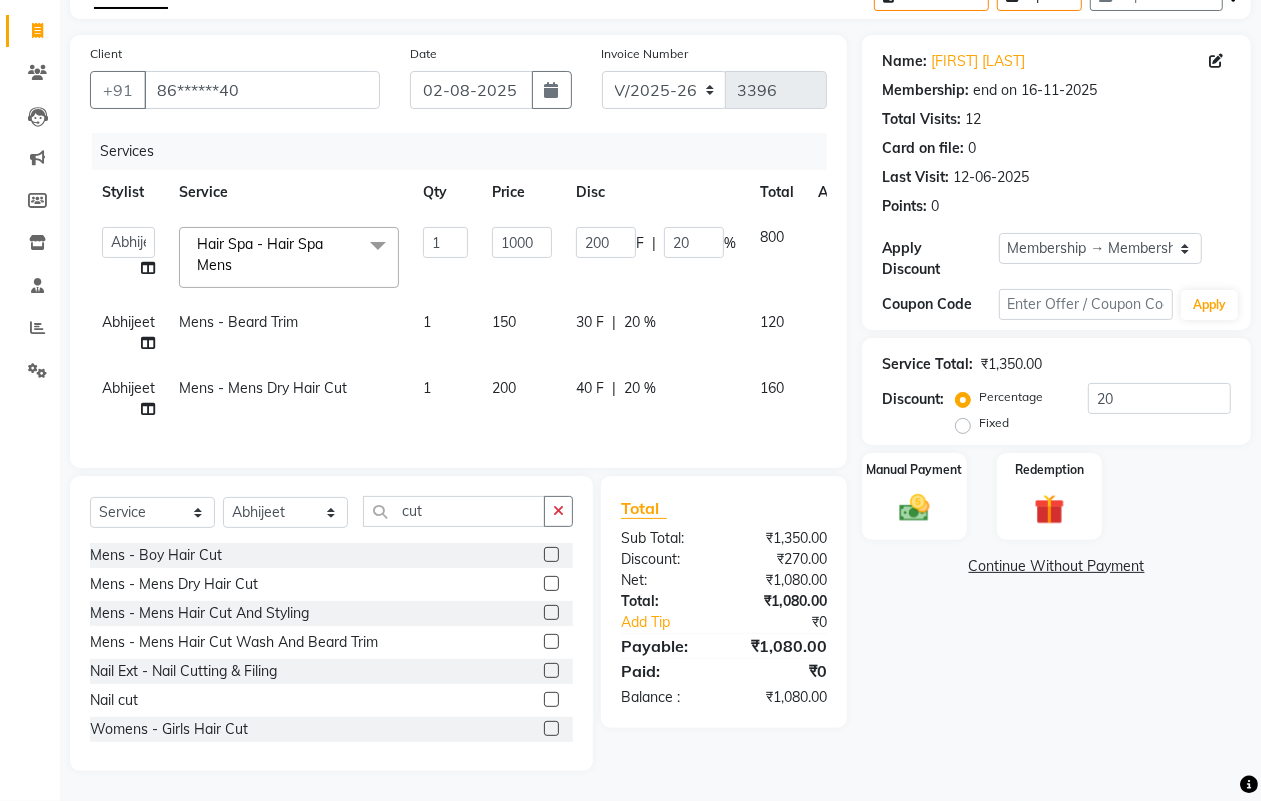 scroll, scrollTop: 133, scrollLeft: 0, axis: vertical 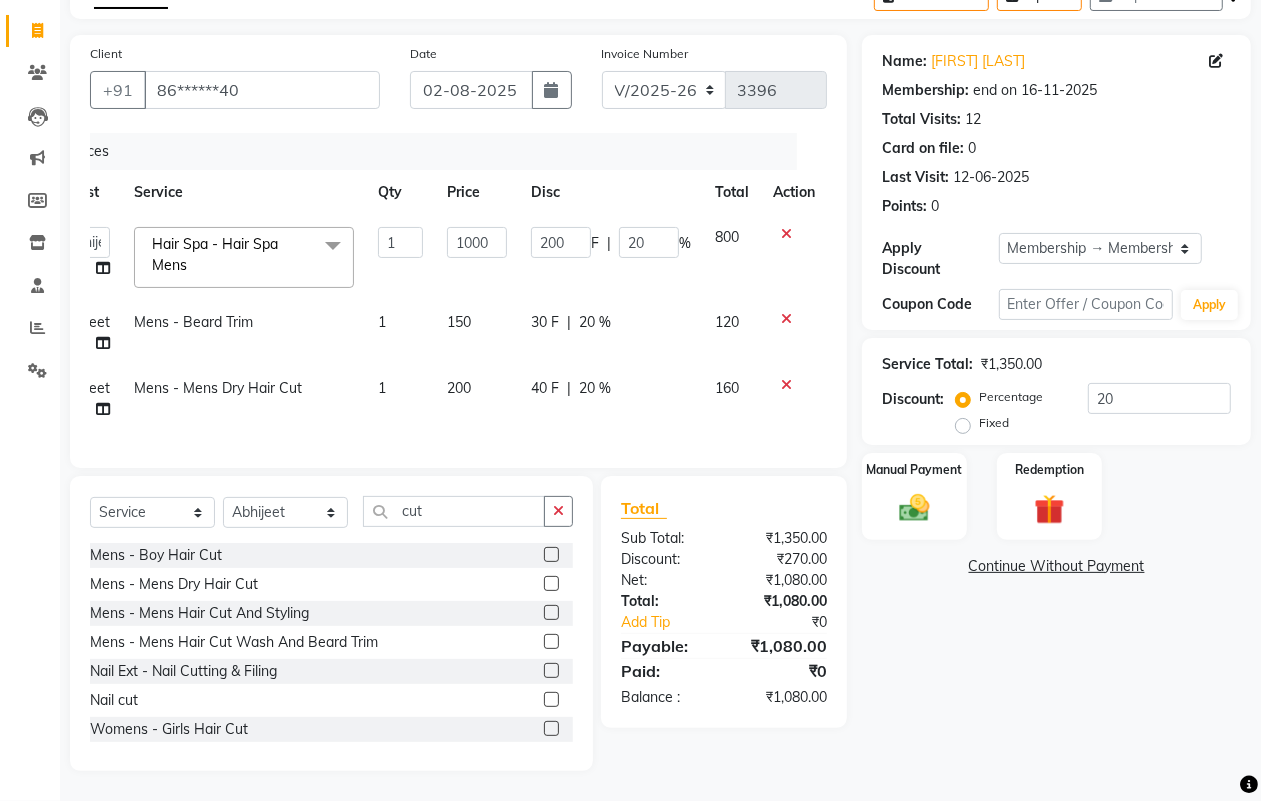 click 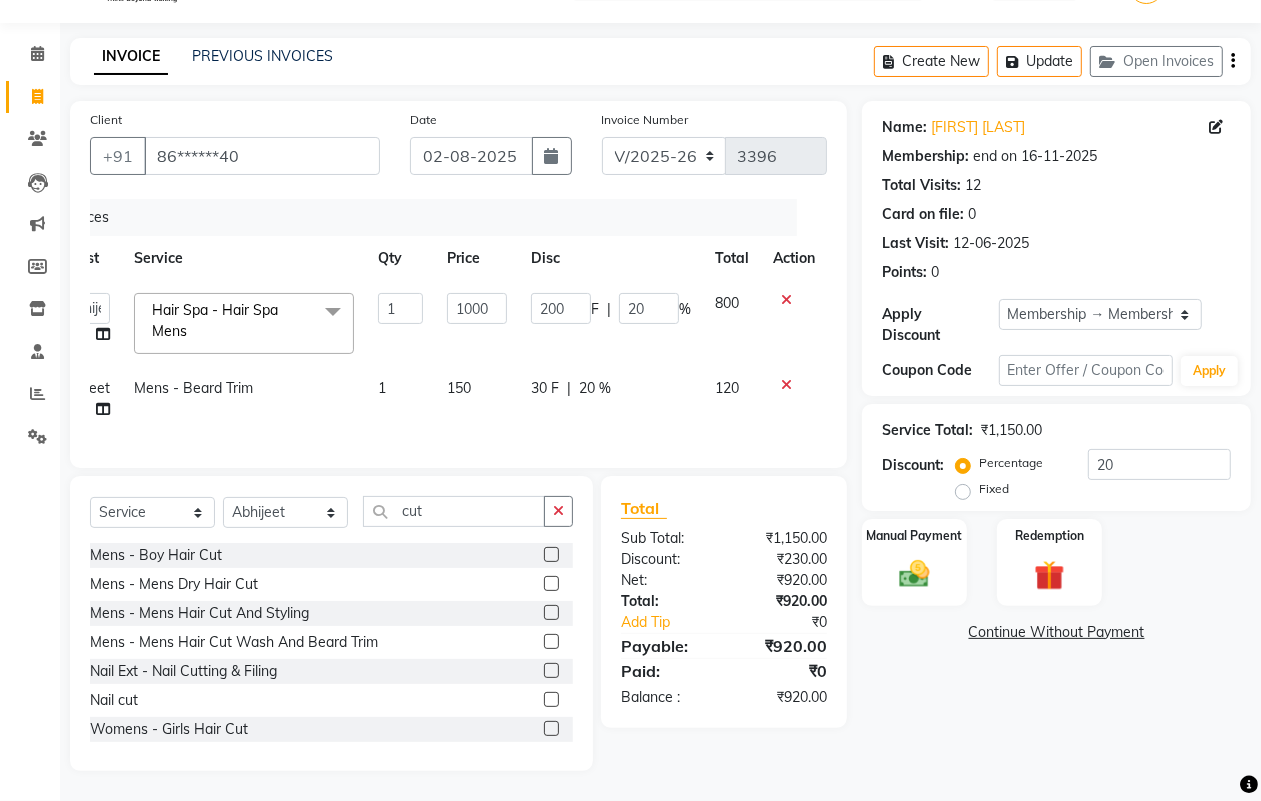drag, startPoint x: 786, startPoint y: 361, endPoint x: 646, endPoint y: 465, distance: 174.40184 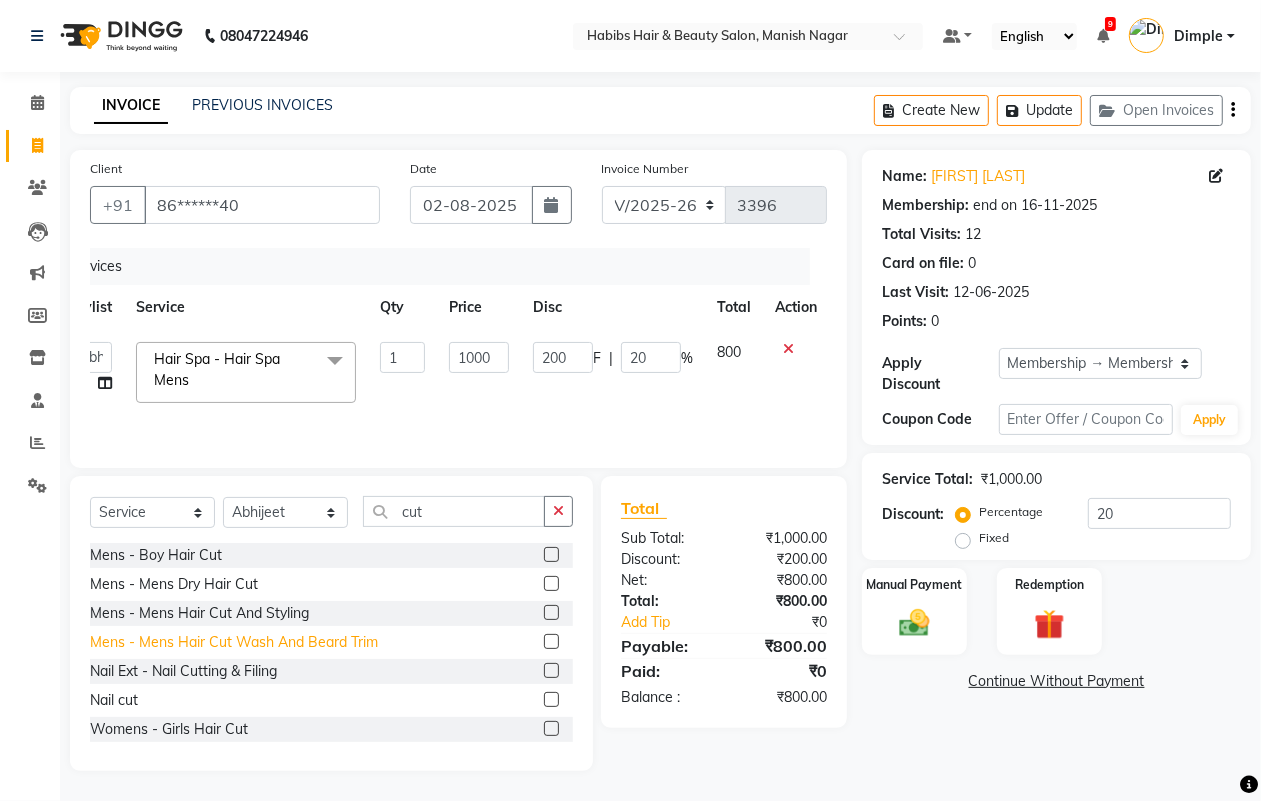 click on "Mens - Mens  Hair Cut Wash And Beard Trim" 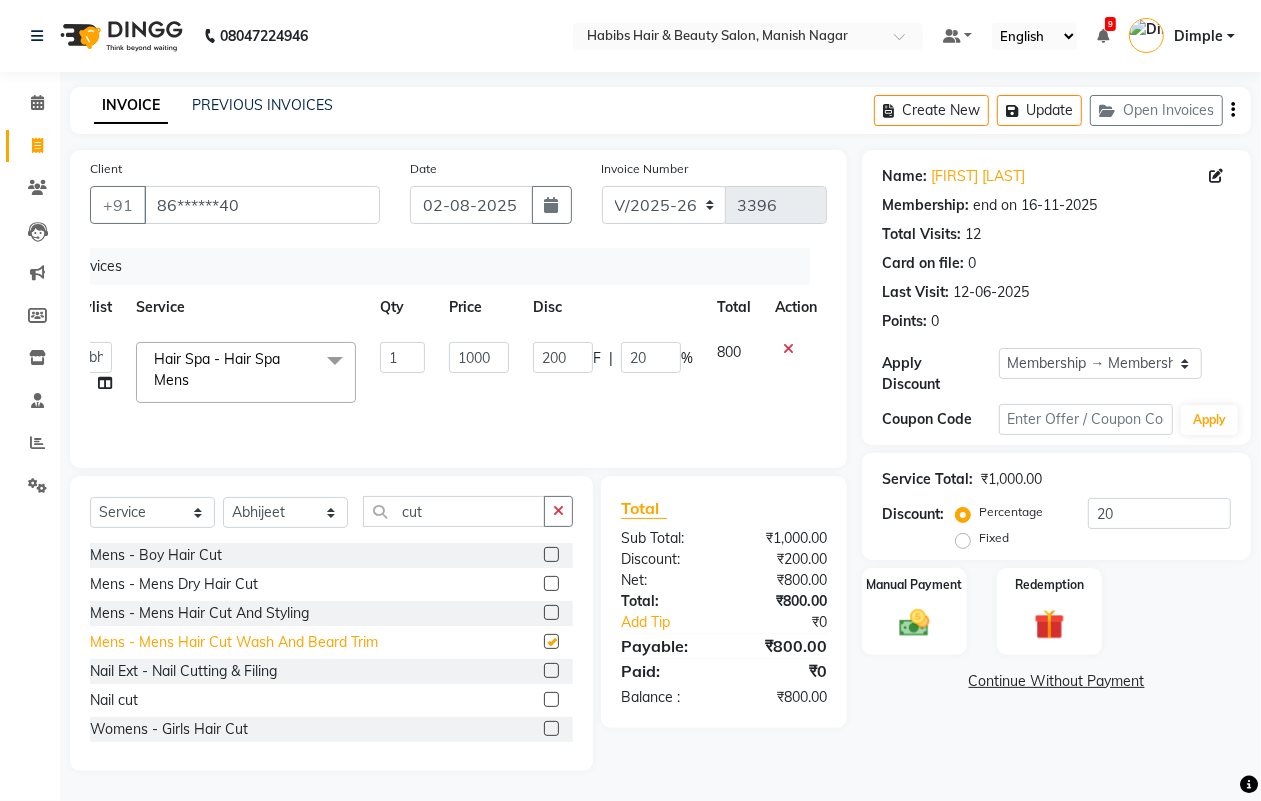 scroll, scrollTop: 67, scrollLeft: 0, axis: vertical 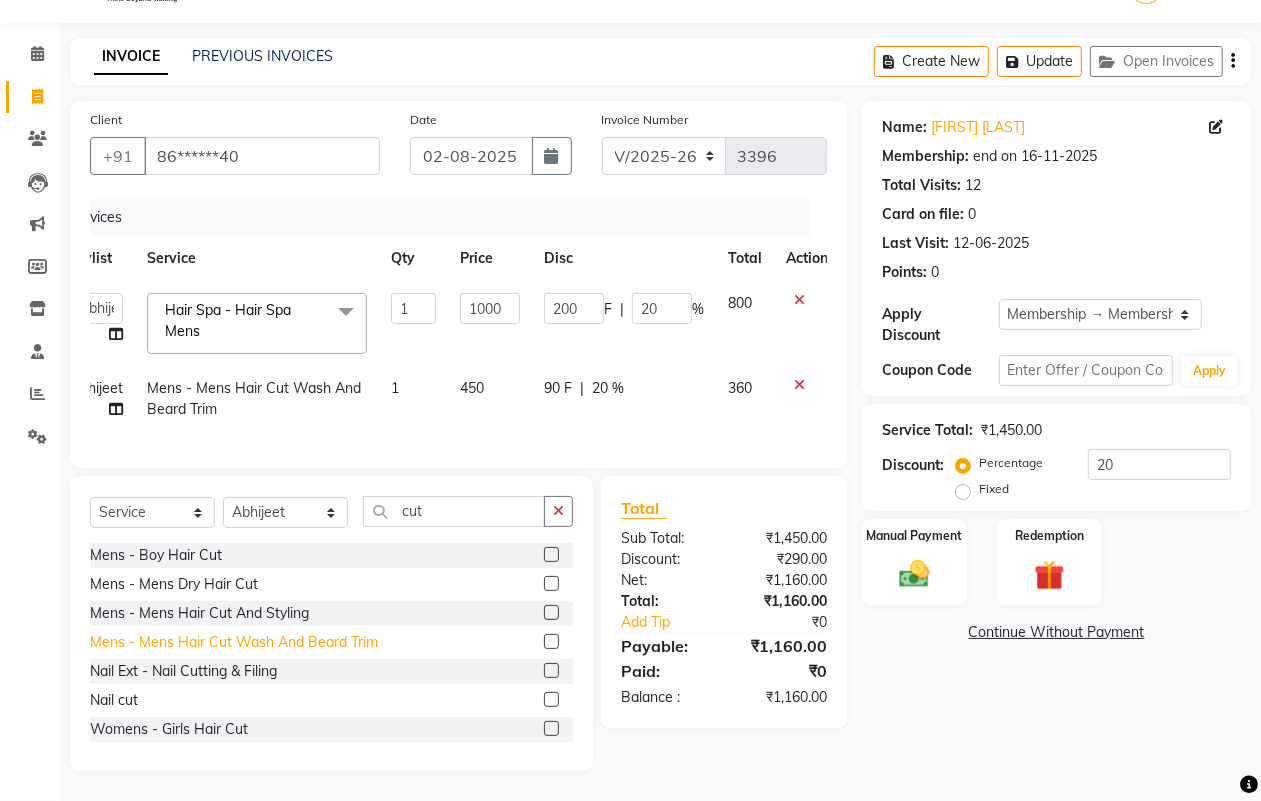 checkbox on "false" 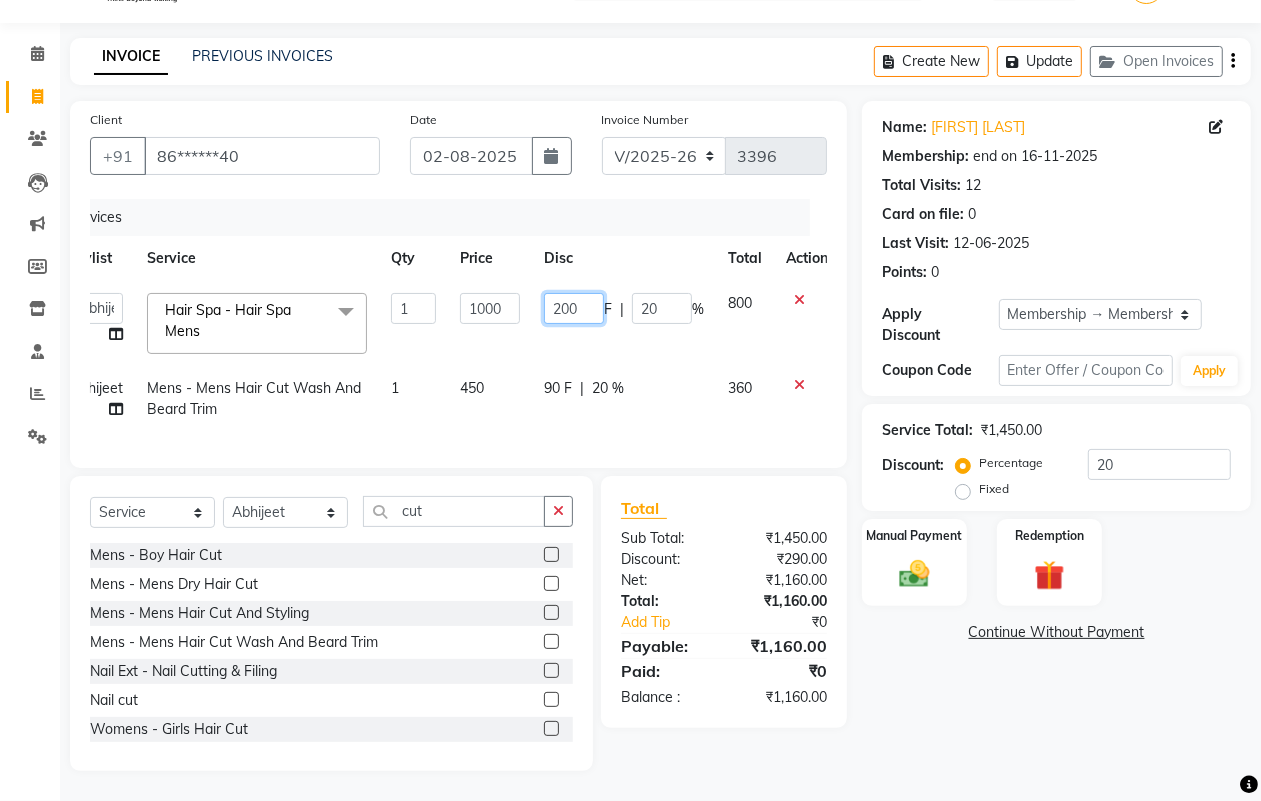 click on "200" 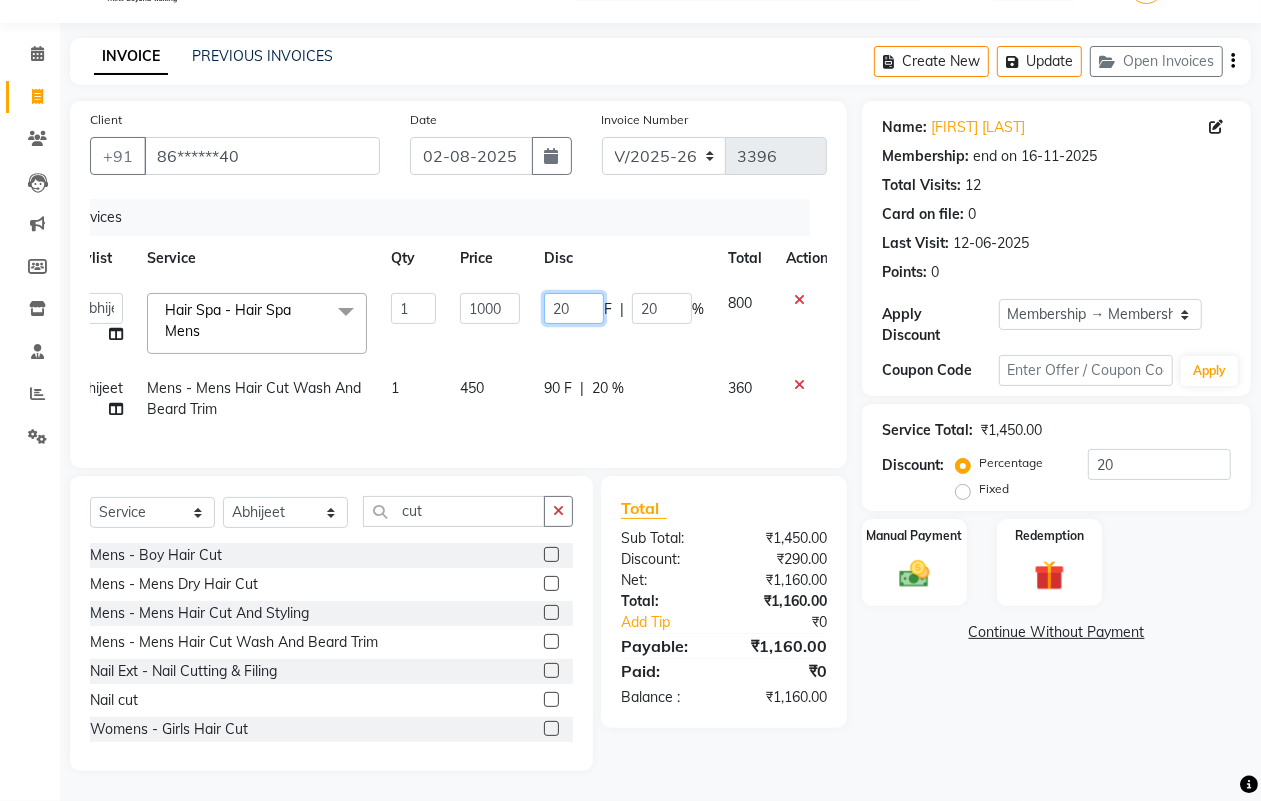 type on "260" 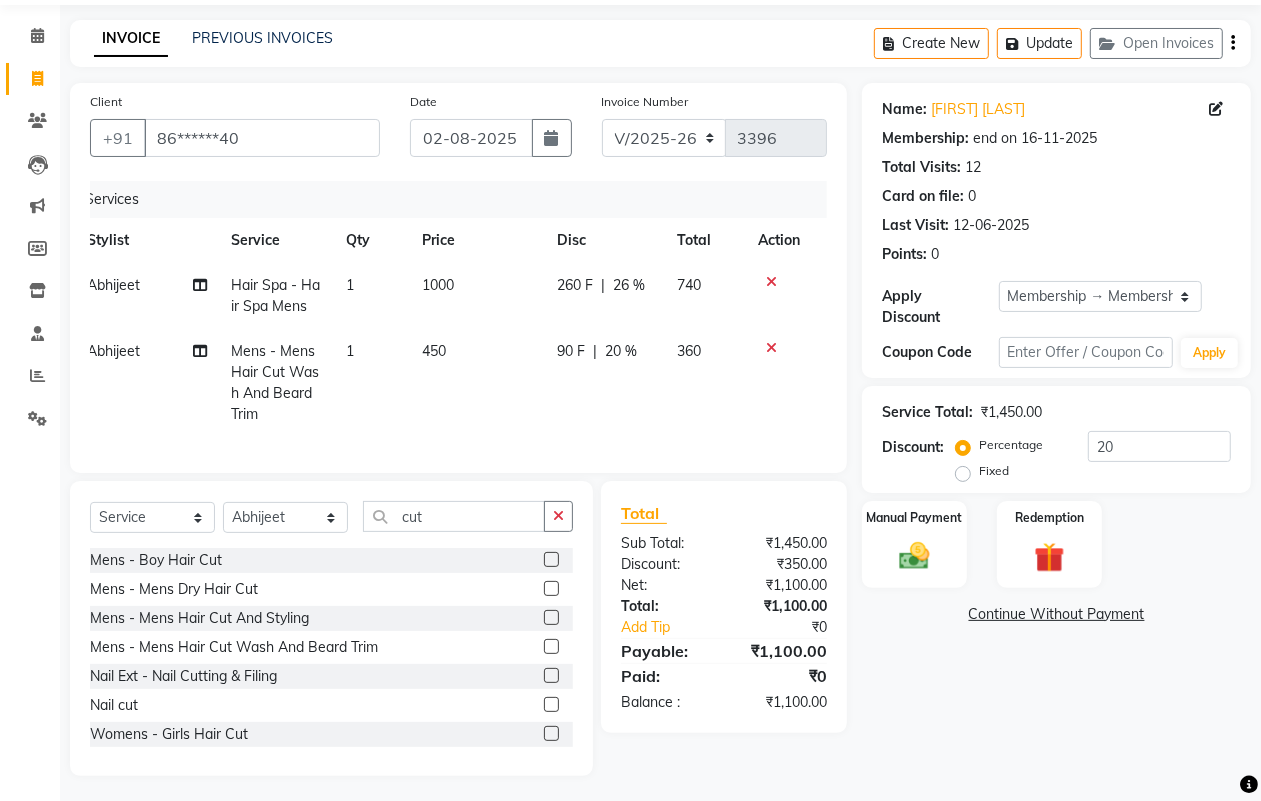 scroll, scrollTop: 0, scrollLeft: 15, axis: horizontal 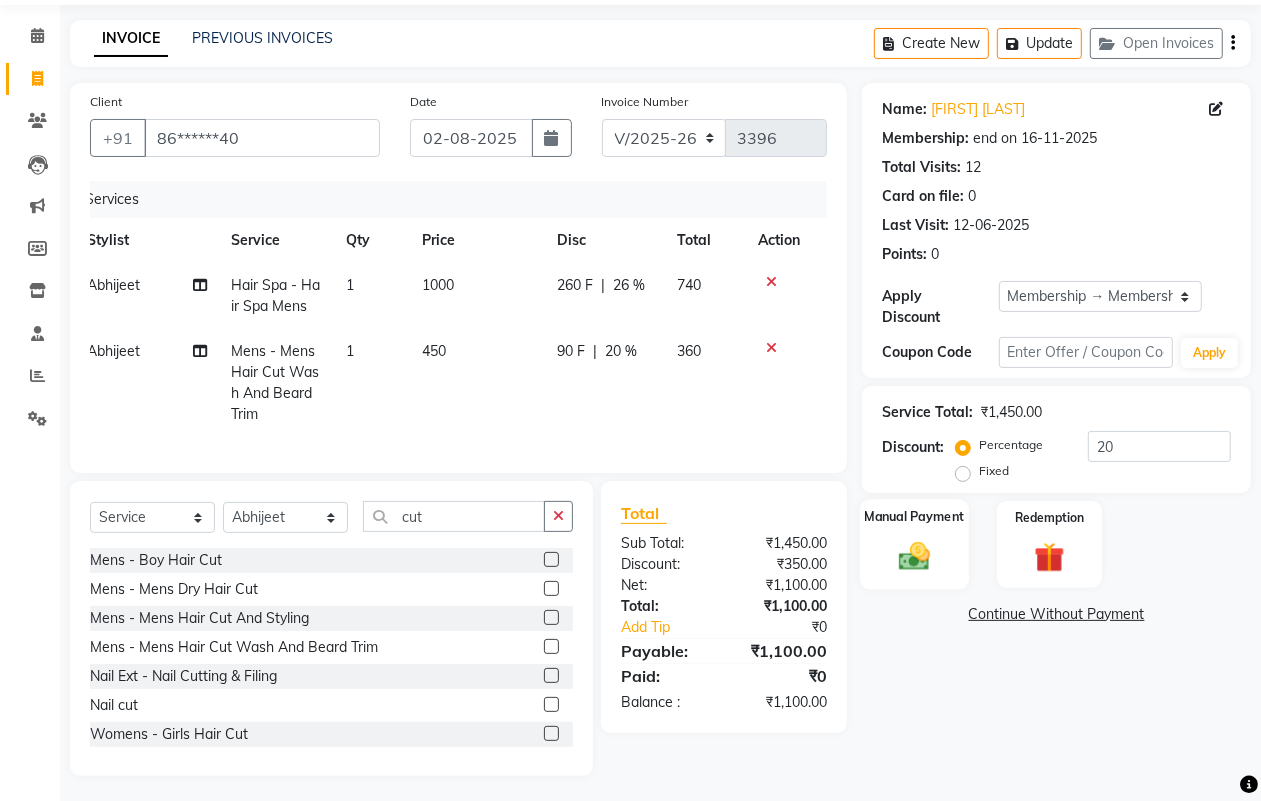 click 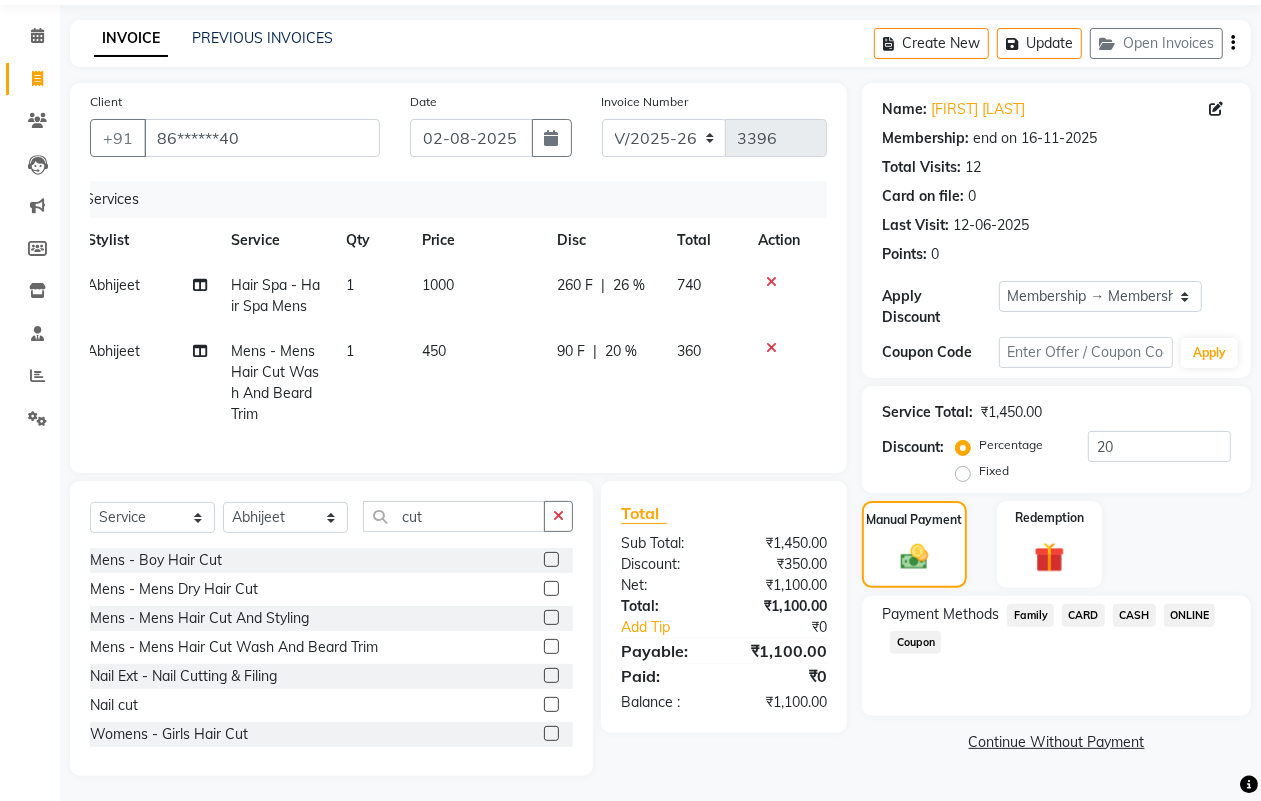 click on "ONLINE" 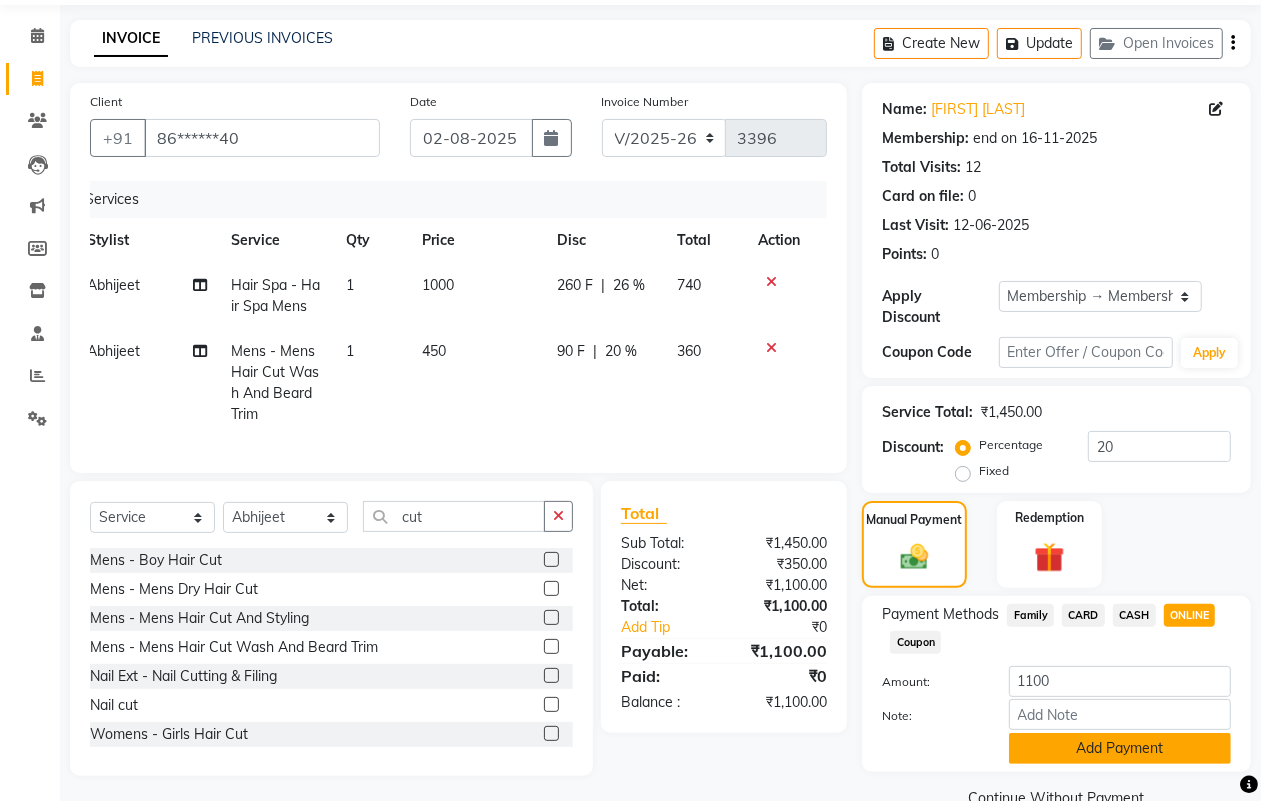 click on "Add Payment" 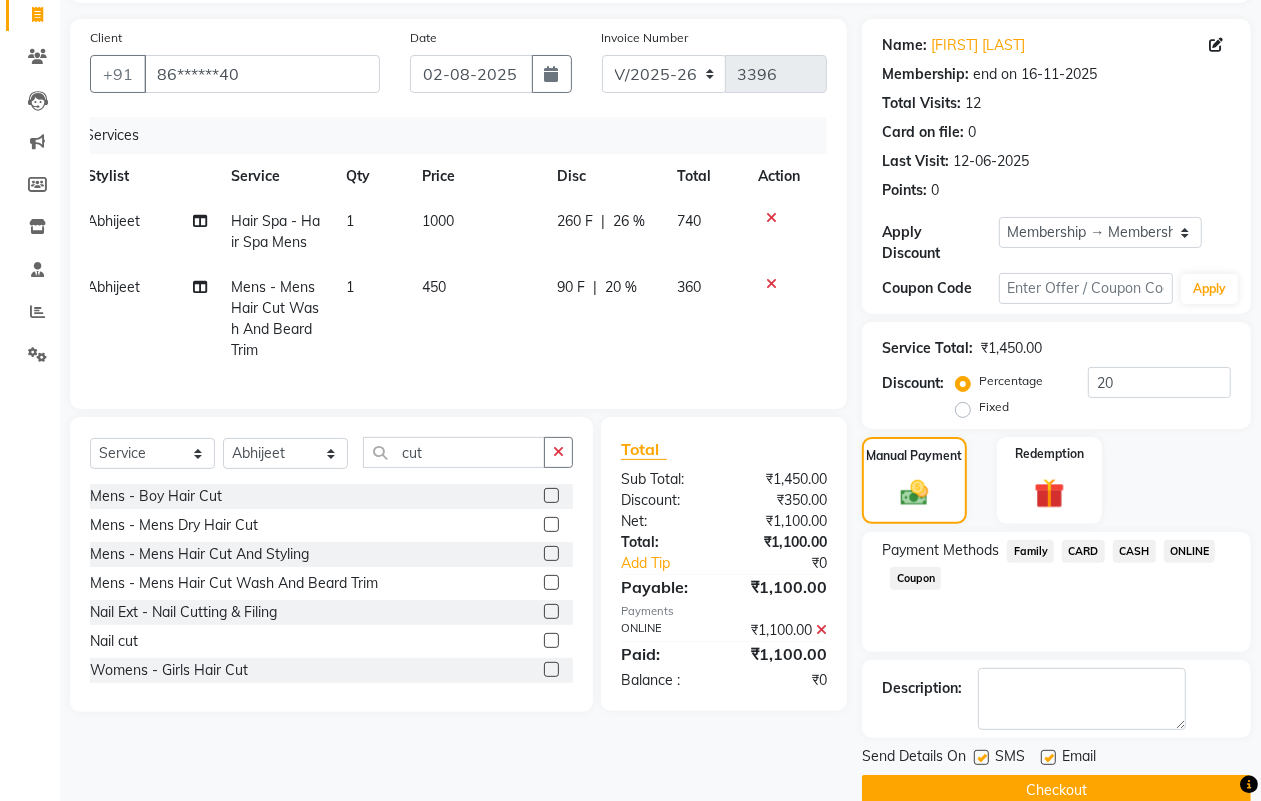 scroll, scrollTop: 166, scrollLeft: 0, axis: vertical 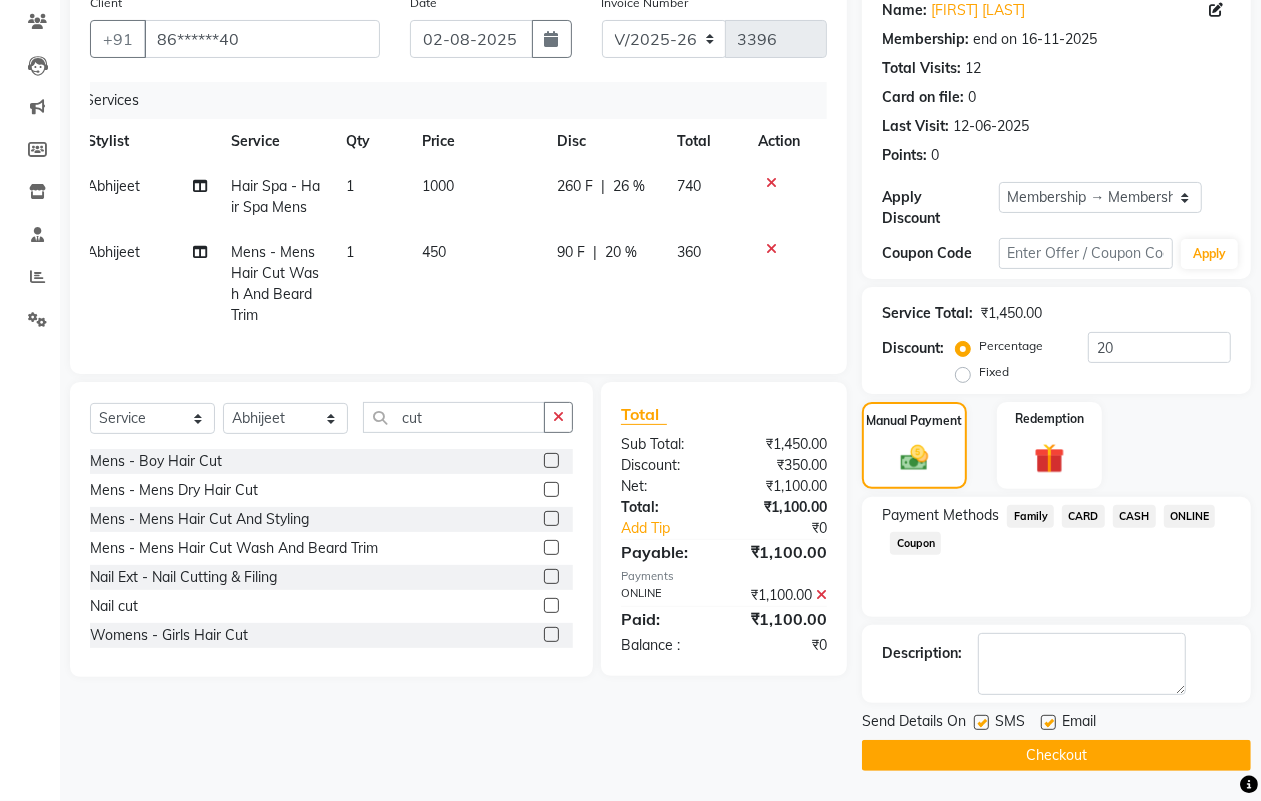 click on "Checkout" 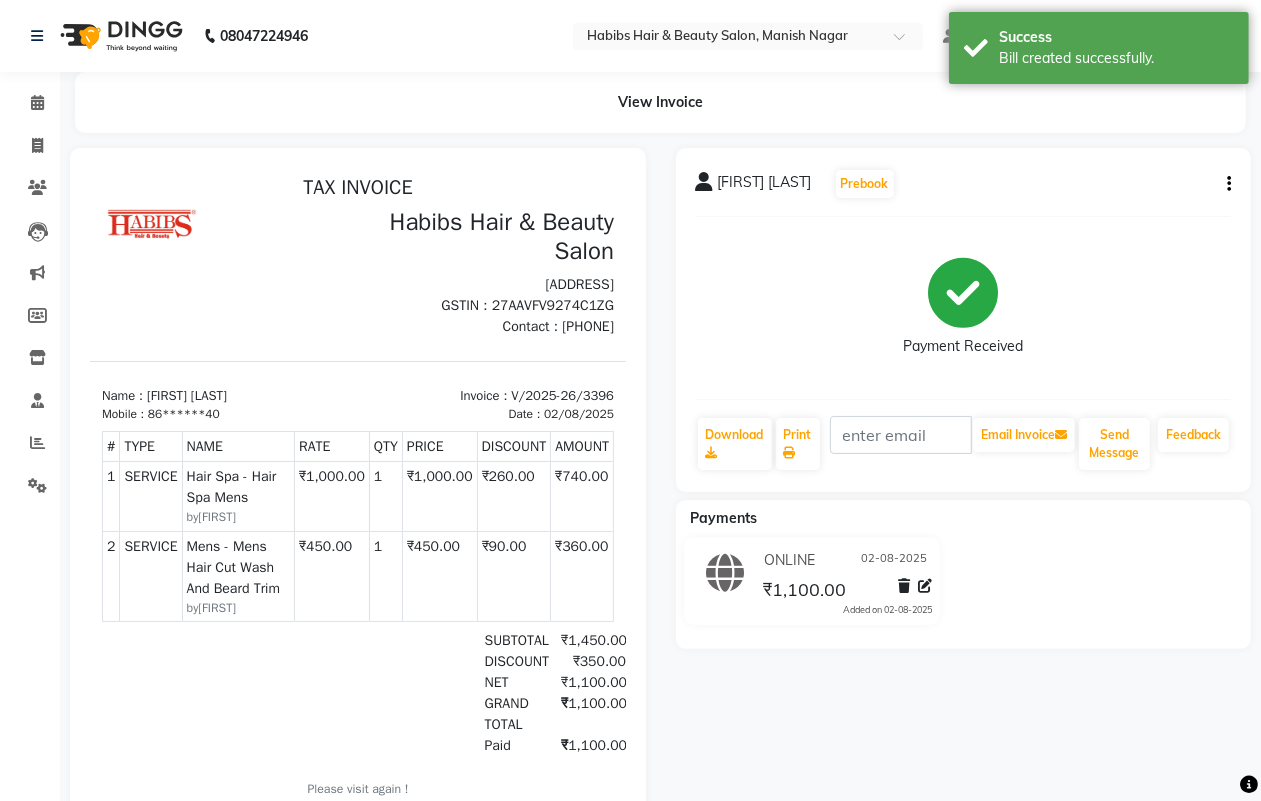 scroll, scrollTop: 0, scrollLeft: 0, axis: both 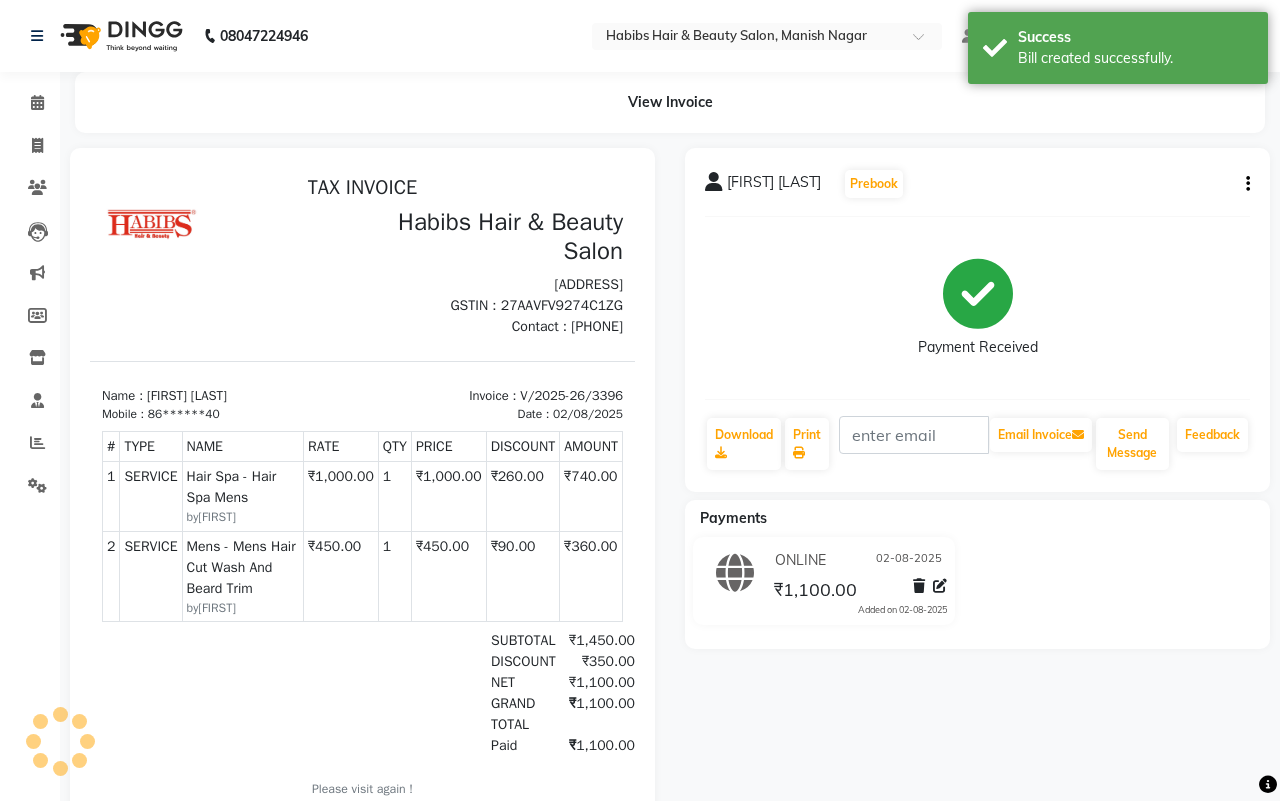 select on "3804" 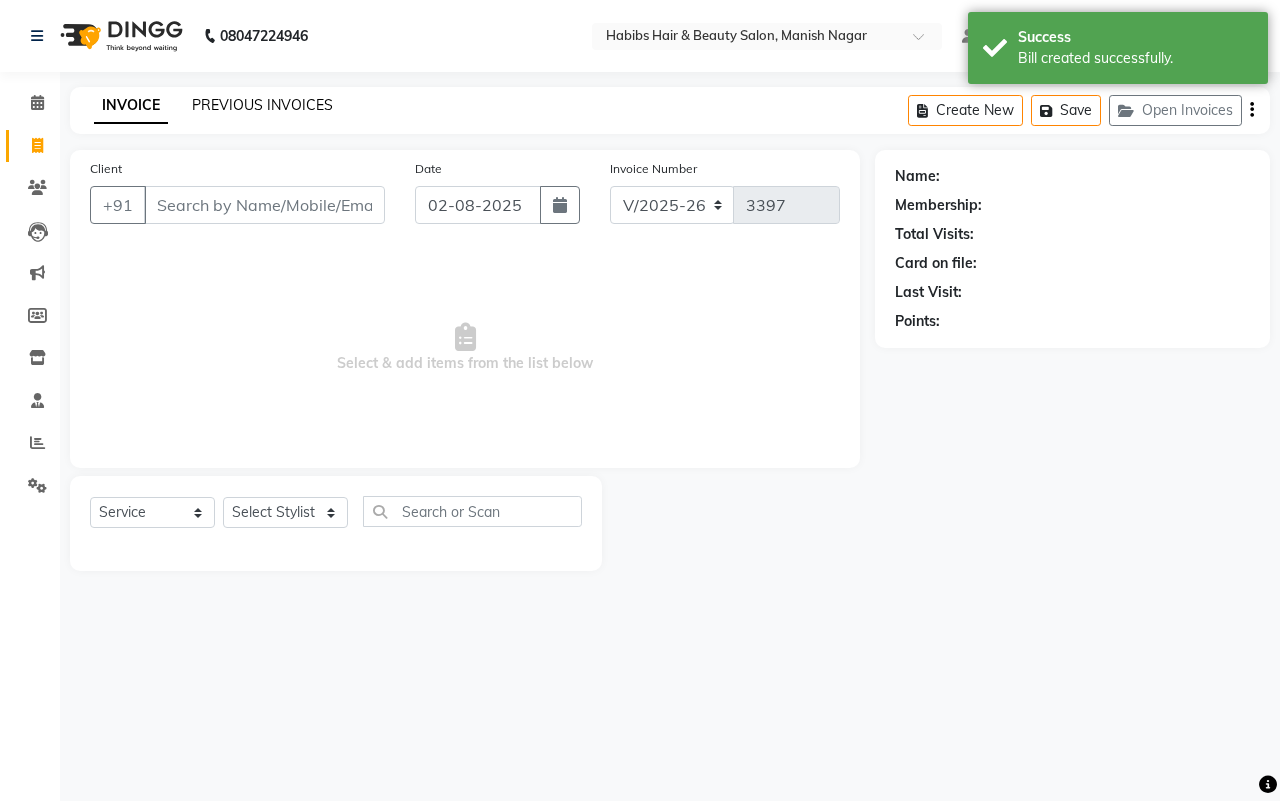 click on "PREVIOUS INVOICES" 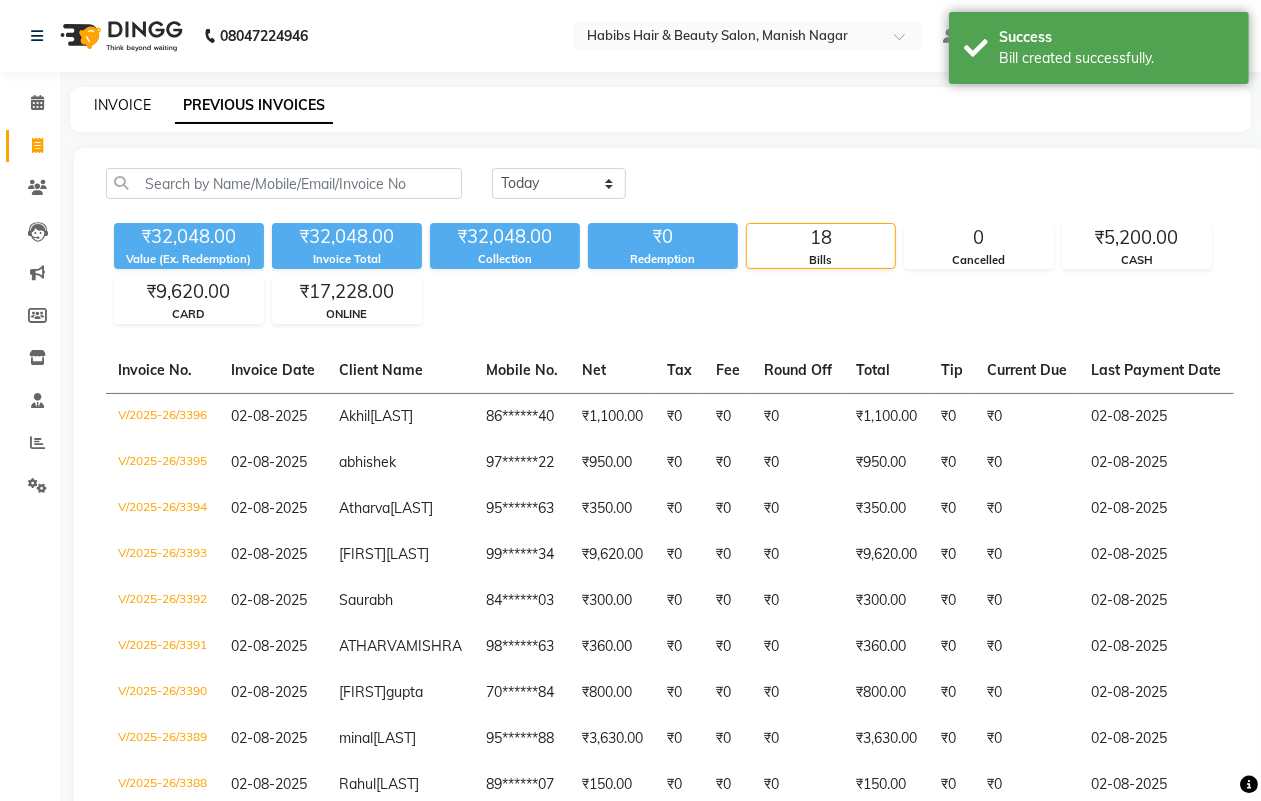 click on "INVOICE" 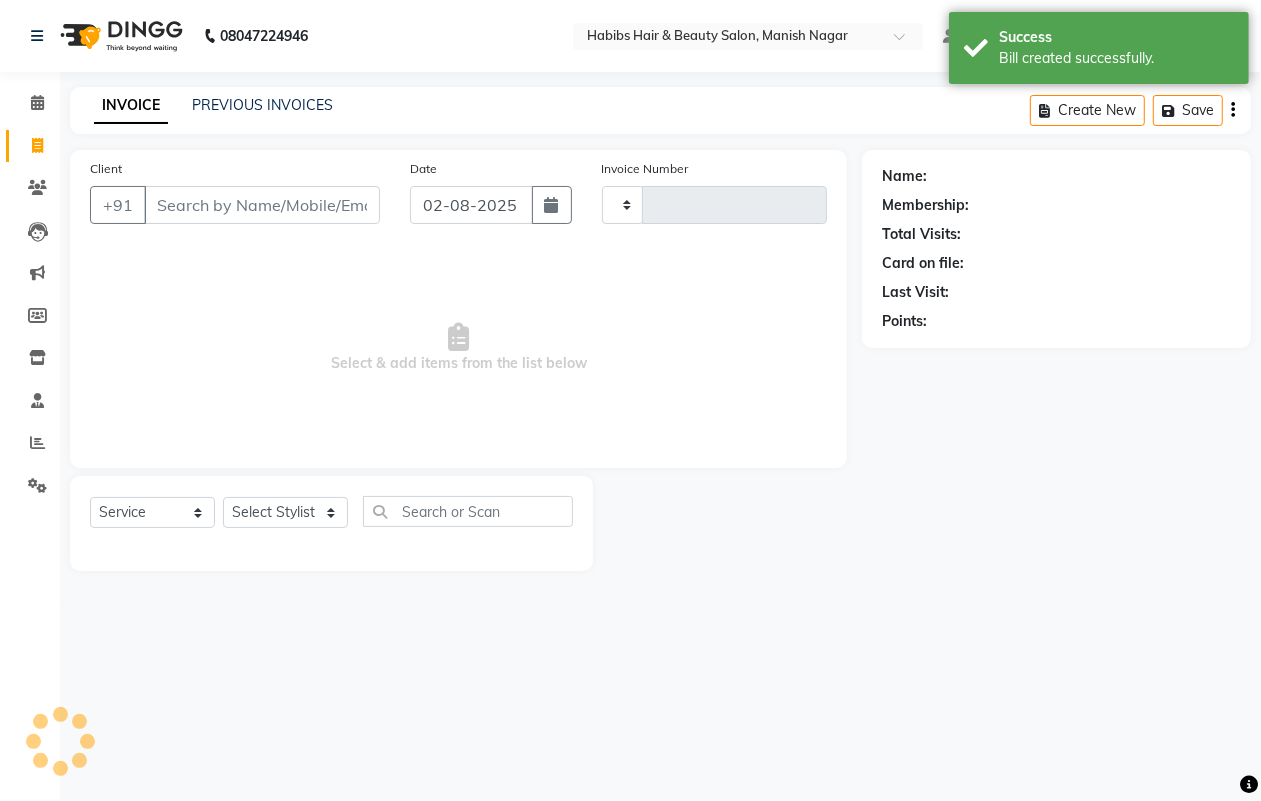 type on "3397" 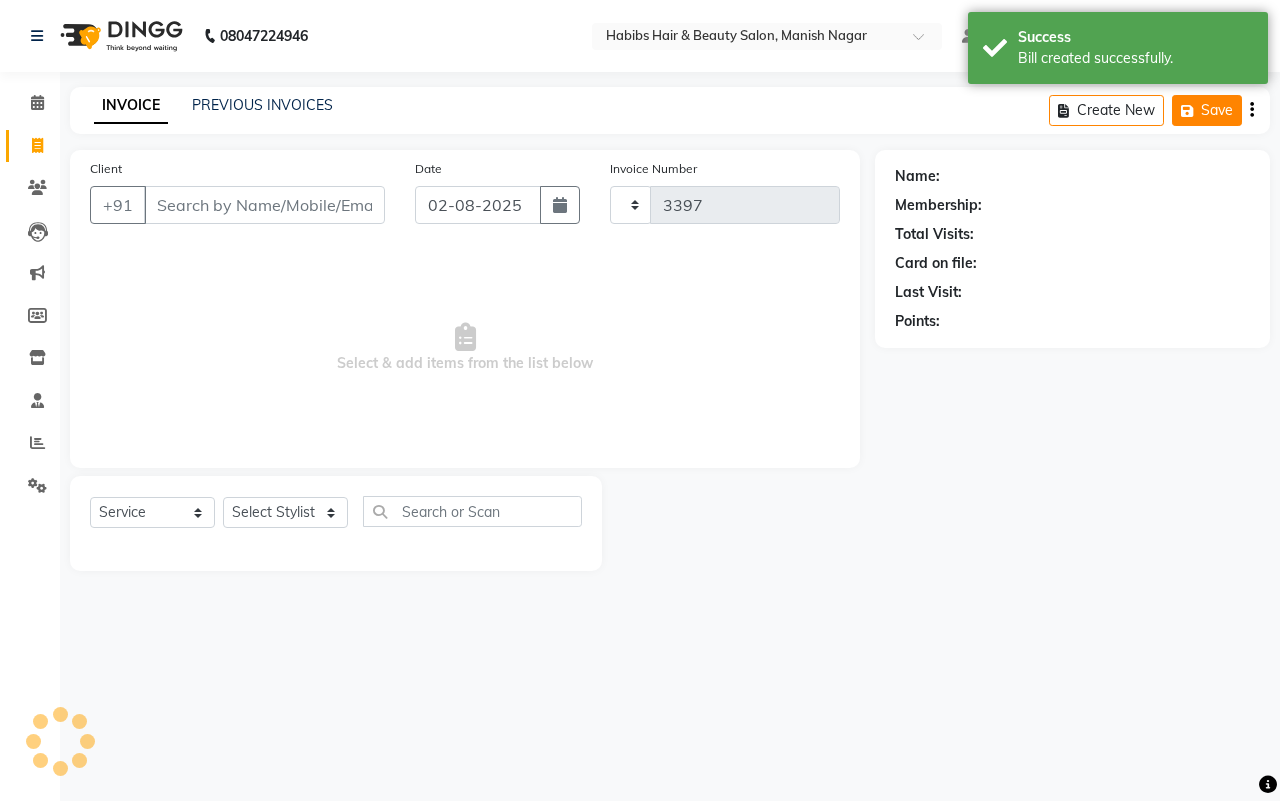 select on "3804" 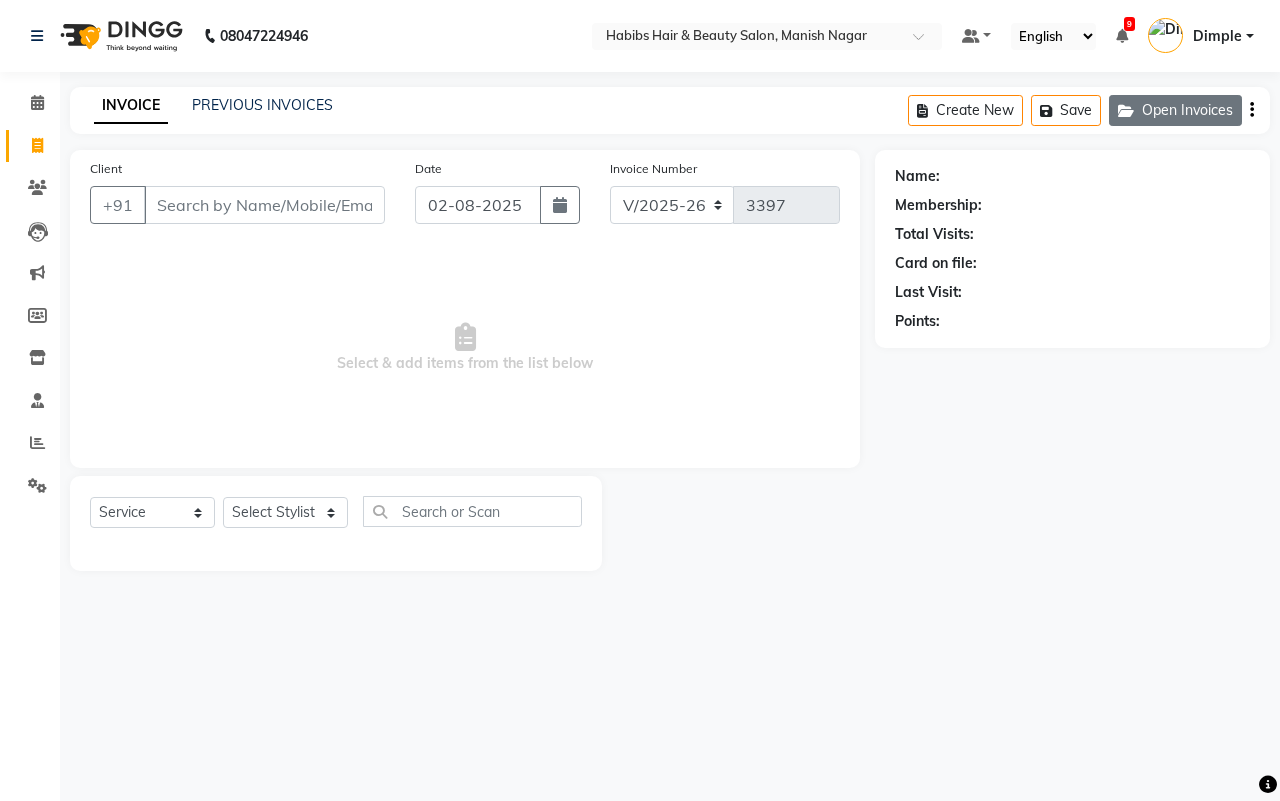 click on "Open Invoices" 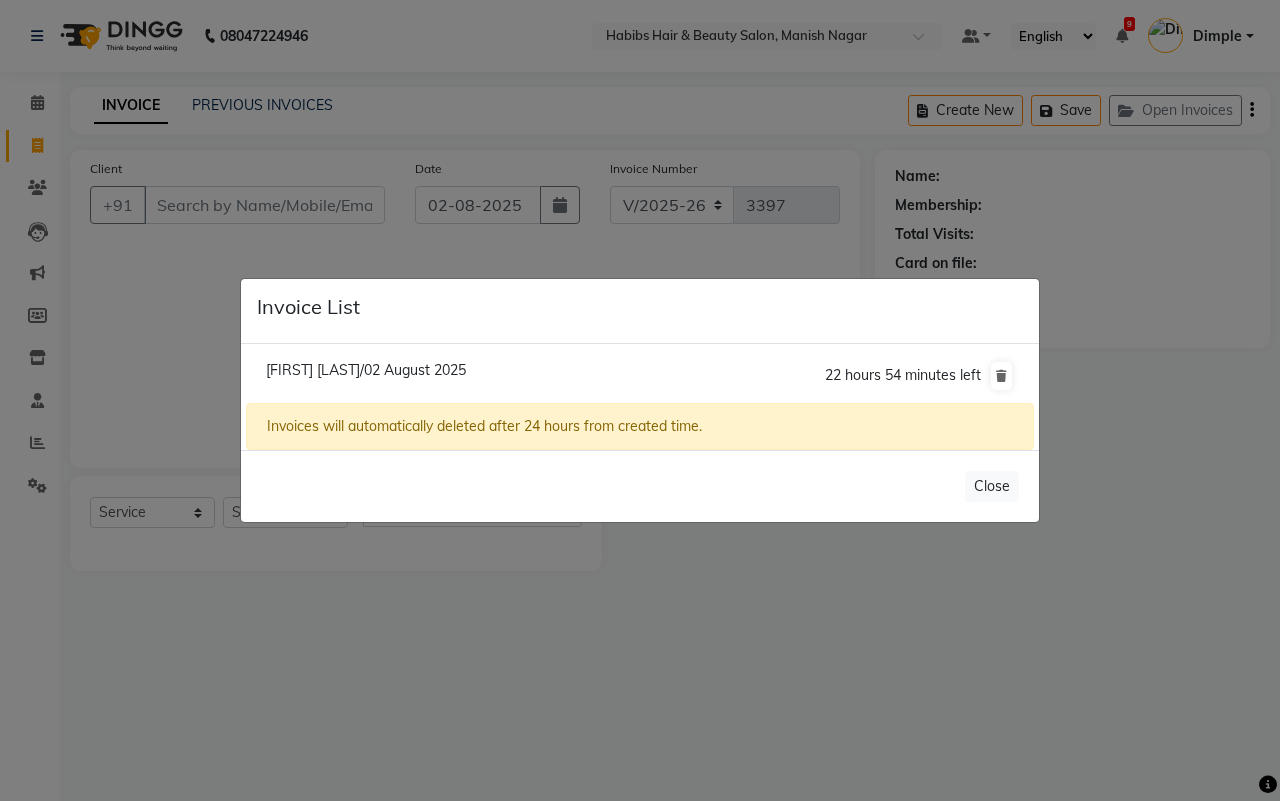 click on "[FIRST] [LAST]/02 August 2025" 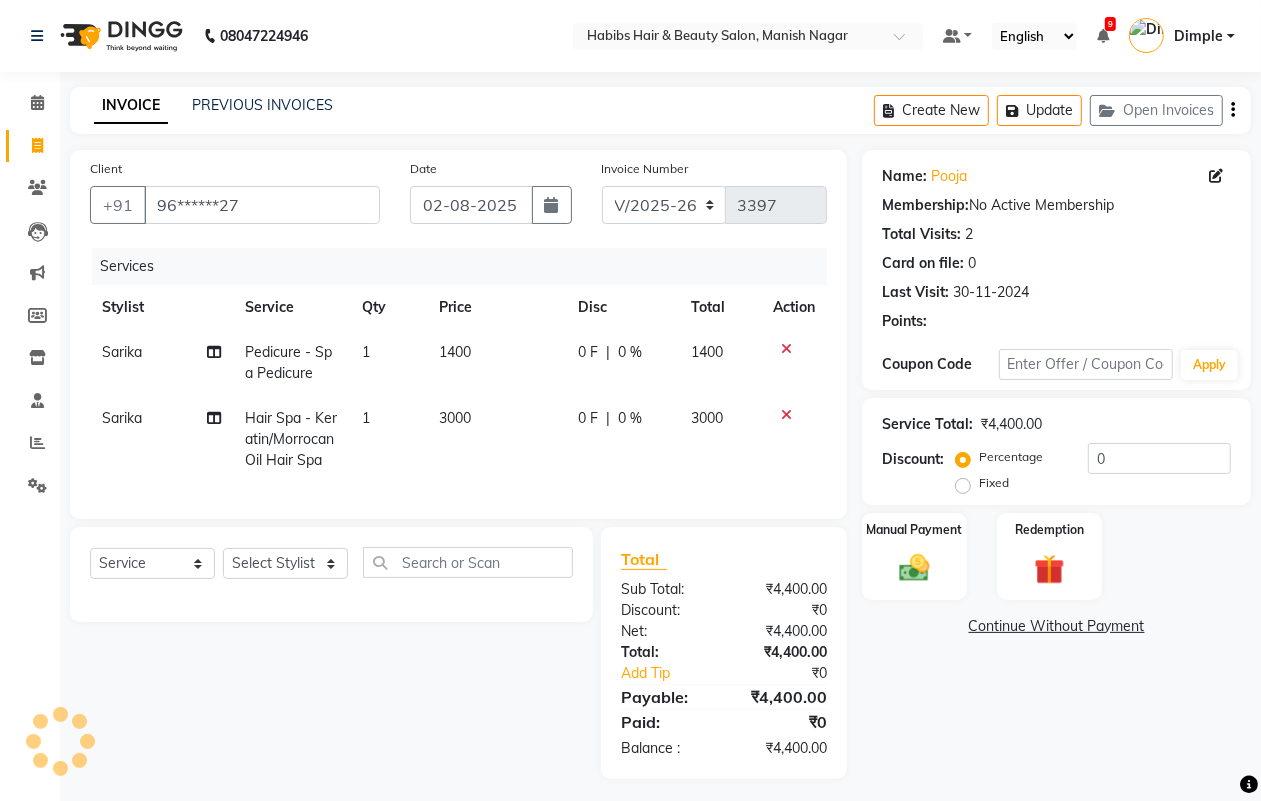 scroll, scrollTop: 26, scrollLeft: 0, axis: vertical 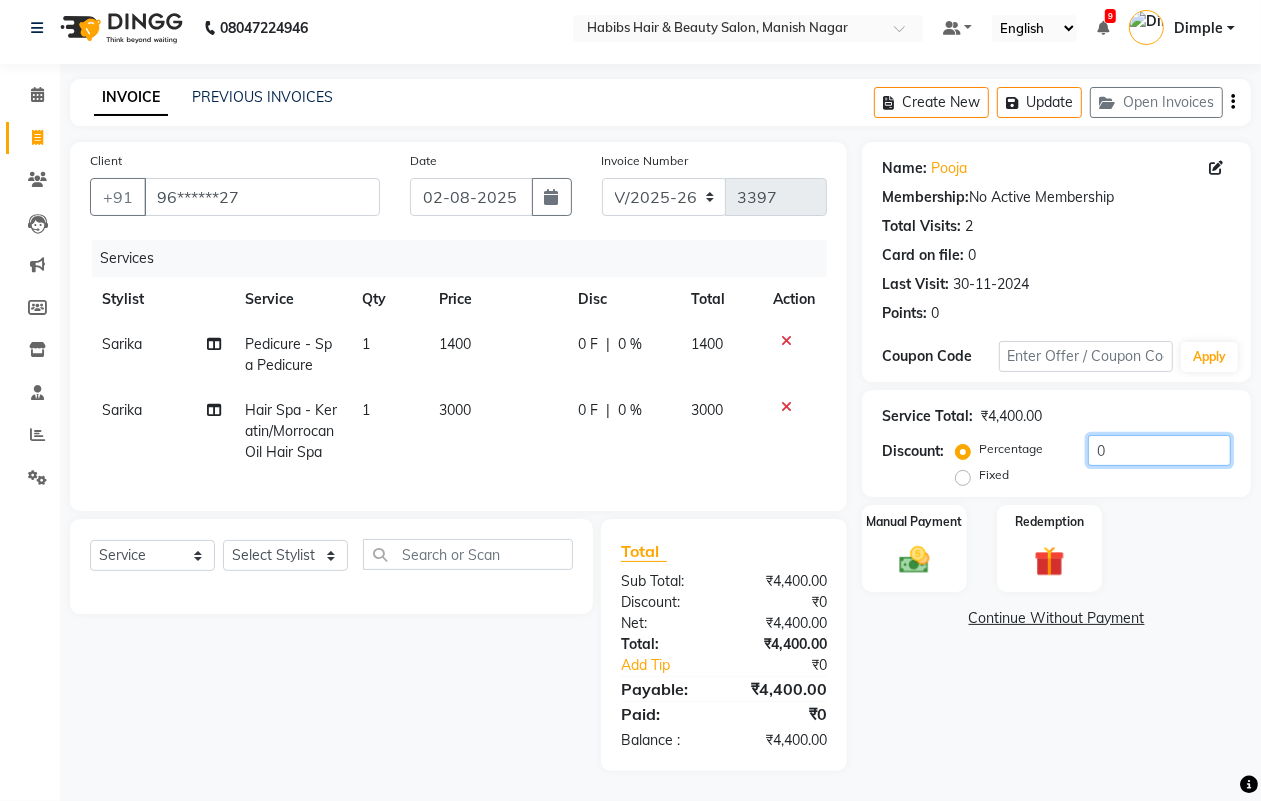 click on "0" 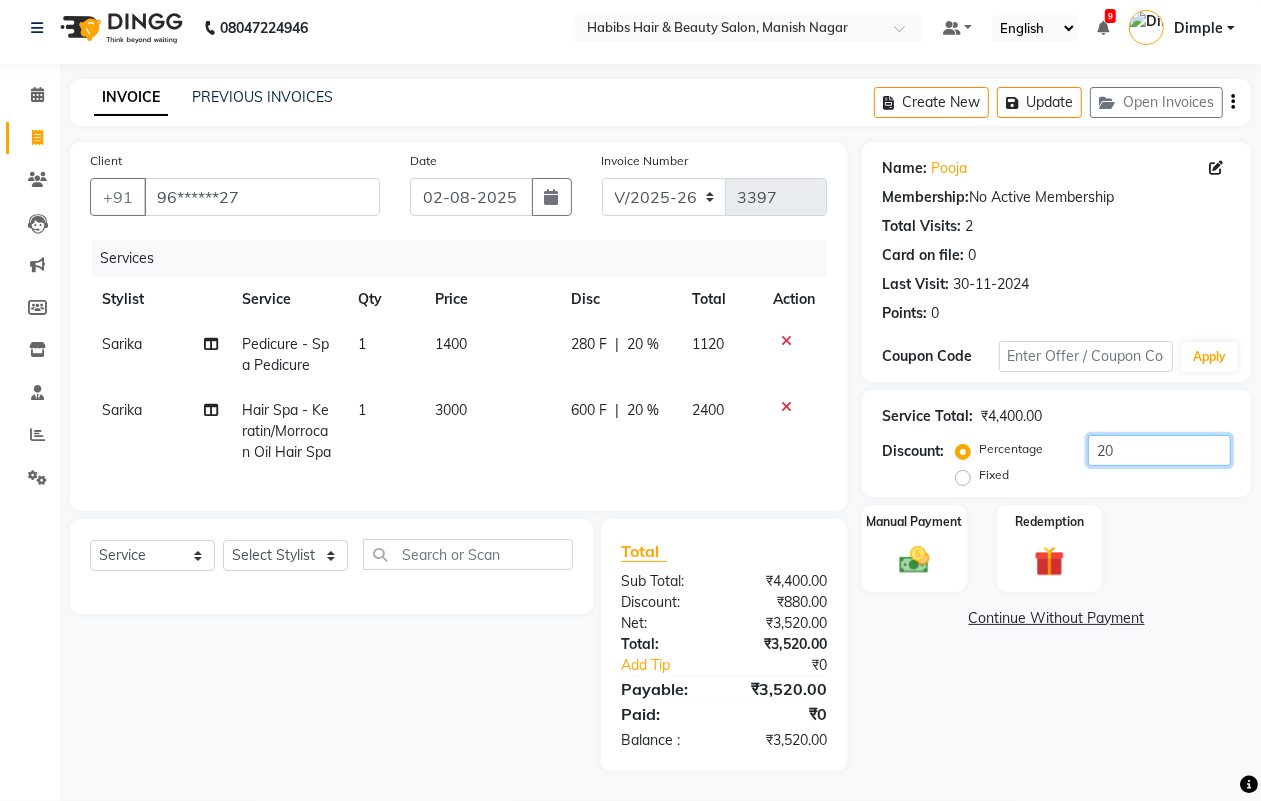 type on "20" 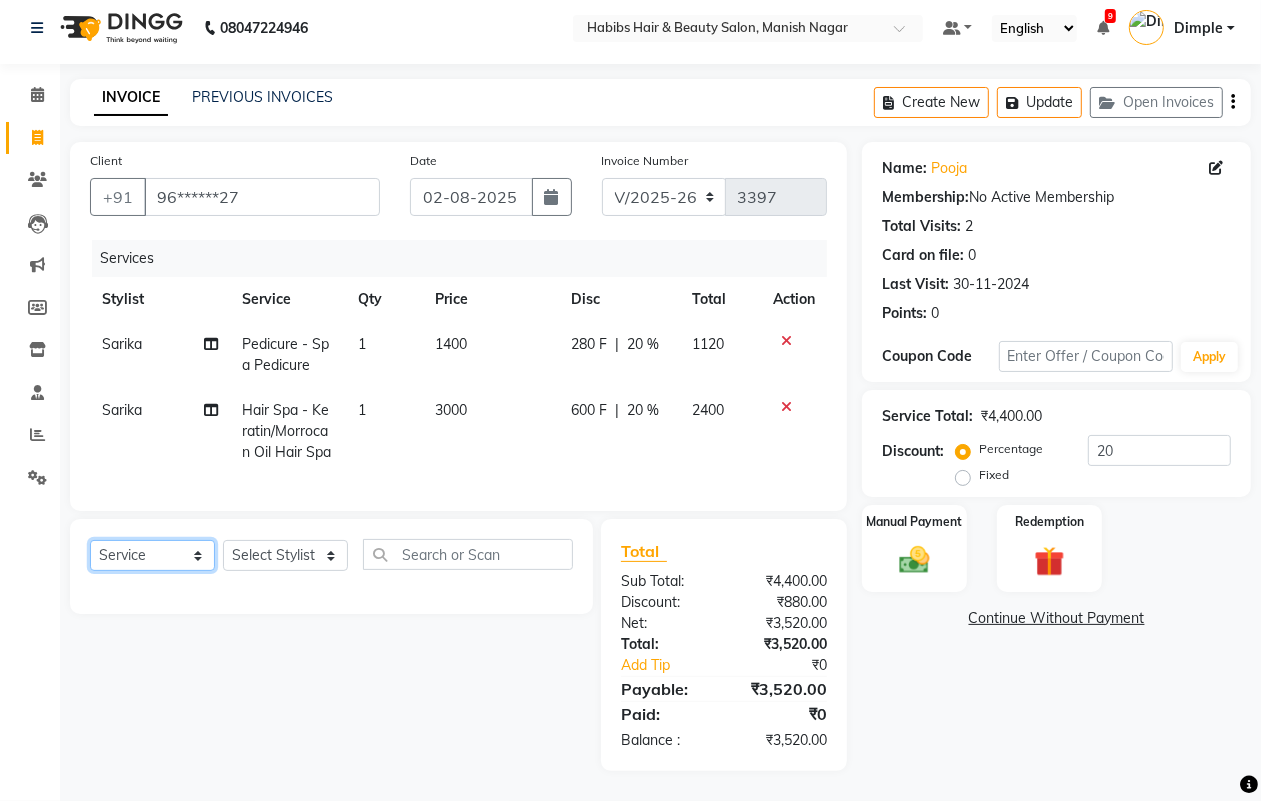 click on "Select  Service  Product  Membership  Package Voucher Prepaid Gift Card" 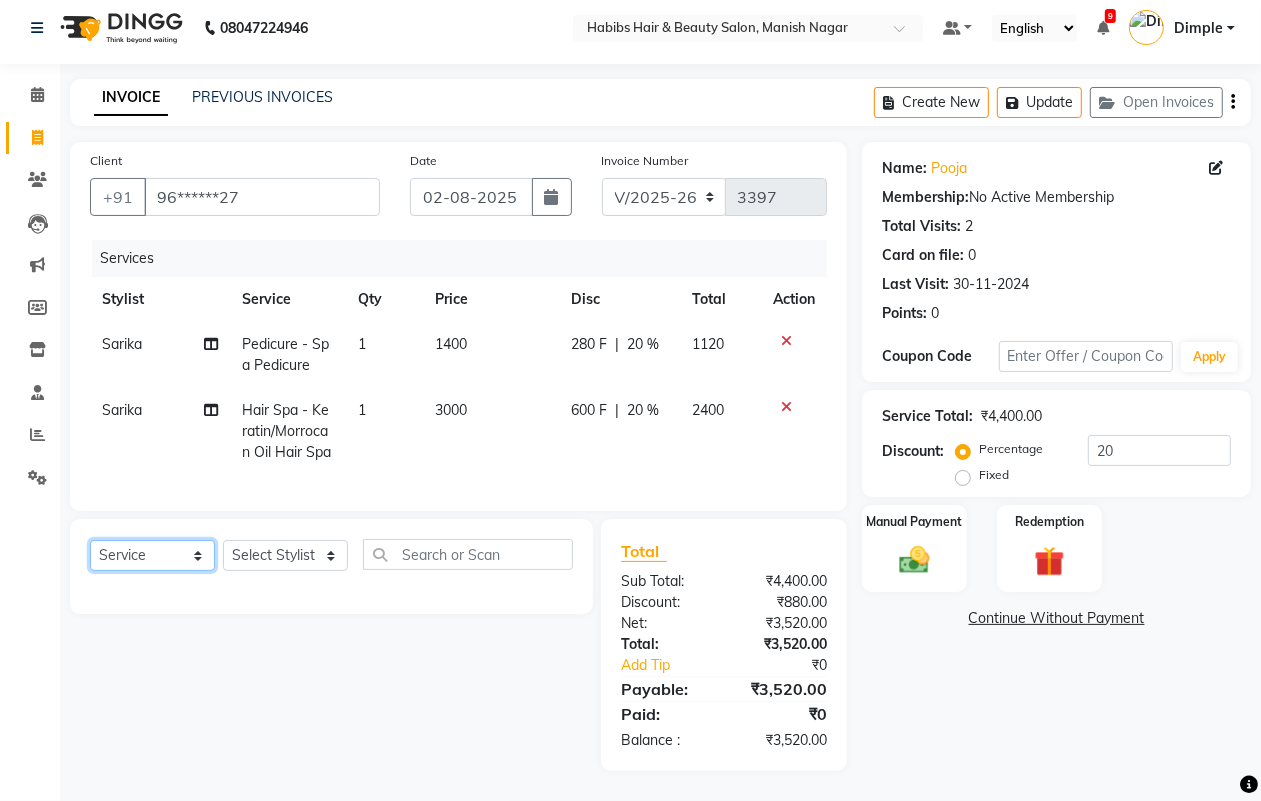 select on "membership" 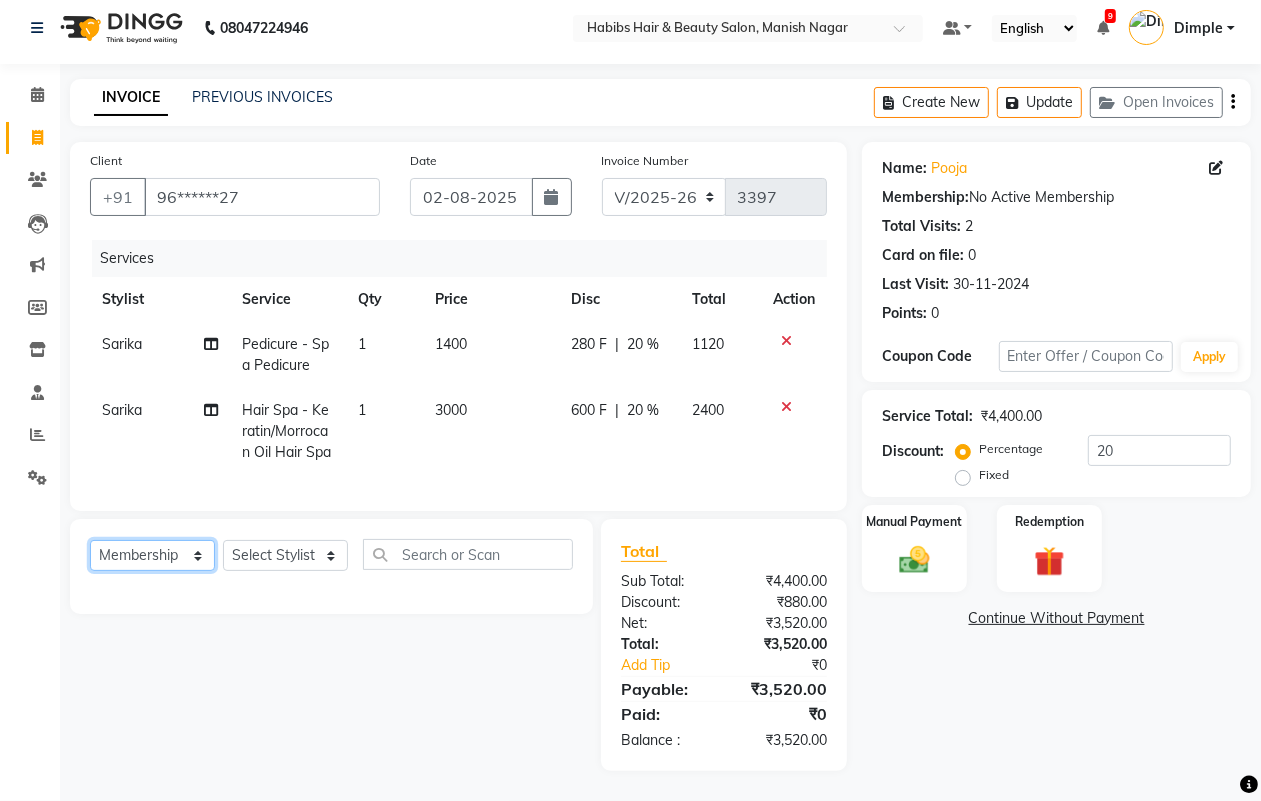 click on "Select  Service  Product  Membership  Package Voucher Prepaid Gift Card" 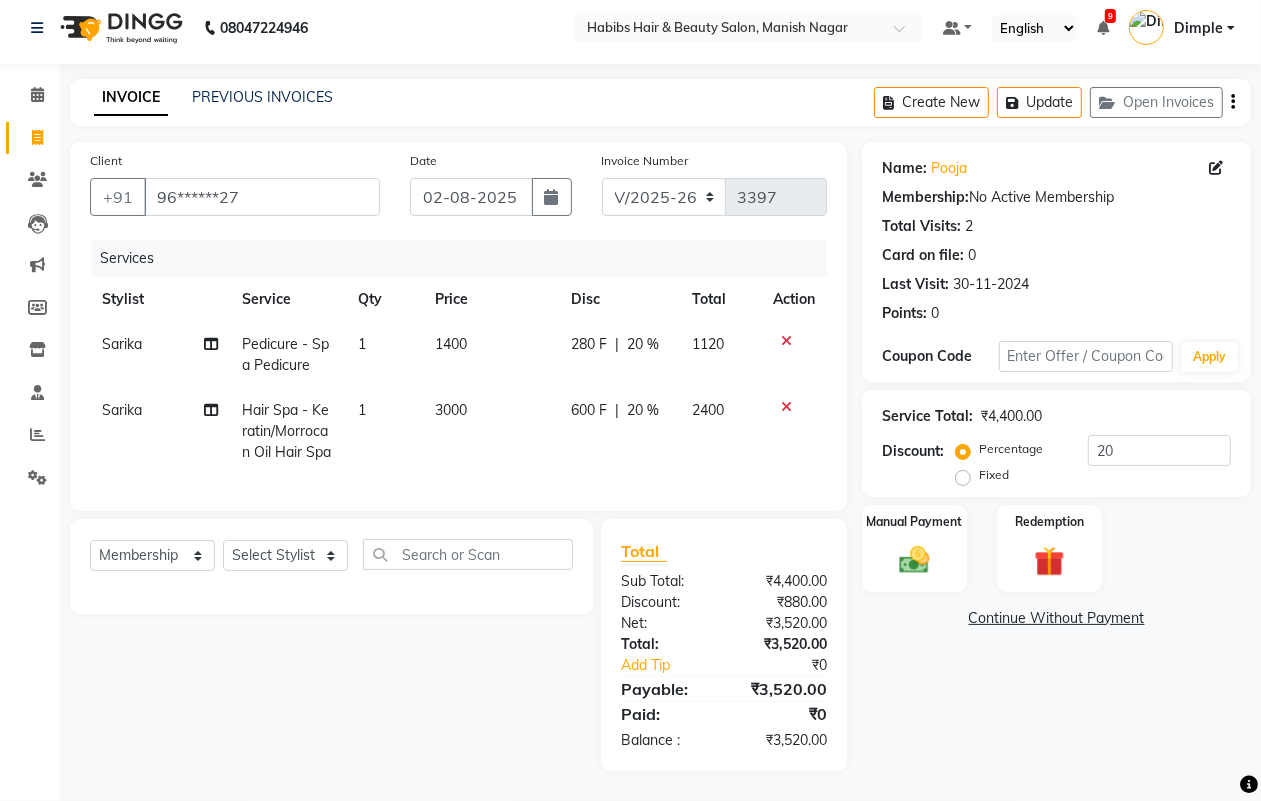drag, startPoint x: 167, startPoint y: 540, endPoint x: 160, endPoint y: 415, distance: 125.19585 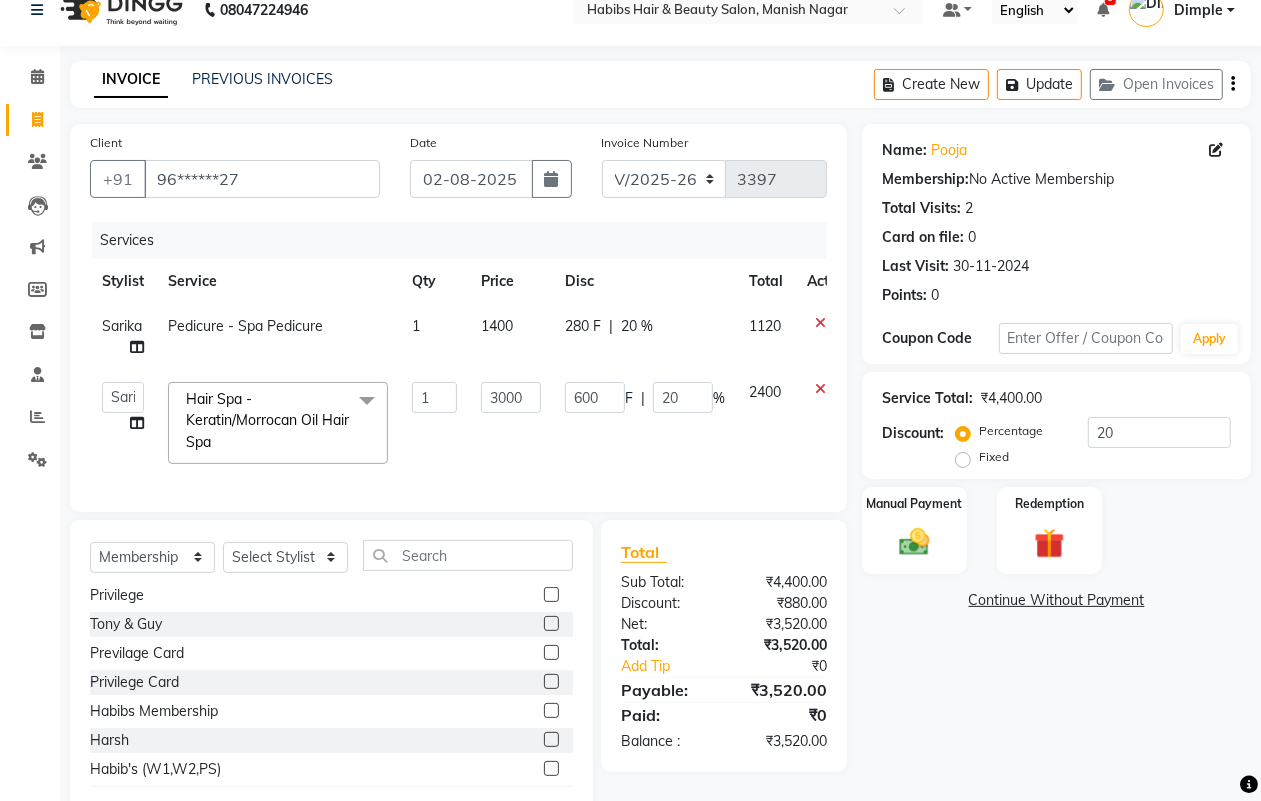 scroll, scrollTop: 176, scrollLeft: 0, axis: vertical 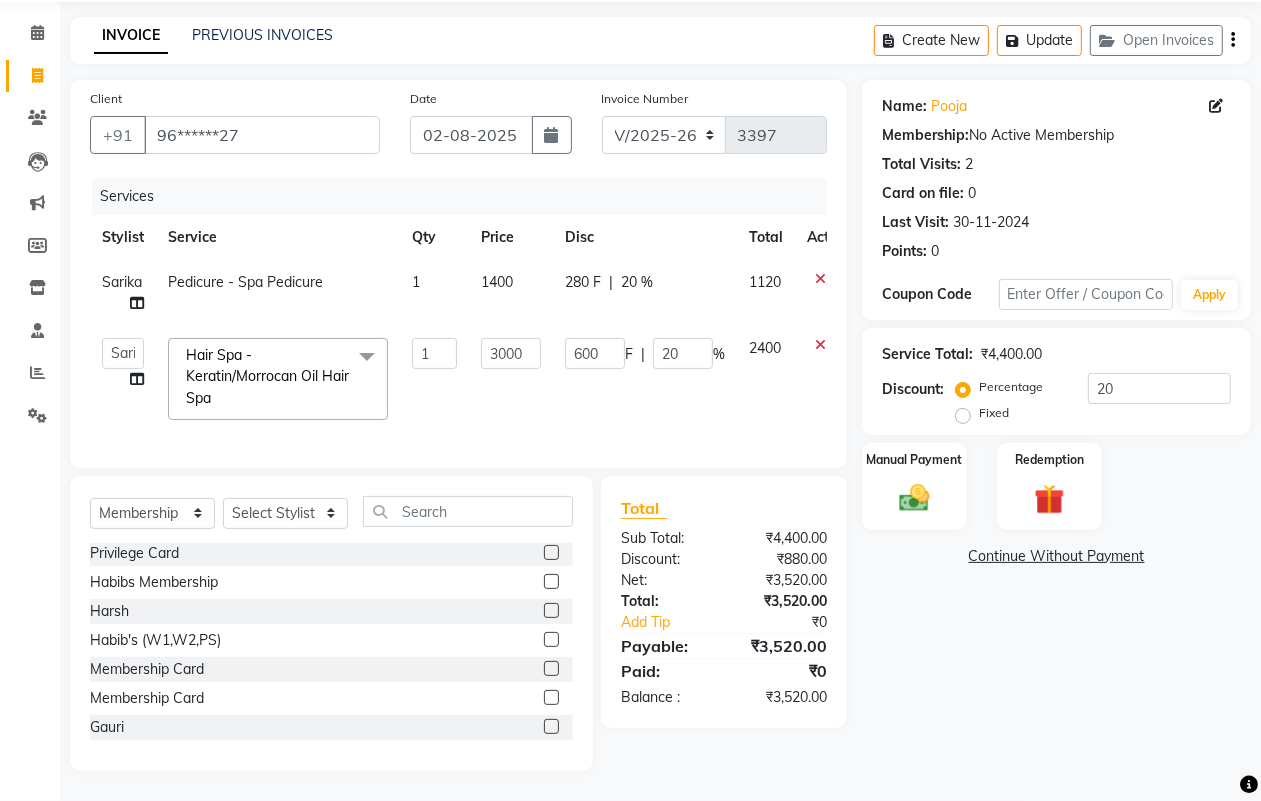 drag, startPoint x: 183, startPoint y: 701, endPoint x: 433, endPoint y: 677, distance: 251.14935 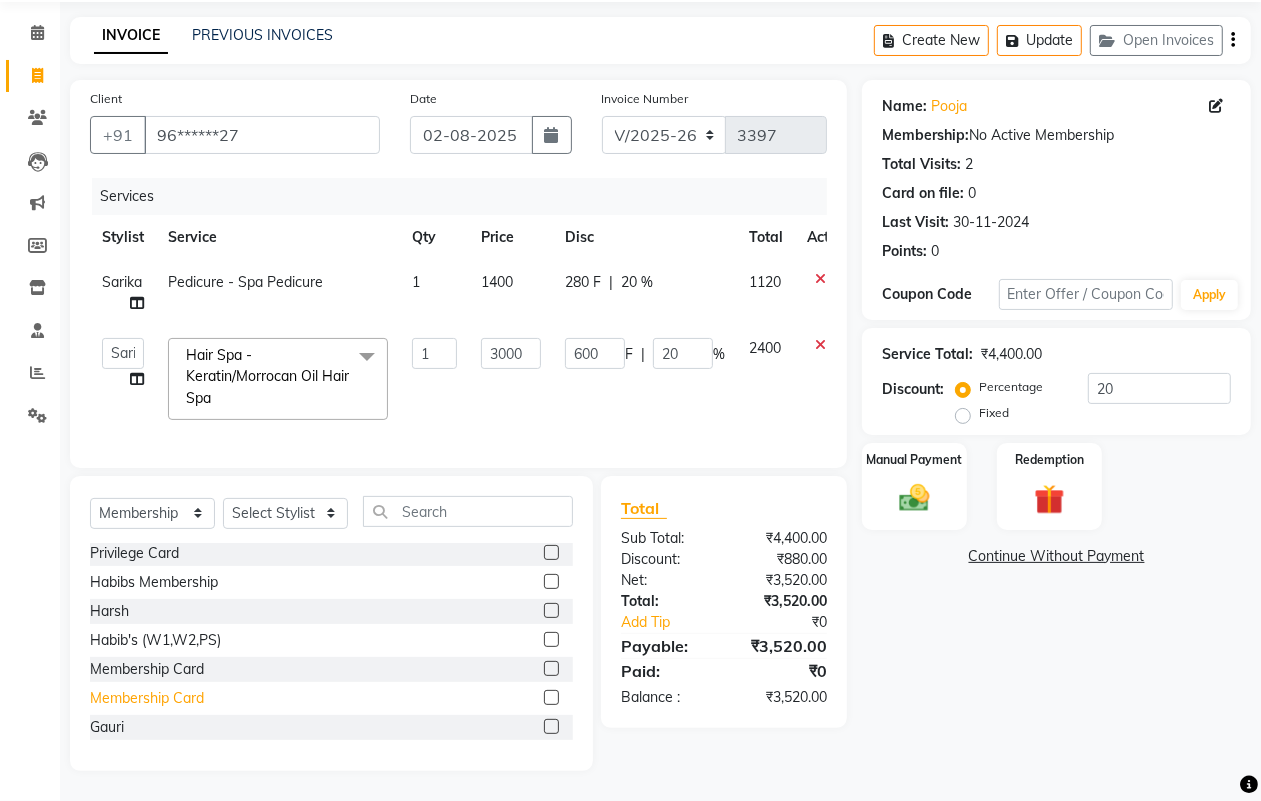 click on "Membership Card" 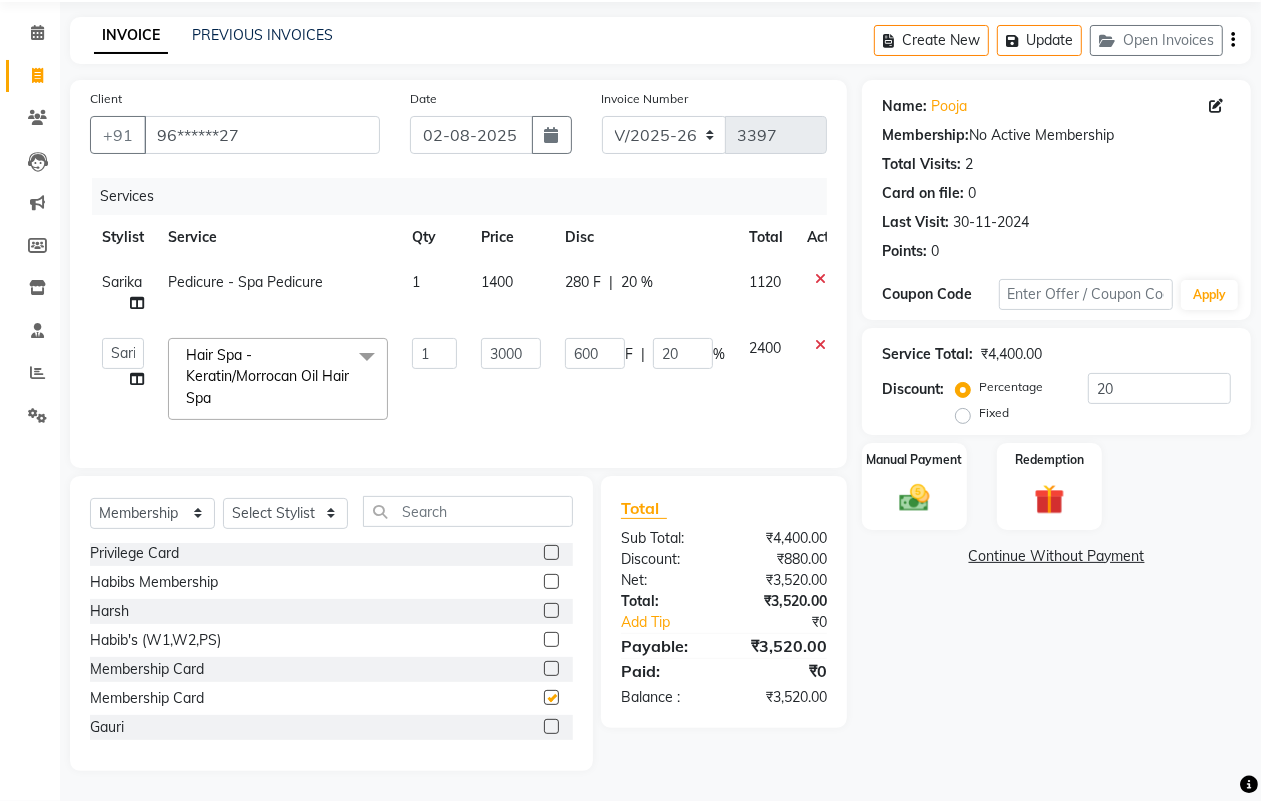 checkbox on "false" 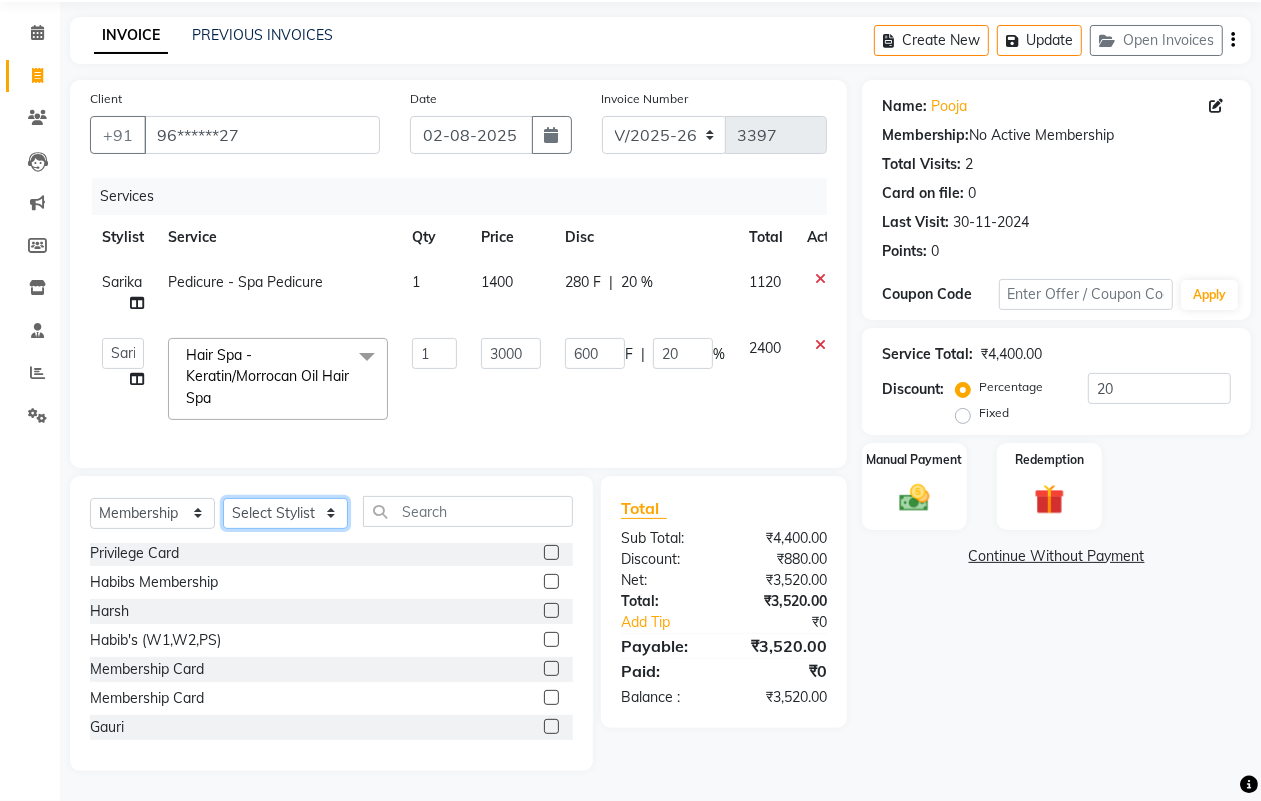 click on "Select Stylist [FIRST] [FIRST] [FIRST] [FIRST] [FIRST] [FIRST] [FIRST] [FIRST]  [FIRST]" 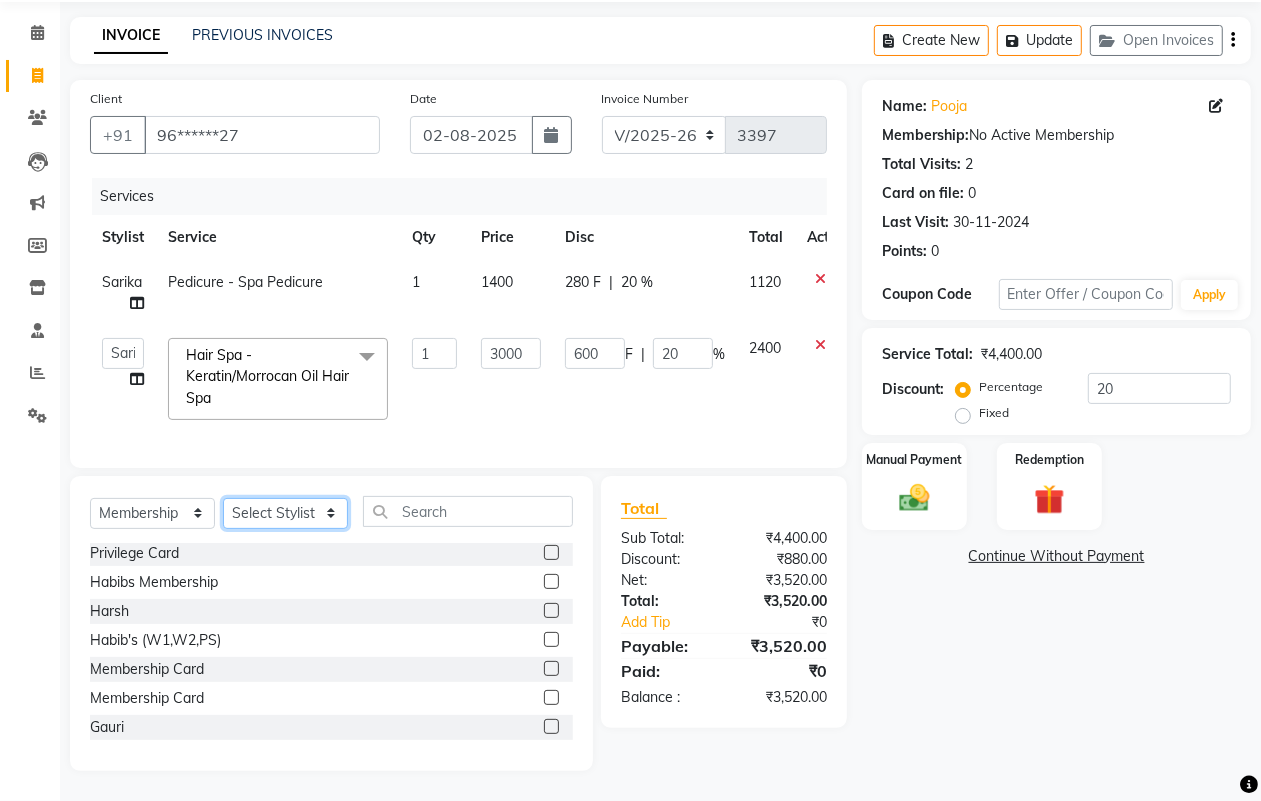 select on "18779" 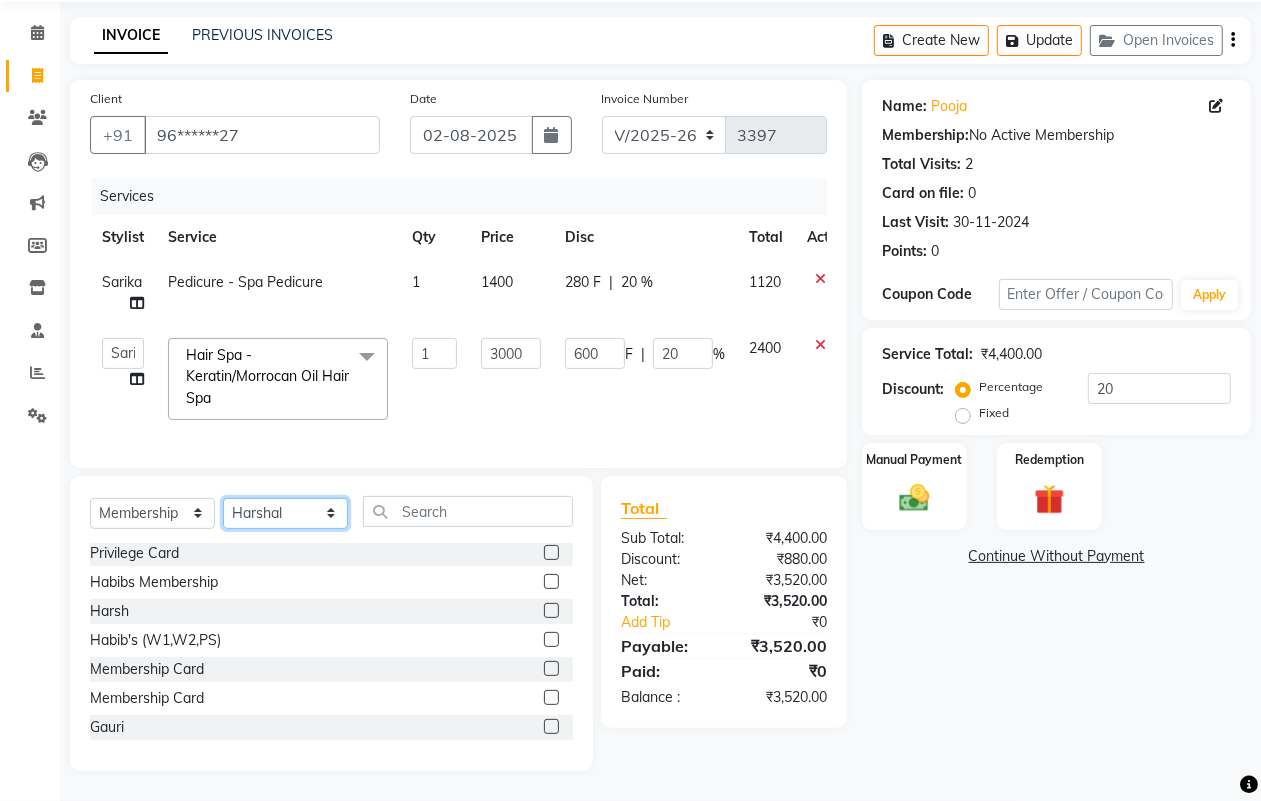 click on "Select Stylist [FIRST] [FIRST] [FIRST] [FIRST] [FIRST] [FIRST] [FIRST] [FIRST]  [FIRST]" 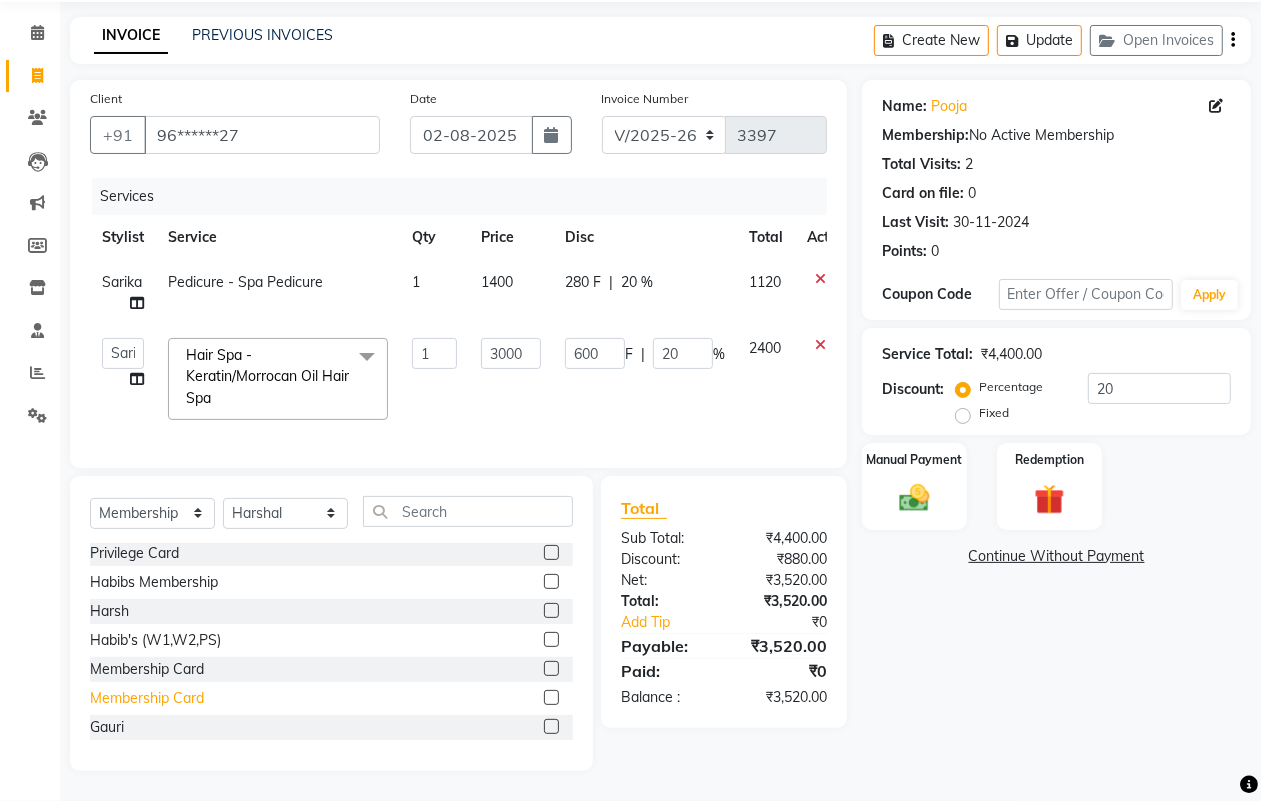 click on "Membership Card" 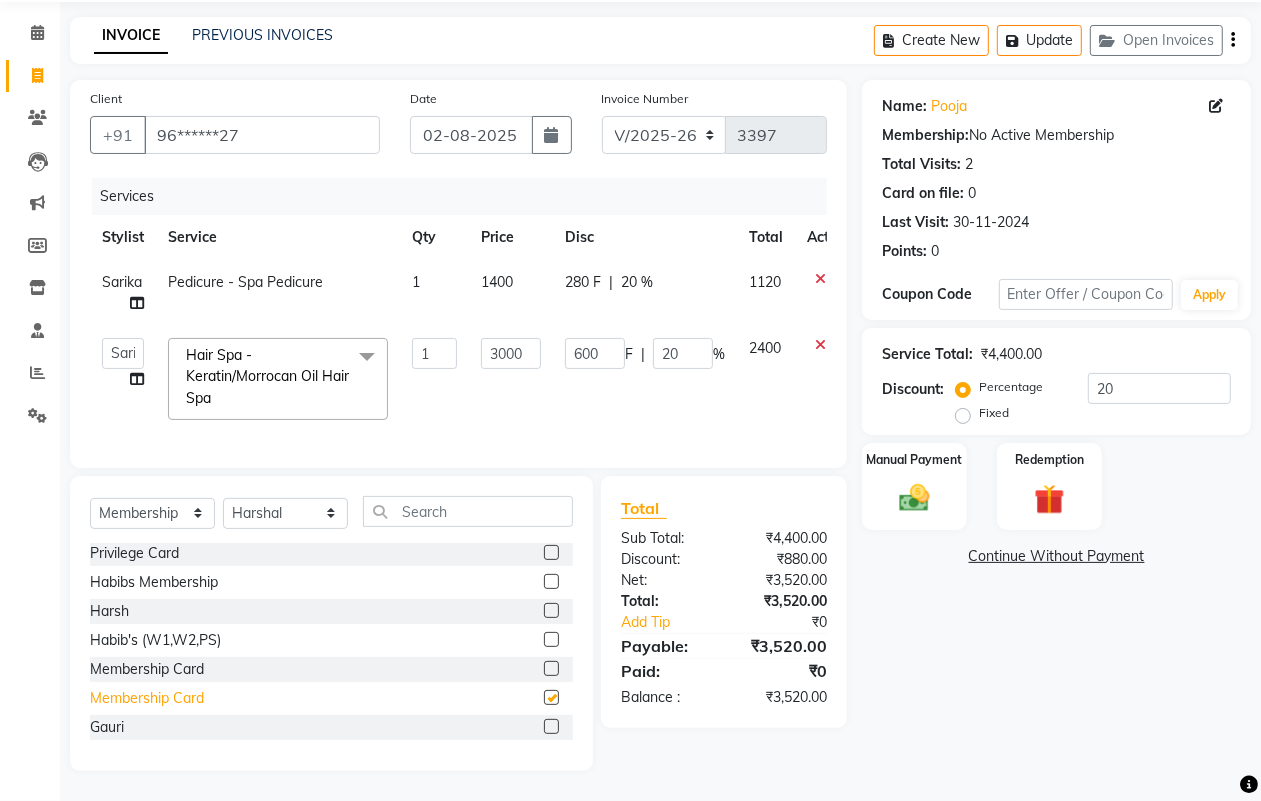 select on "select" 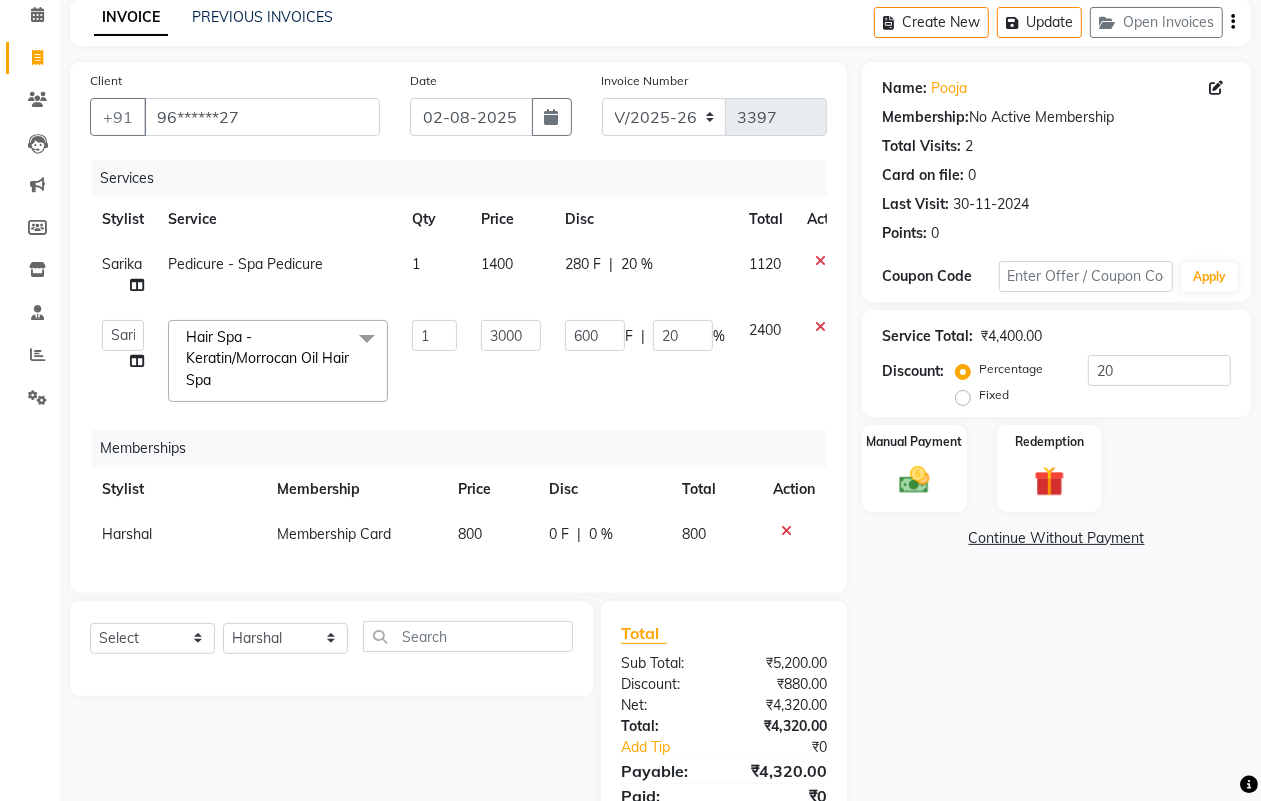 scroll, scrollTop: 0, scrollLeft: 0, axis: both 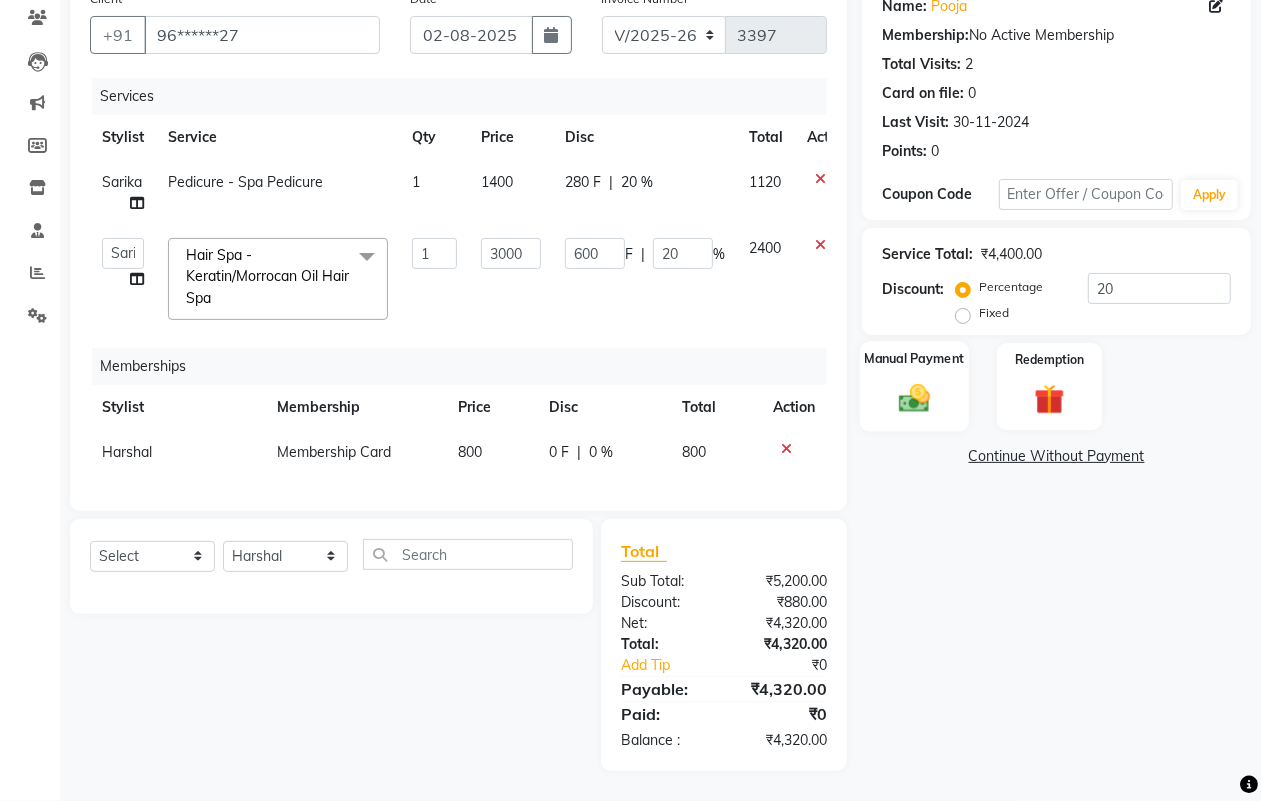 click on "Manual Payment" 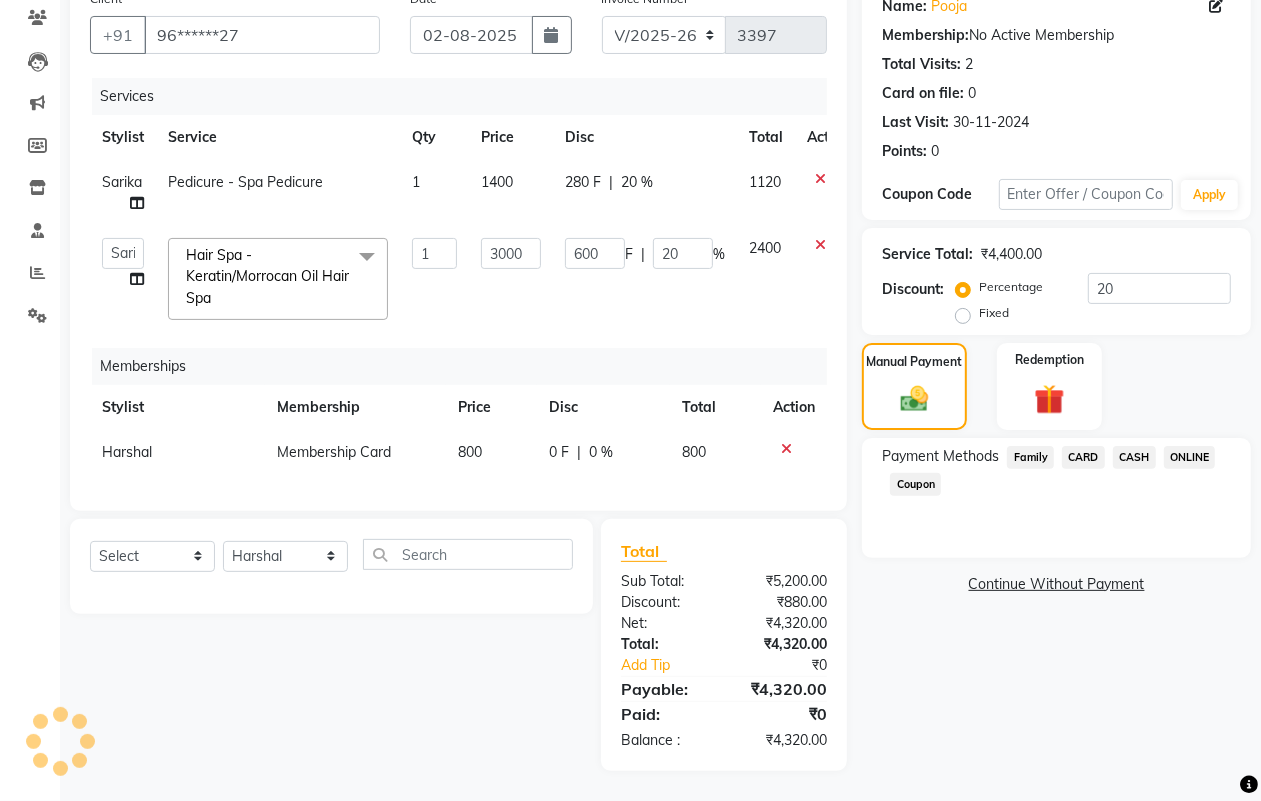 click on "ONLINE" 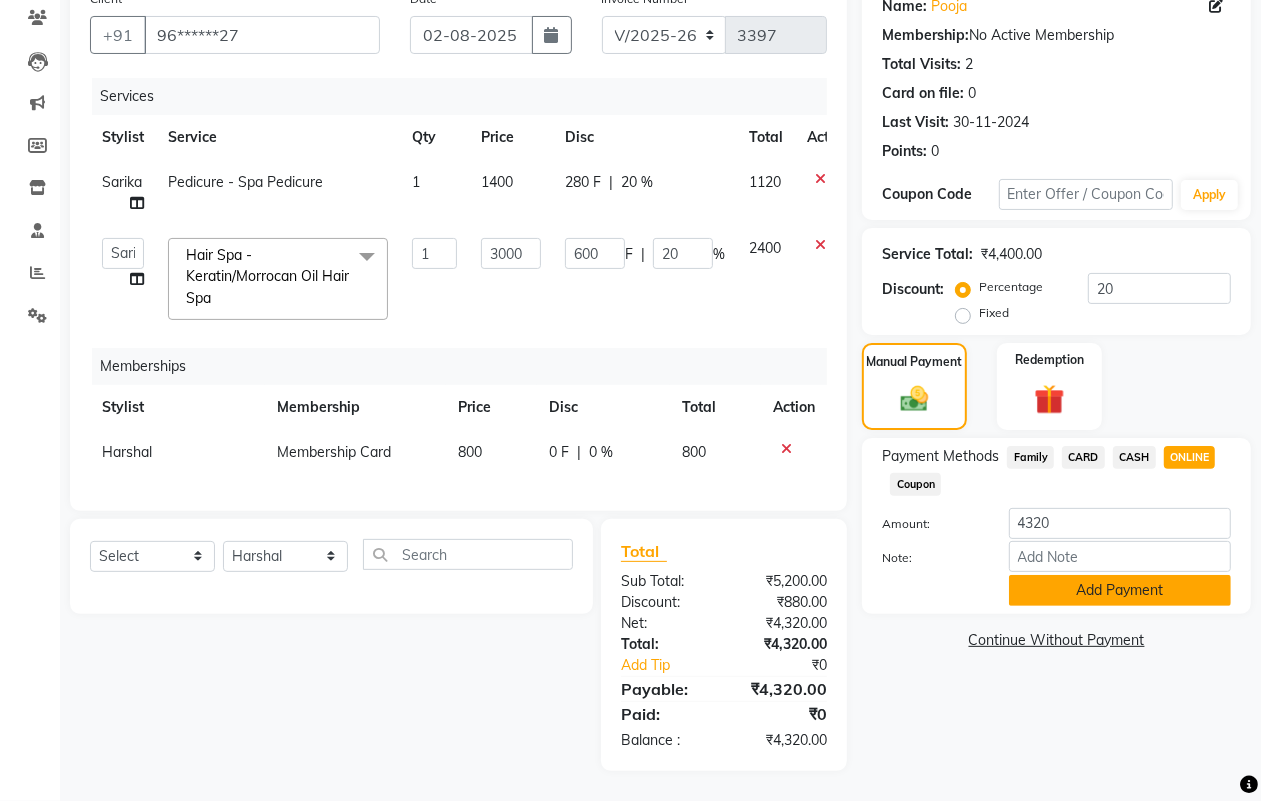 click on "Add Payment" 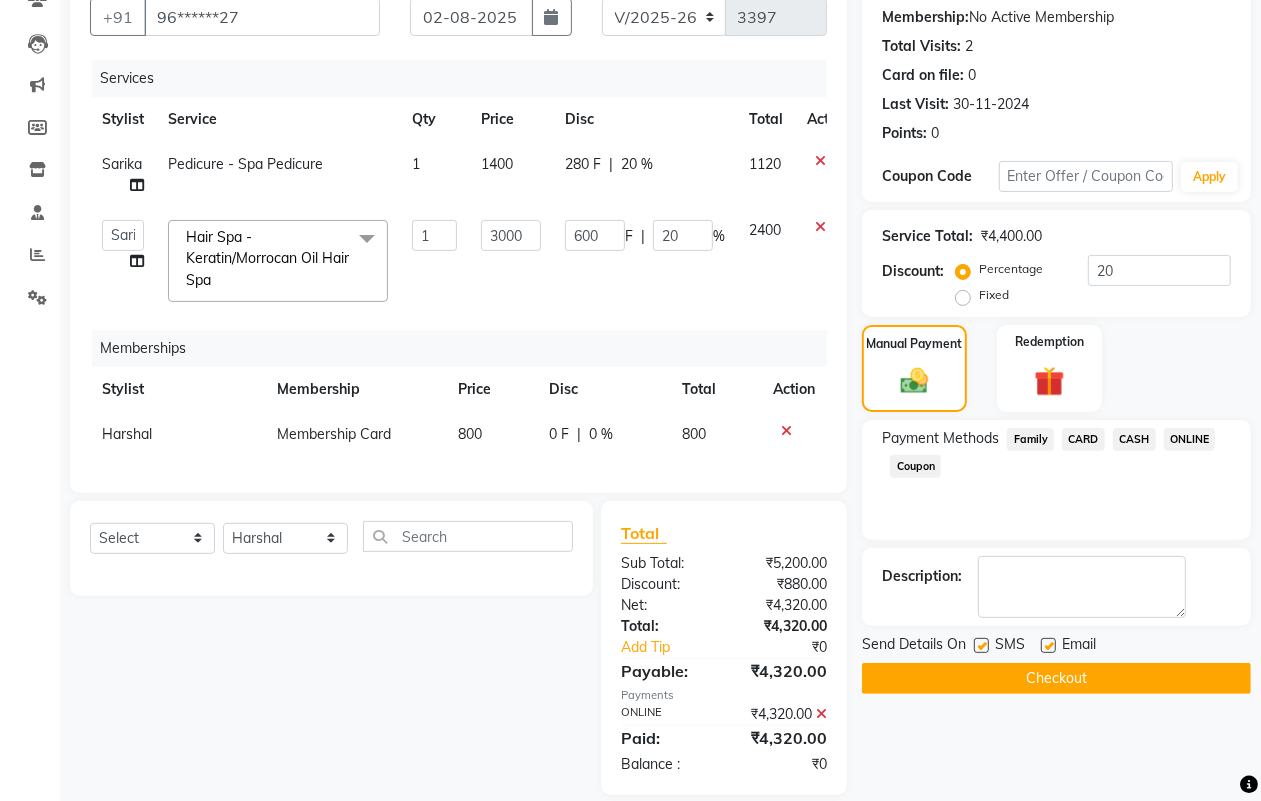 click on "Checkout" 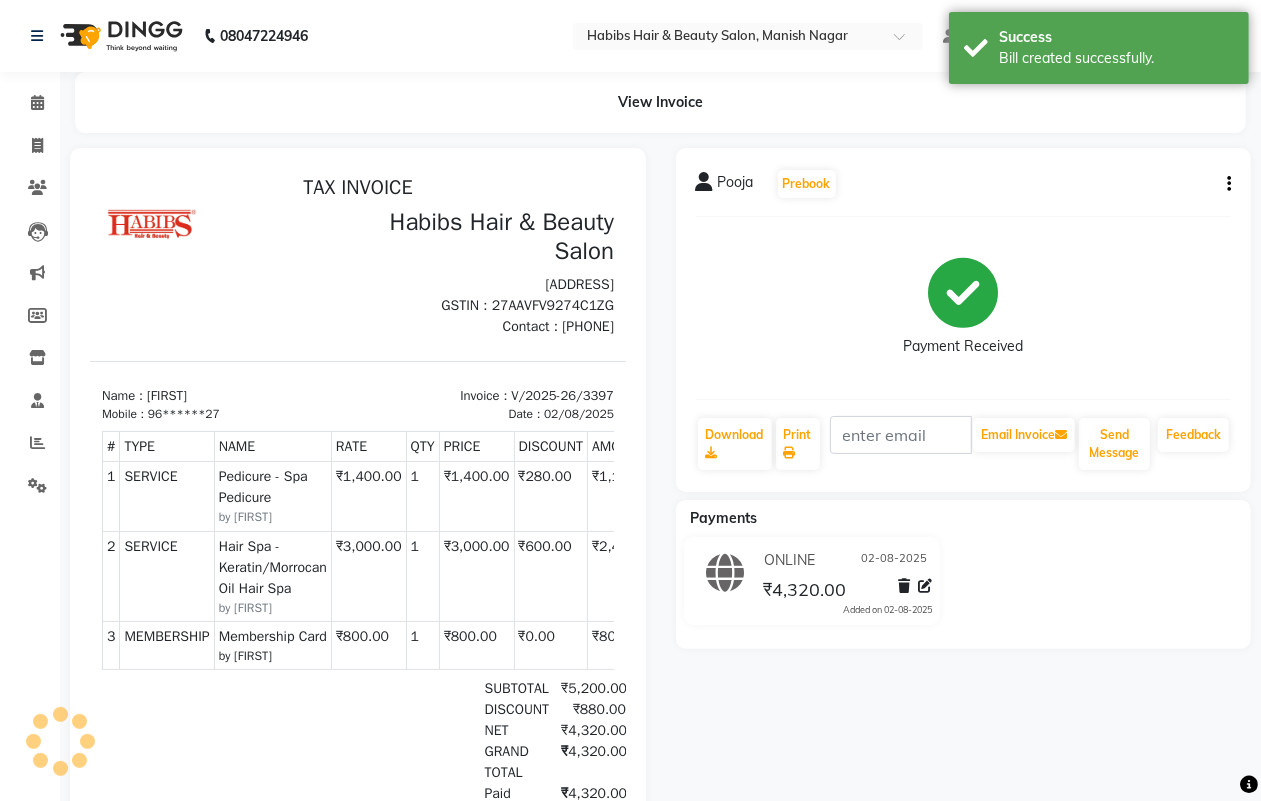 scroll, scrollTop: 0, scrollLeft: 0, axis: both 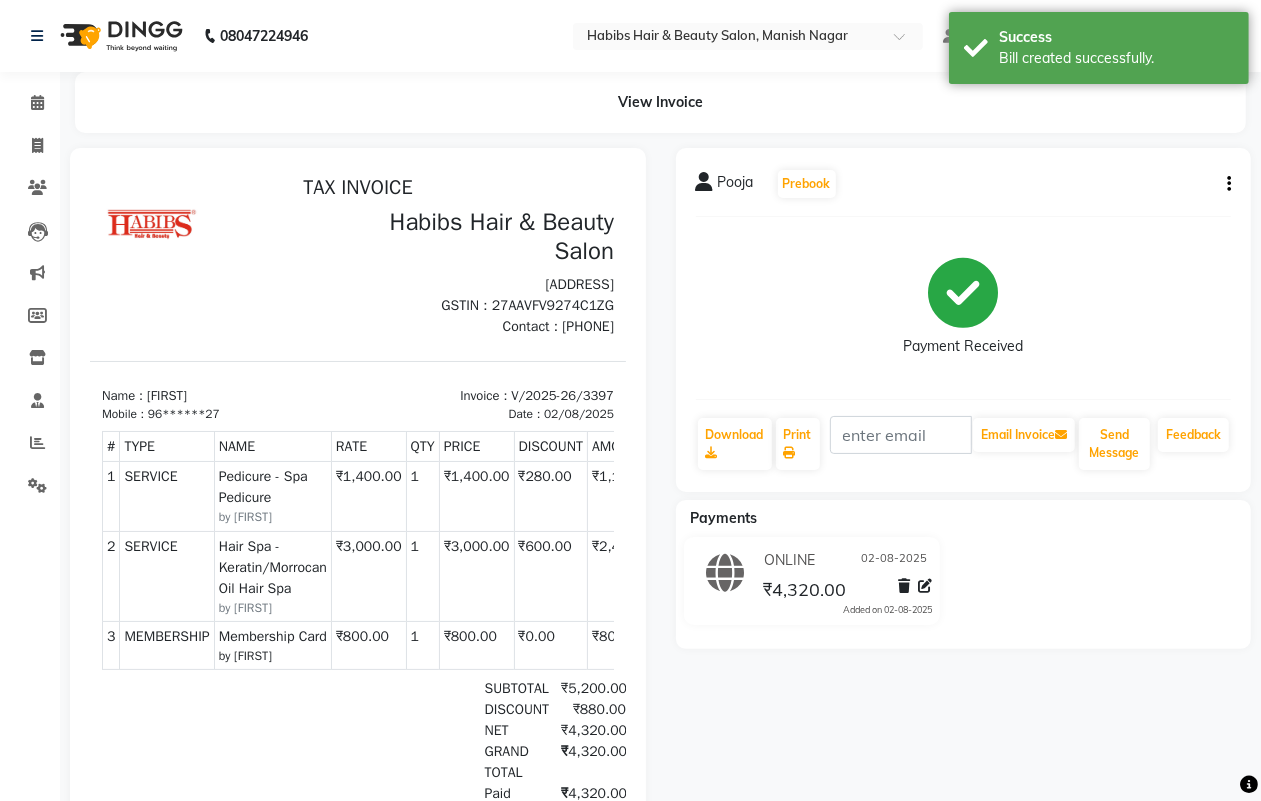 select on "service" 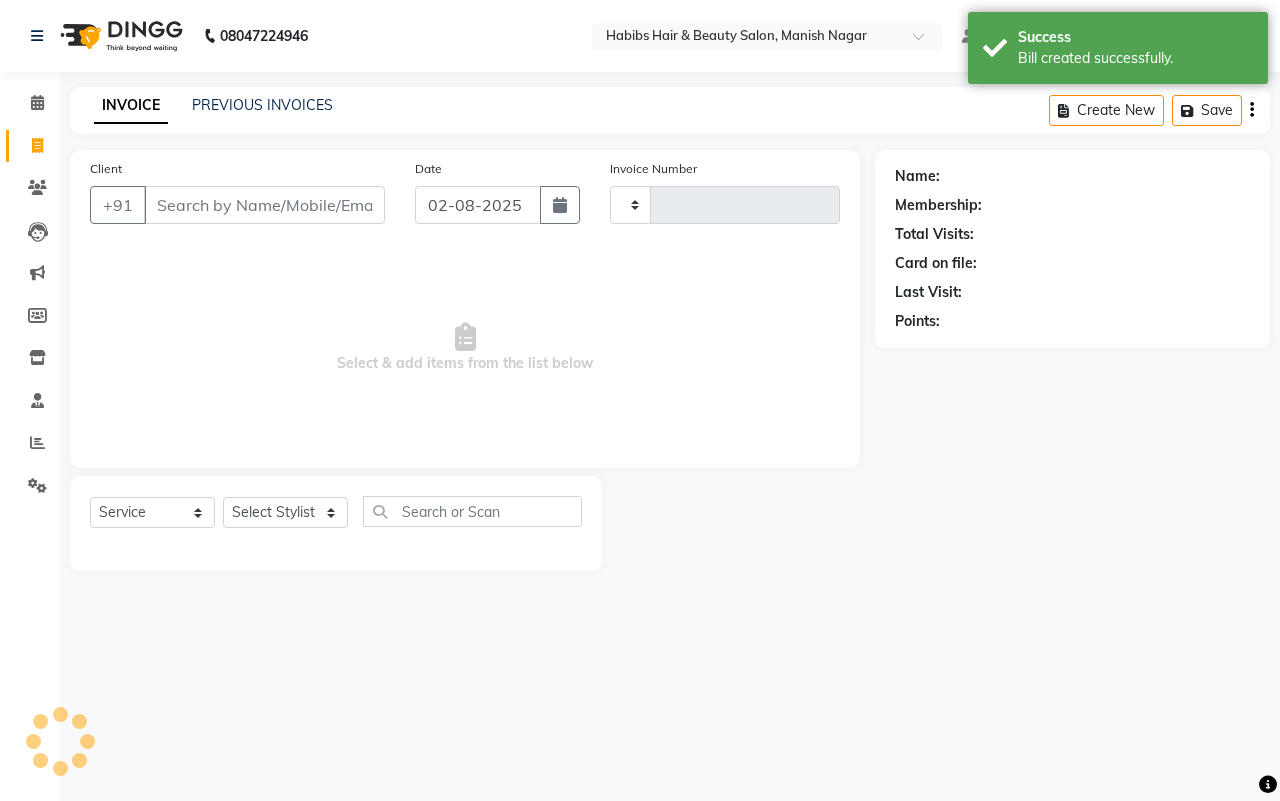 type on "3398" 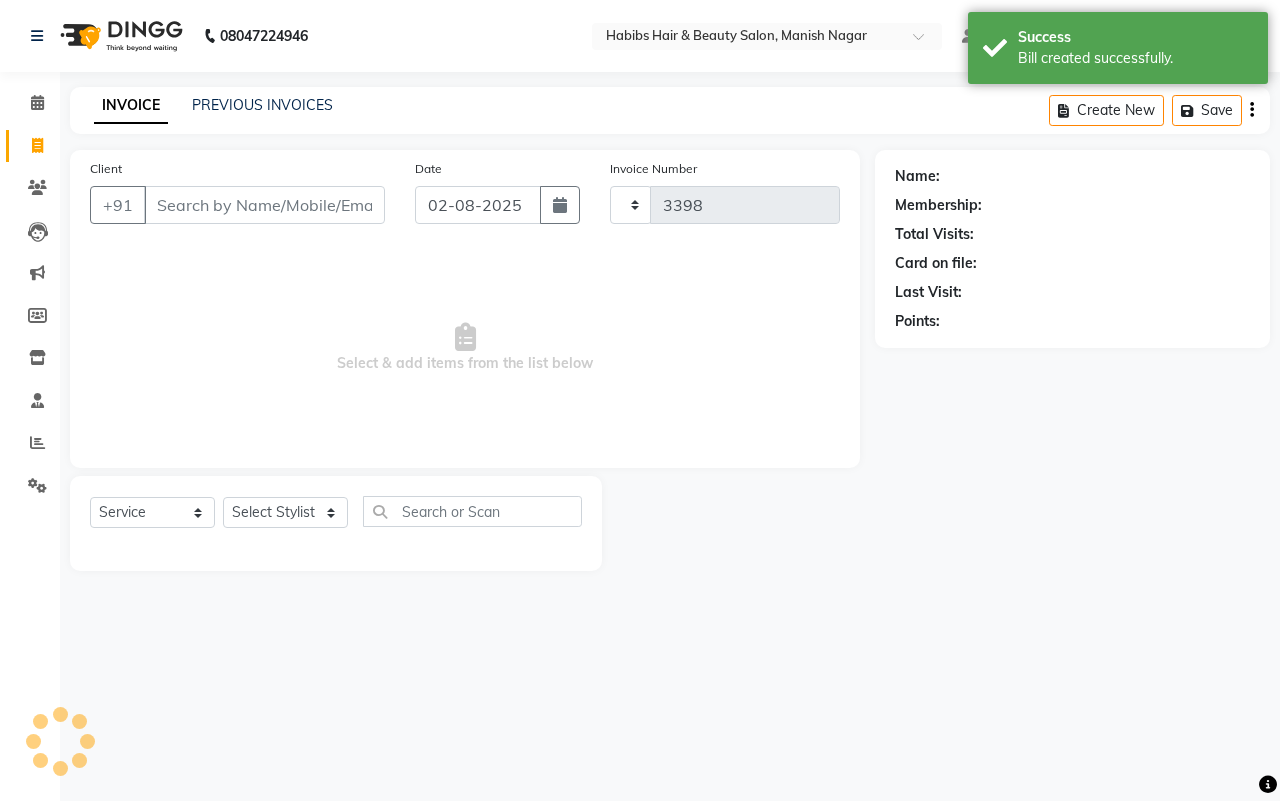 select on "3804" 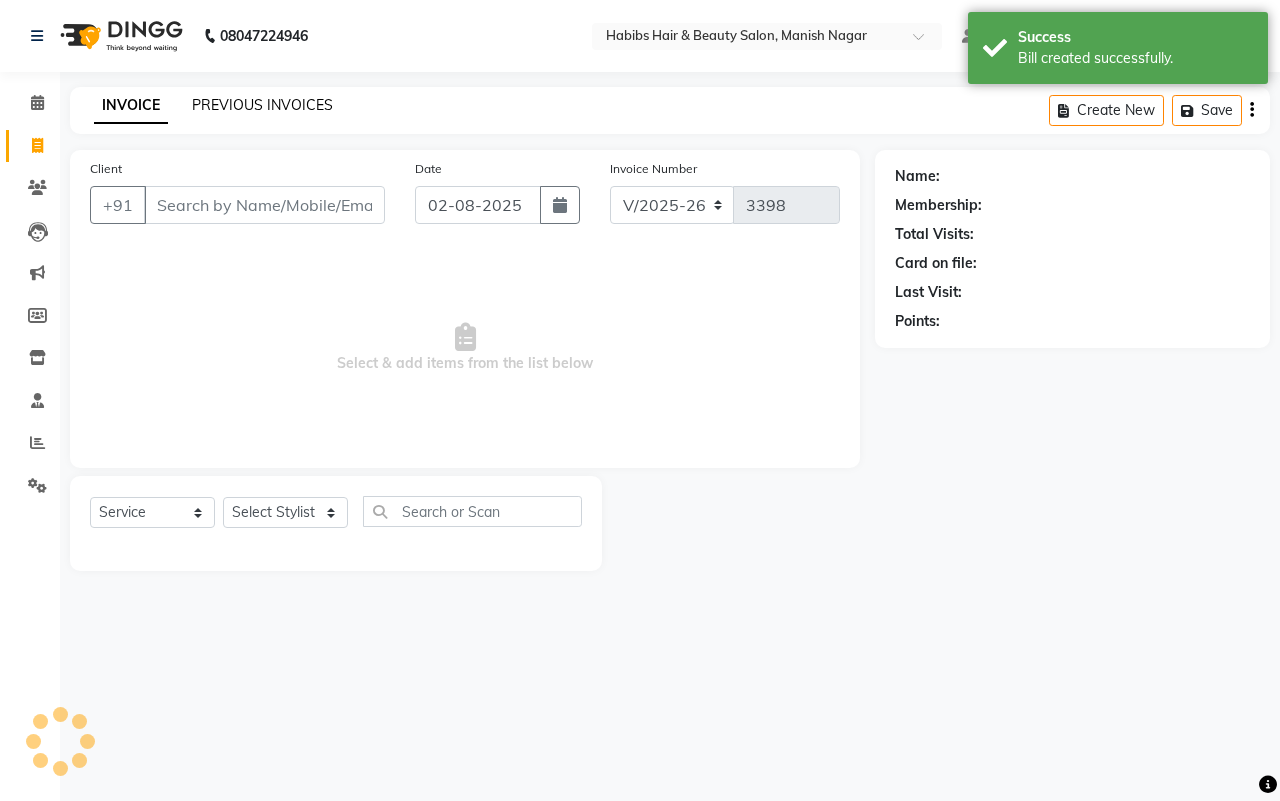 click on "PREVIOUS INVOICES" 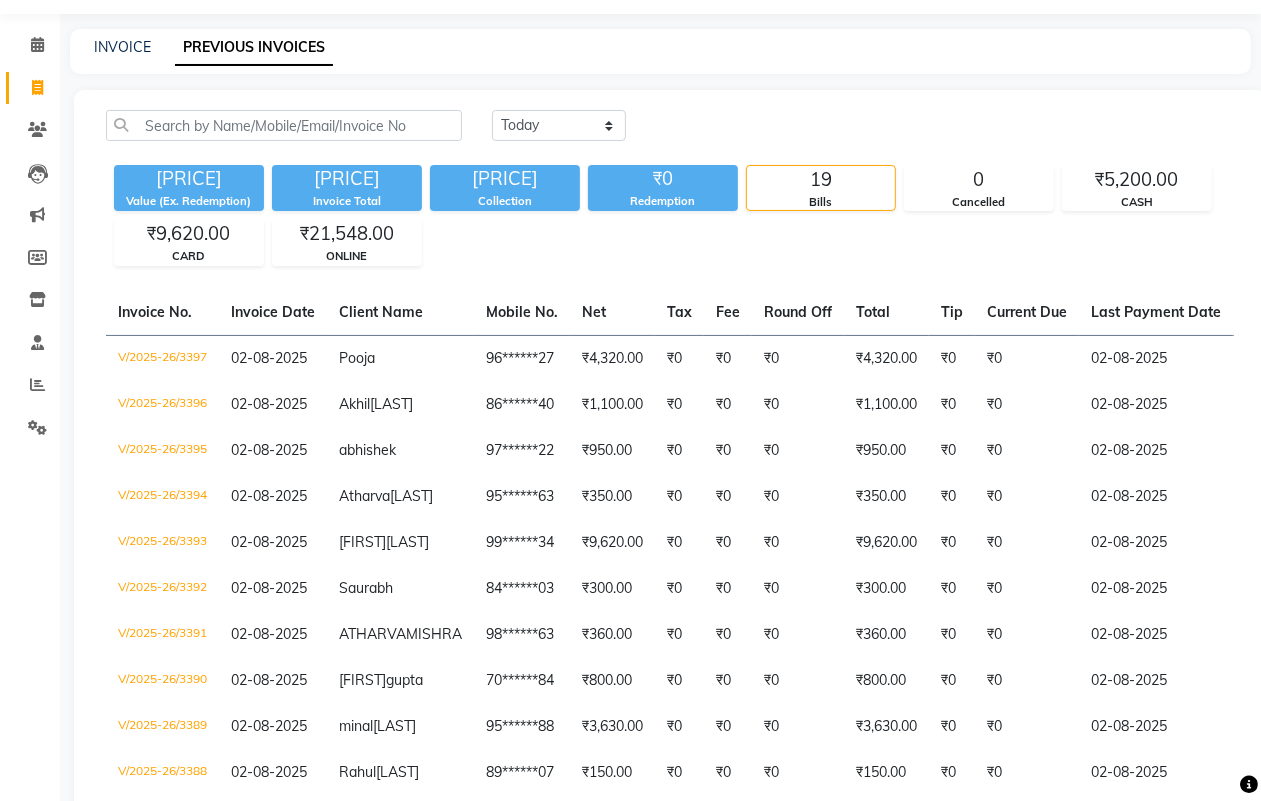 scroll, scrollTop: 0, scrollLeft: 0, axis: both 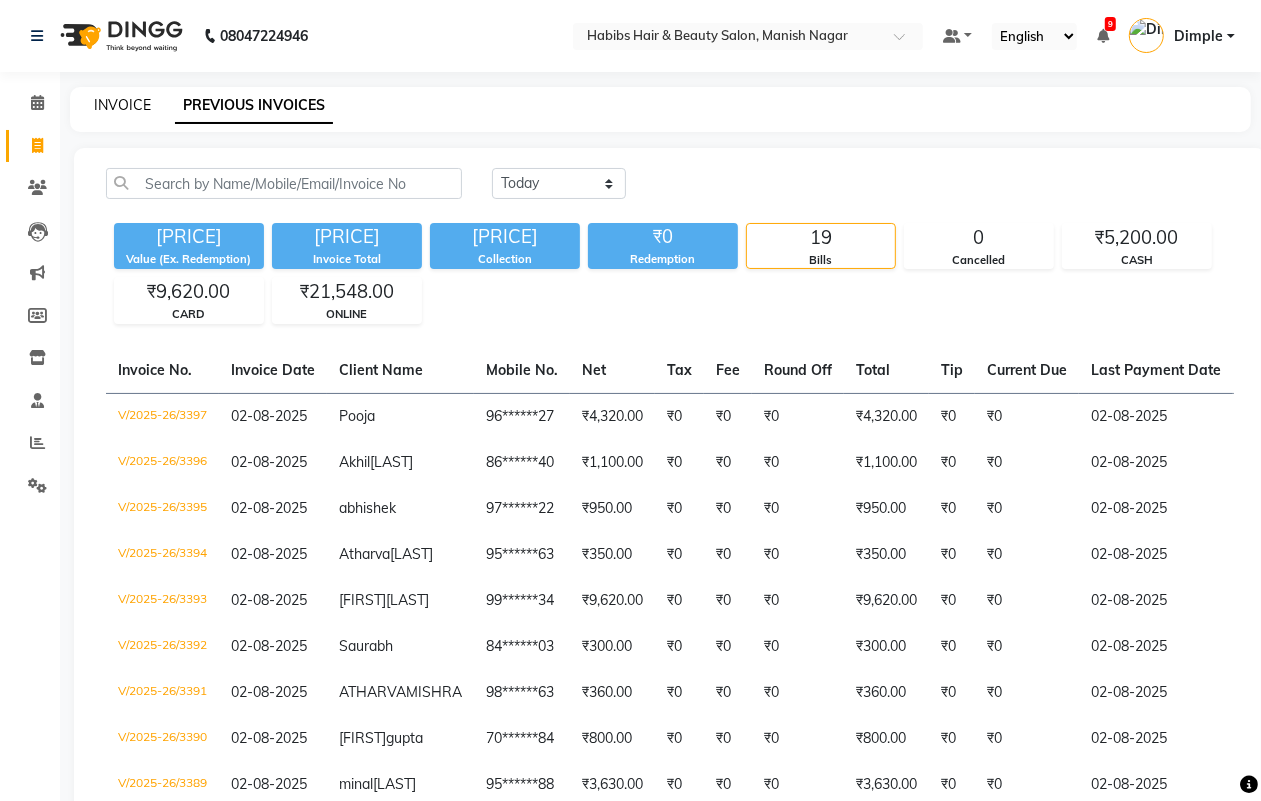 click on "INVOICE" 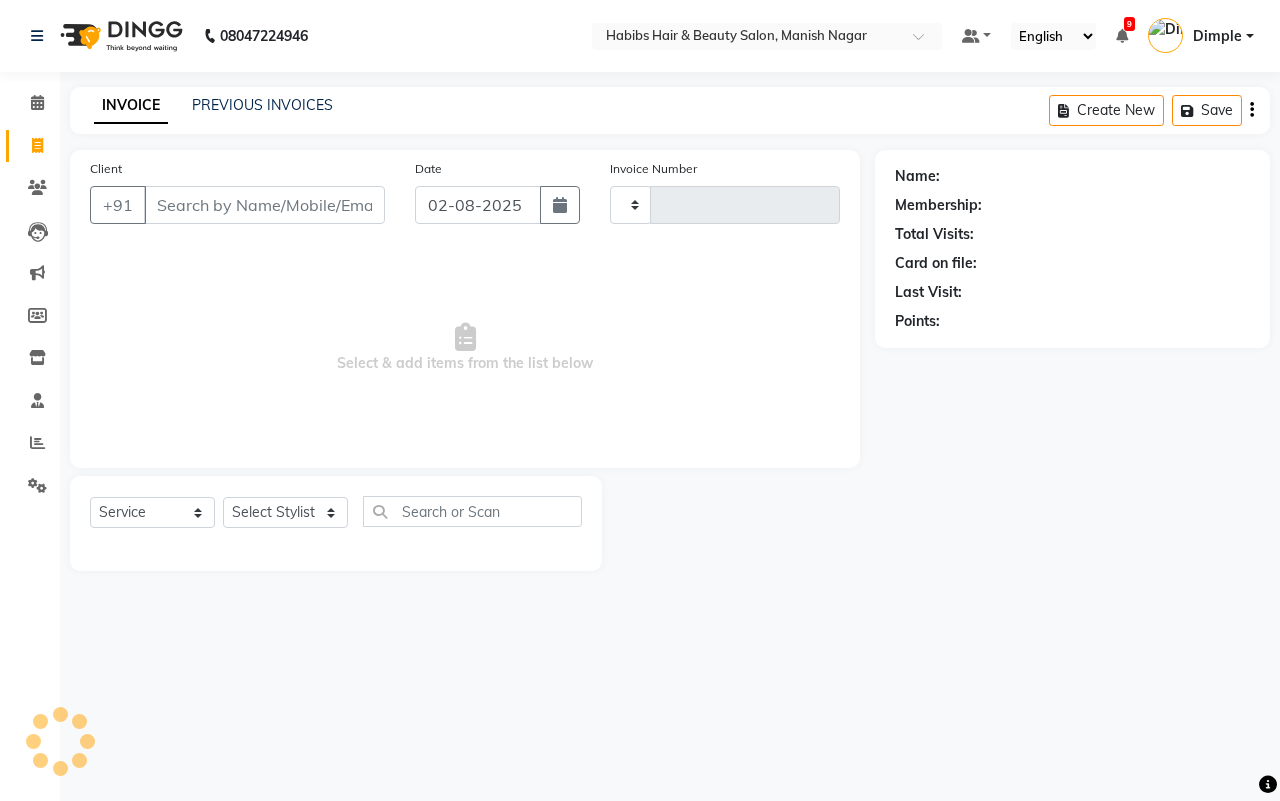 type on "3398" 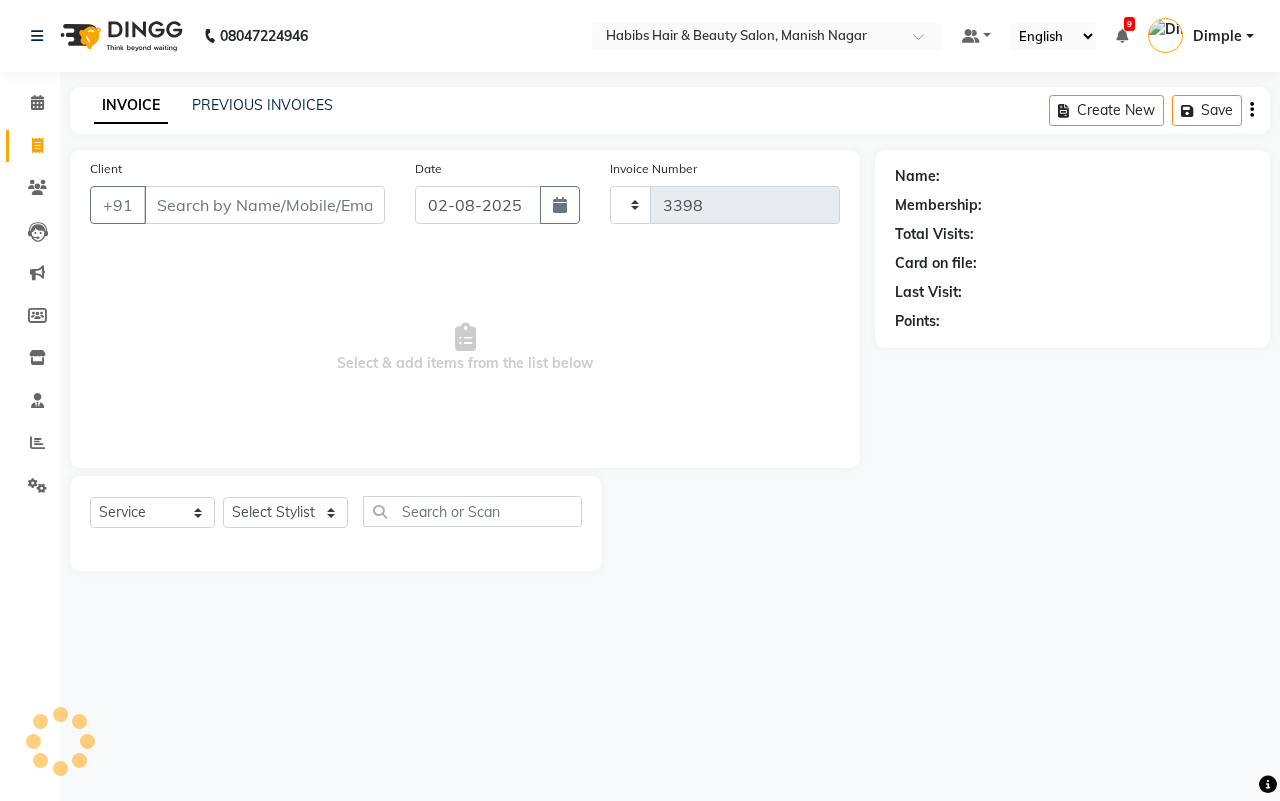 select on "3804" 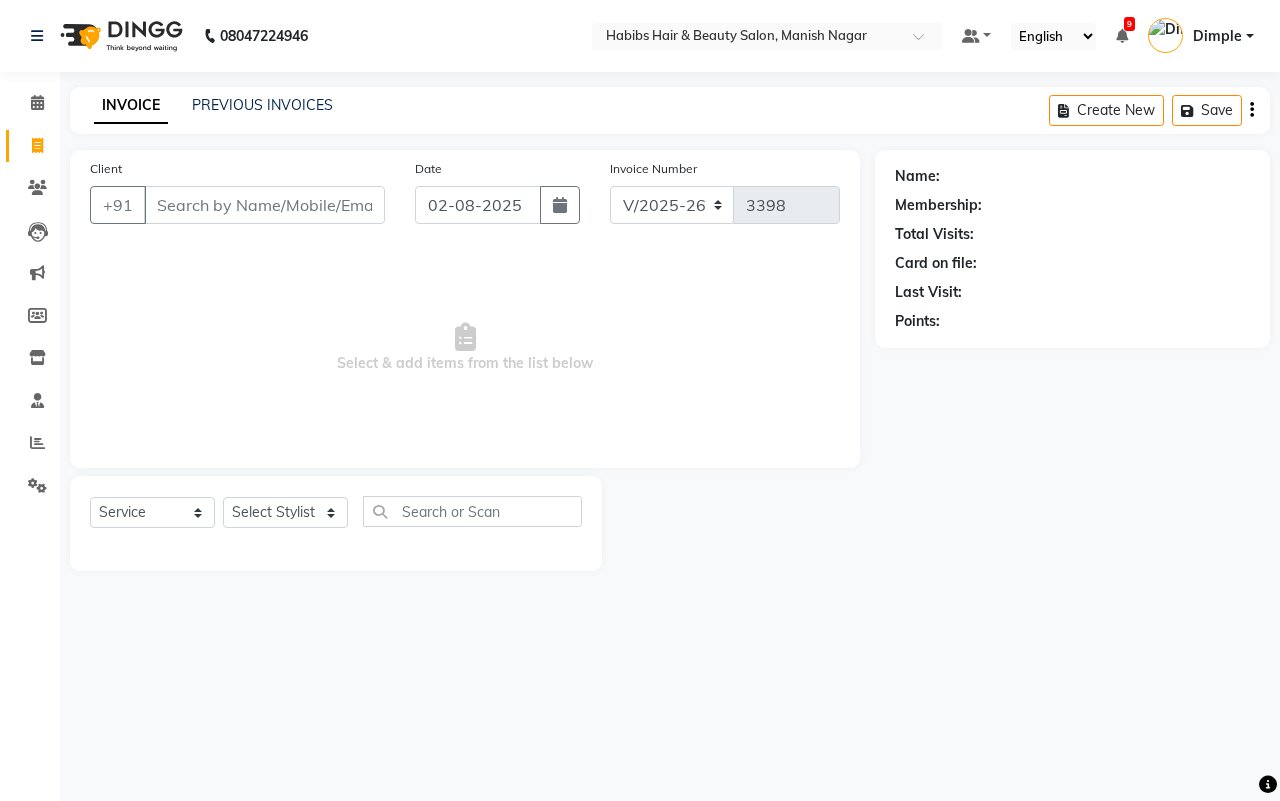 drag, startPoint x: 198, startPoint y: 195, endPoint x: 286, endPoint y: 206, distance: 88.68484 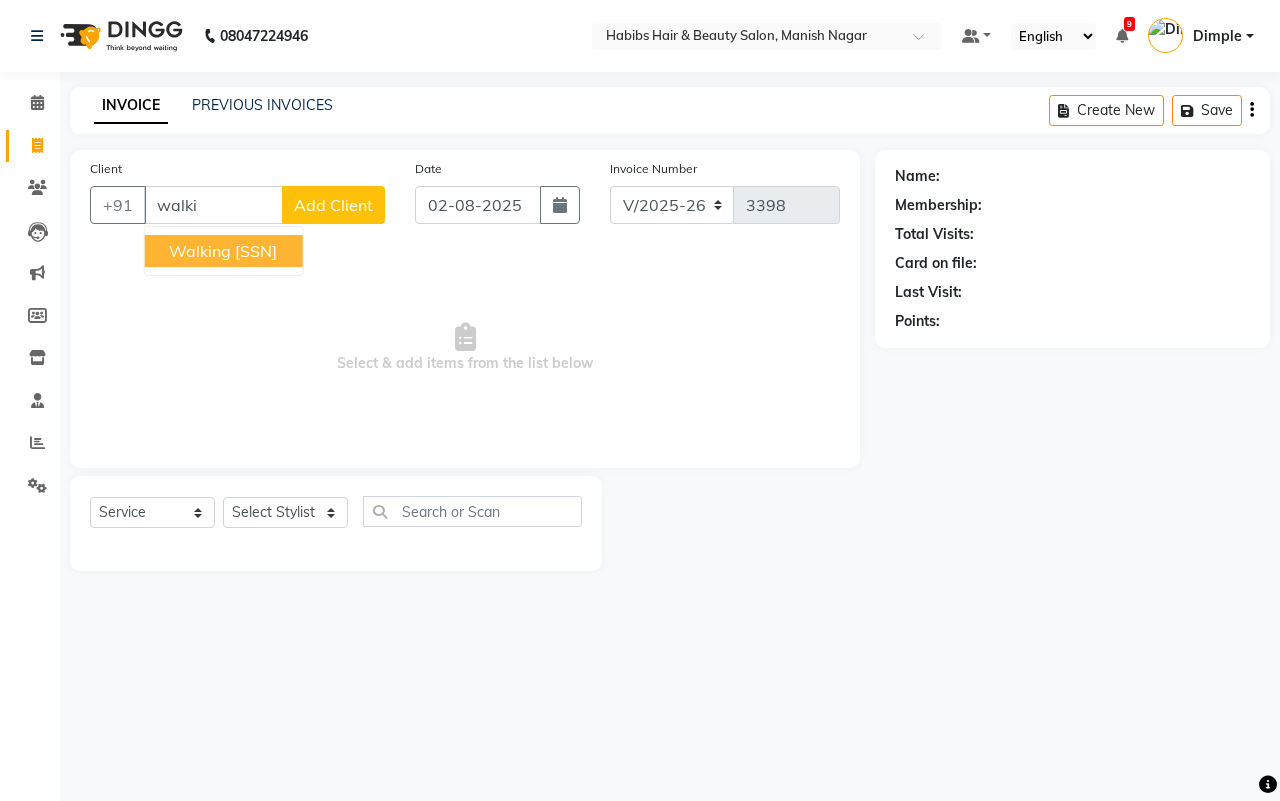 click on "[SSN]" at bounding box center [256, 251] 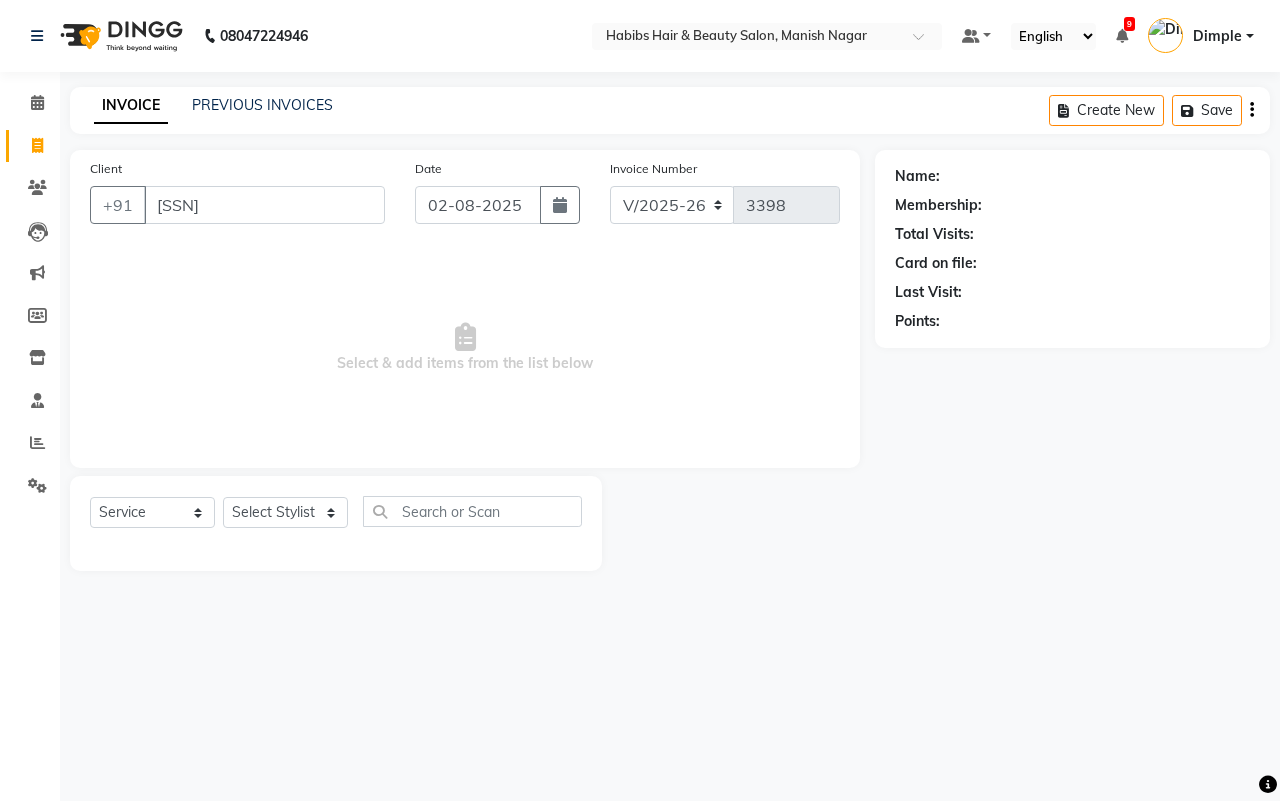 type on "[SSN]" 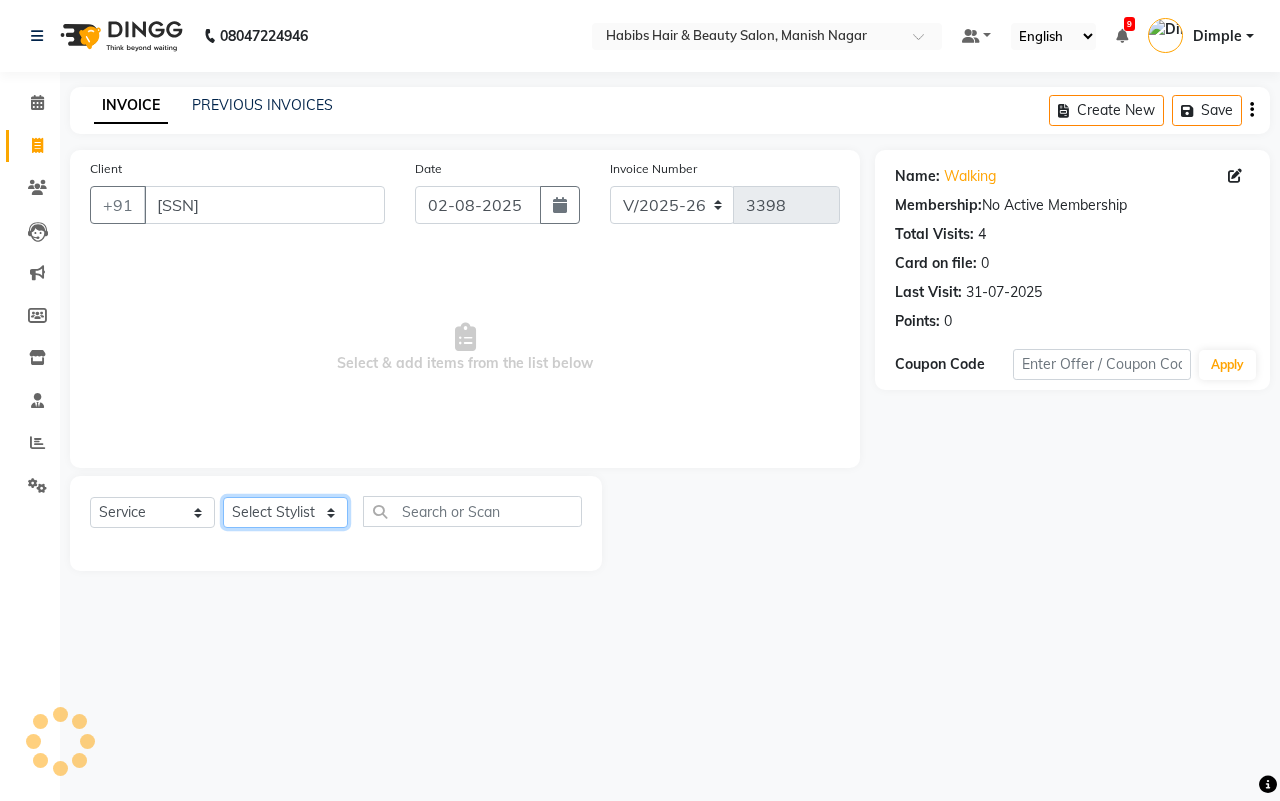 click on "Select Stylist [FIRST] [FIRST] [FIRST] [FIRST] [FIRST] [FIRST] [FIRST] [FIRST]  [FIRST]" 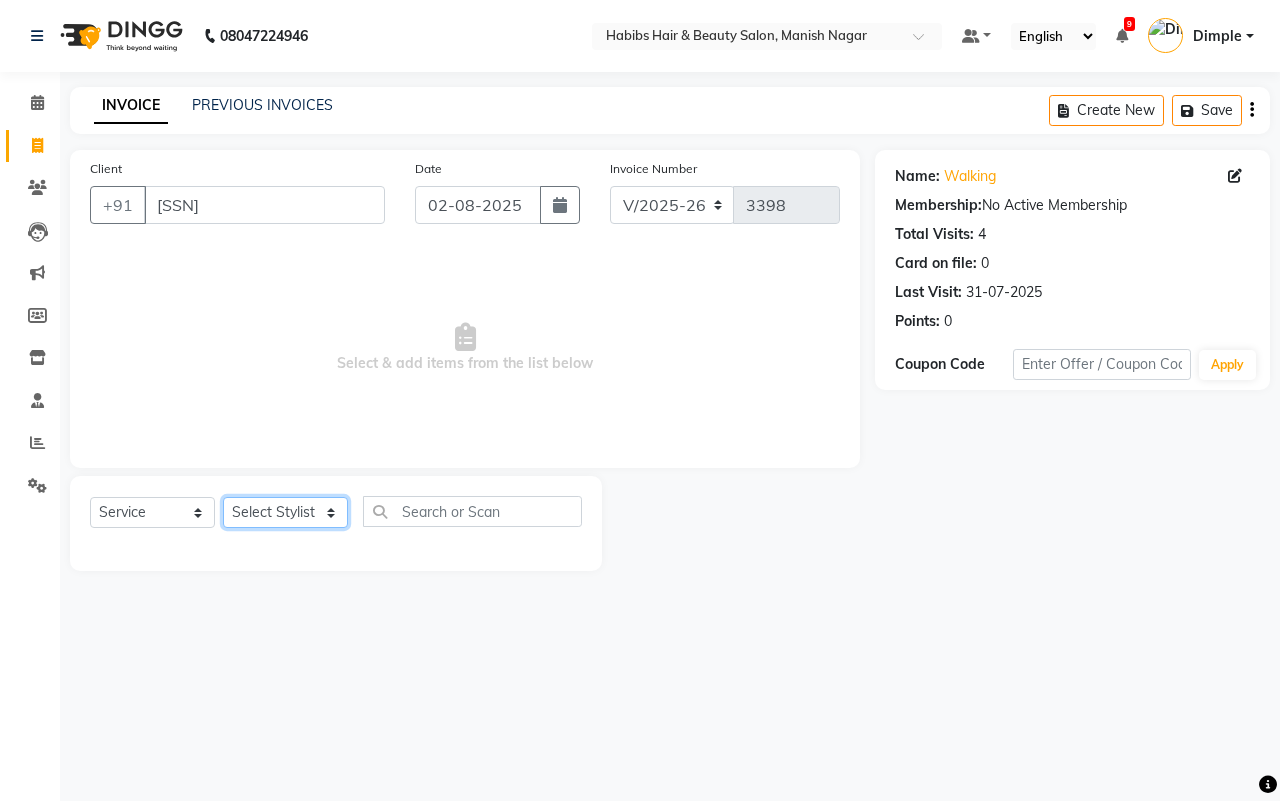 select on "34633" 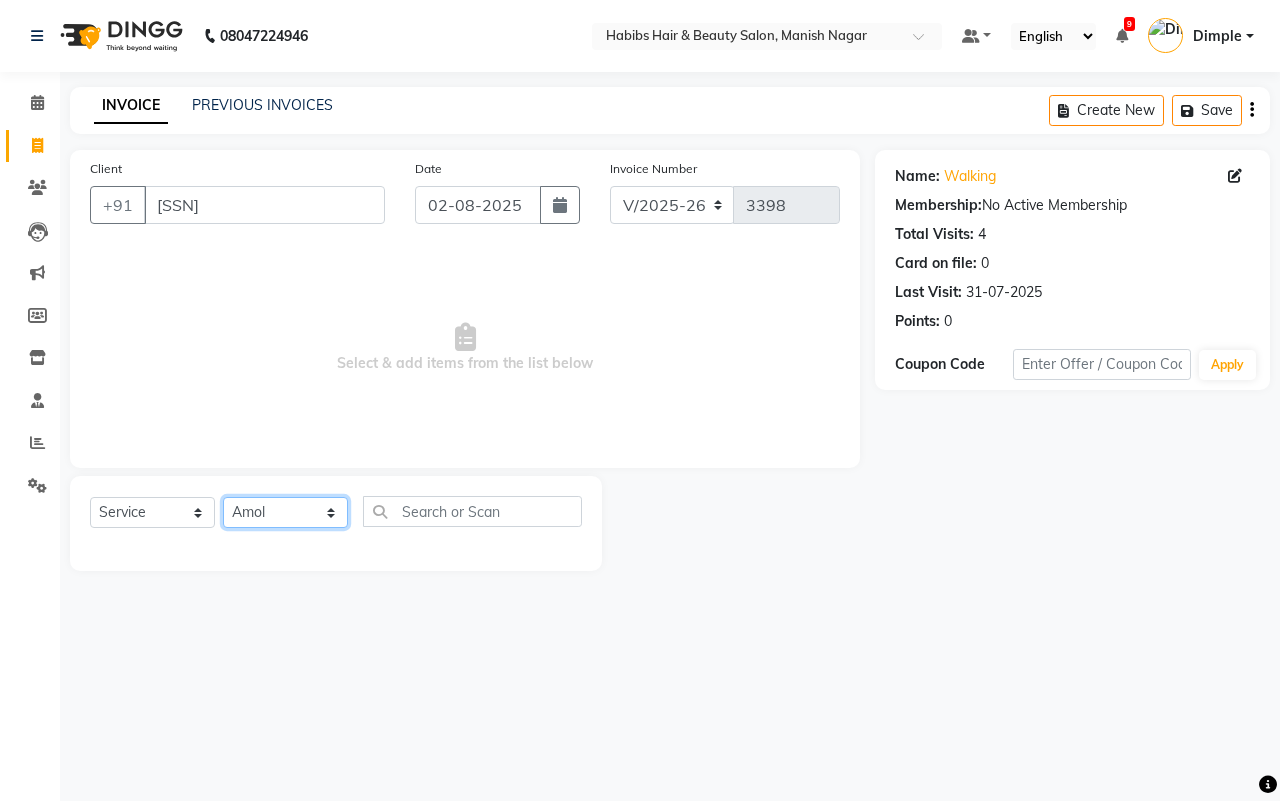 click on "Select Stylist [FIRST] [FIRST] [FIRST] [FIRST] [FIRST] [FIRST] [FIRST] [FIRST]  [FIRST]" 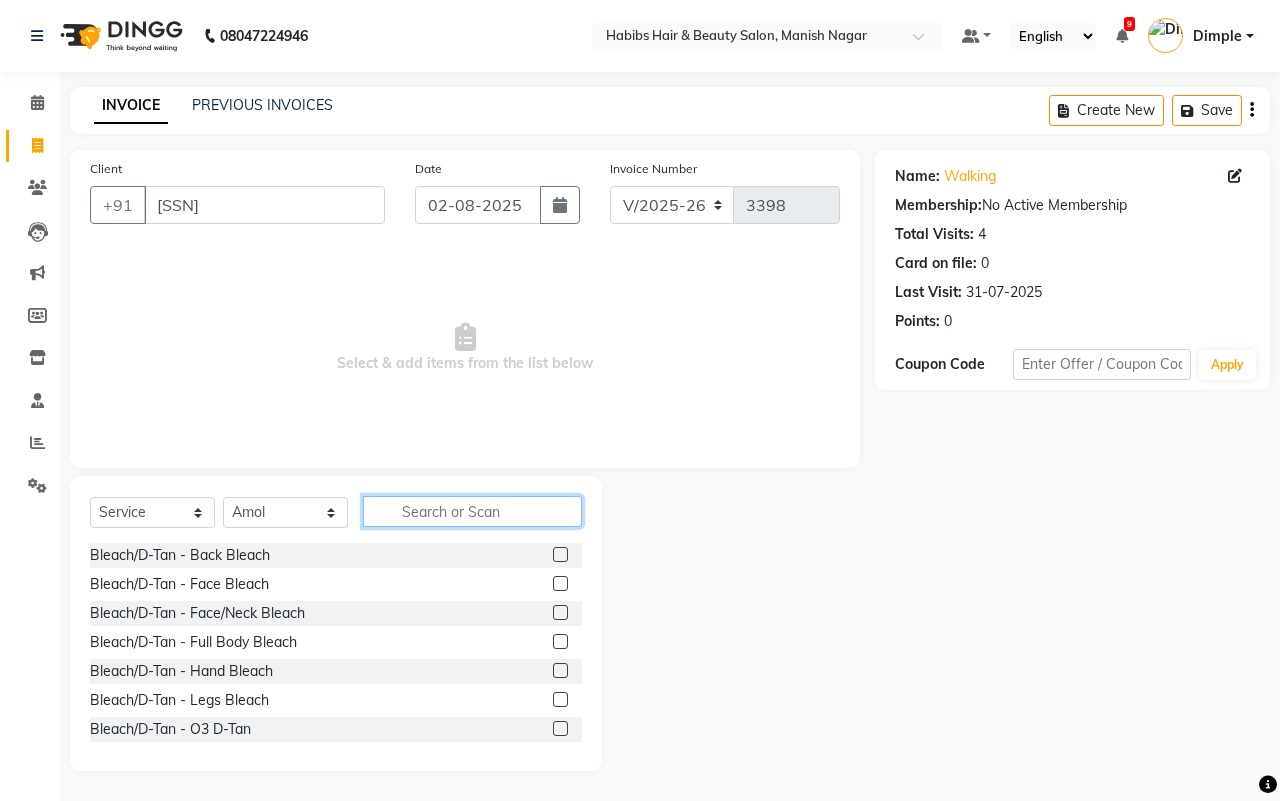 click 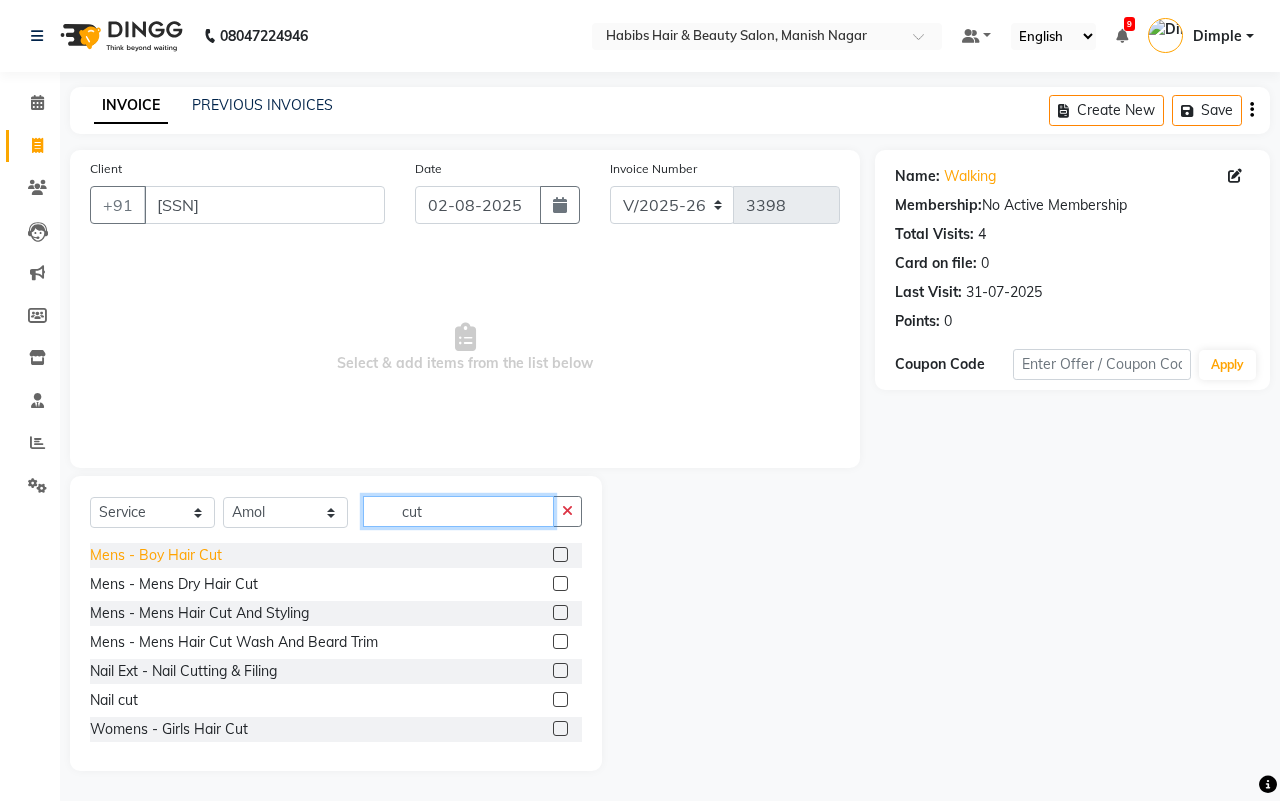 type on "cut" 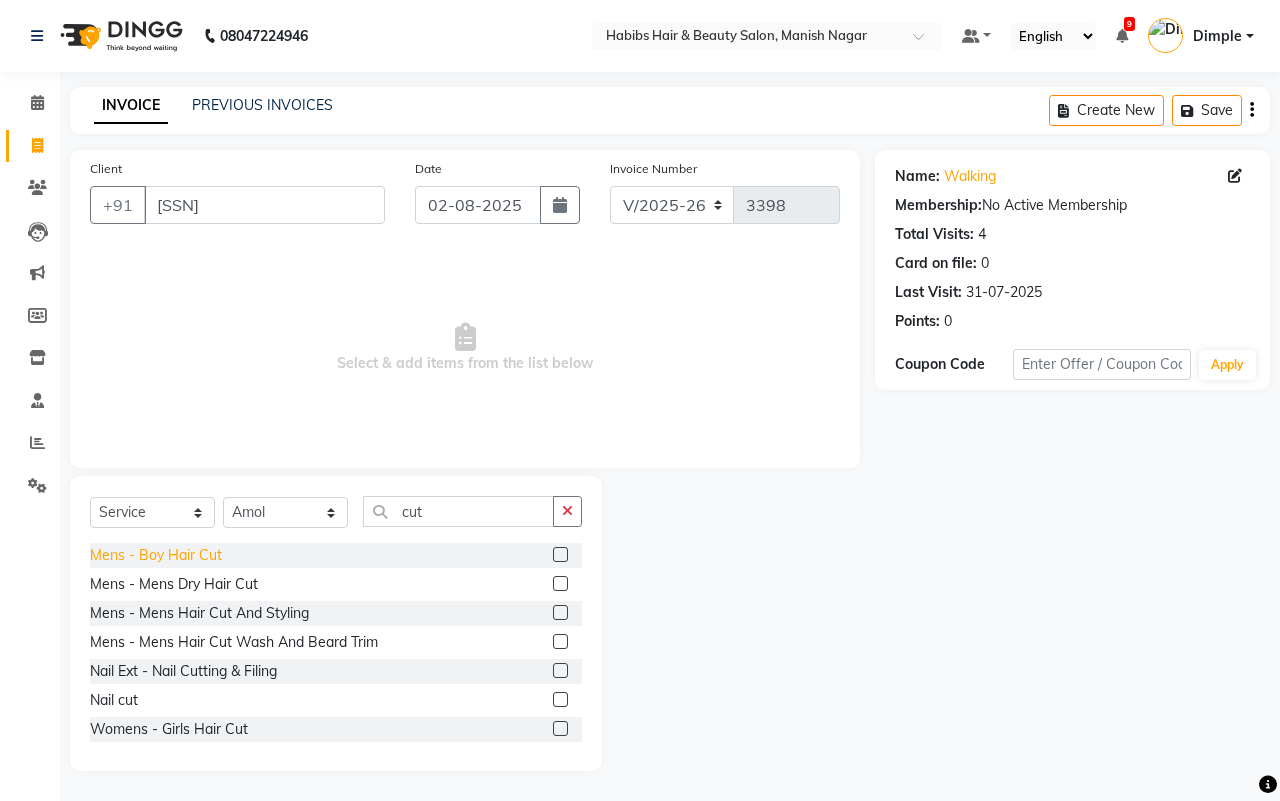 click on "Mens - Boy Hair Cut" 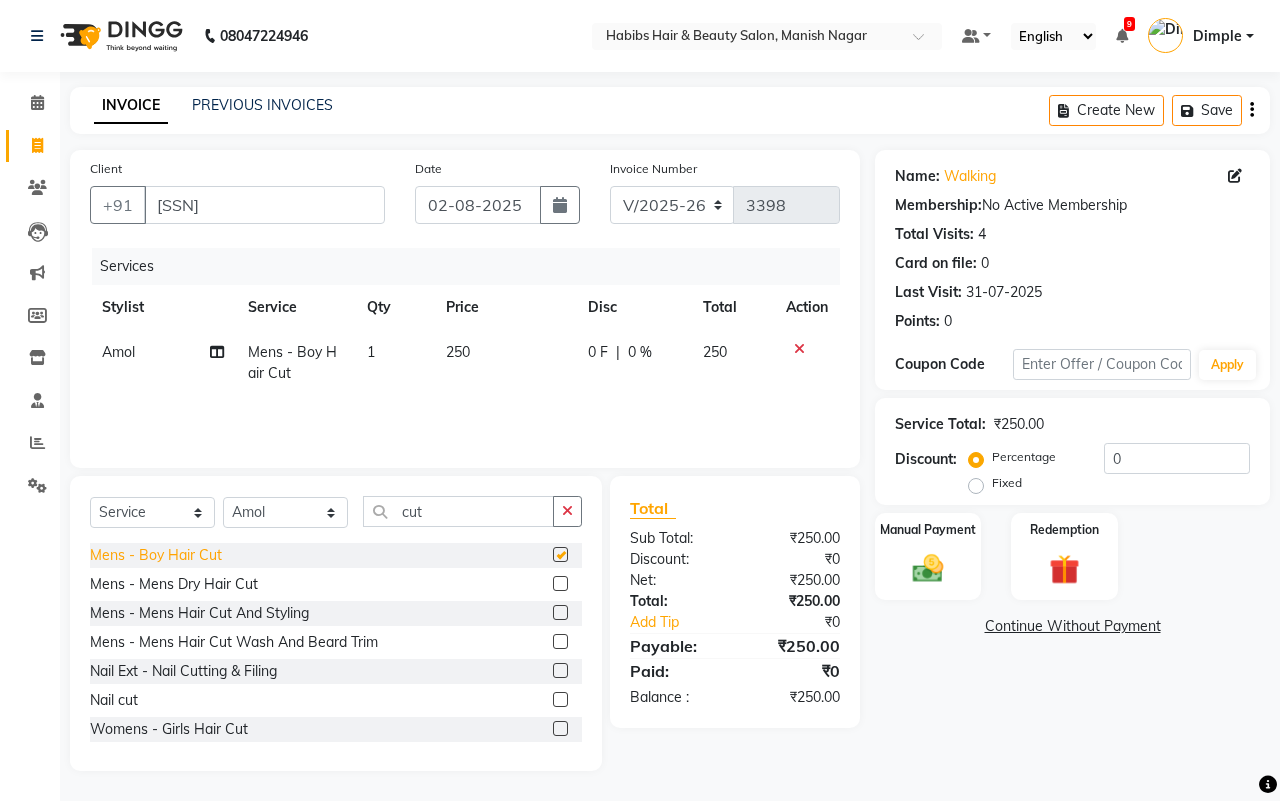 checkbox on "false" 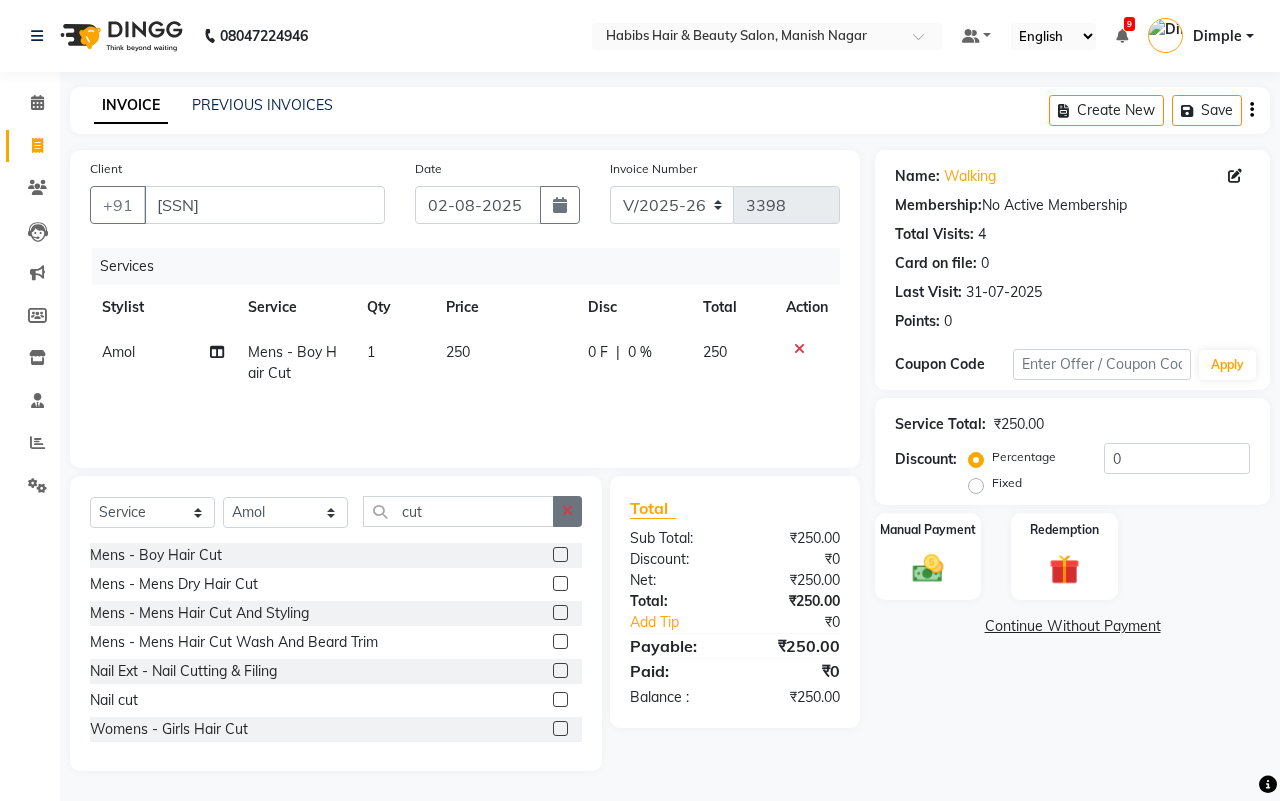 click 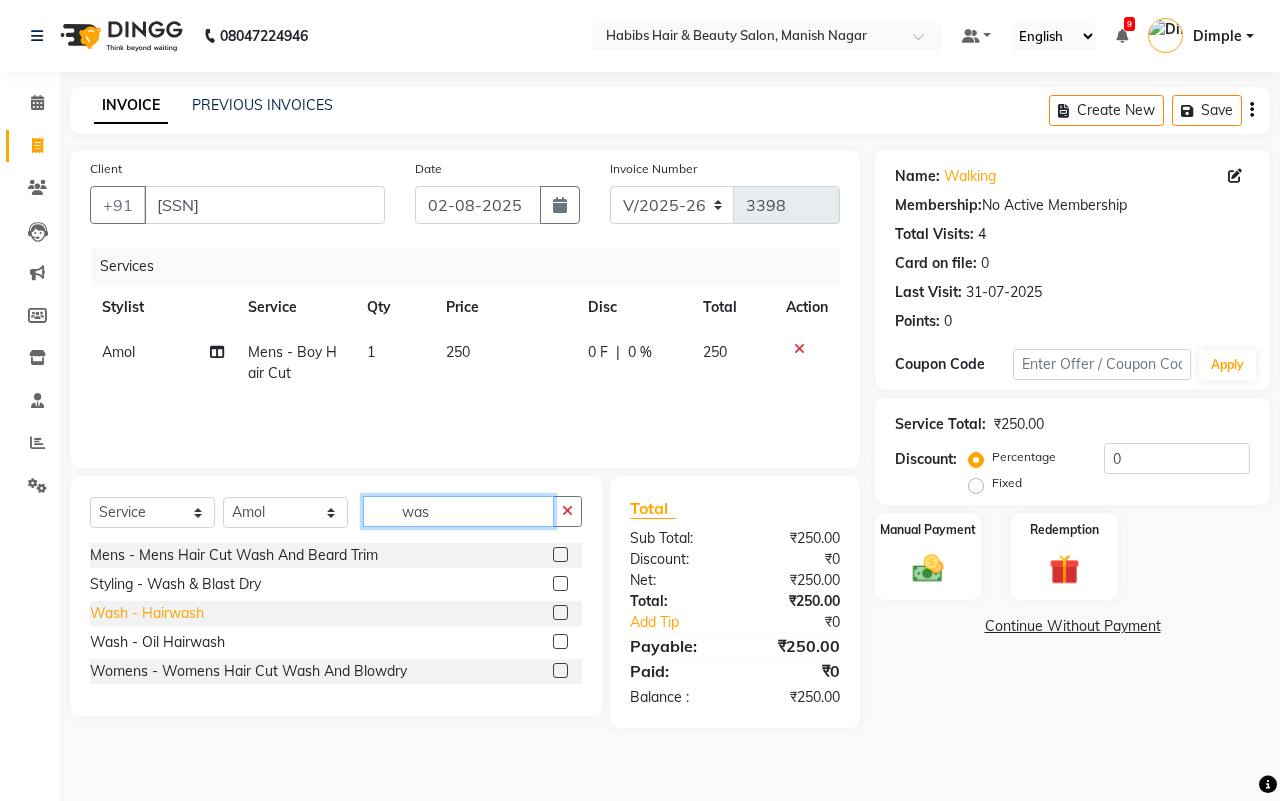 type on "was" 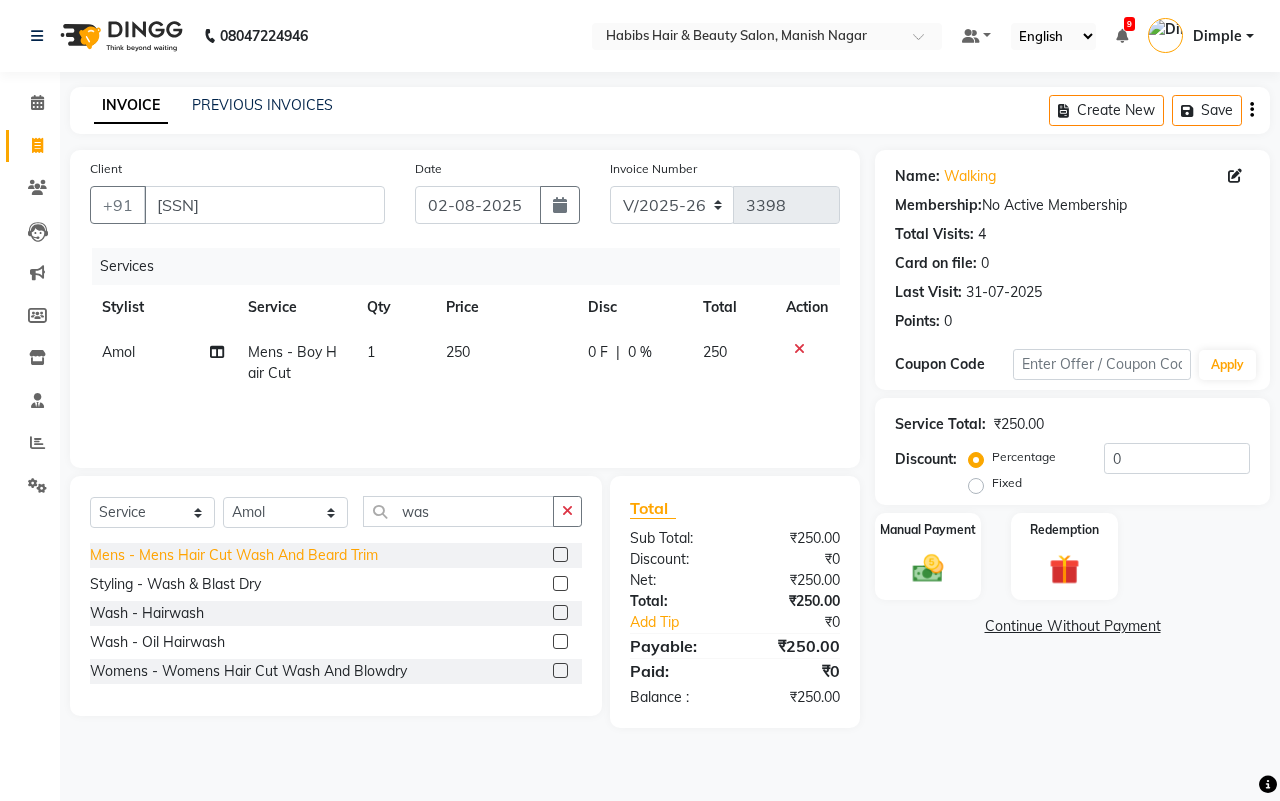 drag, startPoint x: 188, startPoint y: 621, endPoint x: 246, endPoint y: 597, distance: 62.76942 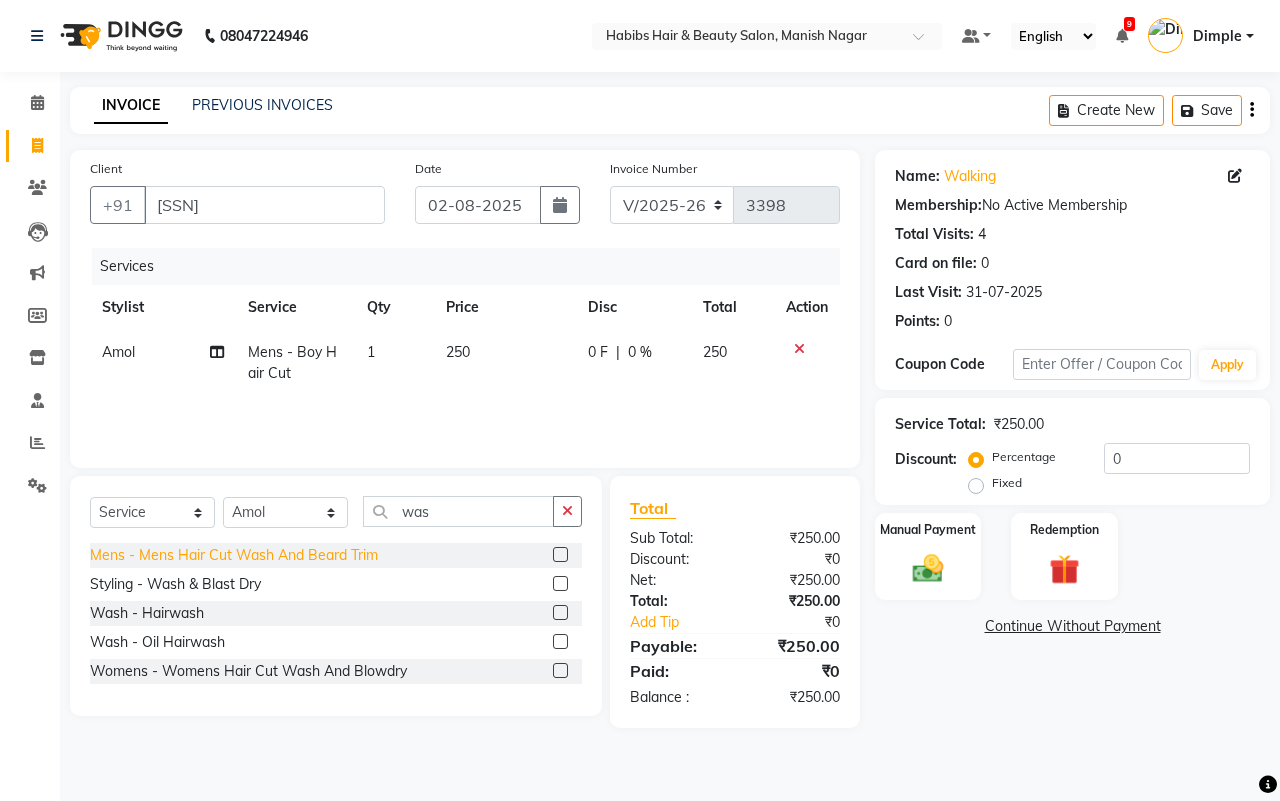 click on "Wash - Hairwash" 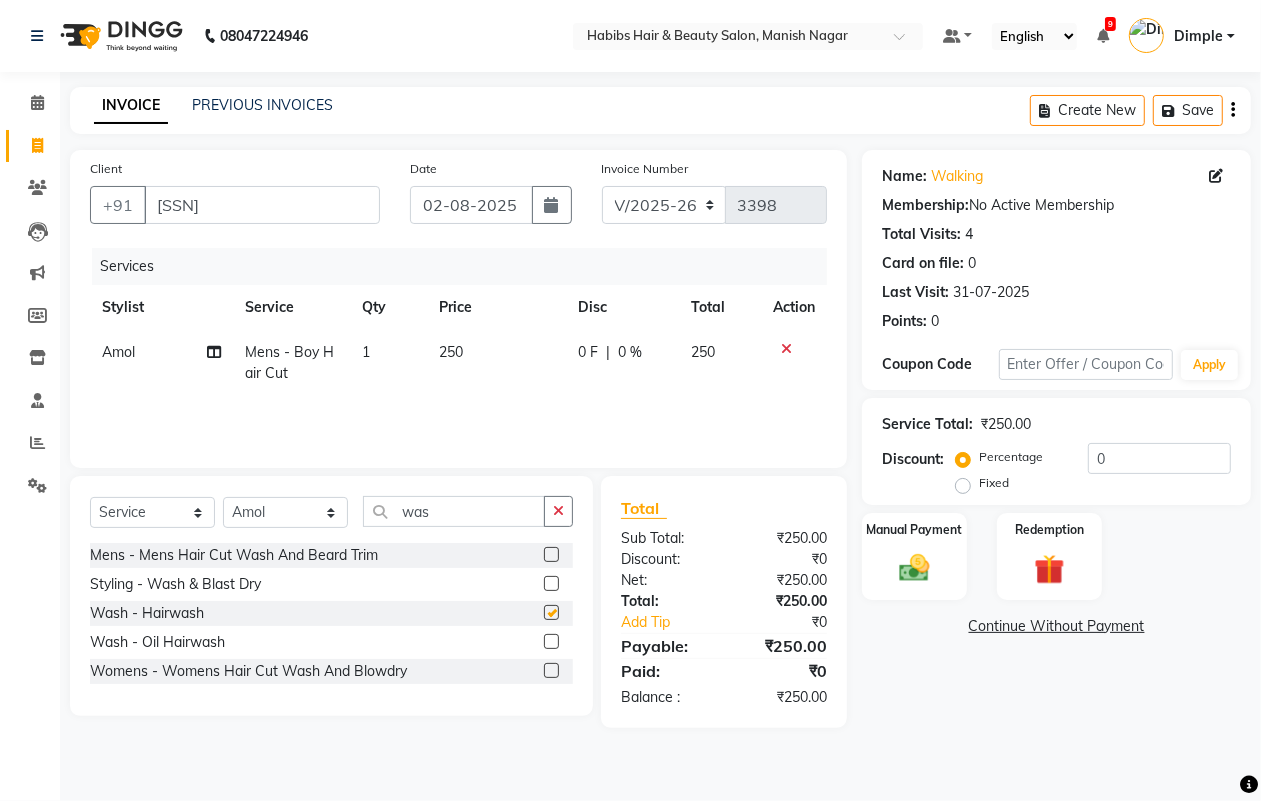 checkbox on "false" 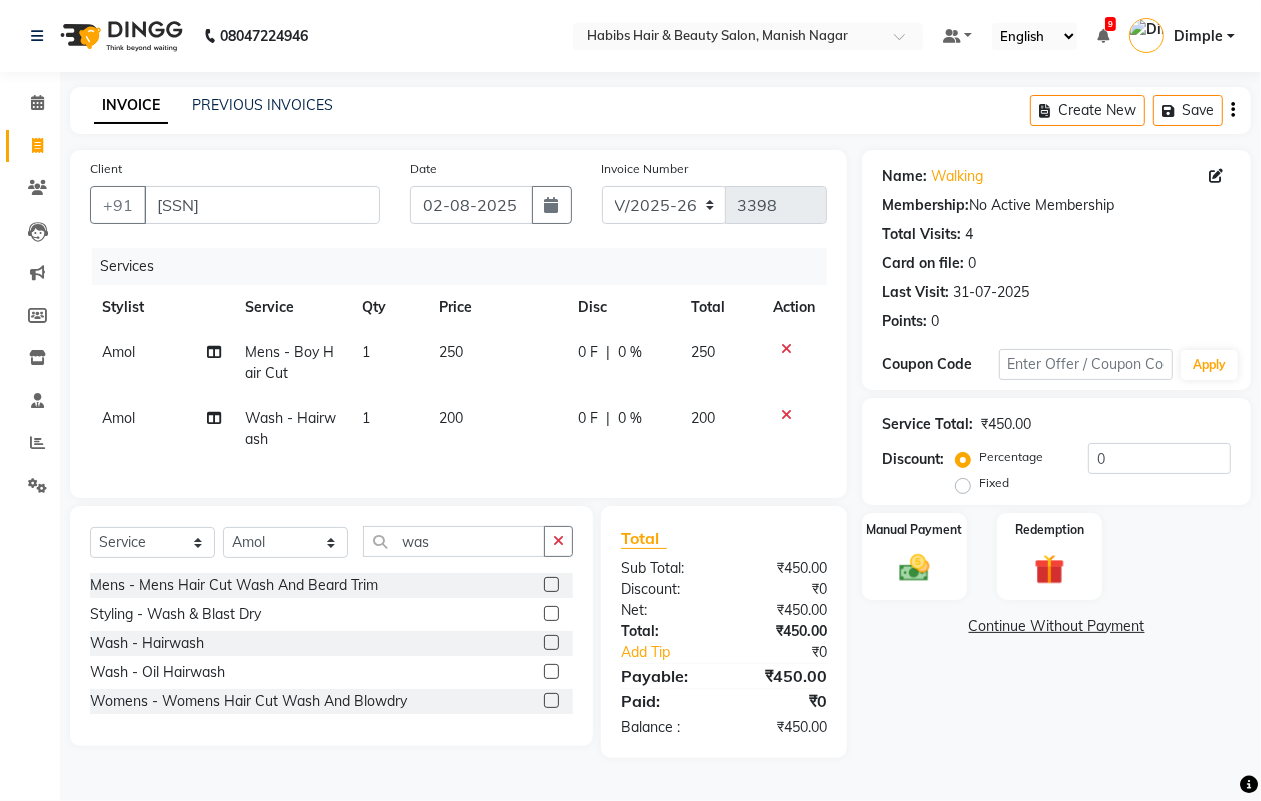 click on "200" 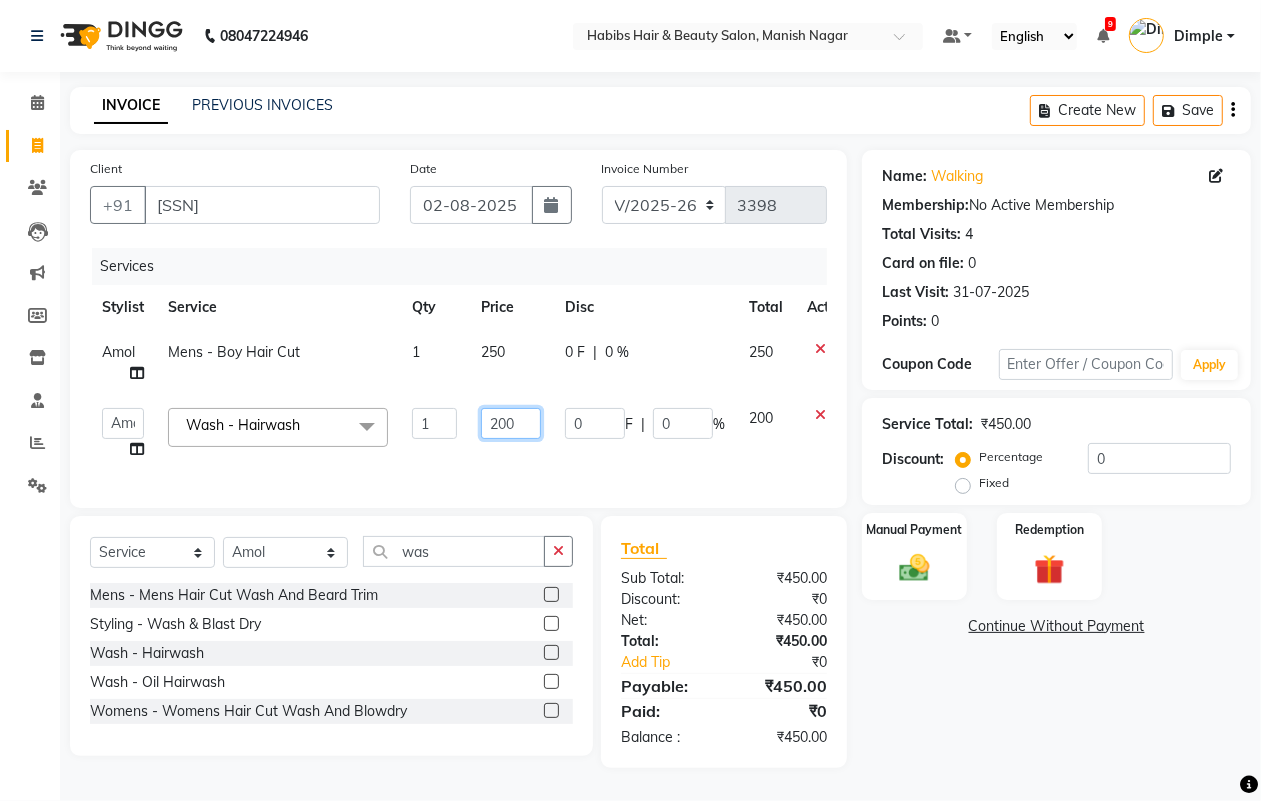 drag, startPoint x: 475, startPoint y: 420, endPoint x: 491, endPoint y: 421, distance: 16.03122 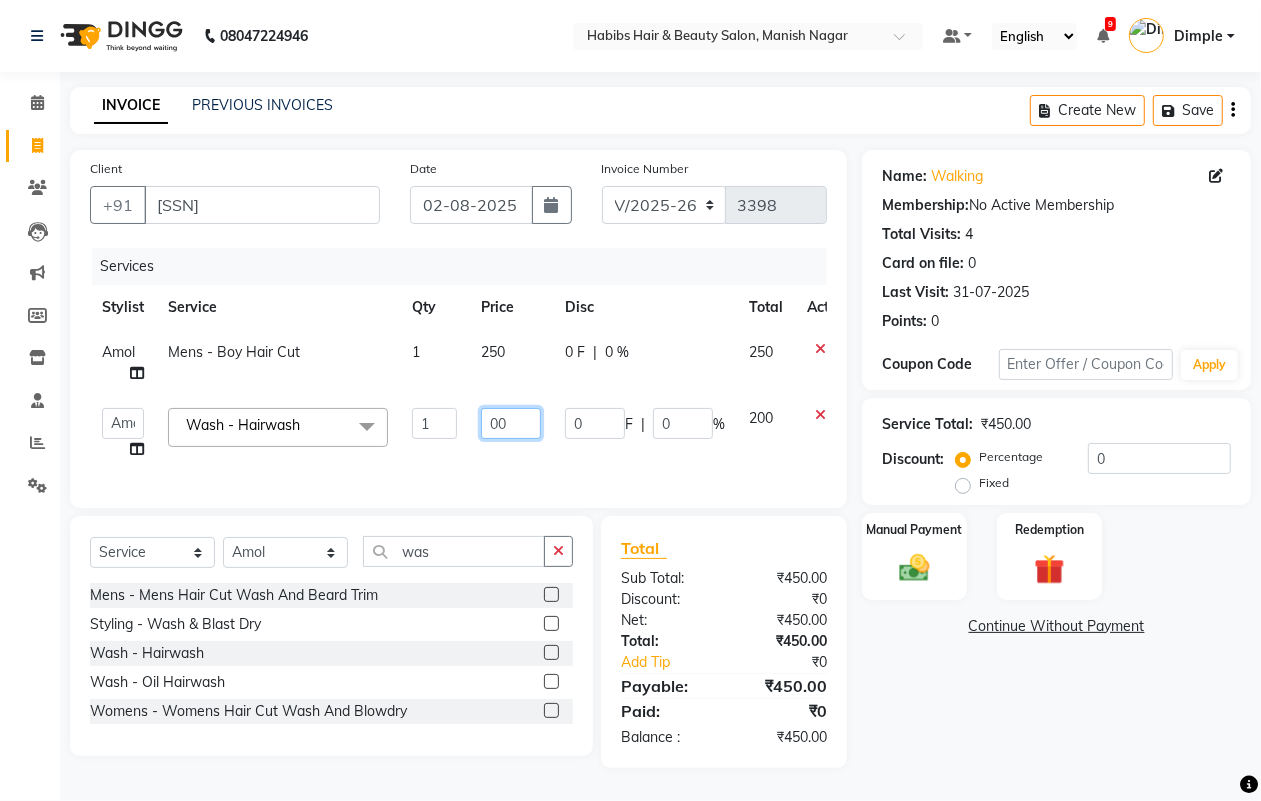 type on "100" 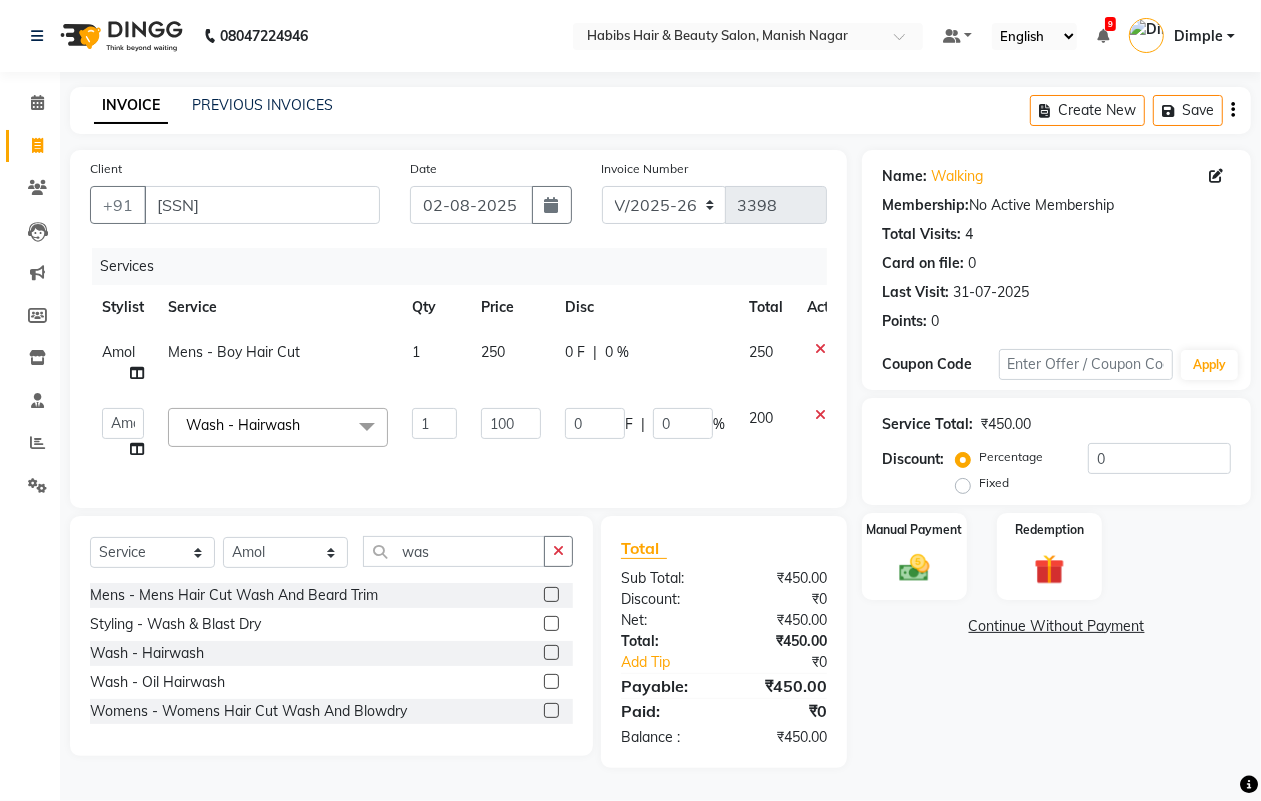click on "250" 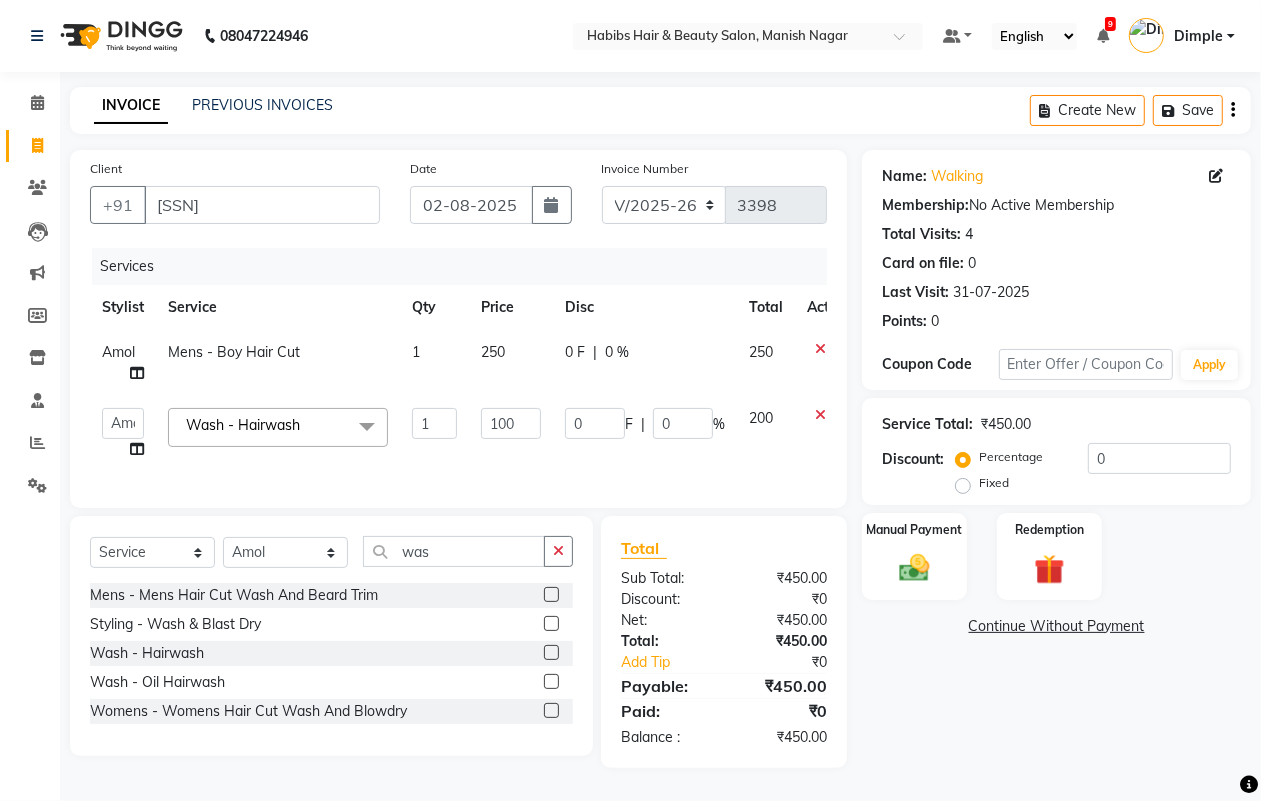 select on "34633" 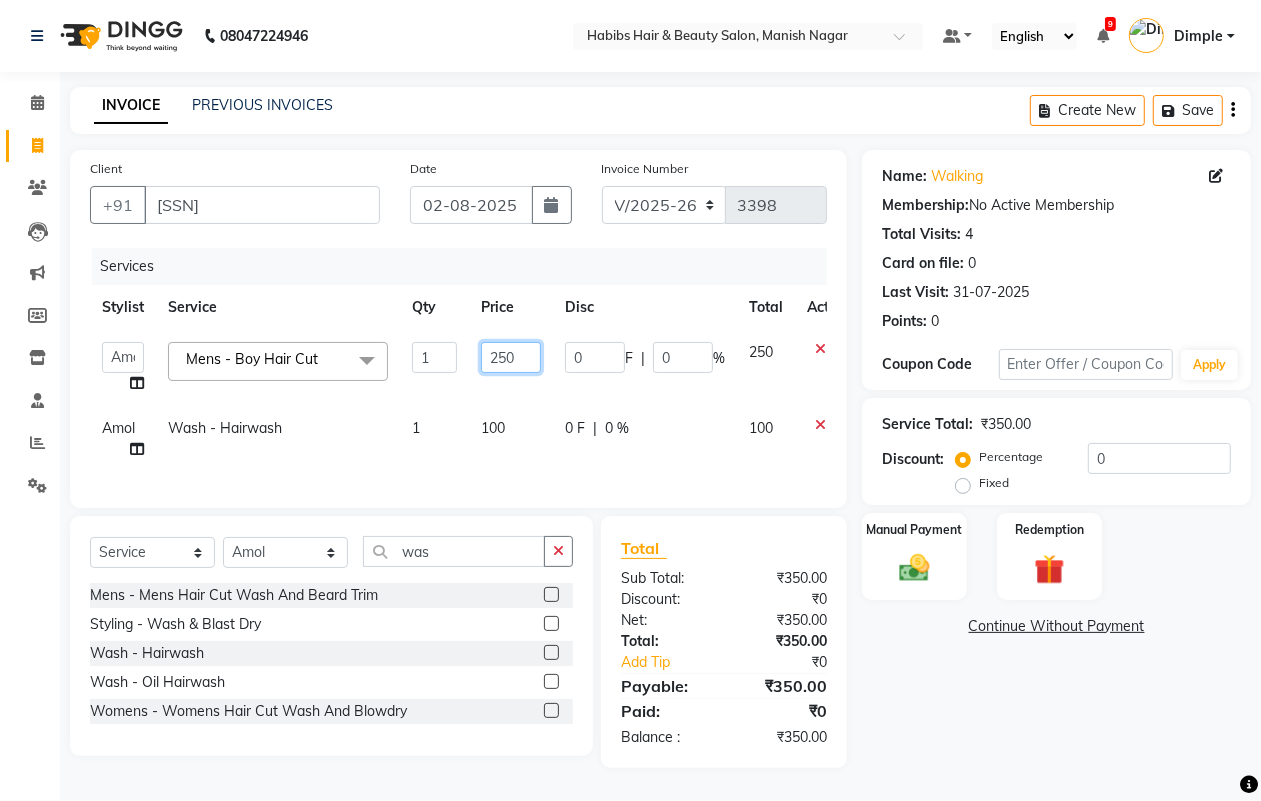 drag, startPoint x: 502, startPoint y: 355, endPoint x: 520, endPoint y: 366, distance: 21.095022 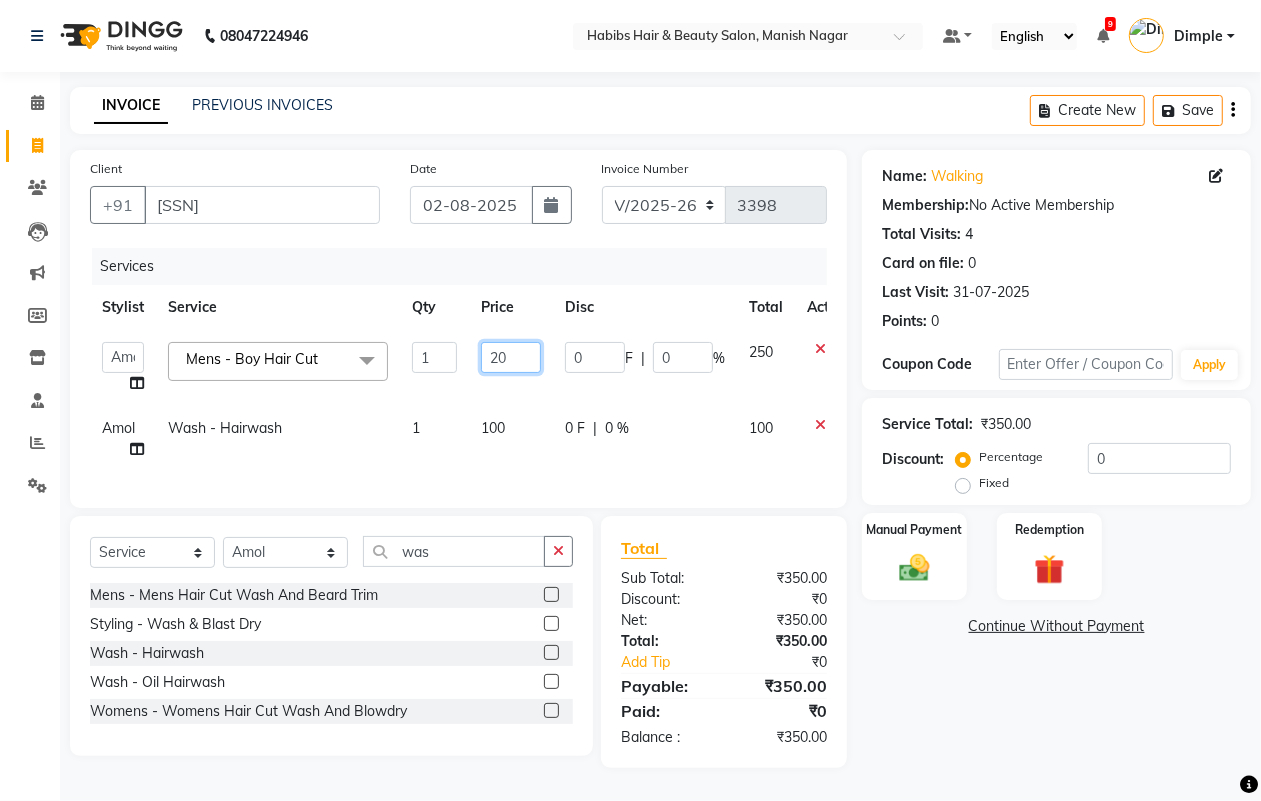 type on "200" 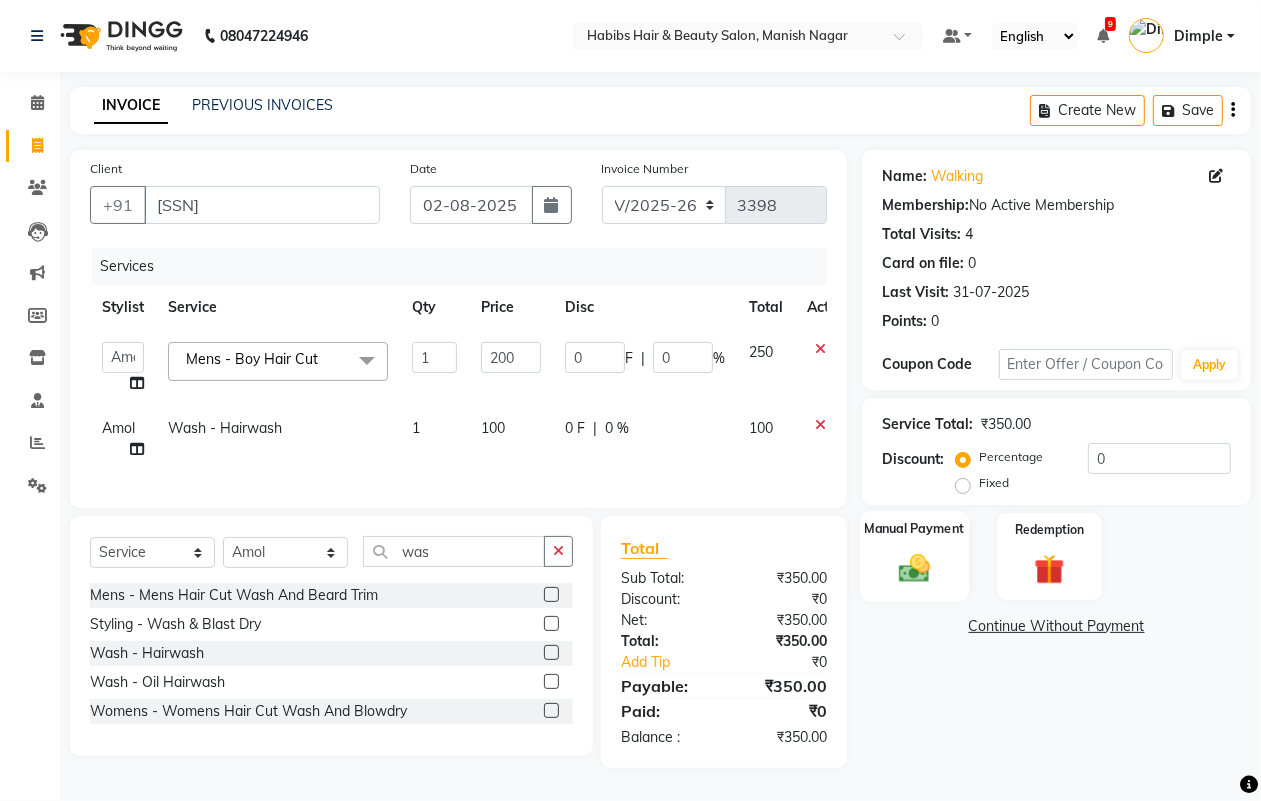 click 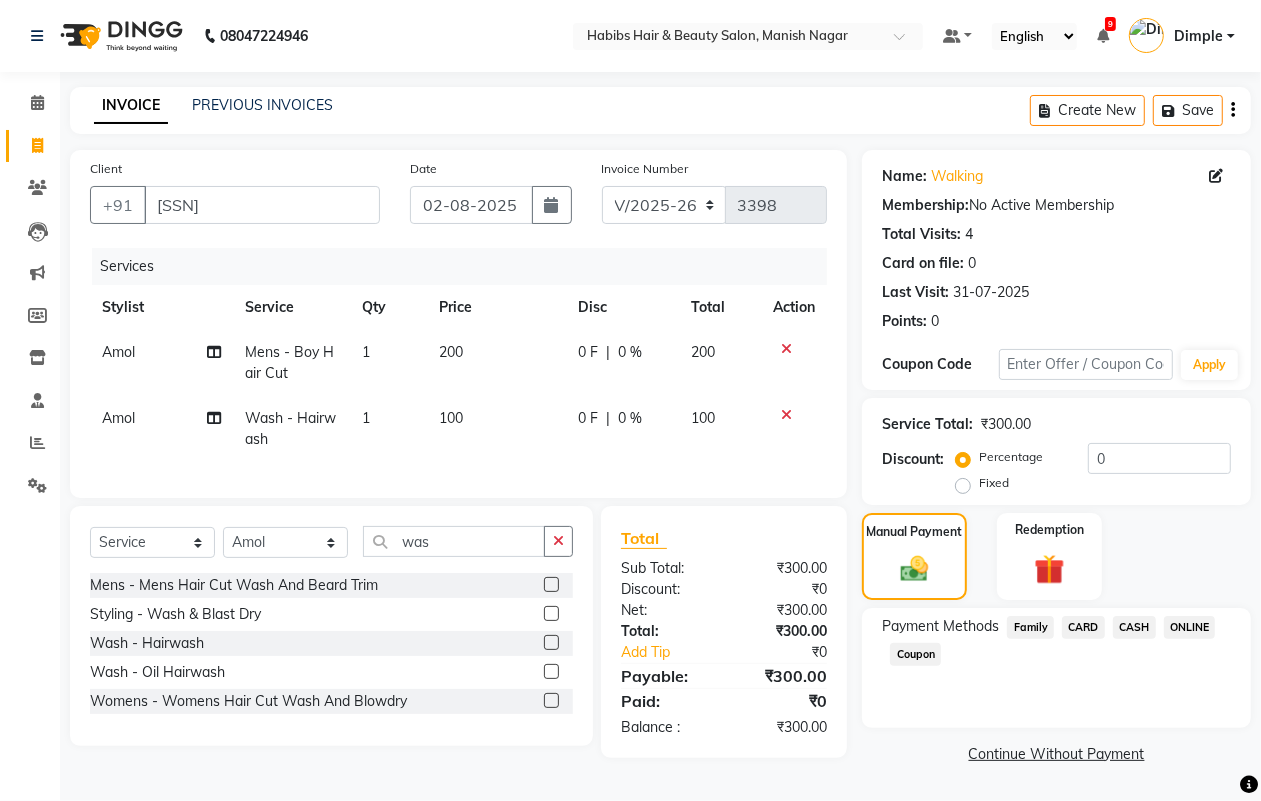 click on "CASH" 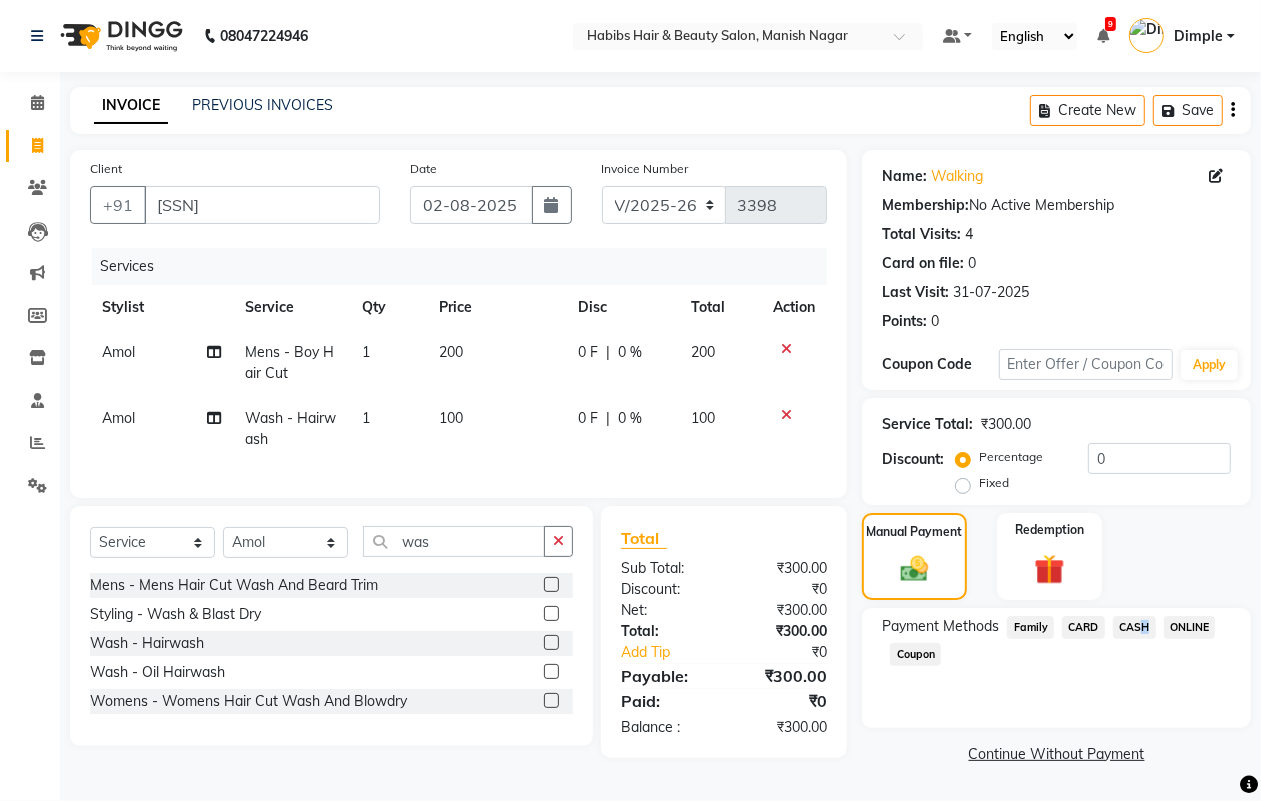 drag, startPoint x: 1137, startPoint y: 621, endPoint x: 1123, endPoint y: 653, distance: 34.928497 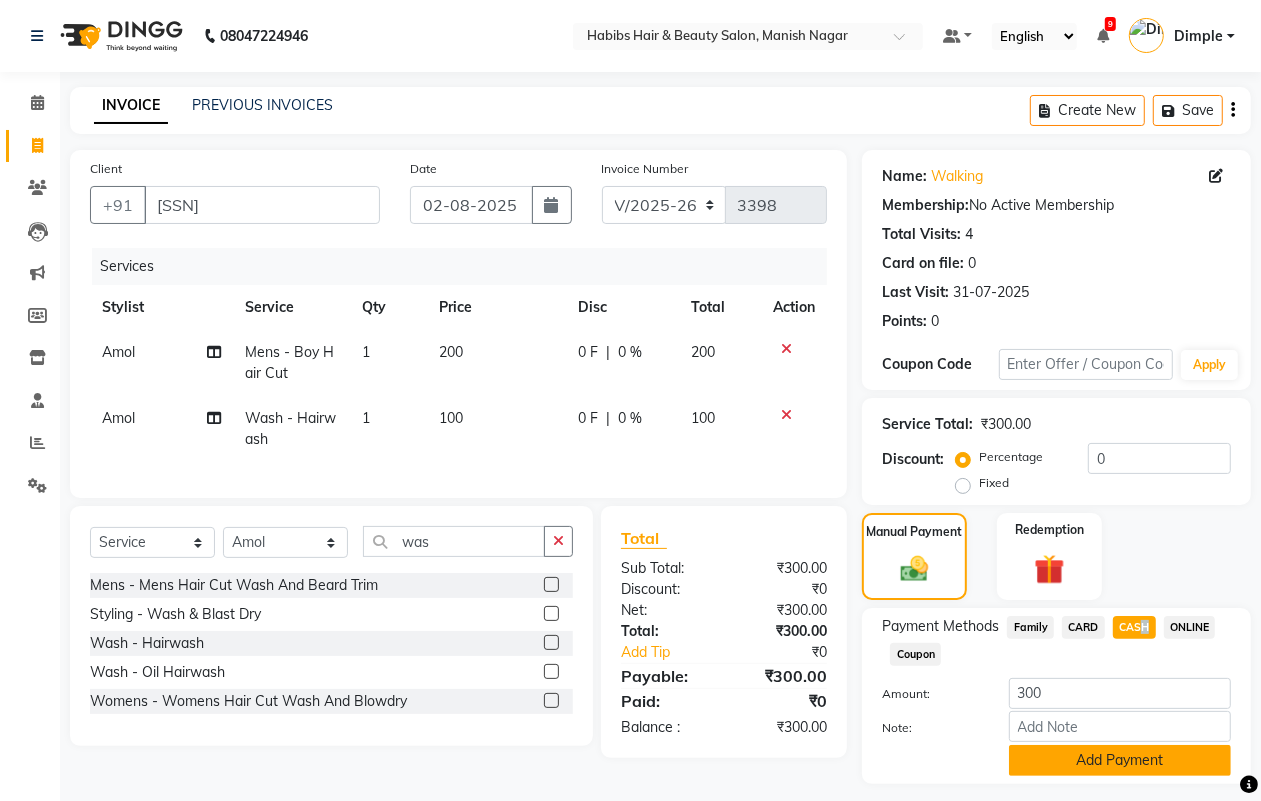 click on "Add Payment" 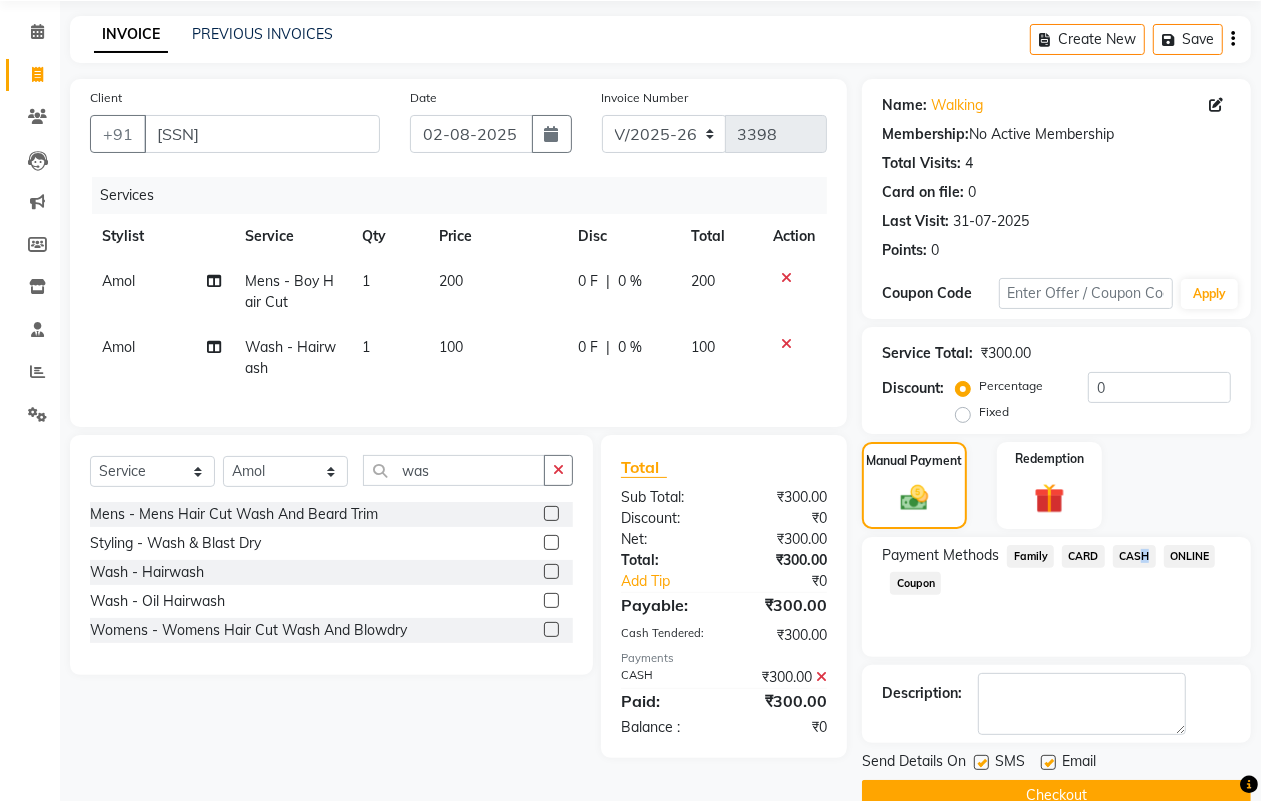 scroll, scrollTop: 111, scrollLeft: 0, axis: vertical 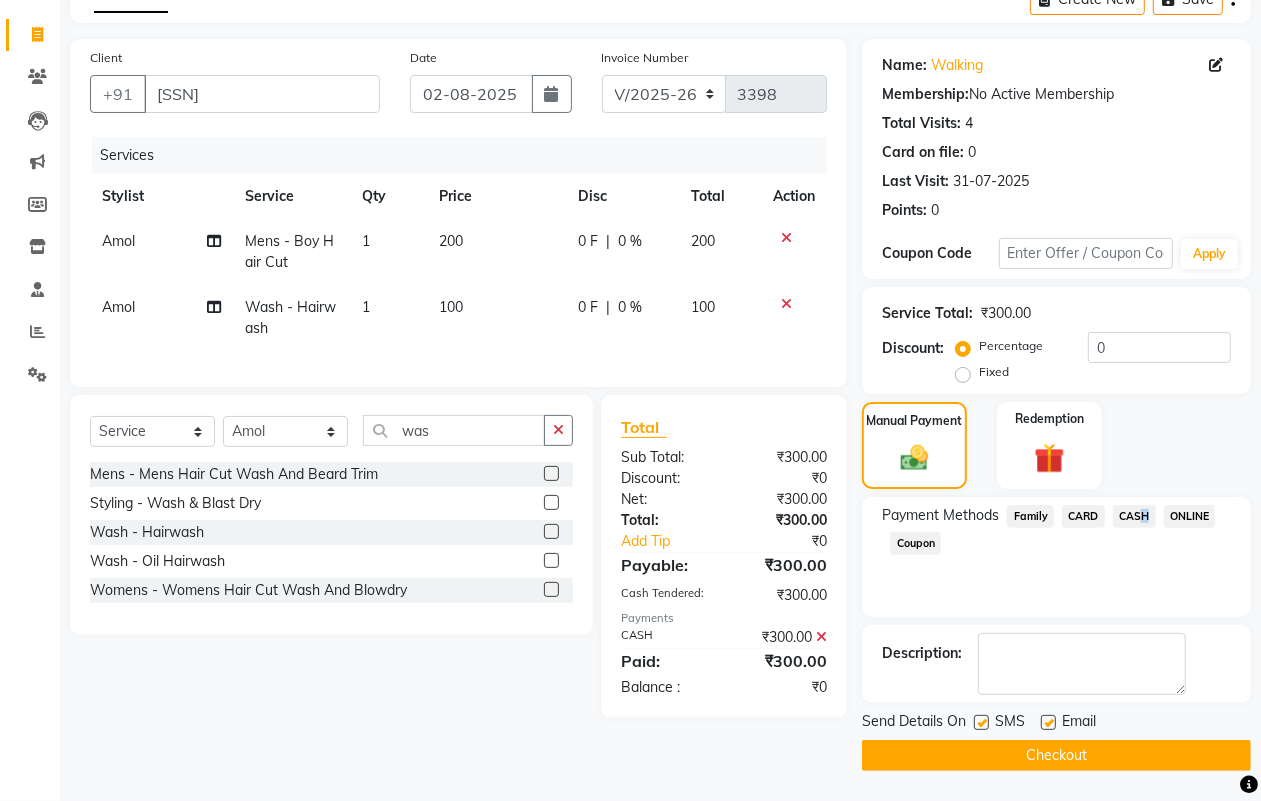 click on "Checkout" 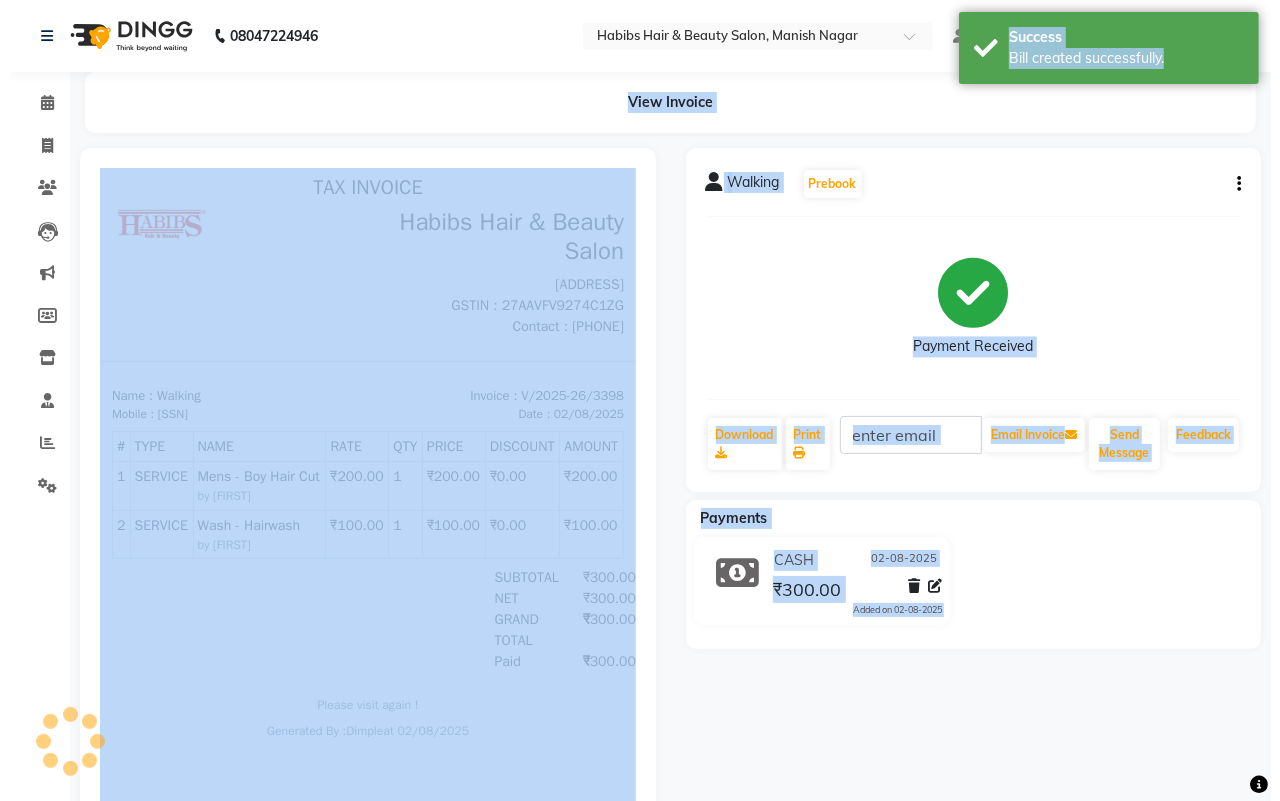 scroll, scrollTop: 0, scrollLeft: 0, axis: both 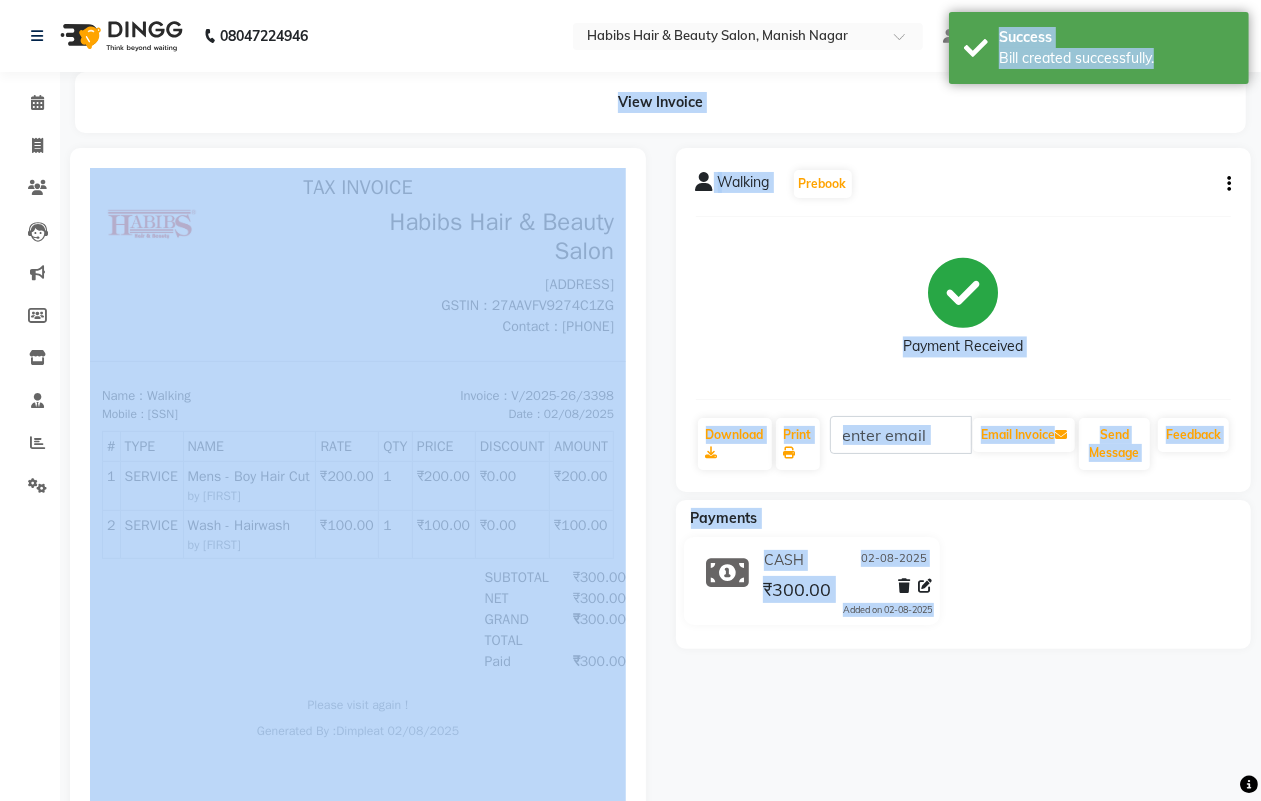 select on "service" 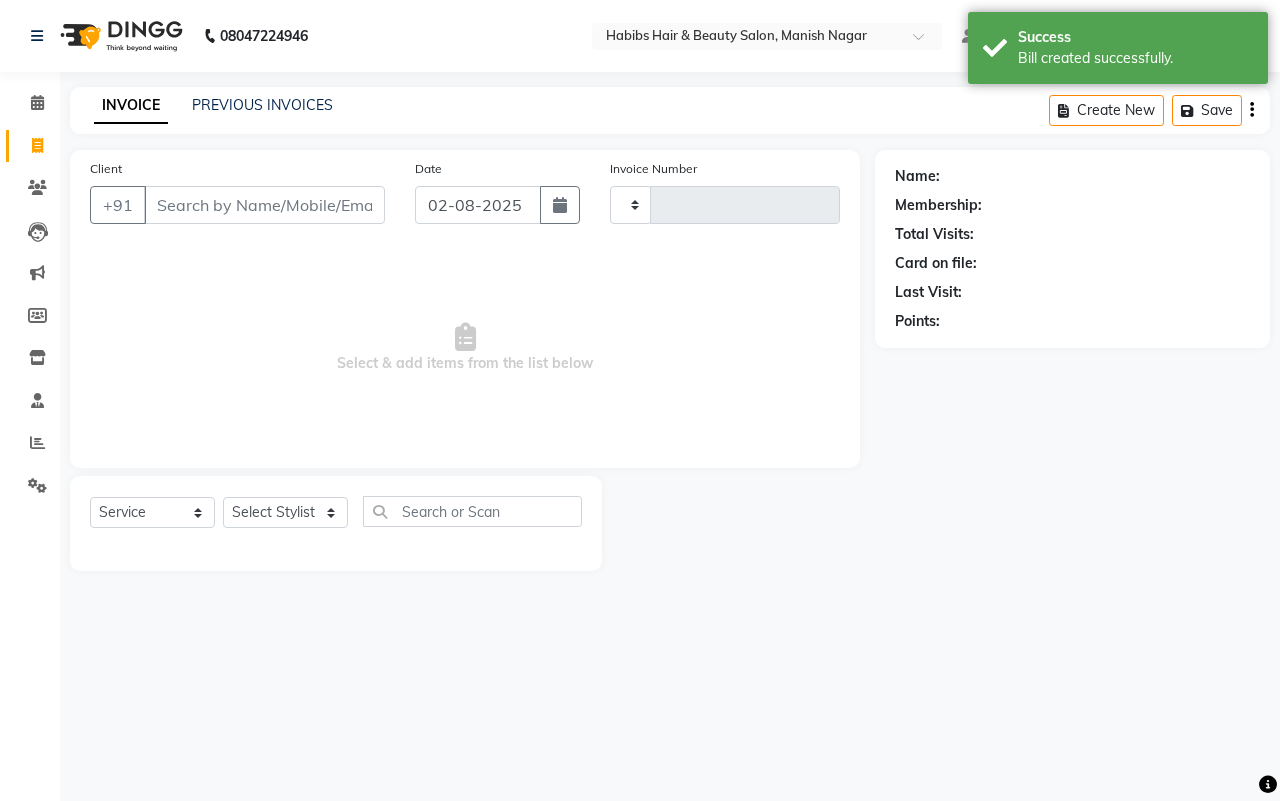 type on "3399" 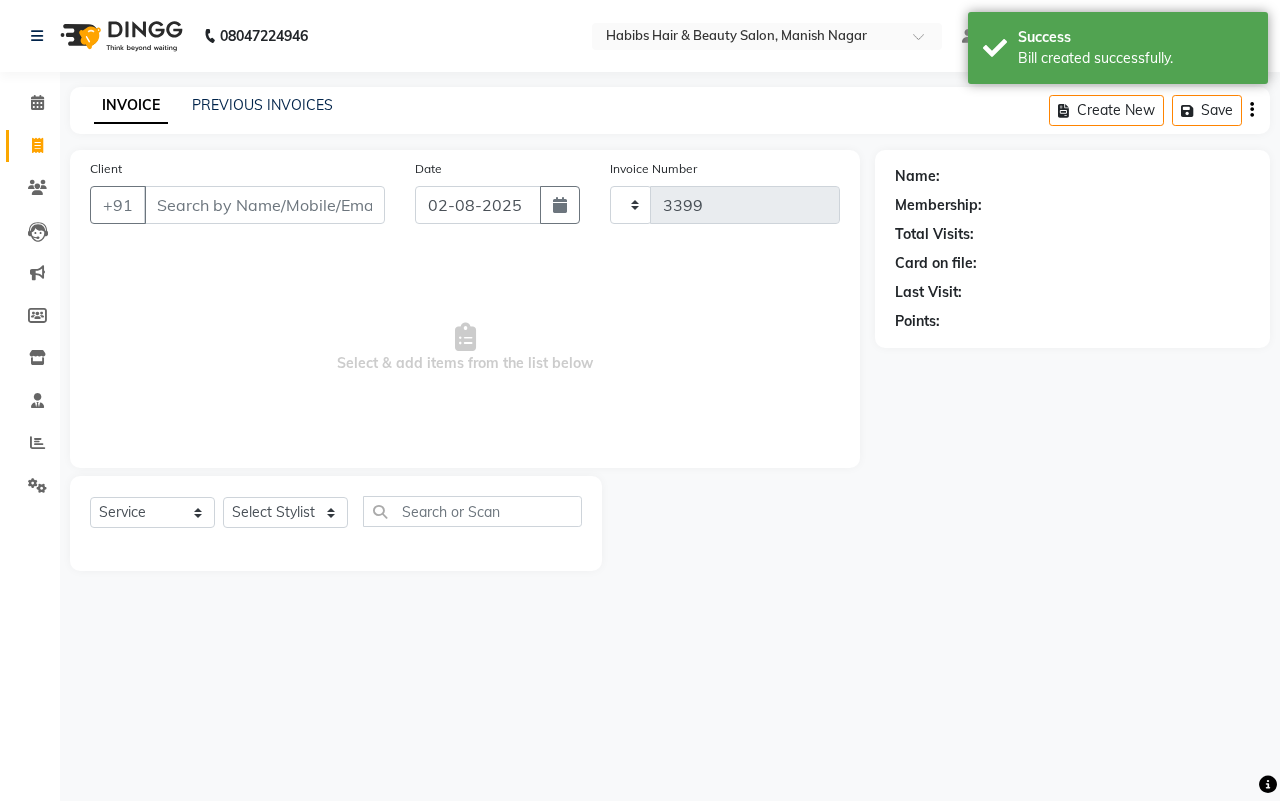 select on "3804" 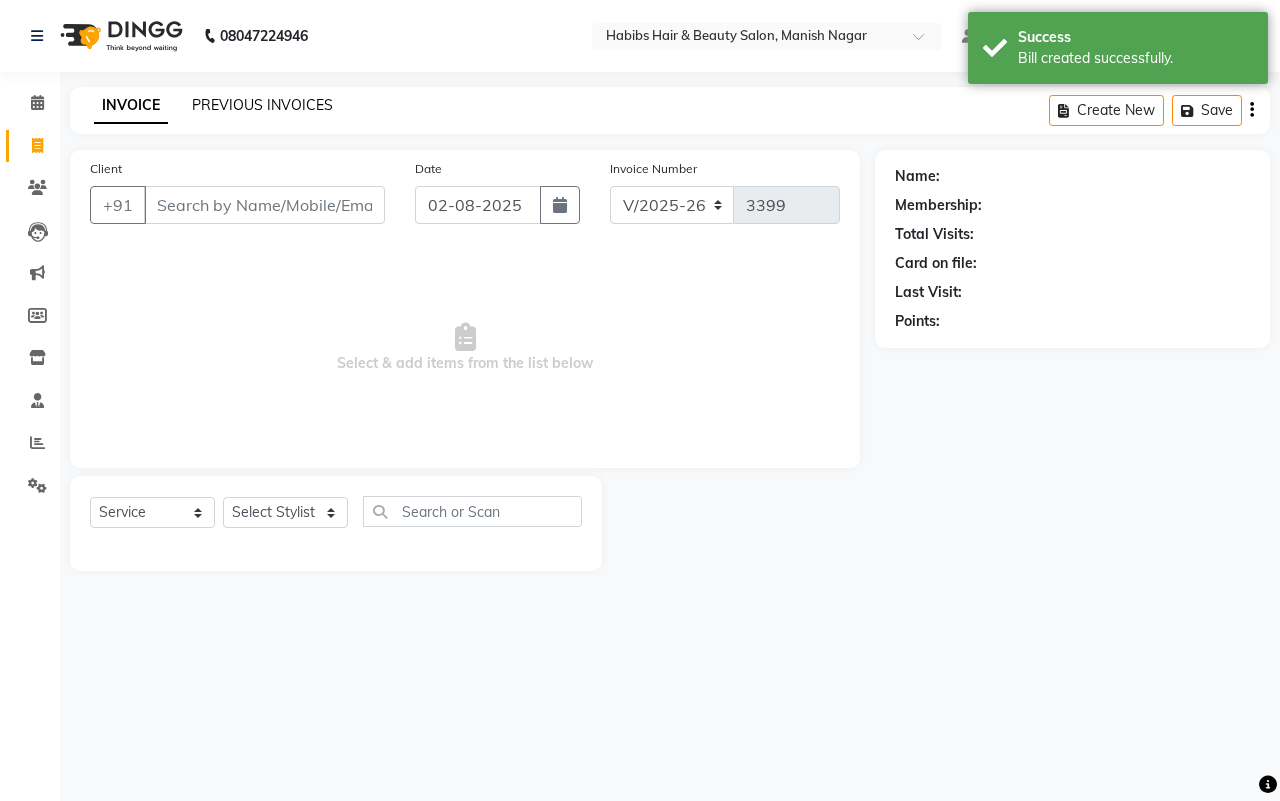 click on "PREVIOUS INVOICES" 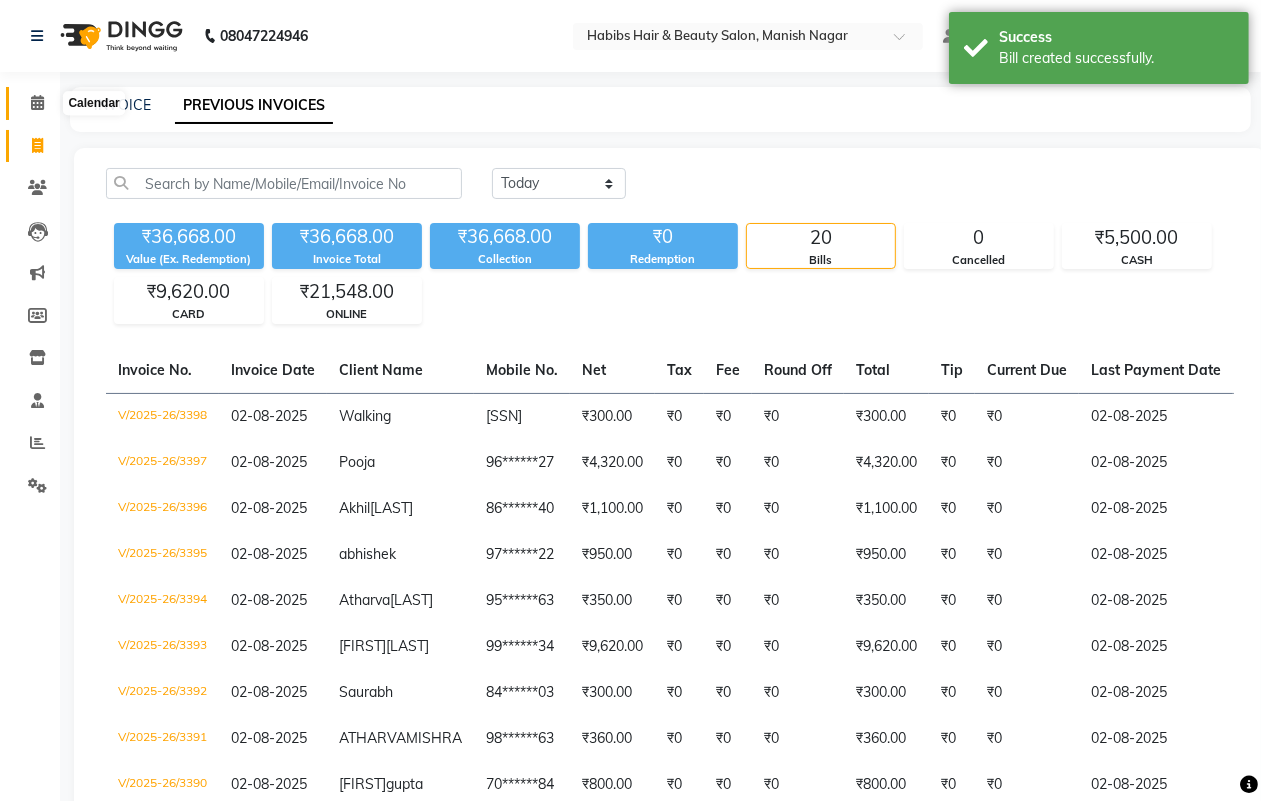 click 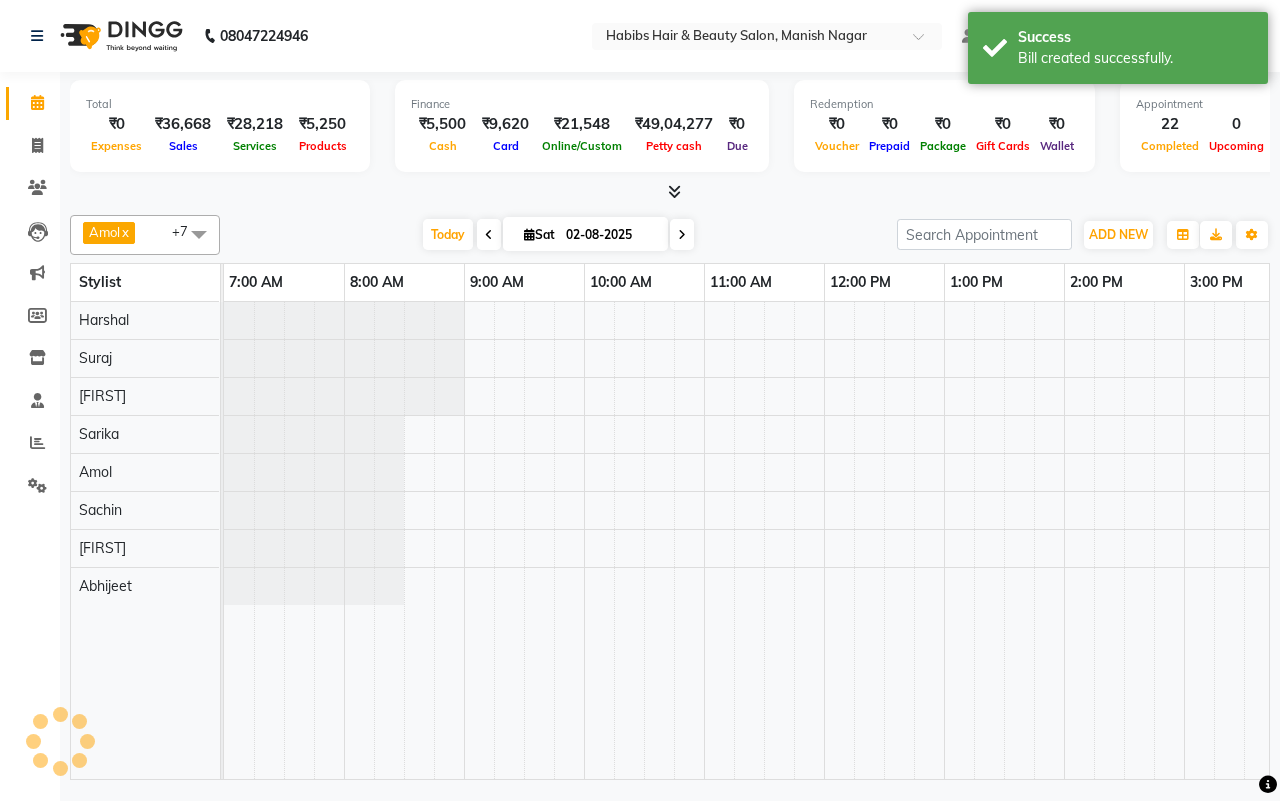scroll, scrollTop: 0, scrollLeft: 0, axis: both 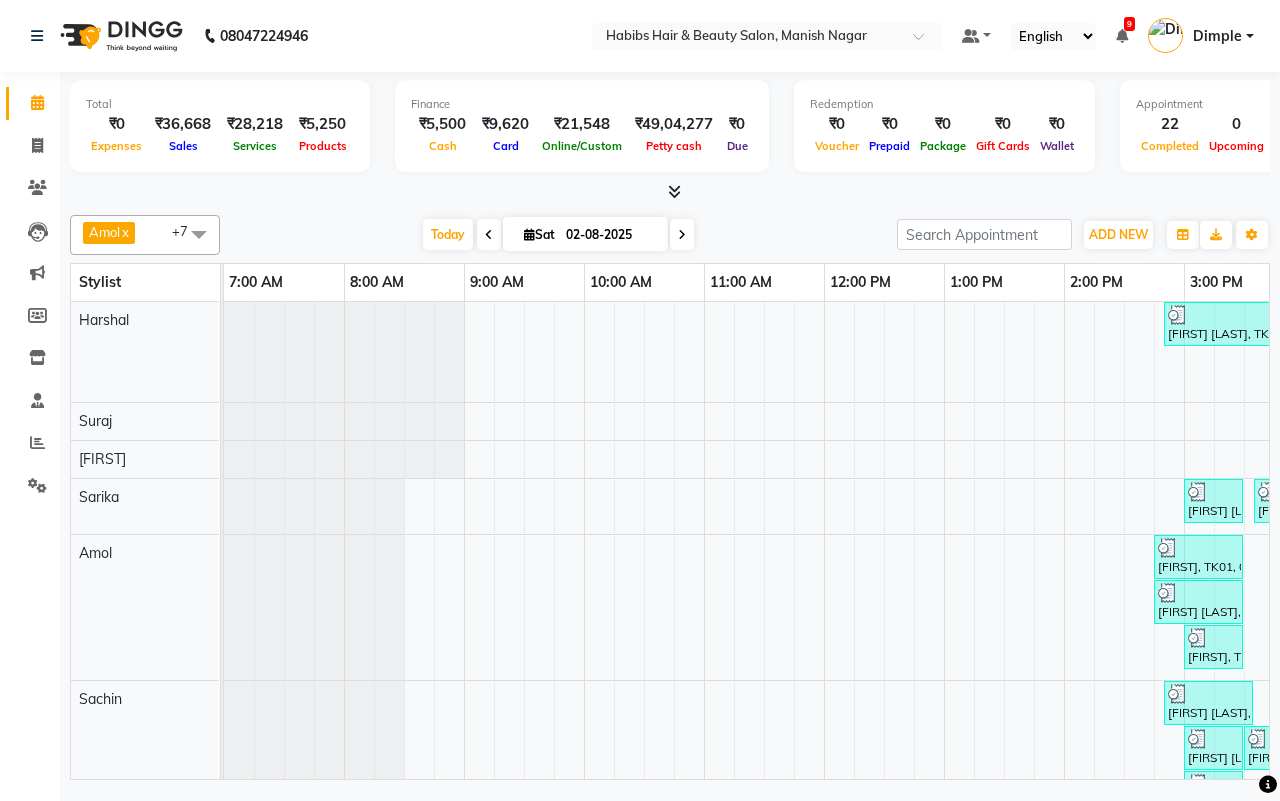 click on "Today  Sat 02-08-2025" at bounding box center (558, 235) 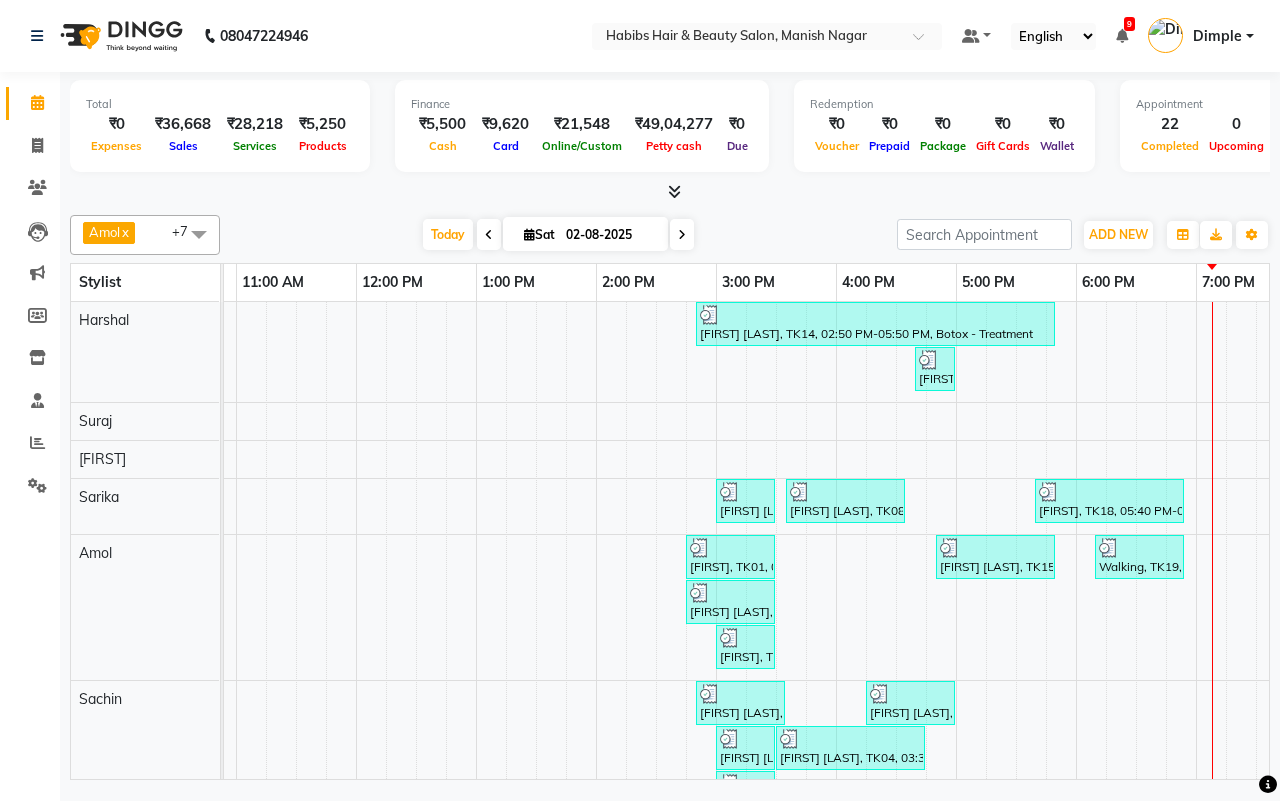 scroll, scrollTop: 0, scrollLeft: 661, axis: horizontal 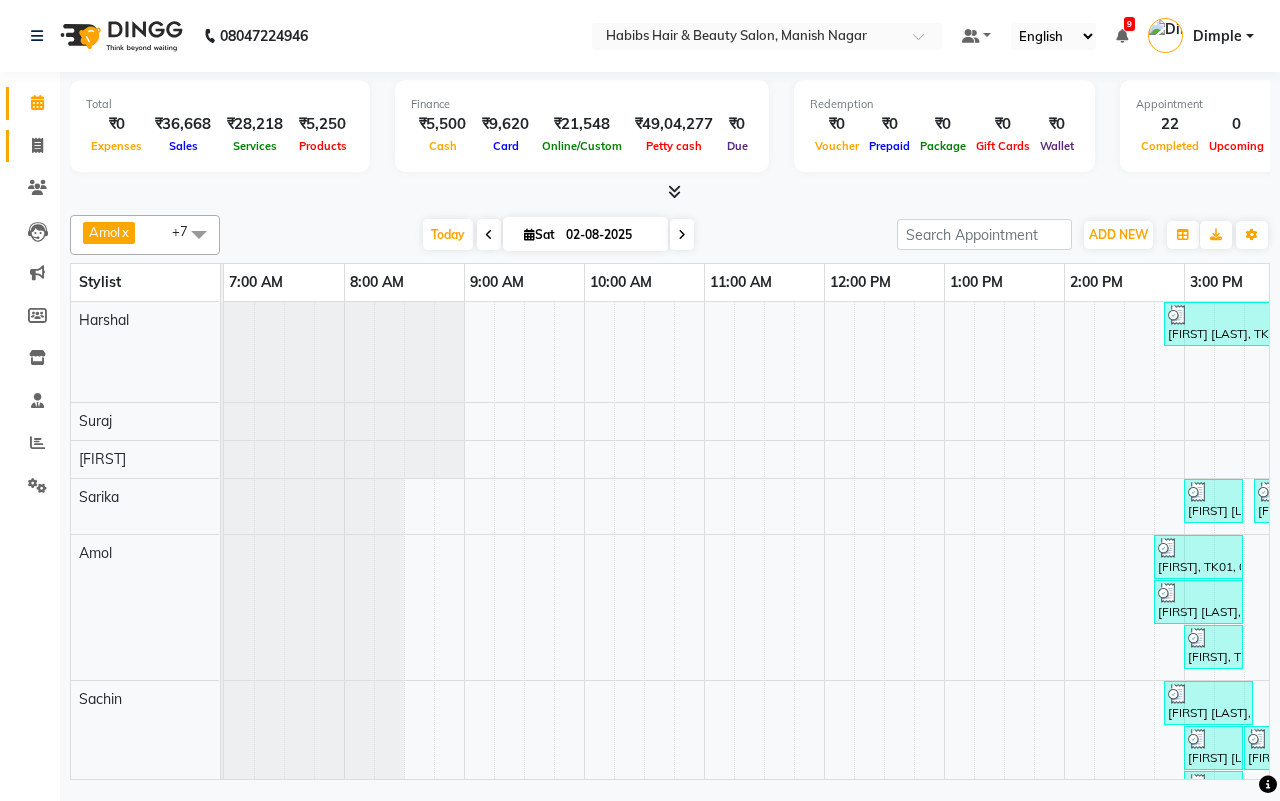 click 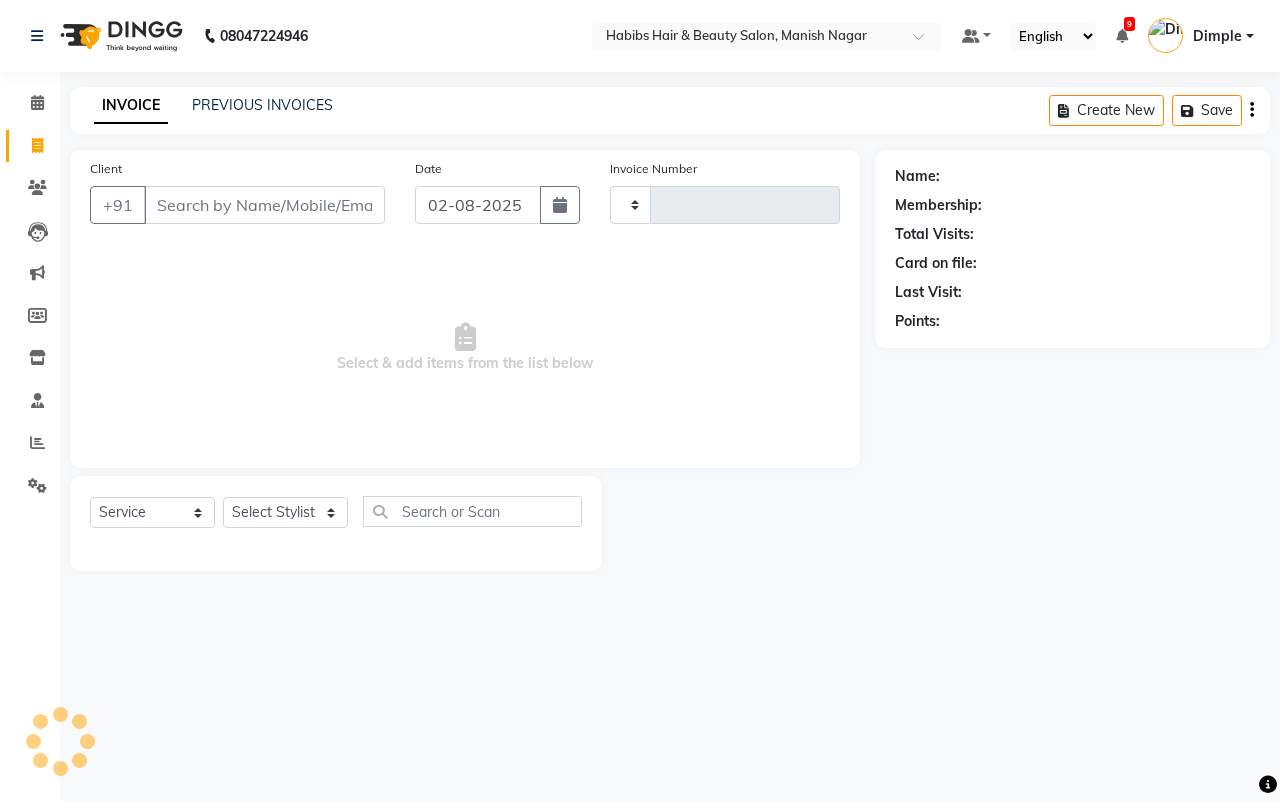 type on "3399" 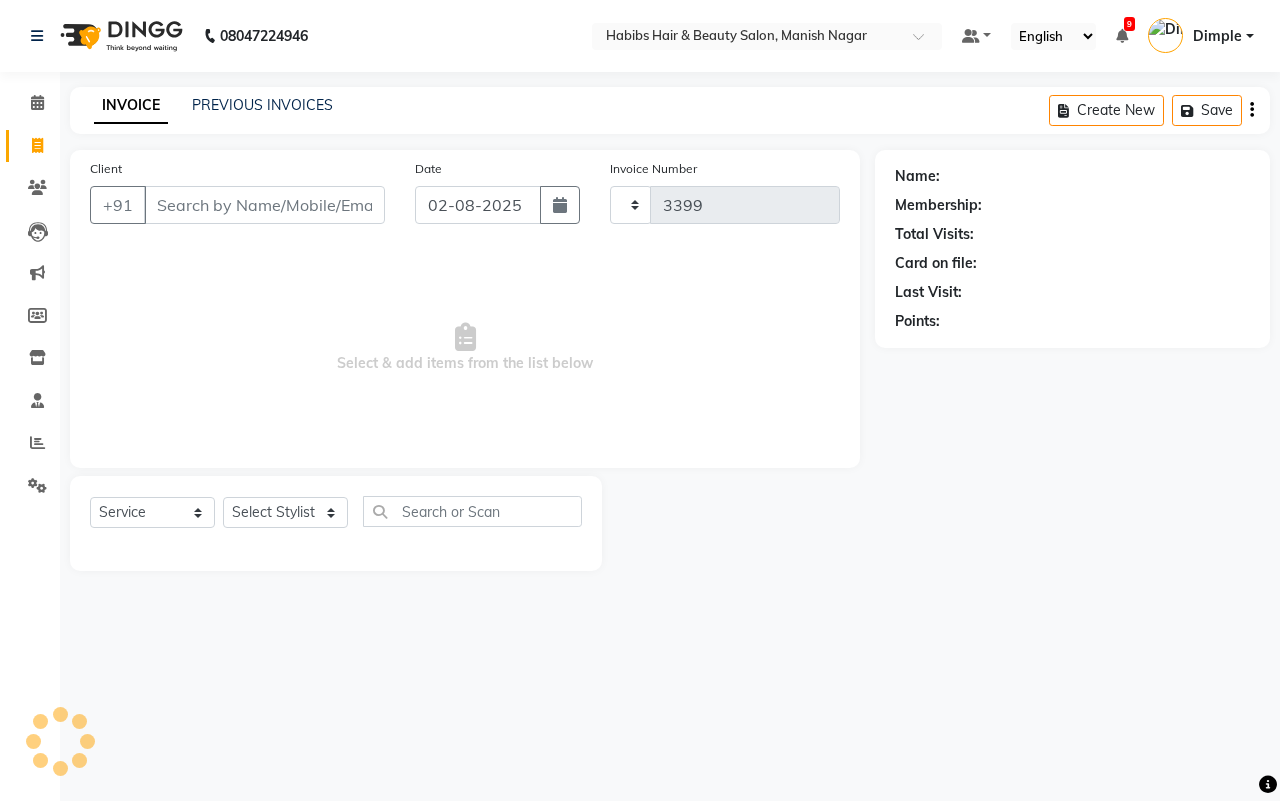 select on "3804" 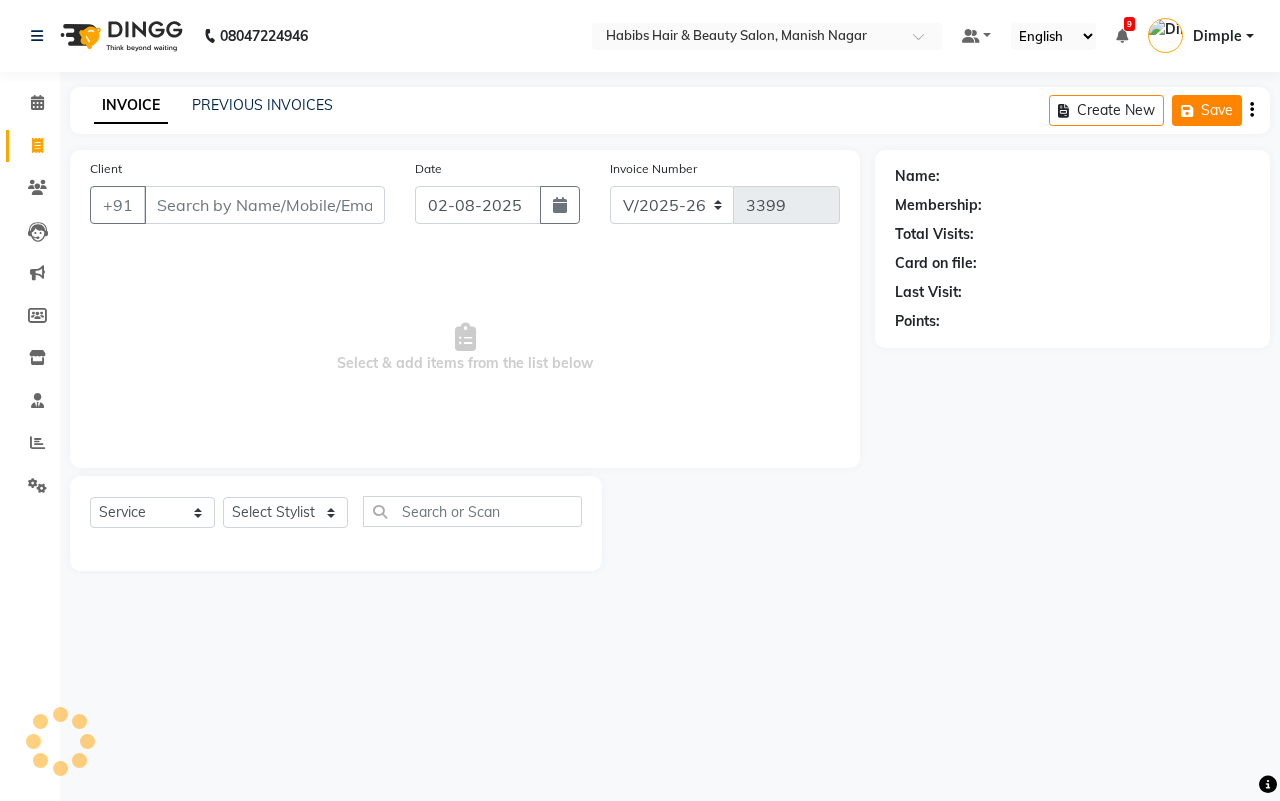 click on "Save" 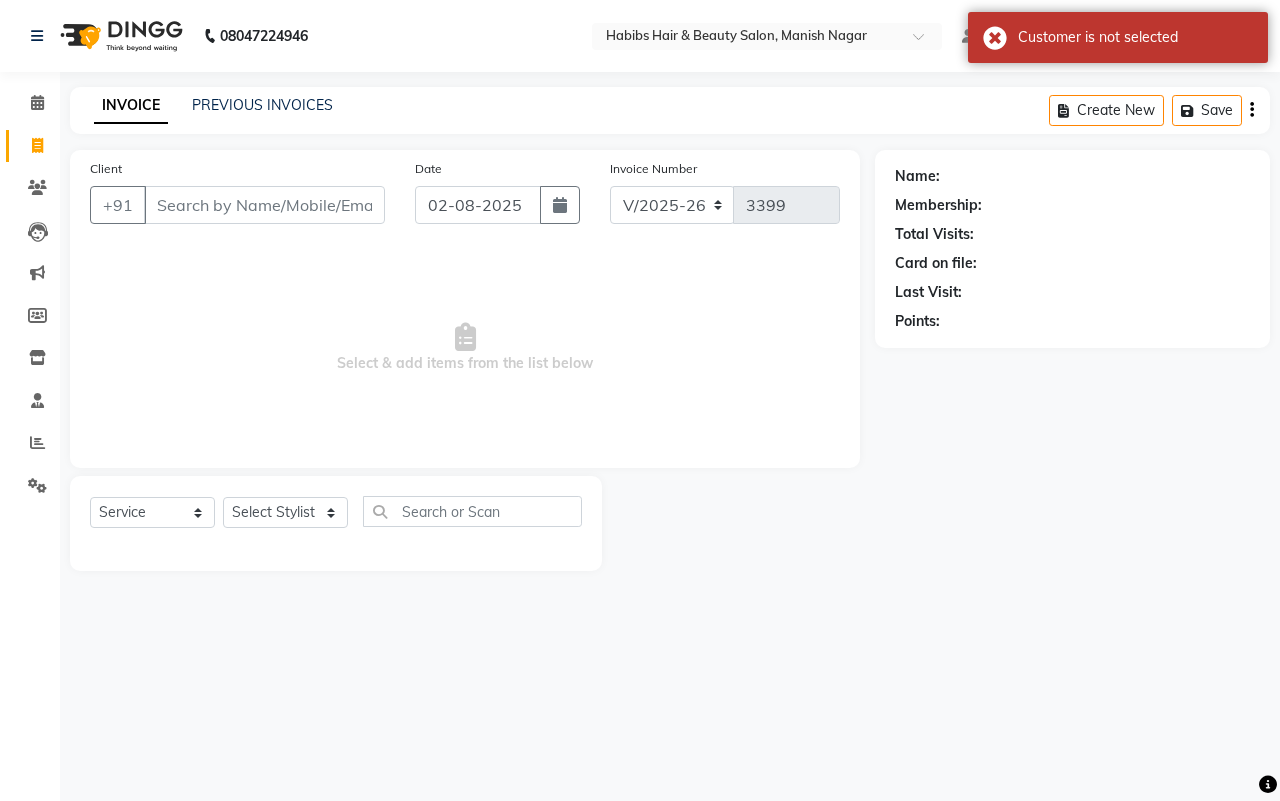 click on "Name:" 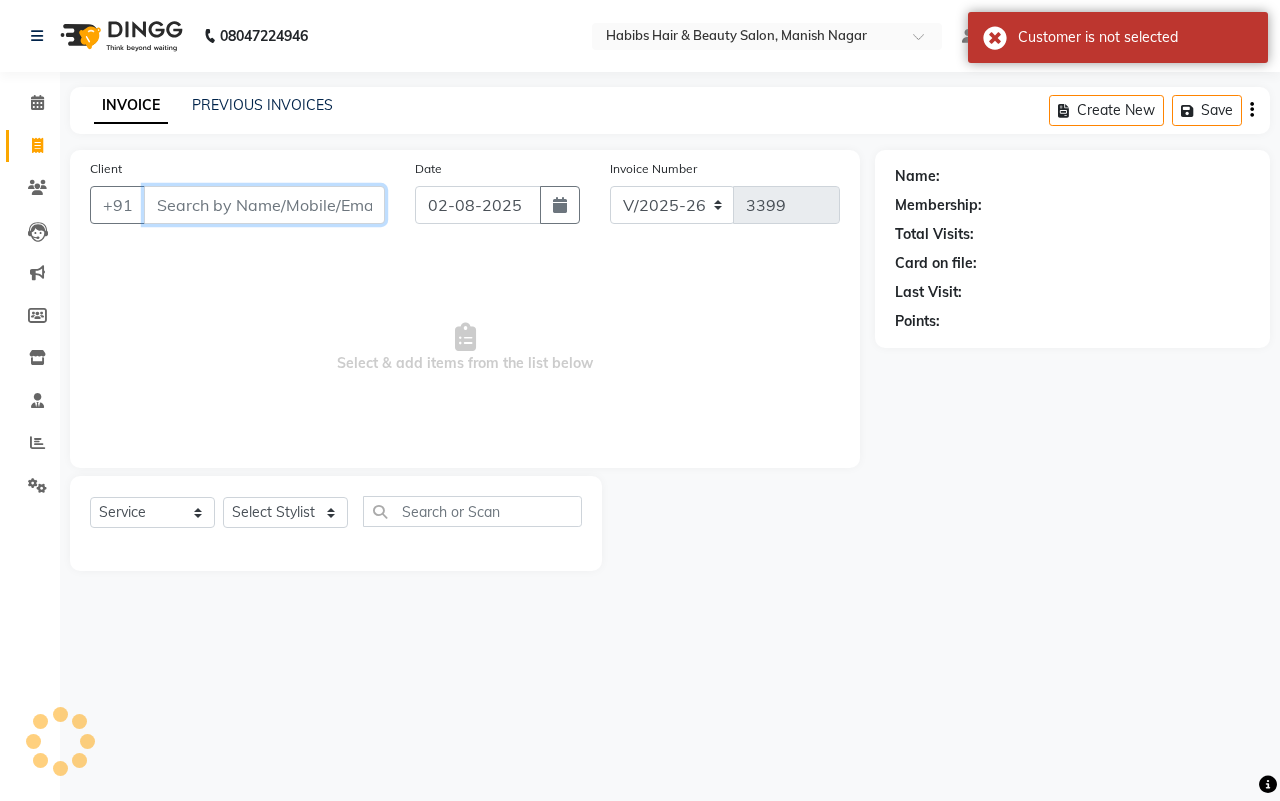 click on "Client" at bounding box center [264, 205] 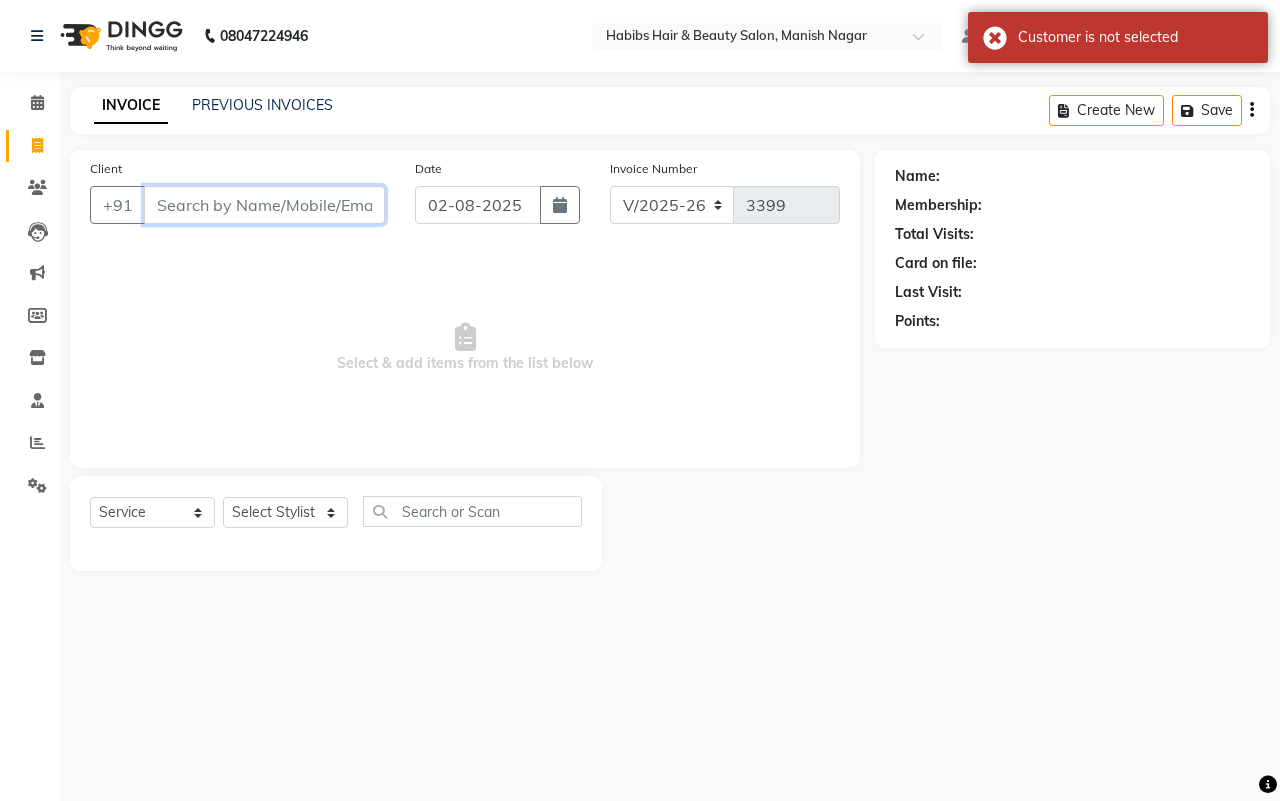 click on "Client" at bounding box center [264, 205] 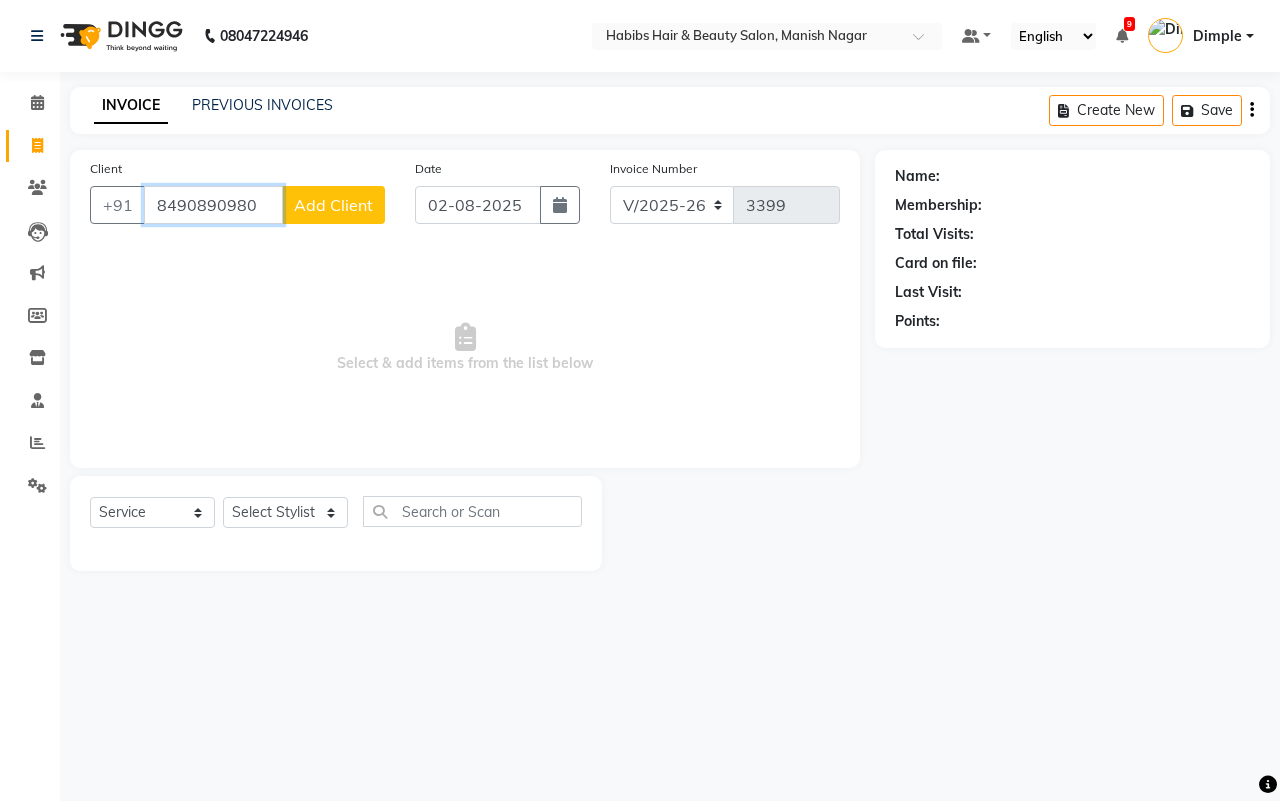 type on "8490890980" 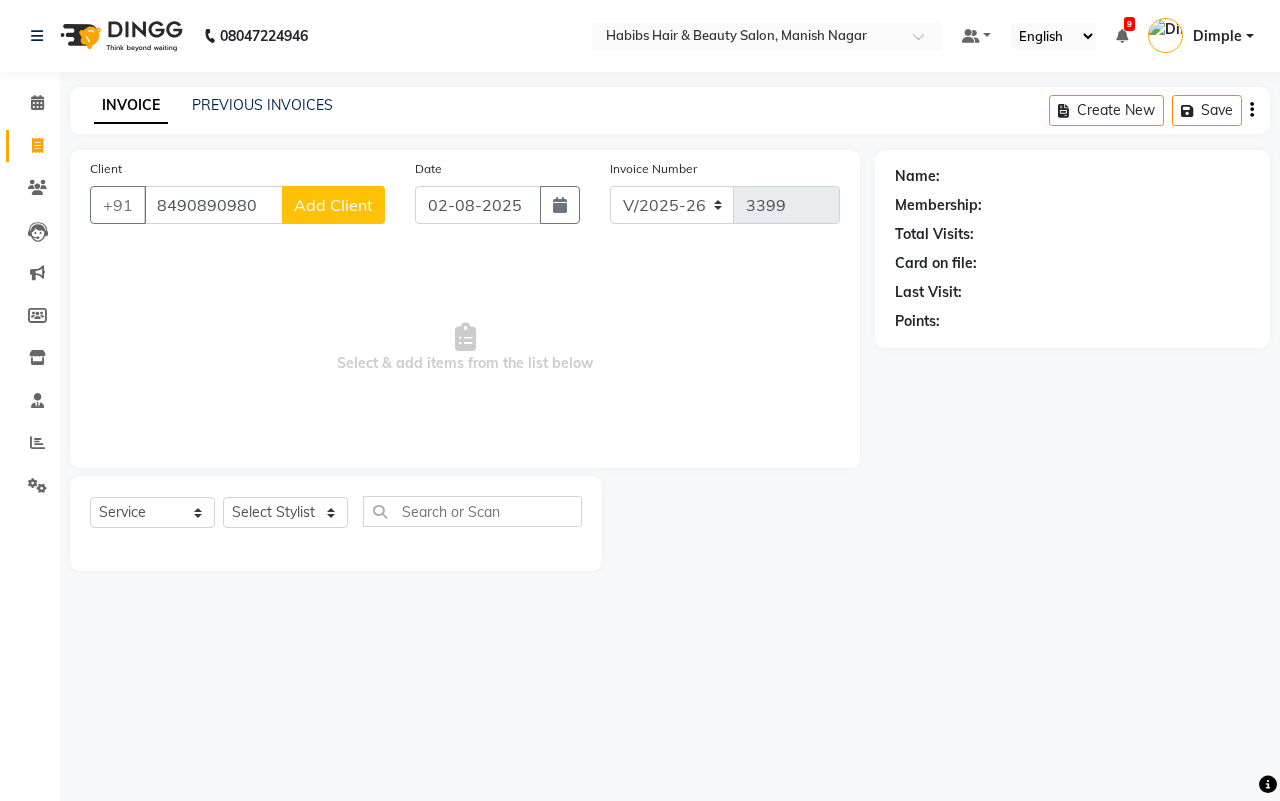 click on "Add Client" 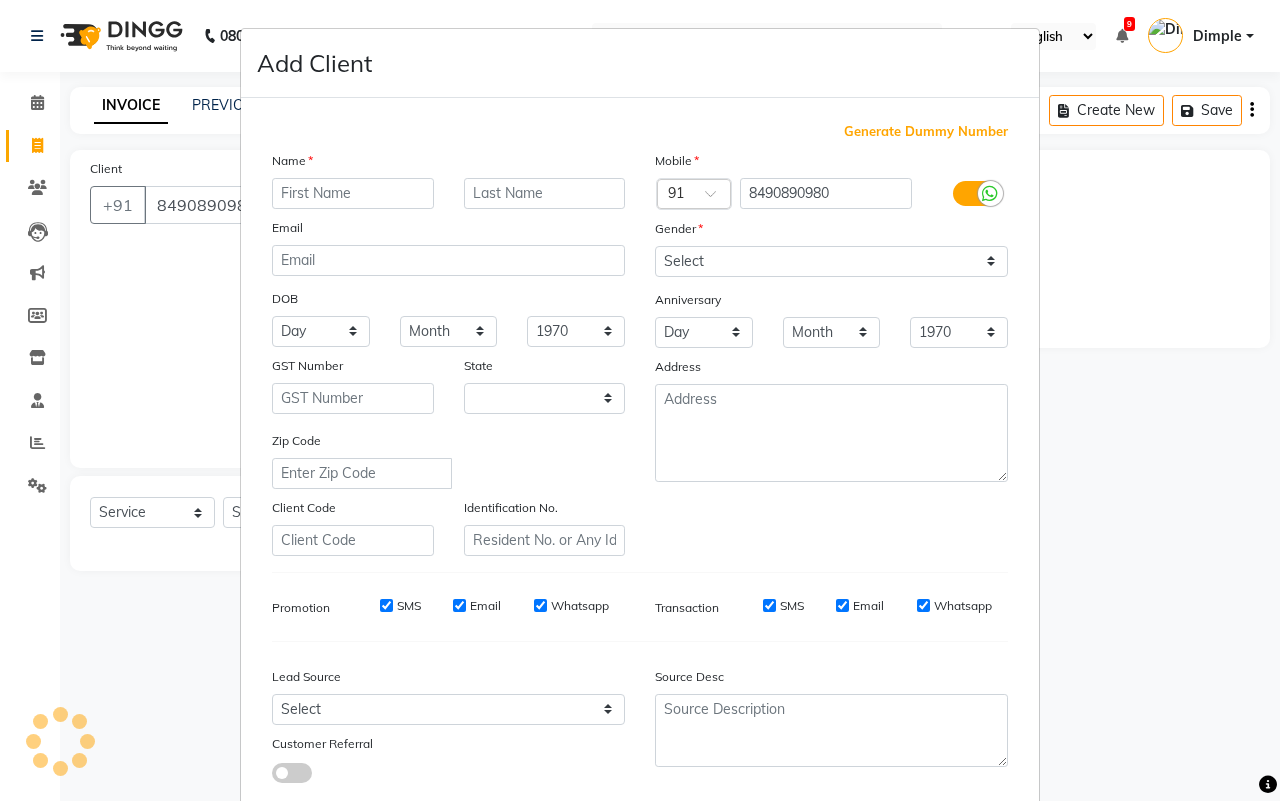select on "22" 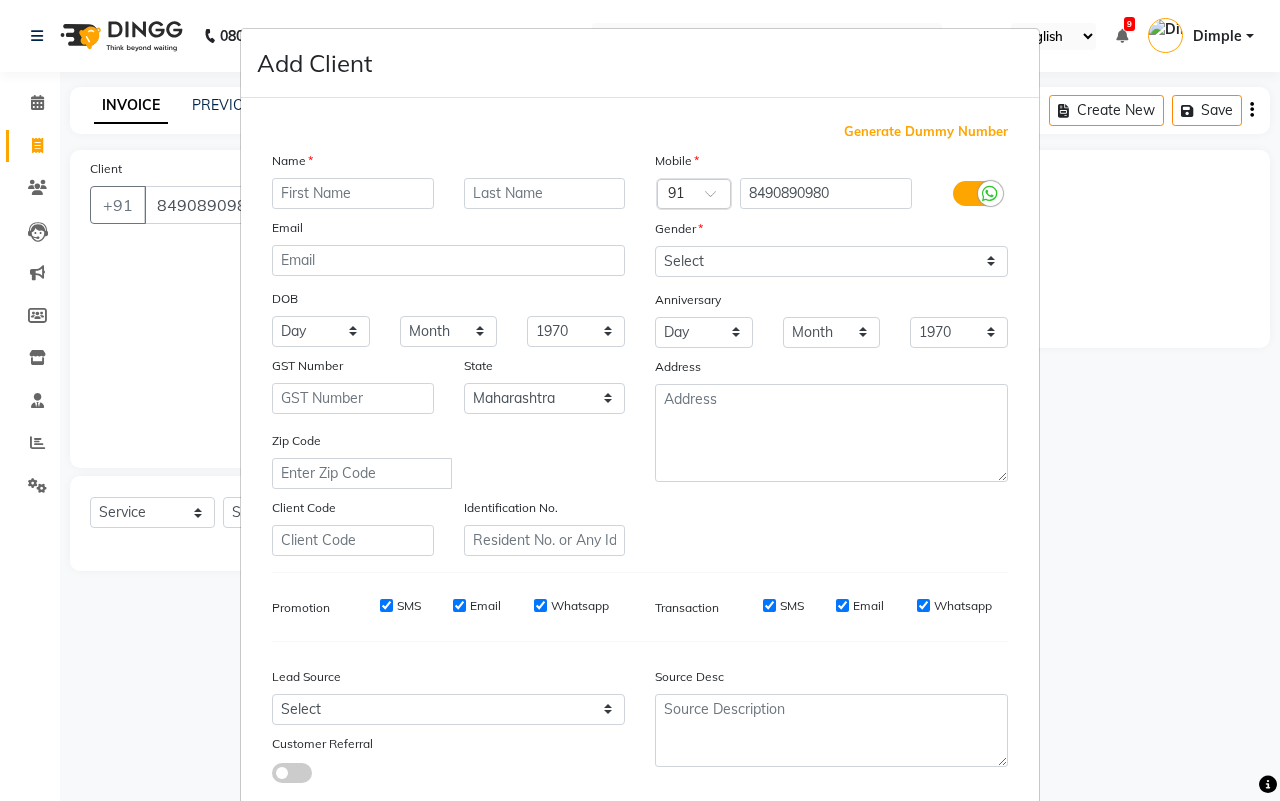 click at bounding box center [353, 193] 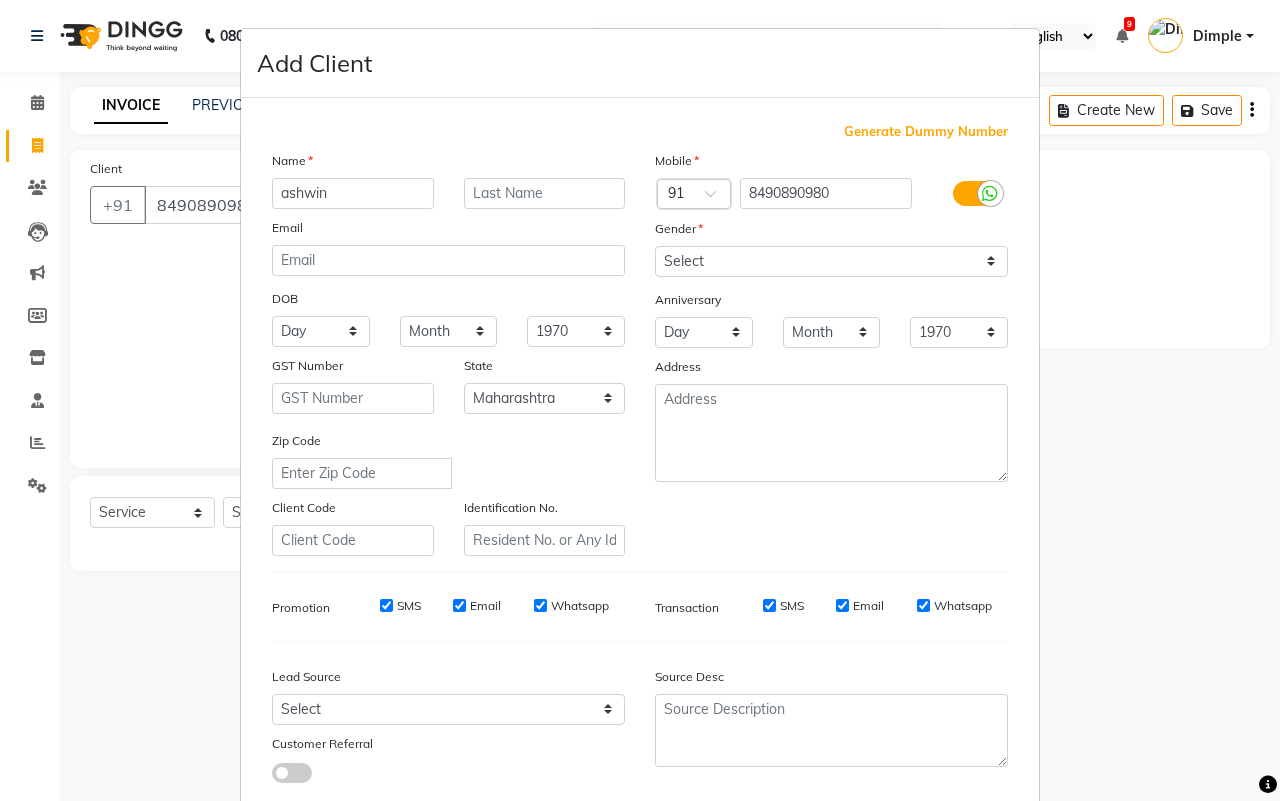 type on "ashwin" 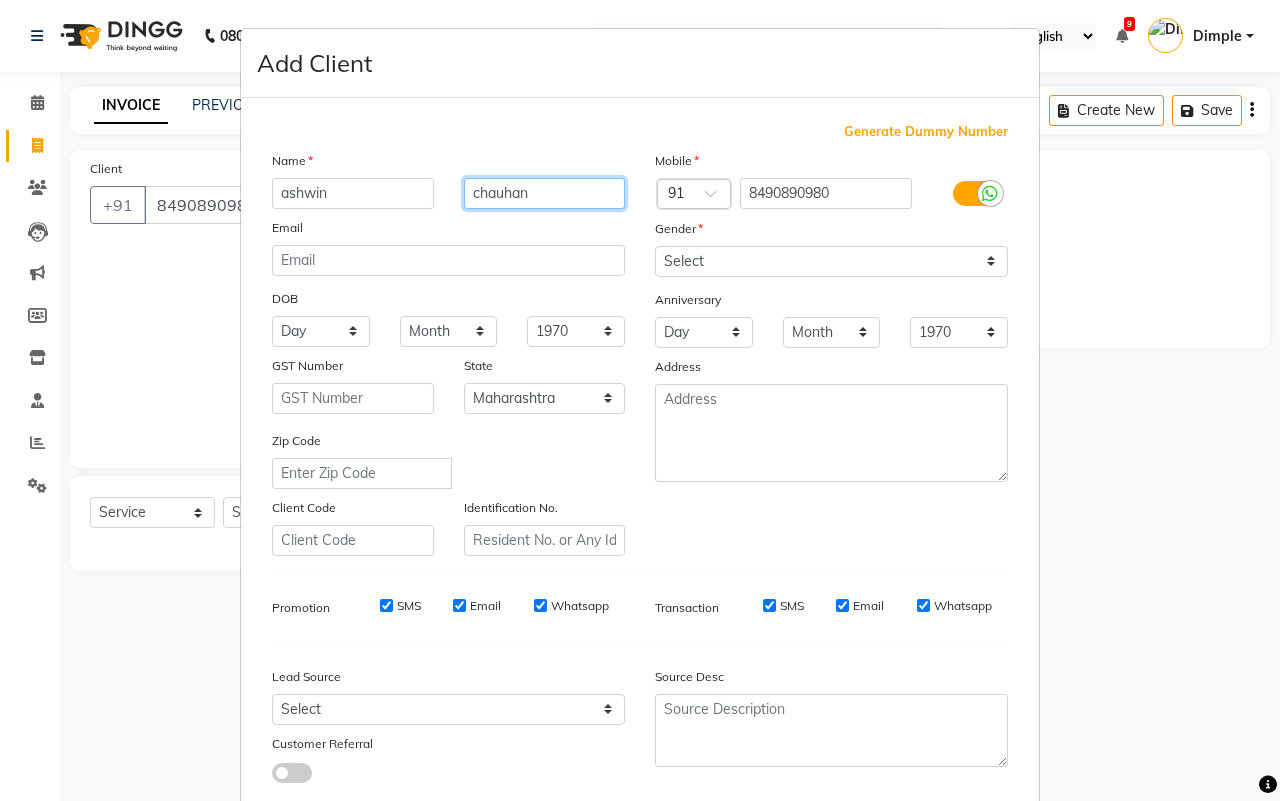 type on "chauhan" 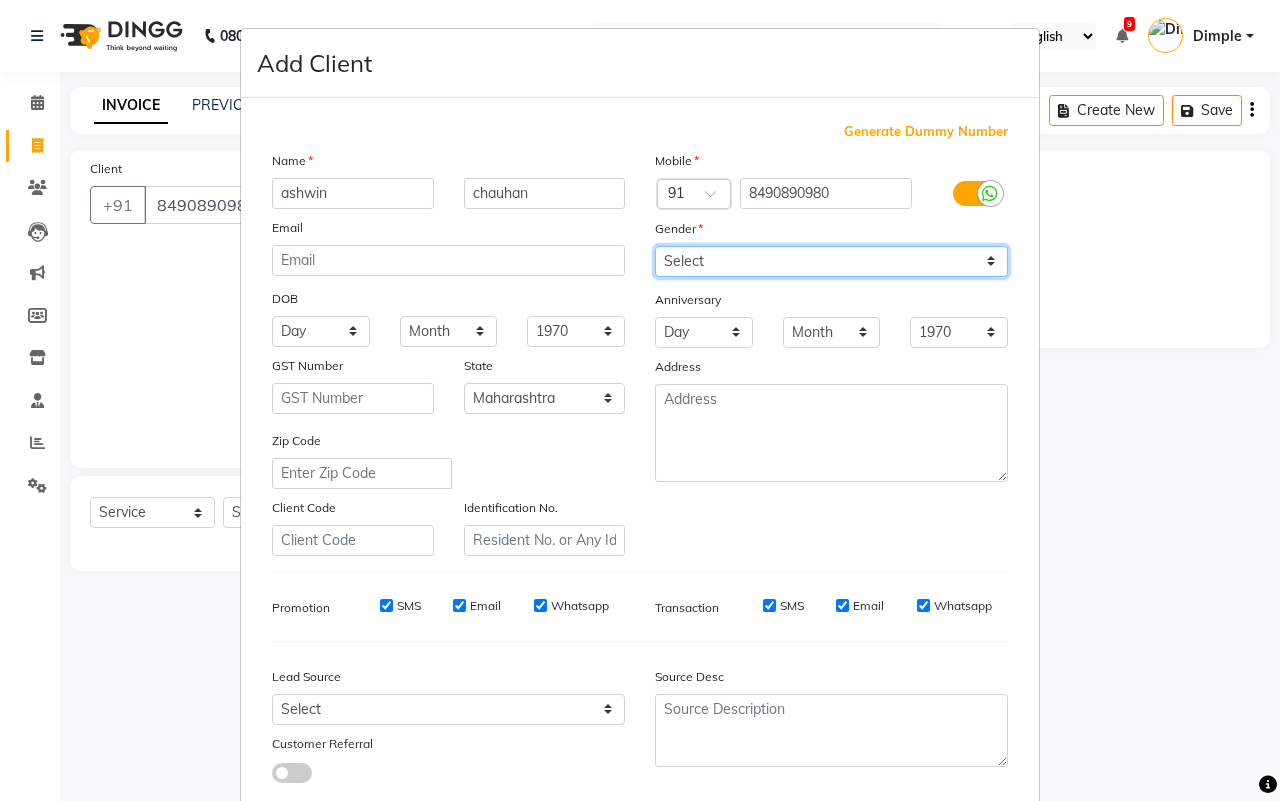 click on "Select Male Female Other Prefer Not To Say" at bounding box center (831, 261) 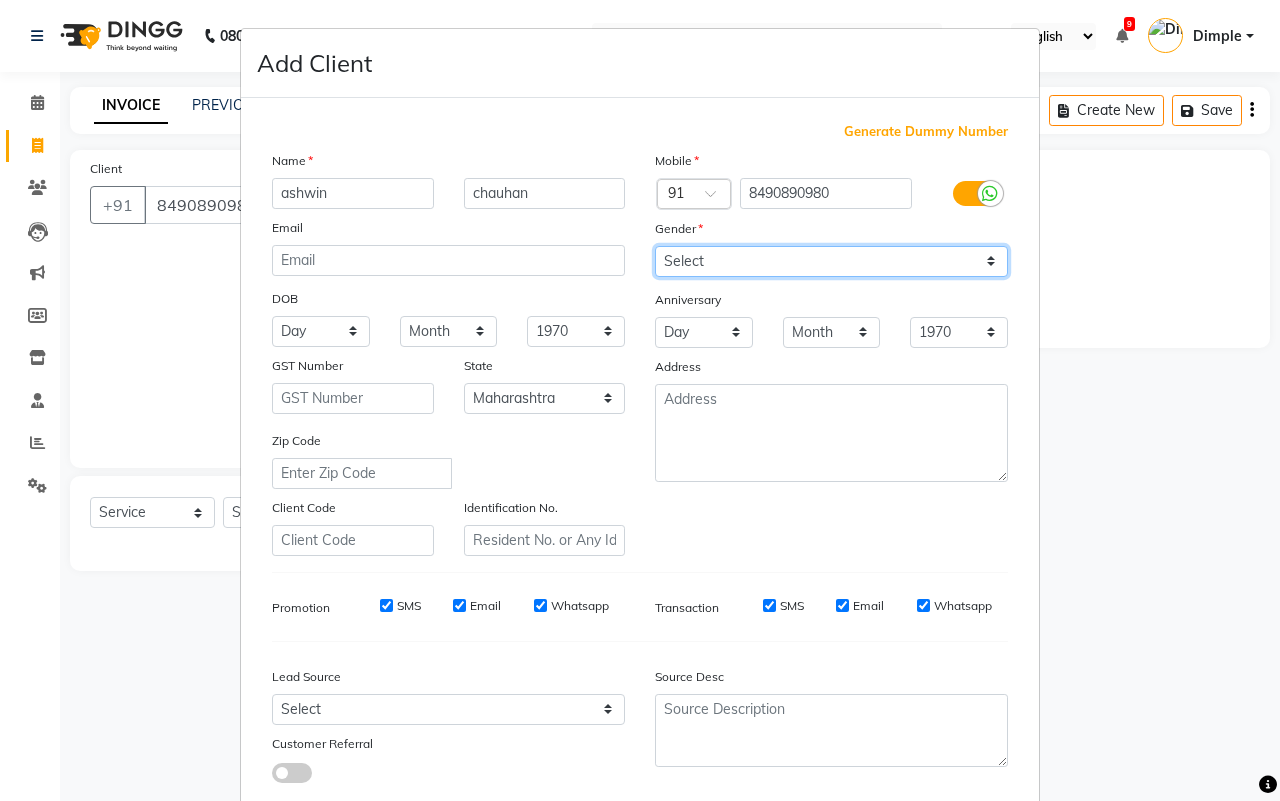 select on "male" 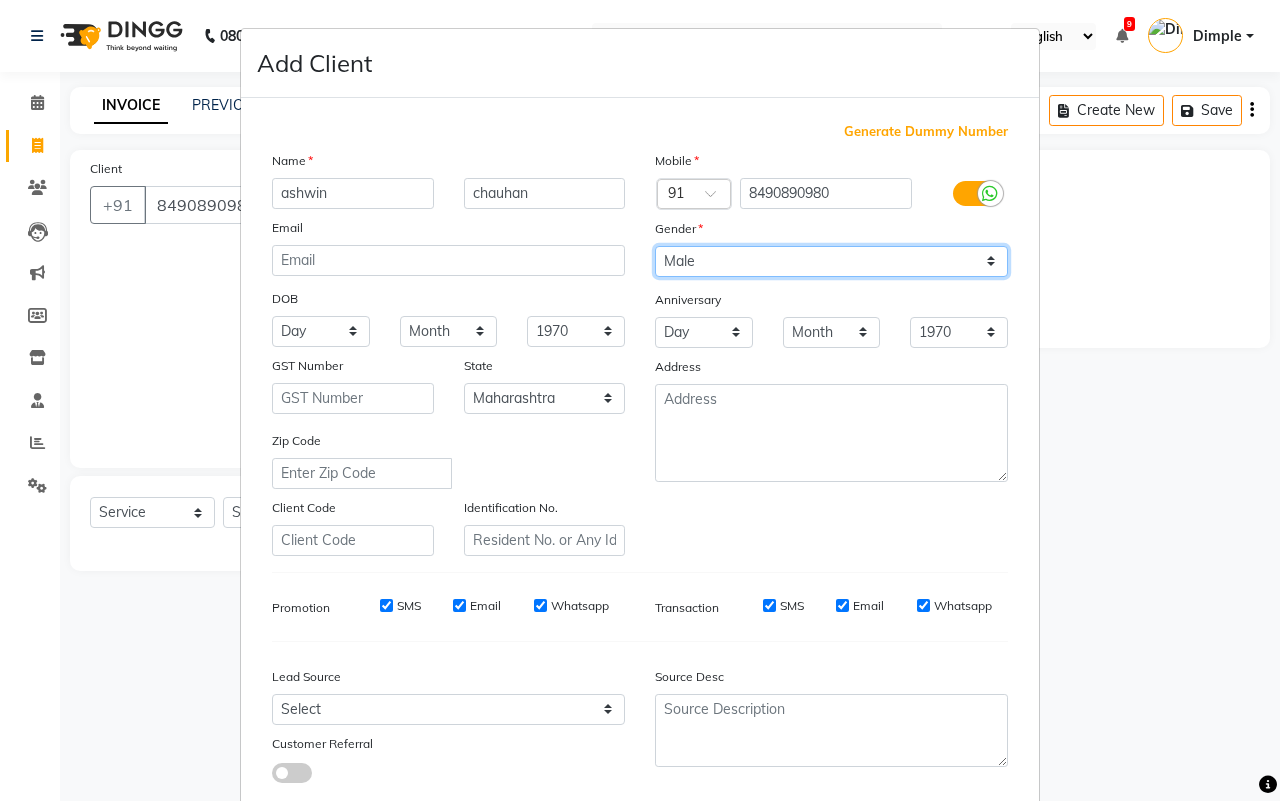 click on "Select Male Female Other Prefer Not To Say" at bounding box center [831, 261] 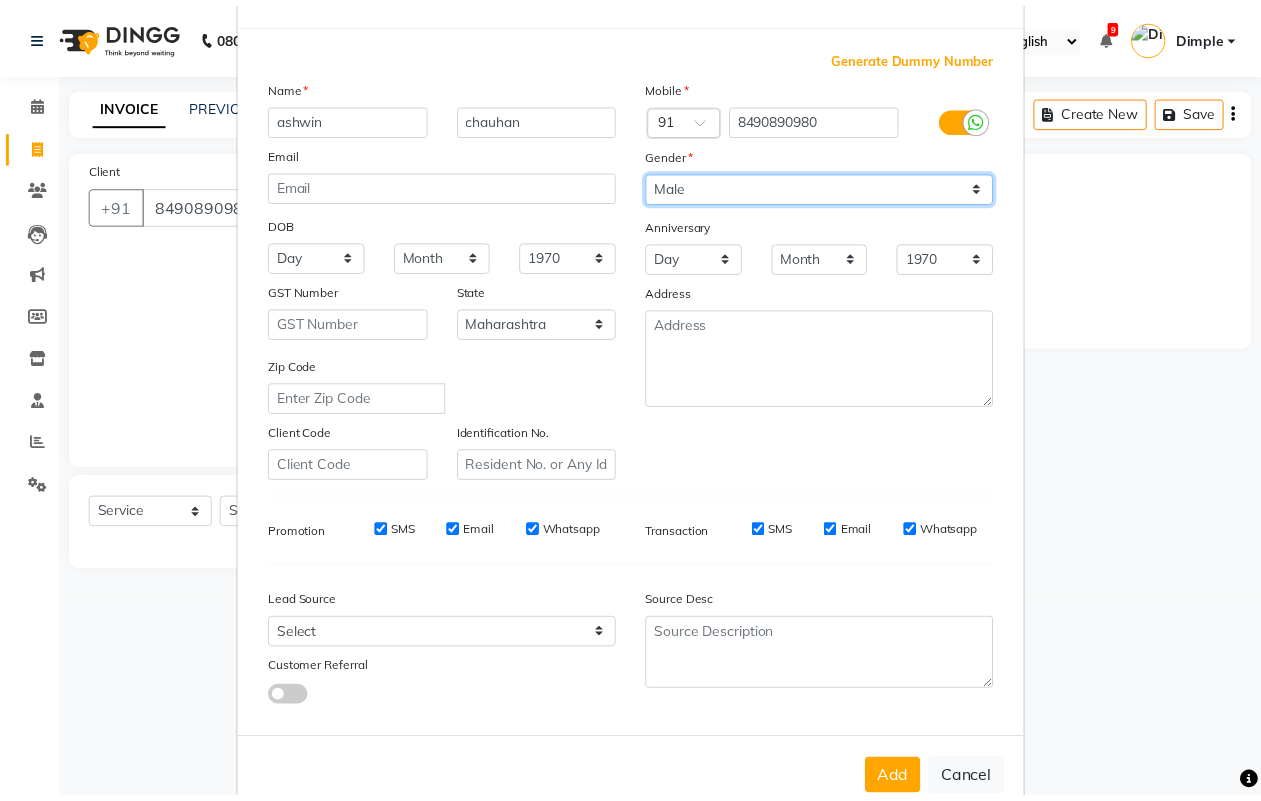 scroll, scrollTop: 115, scrollLeft: 0, axis: vertical 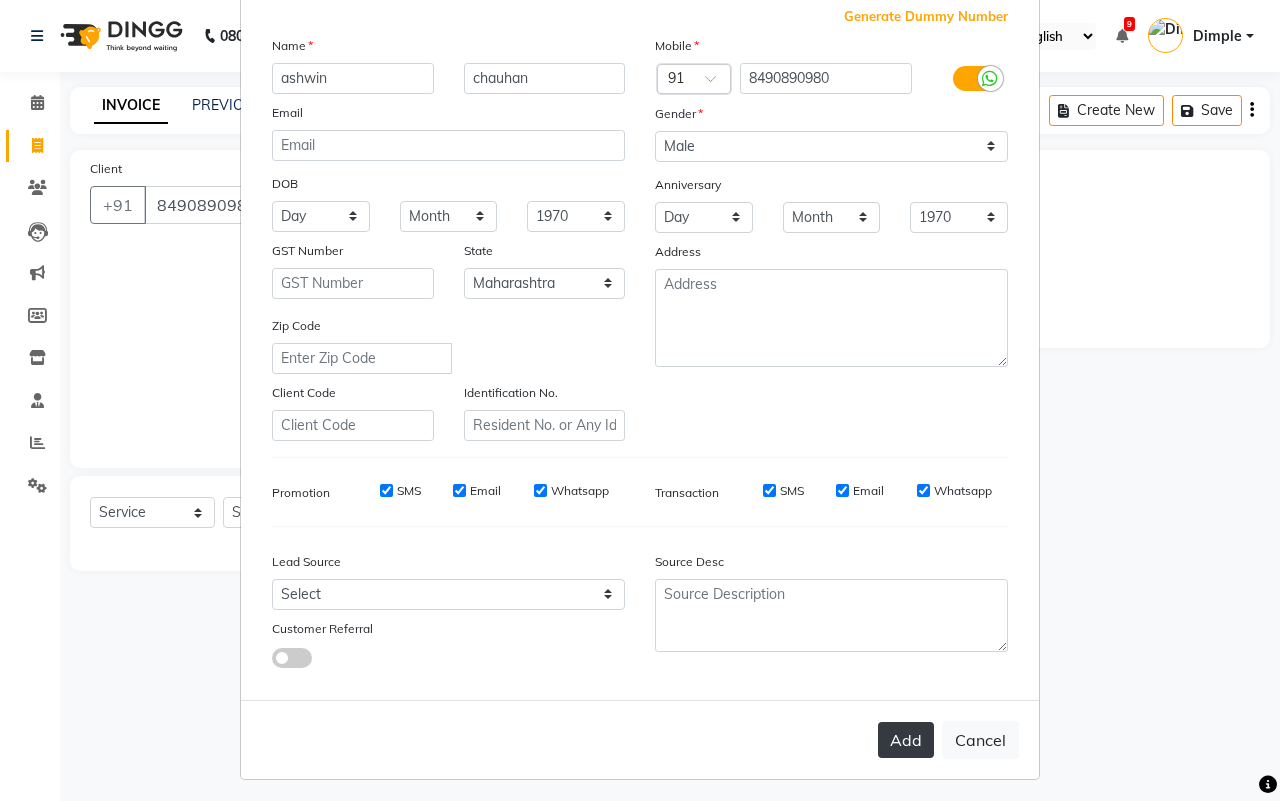 click on "Add" at bounding box center (906, 740) 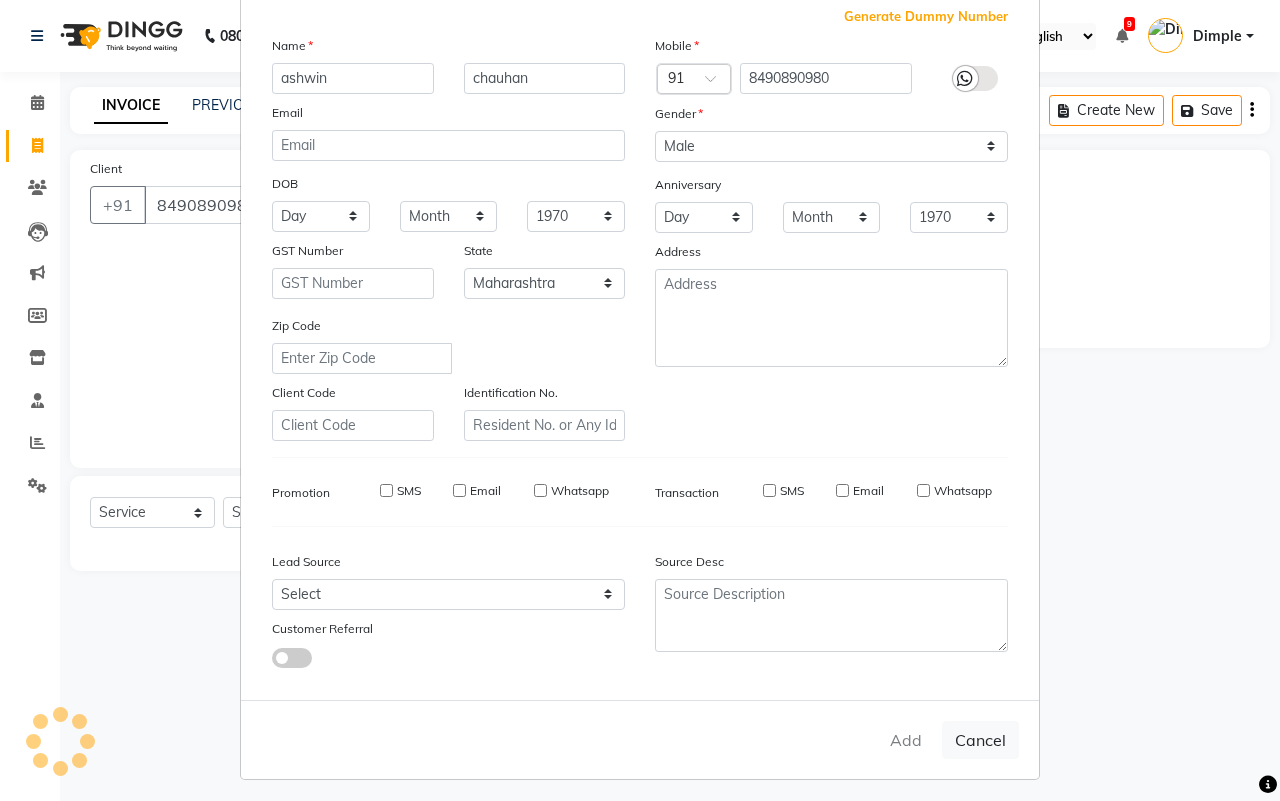 type on "84******80" 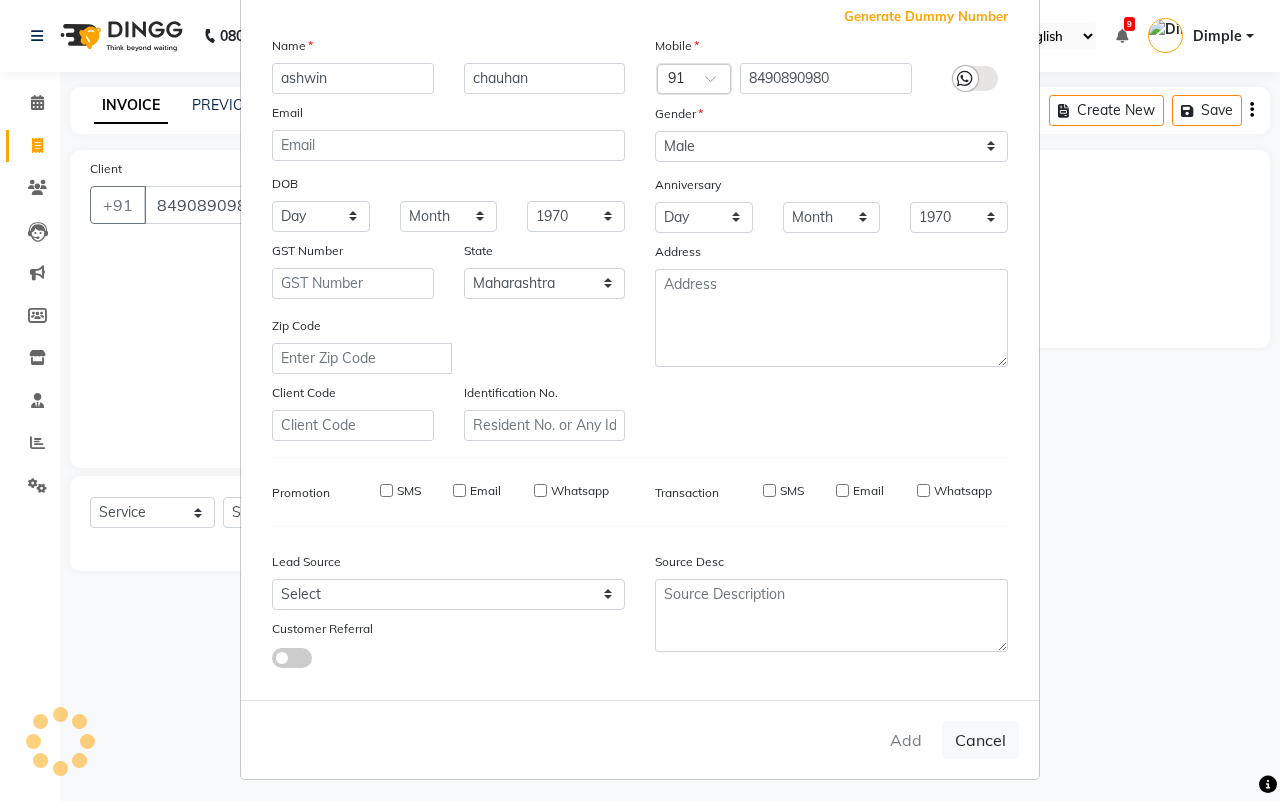 type 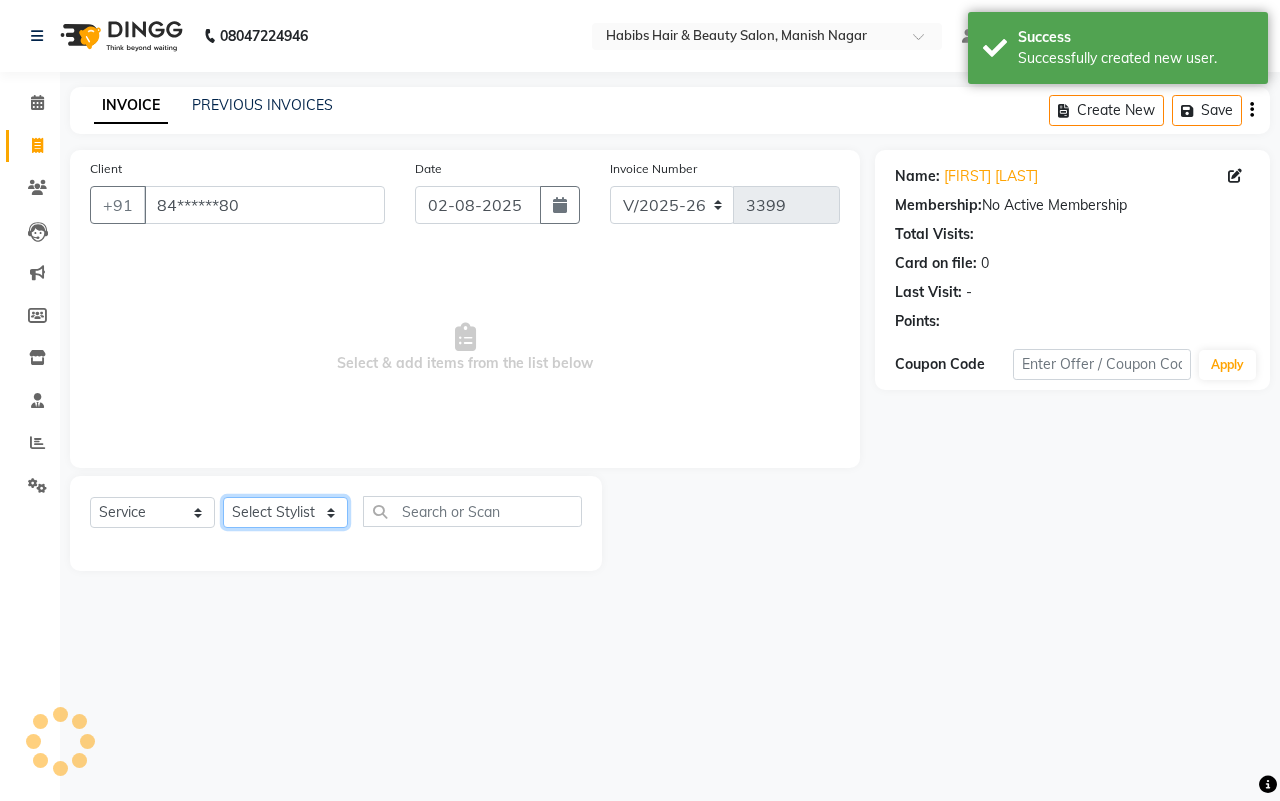 click on "Select Stylist [FIRST] [FIRST] [FIRST] [FIRST] [FIRST] [FIRST] [FIRST] [FIRST]  [FIRST]" 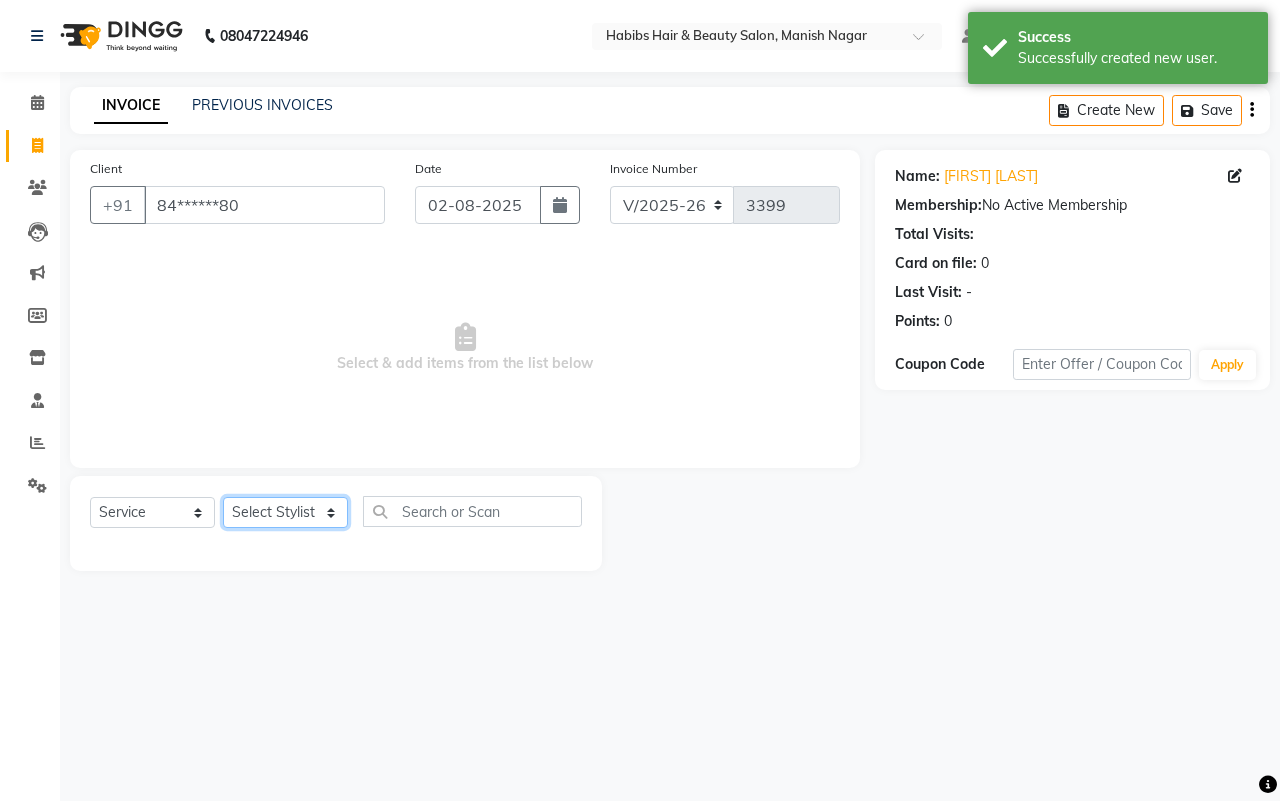 select on "34633" 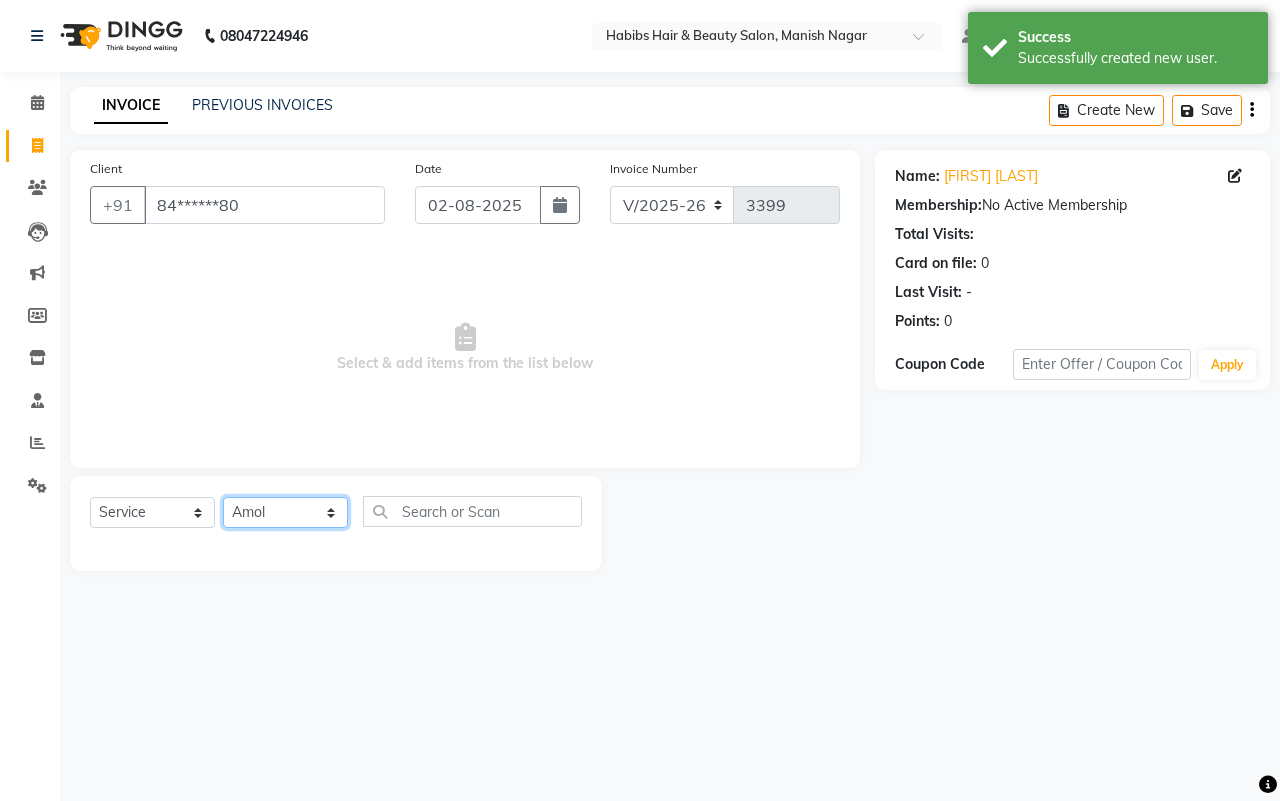click on "Select Stylist [FIRST] [FIRST] [FIRST] [FIRST] [FIRST] [FIRST] [FIRST] [FIRST]  [FIRST]" 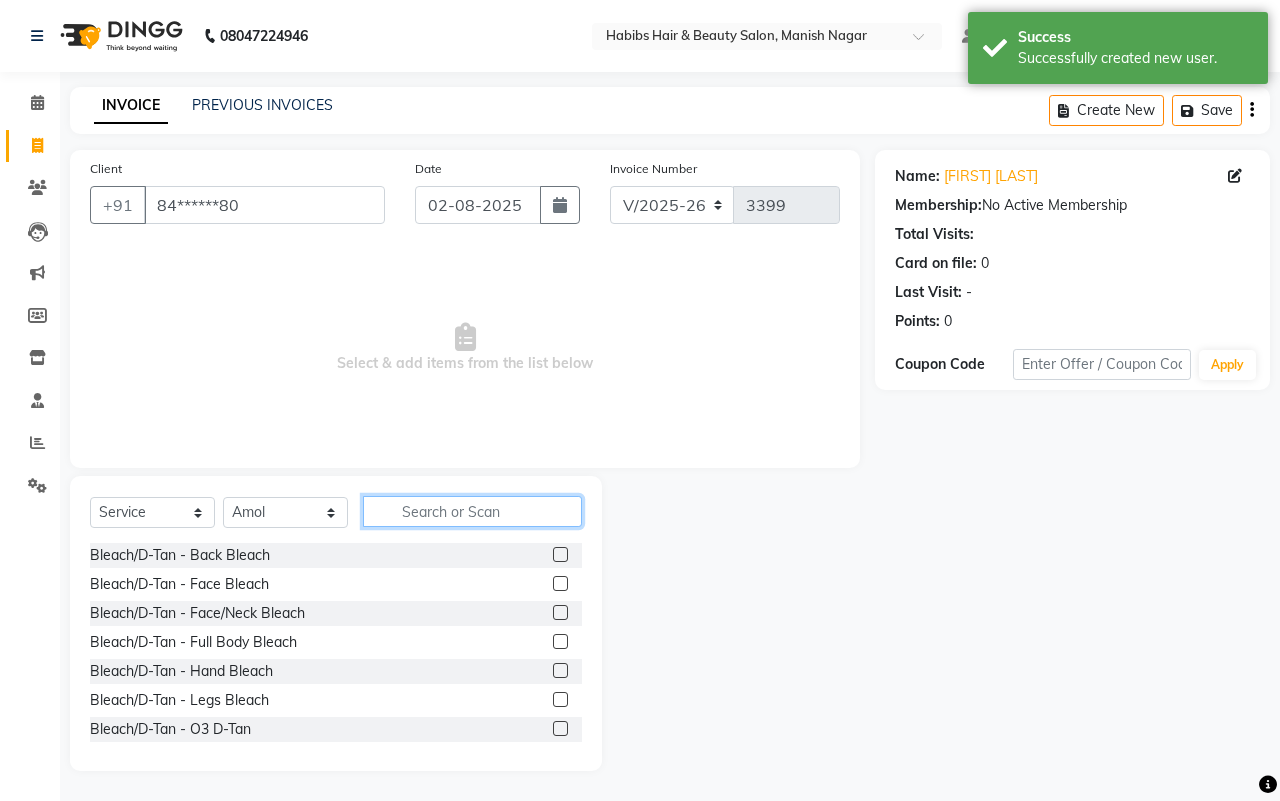 click 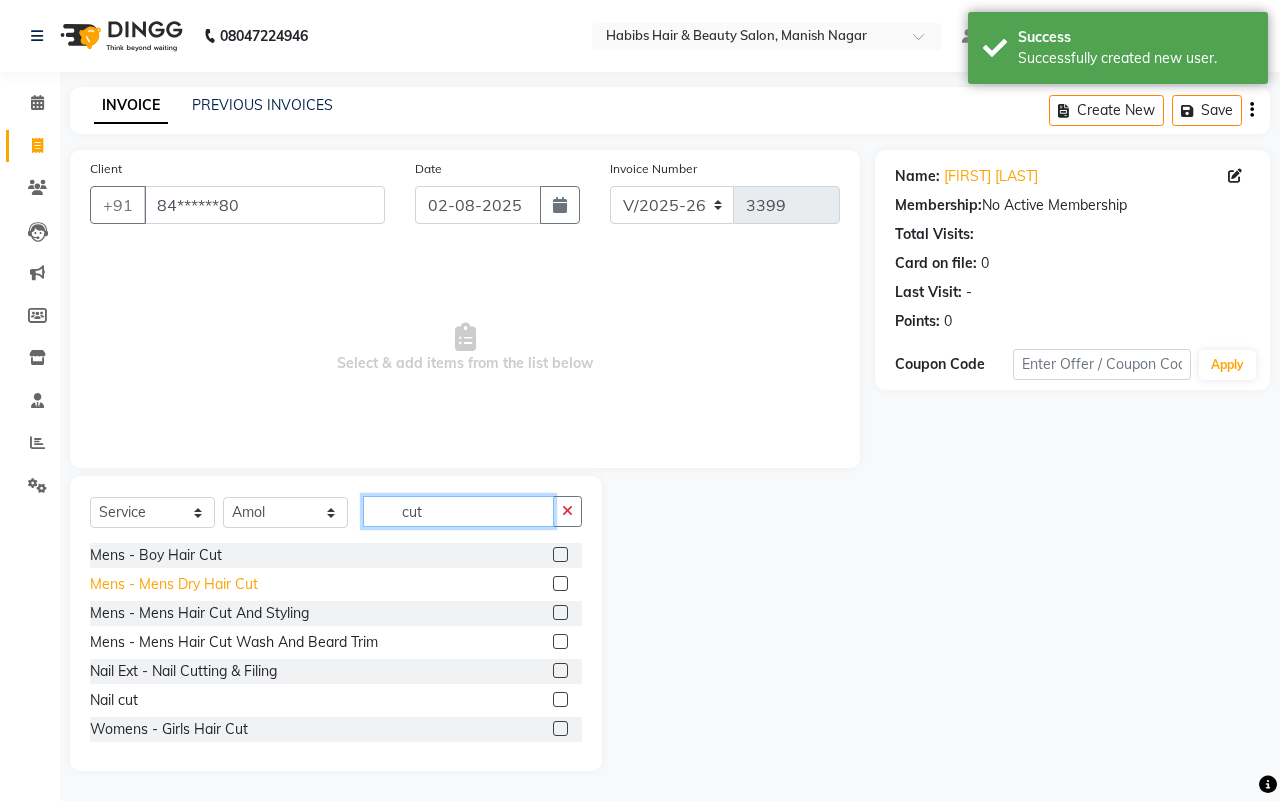 type on "cut" 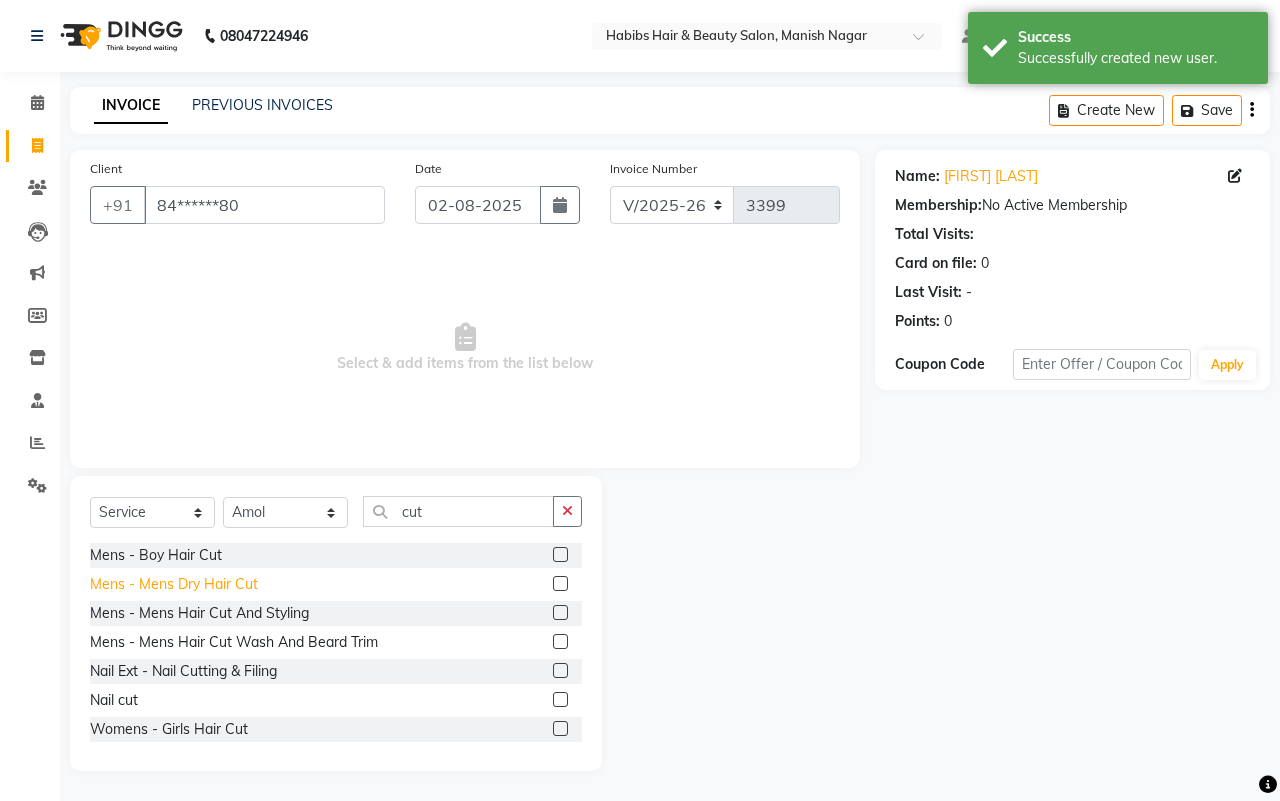 click on "Mens - Mens Dry Hair Cut" 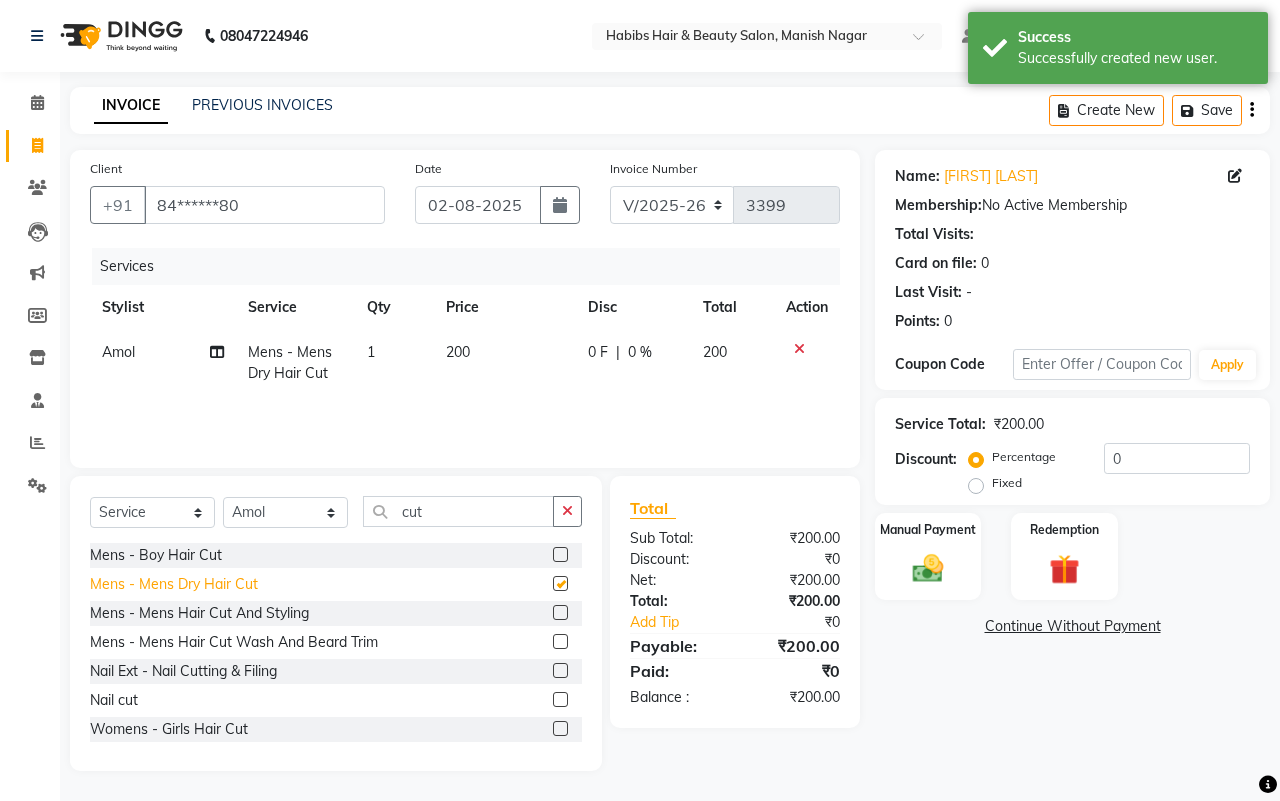 checkbox on "false" 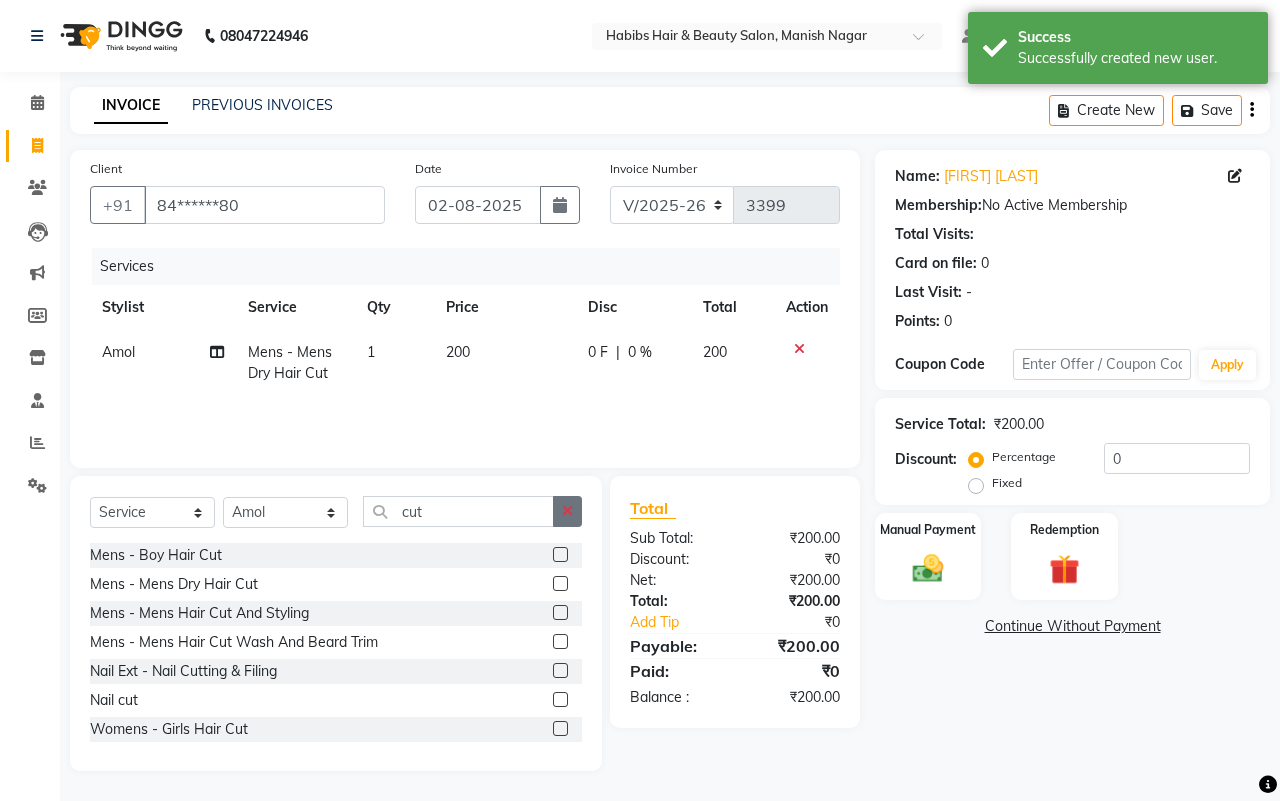 click 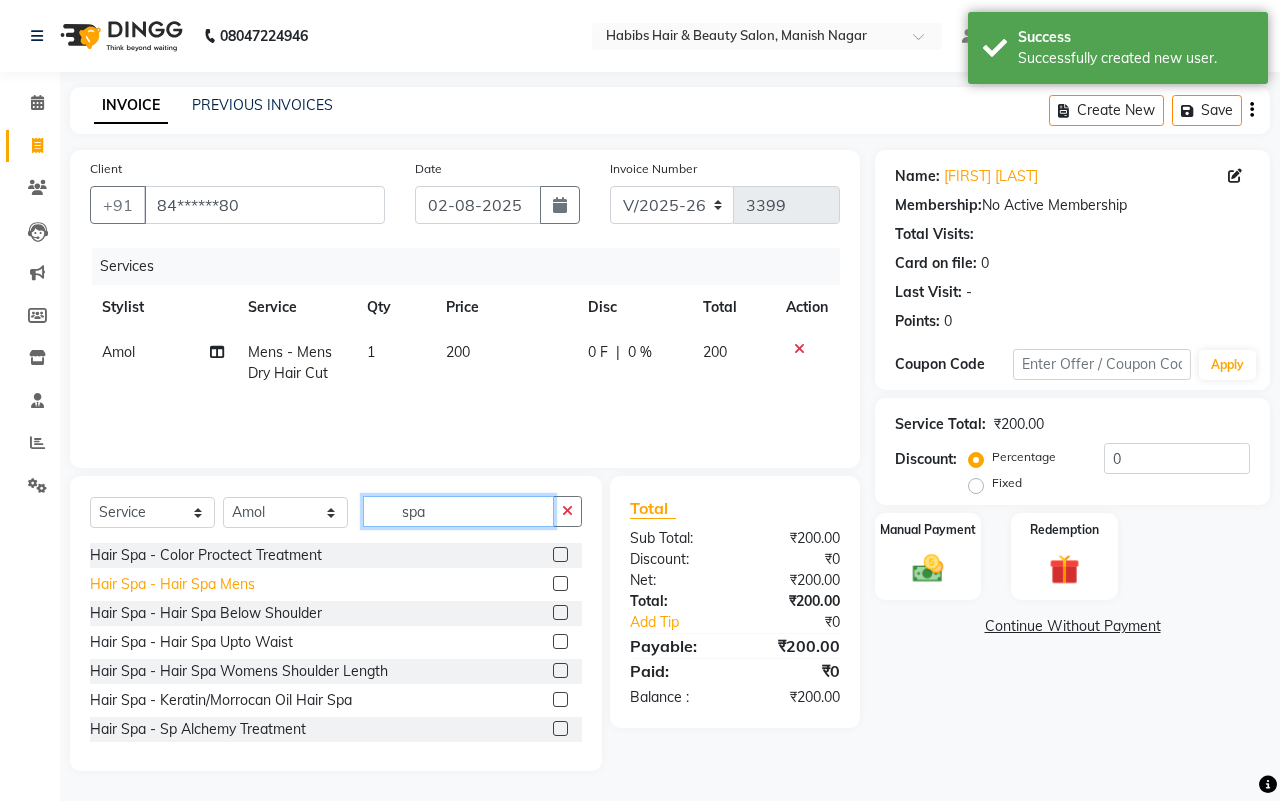 type on "spa" 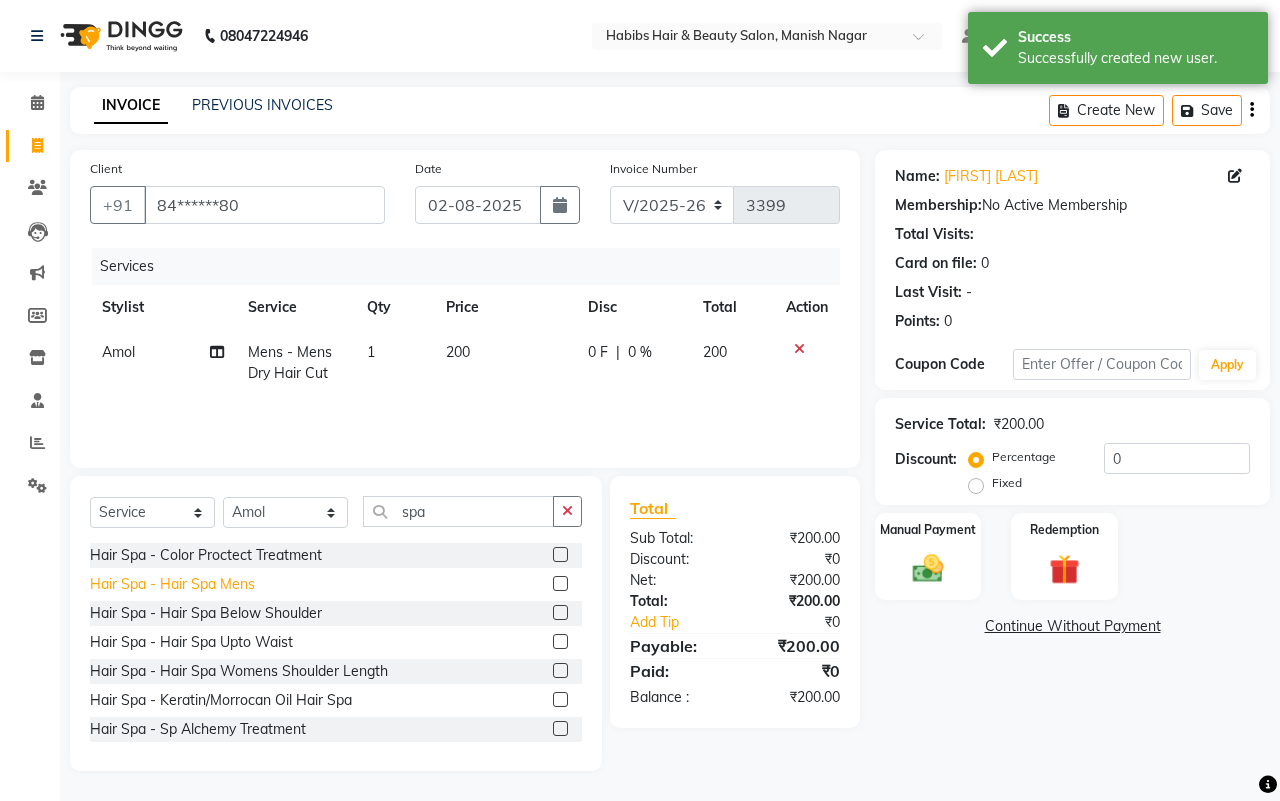 click on "Hair Spa - Hair  Spa Mens" 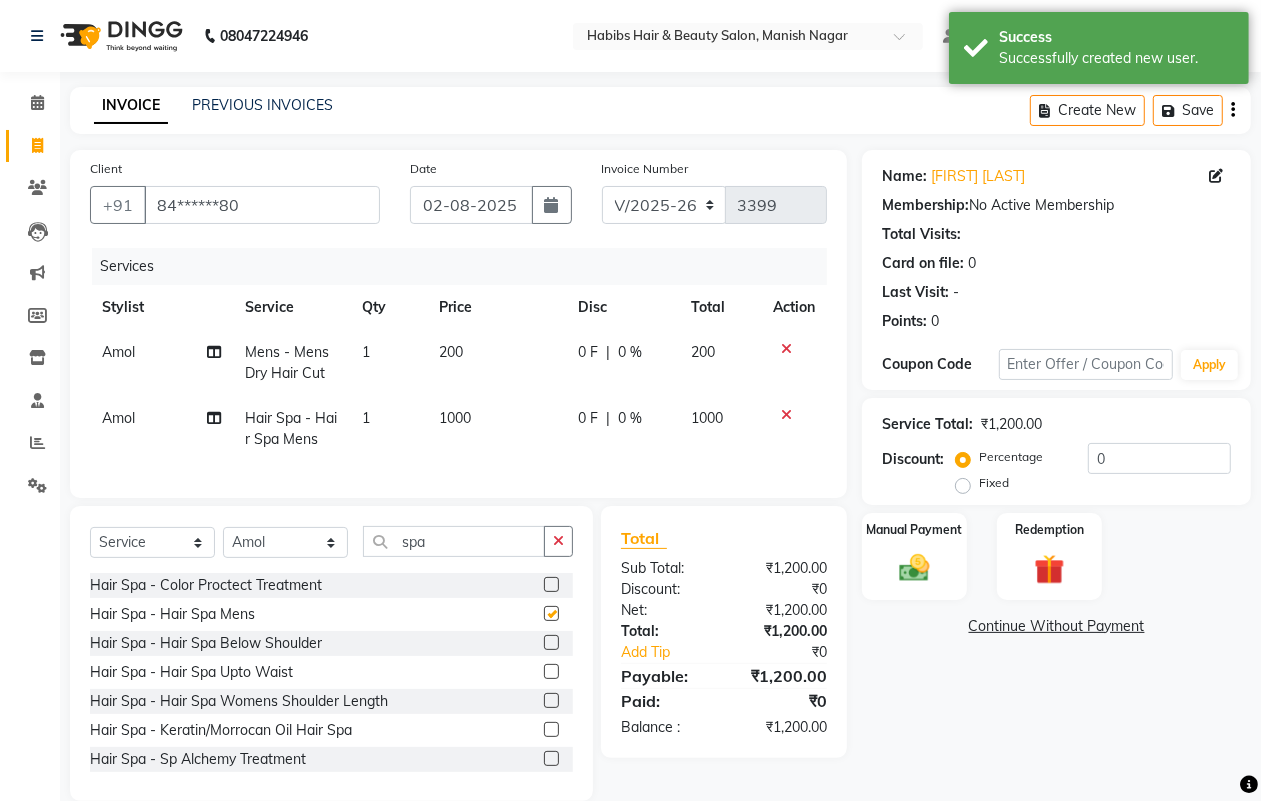 checkbox on "false" 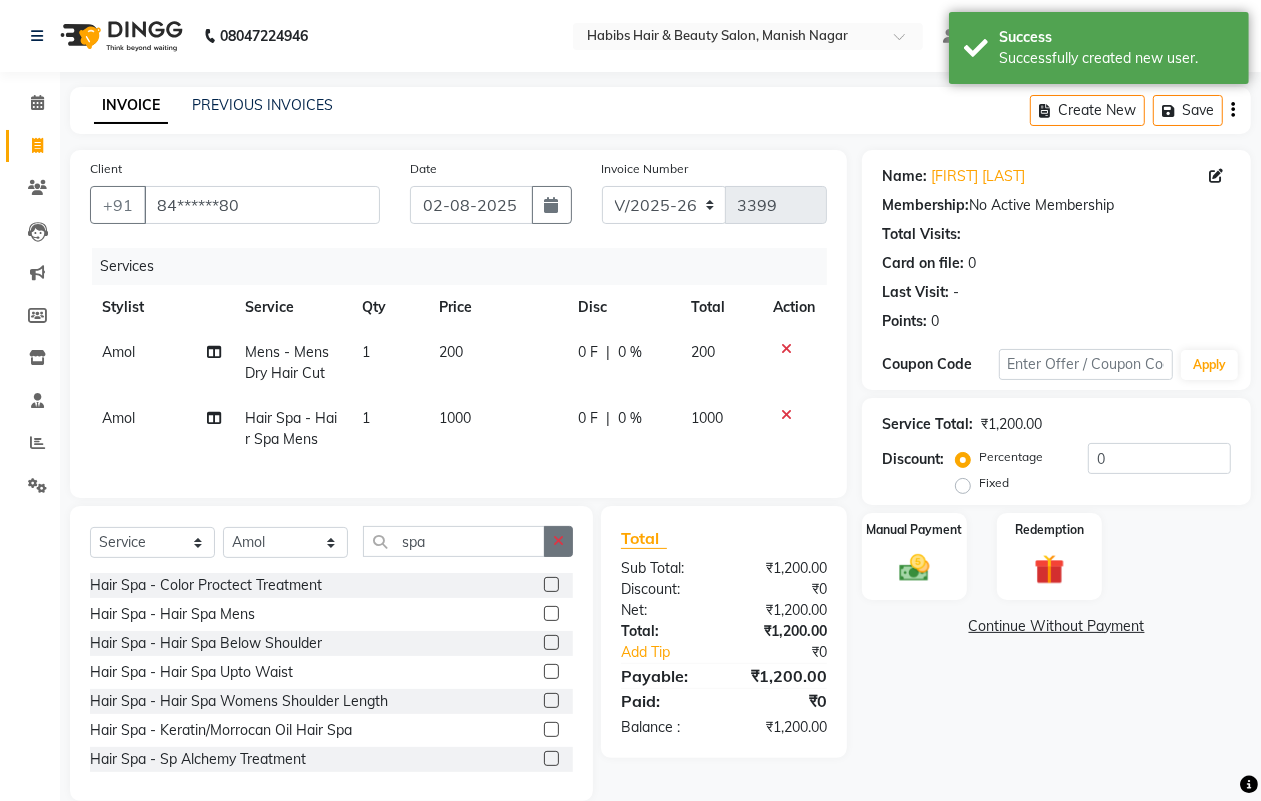 click 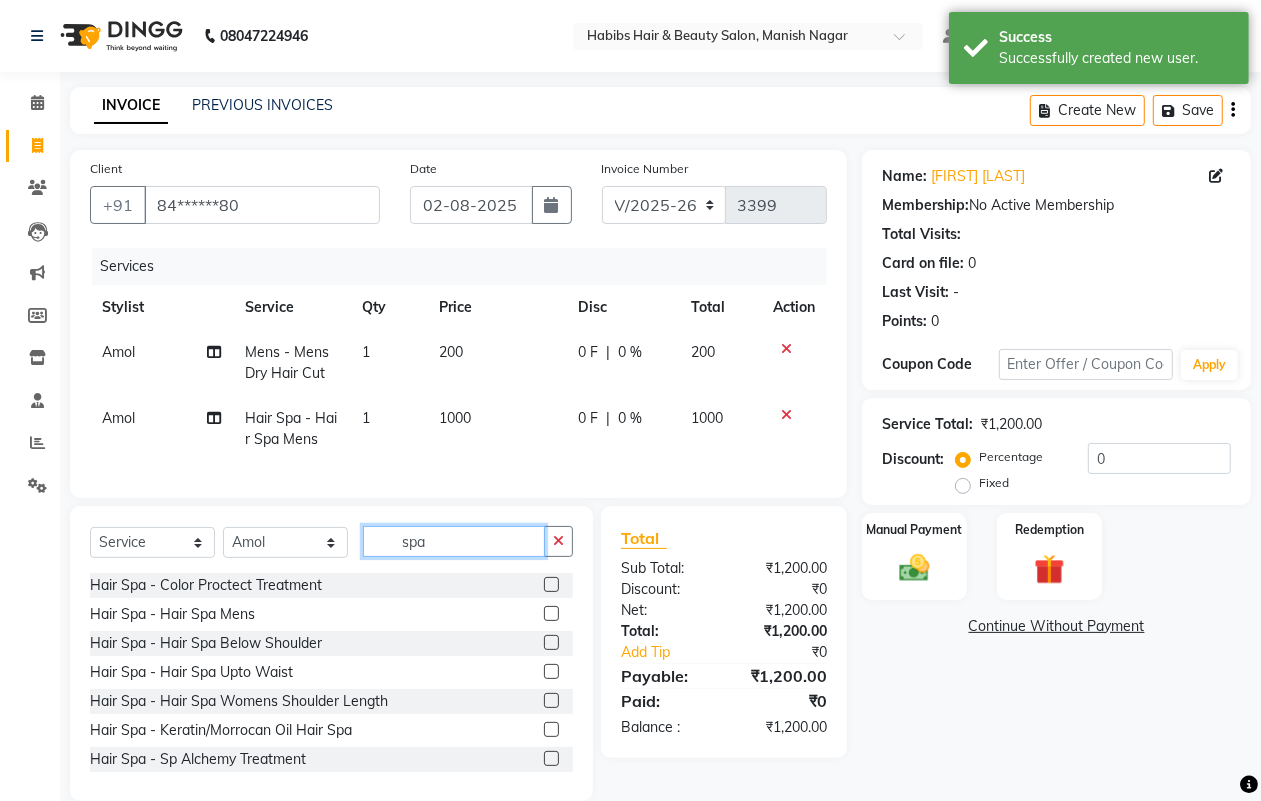 type 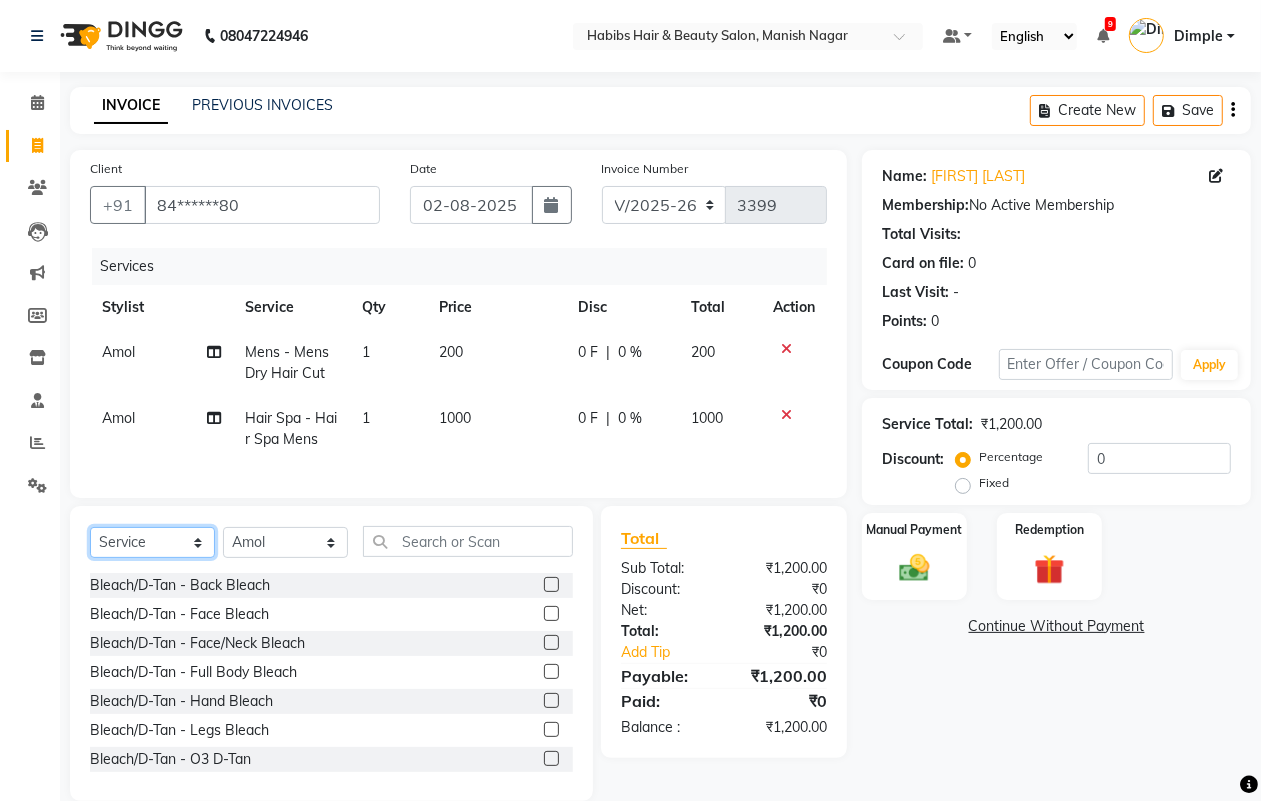 click on "Select  Service  Product  Membership  Package Voucher Prepaid Gift Card" 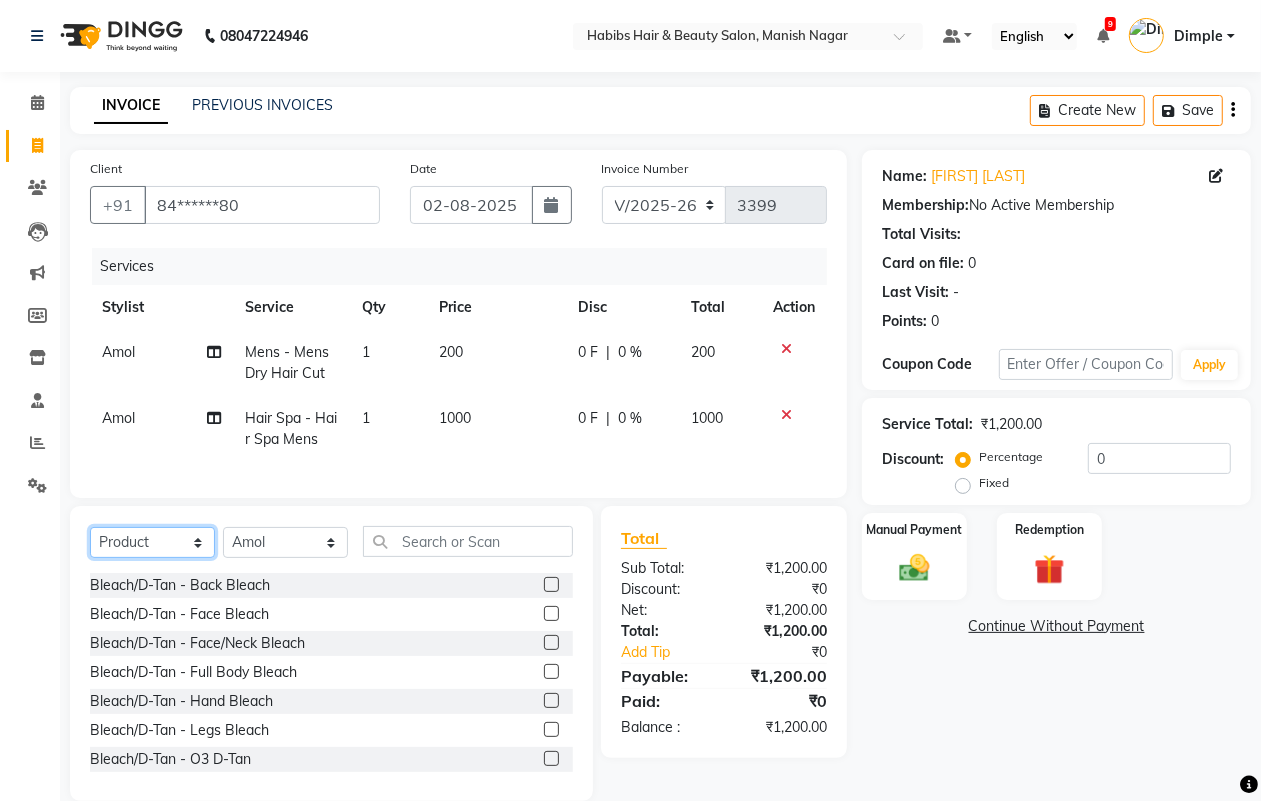 click on "Select  Service  Product  Membership  Package Voucher Prepaid Gift Card" 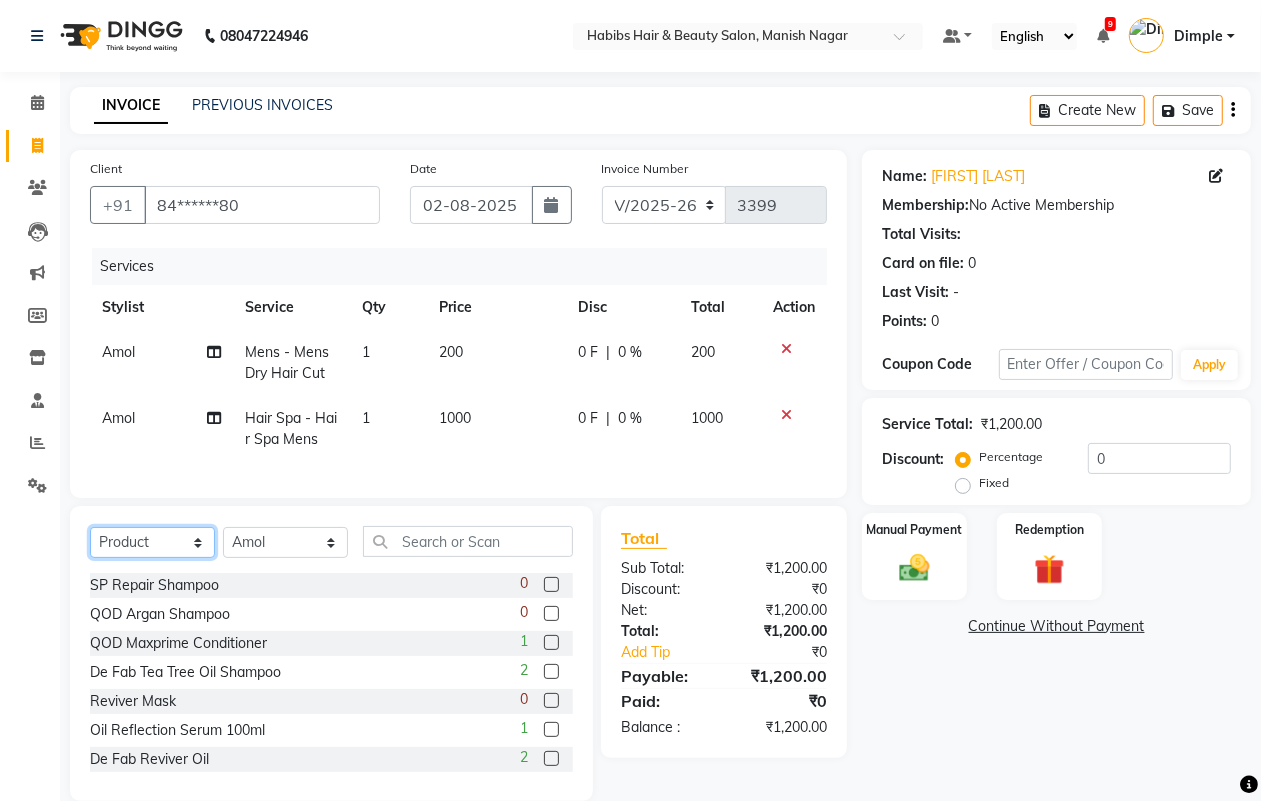 drag, startPoint x: 125, startPoint y: 568, endPoint x: 132, endPoint y: 553, distance: 16.552946 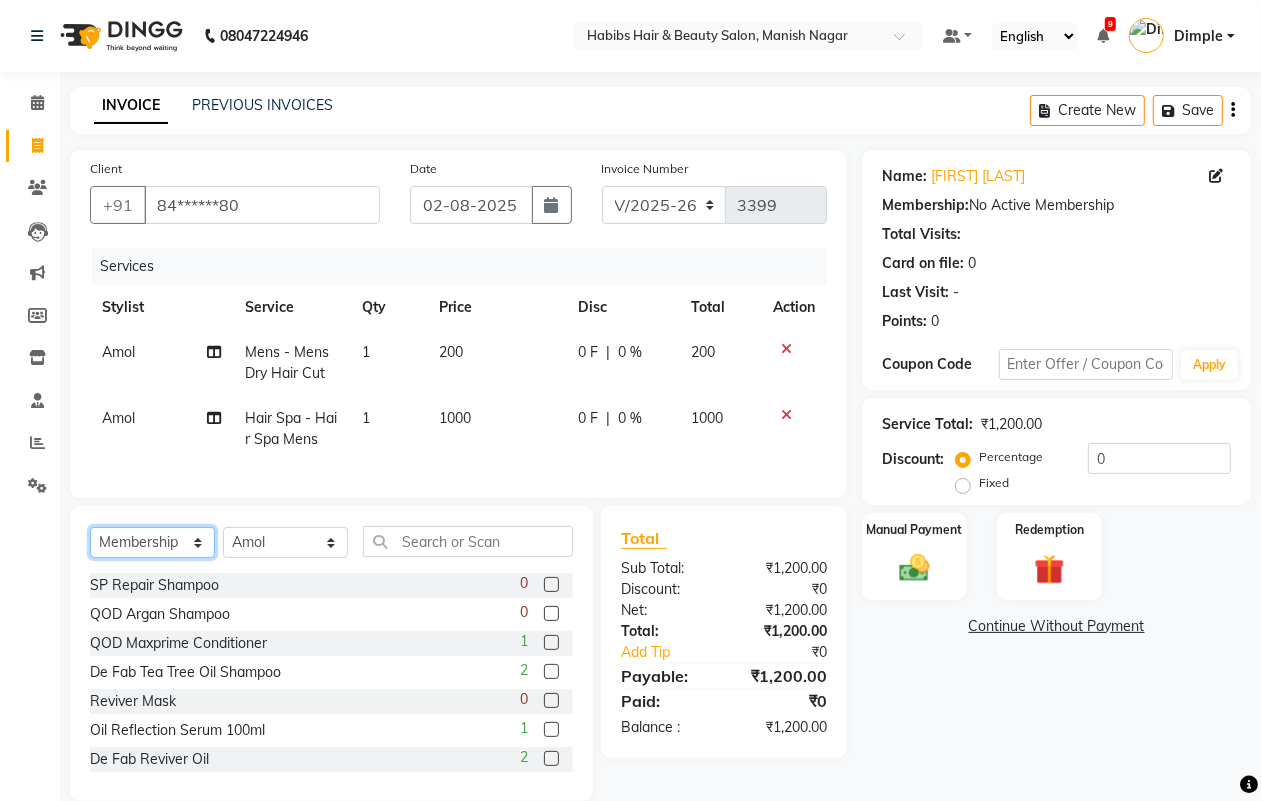 click on "Select  Service  Product  Membership  Package Voucher Prepaid Gift Card" 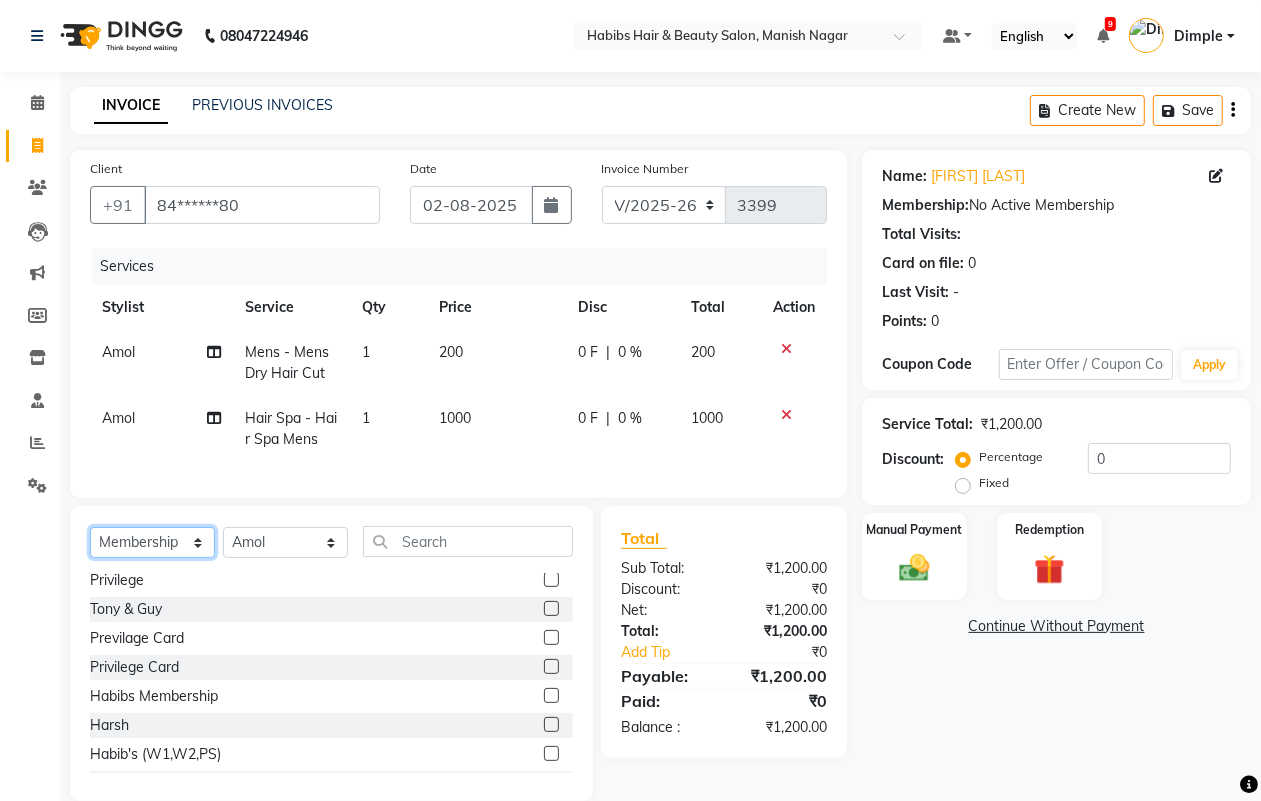 scroll, scrollTop: 176, scrollLeft: 0, axis: vertical 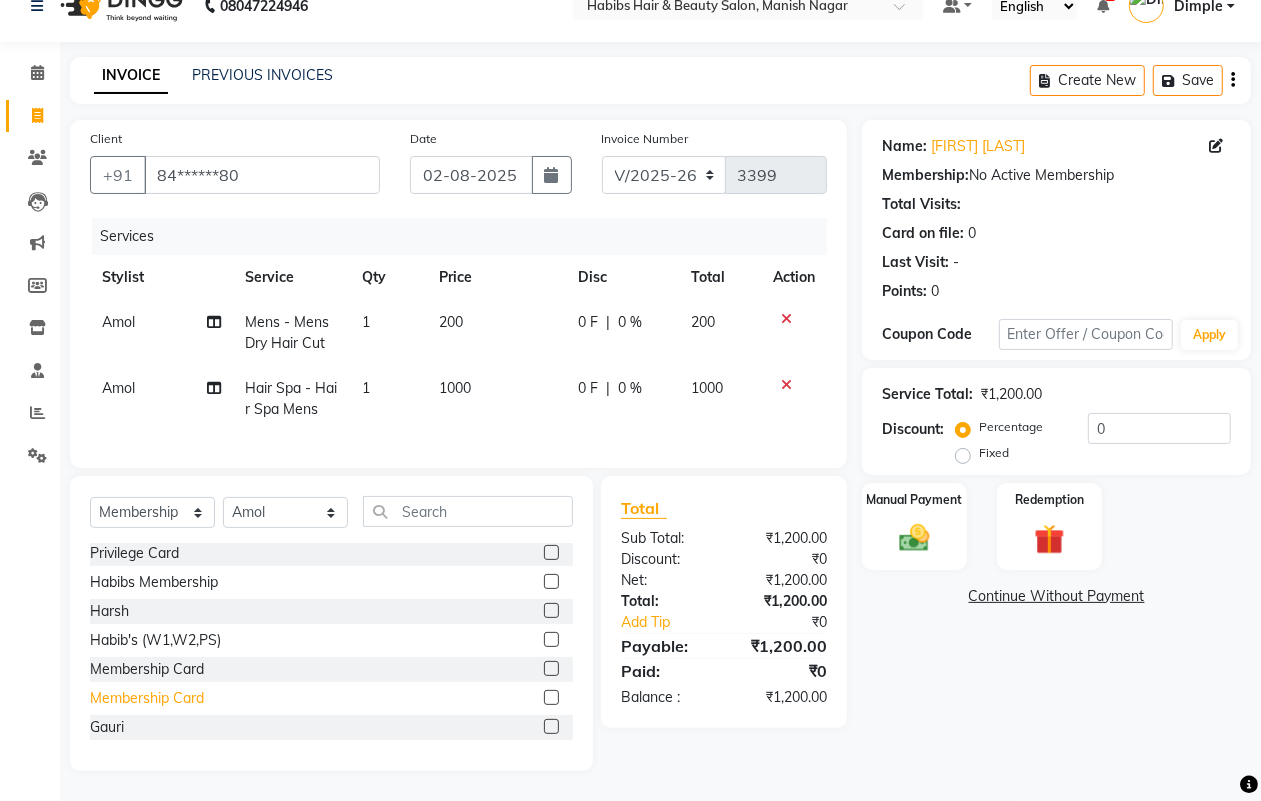 click on "Membership Card" 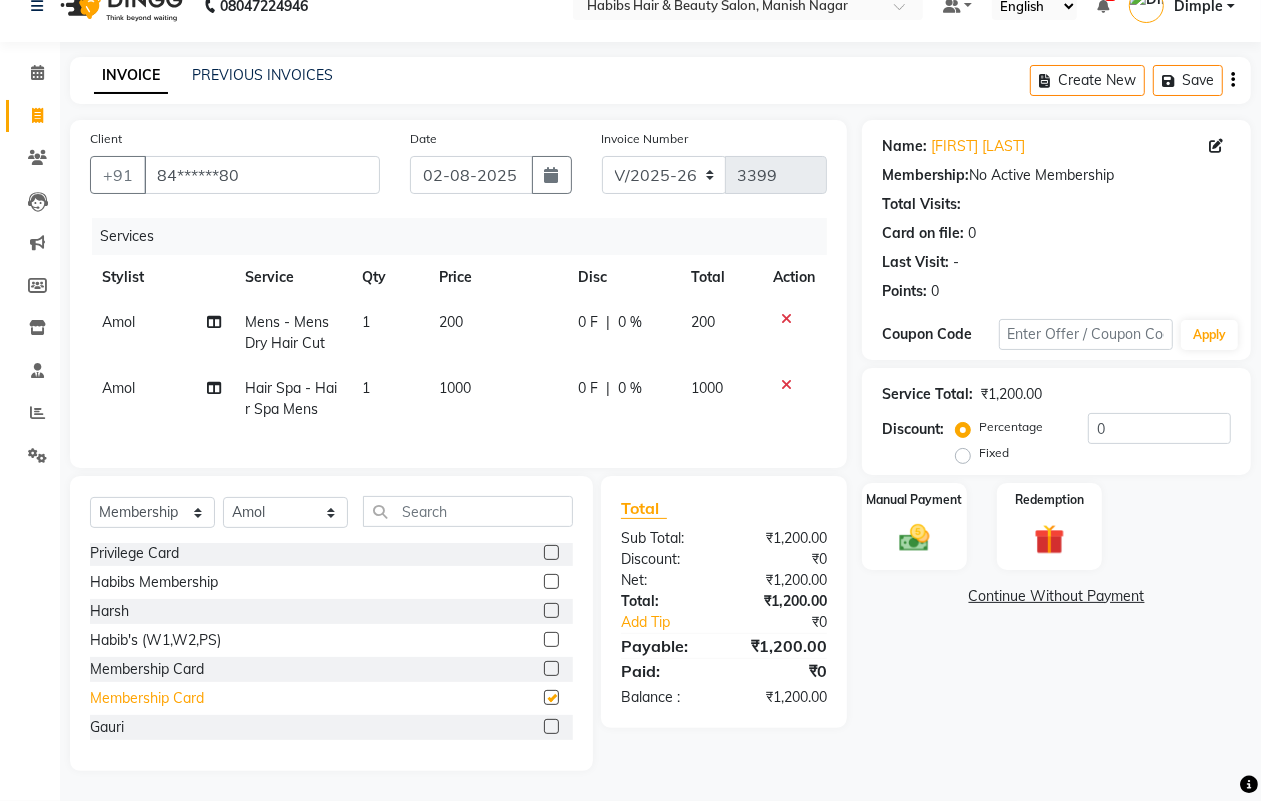 select on "select" 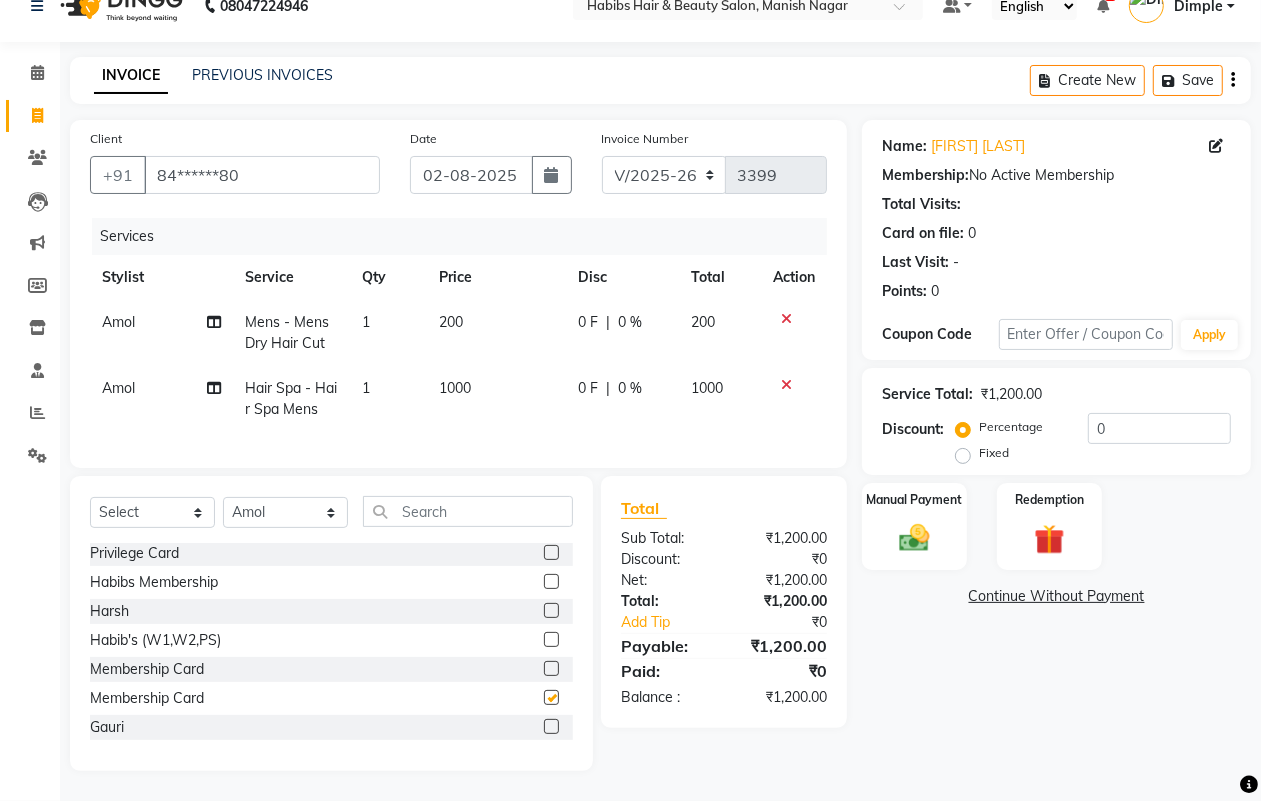 scroll, scrollTop: 0, scrollLeft: 0, axis: both 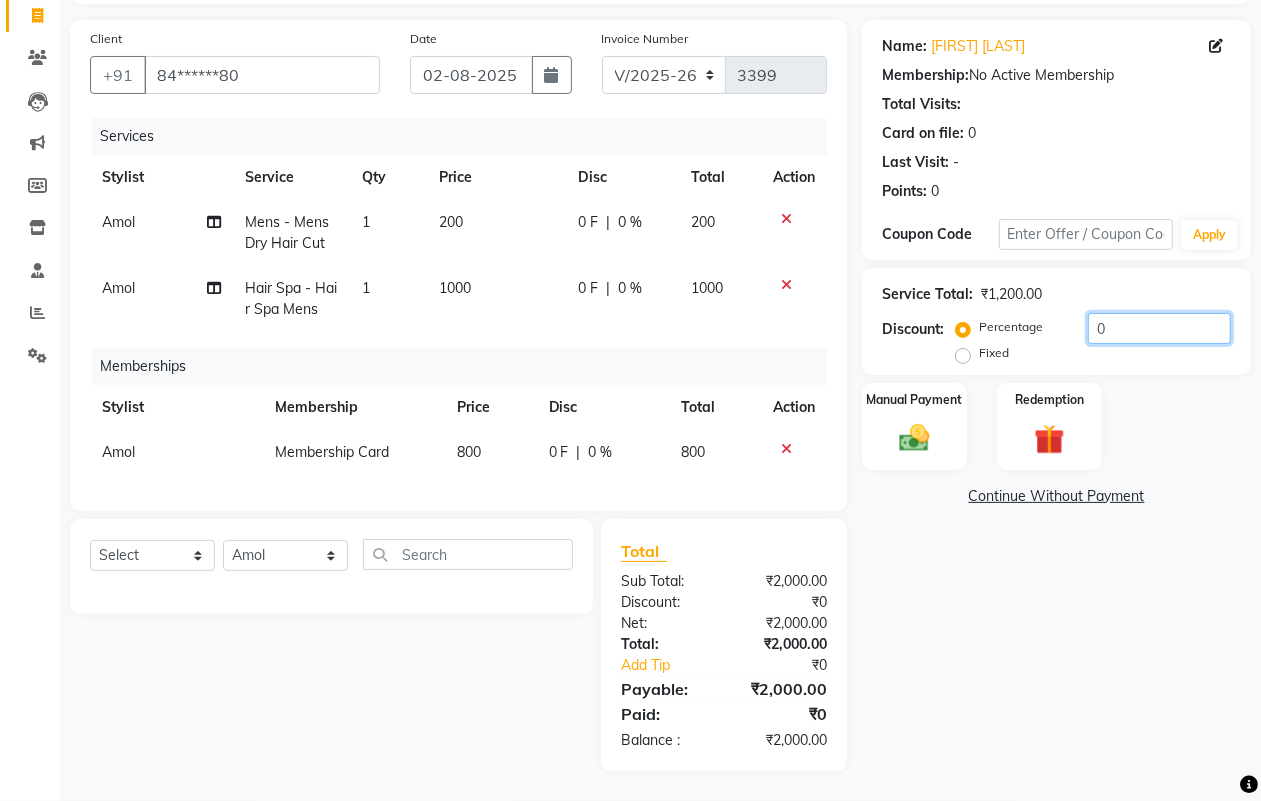 click on "0" 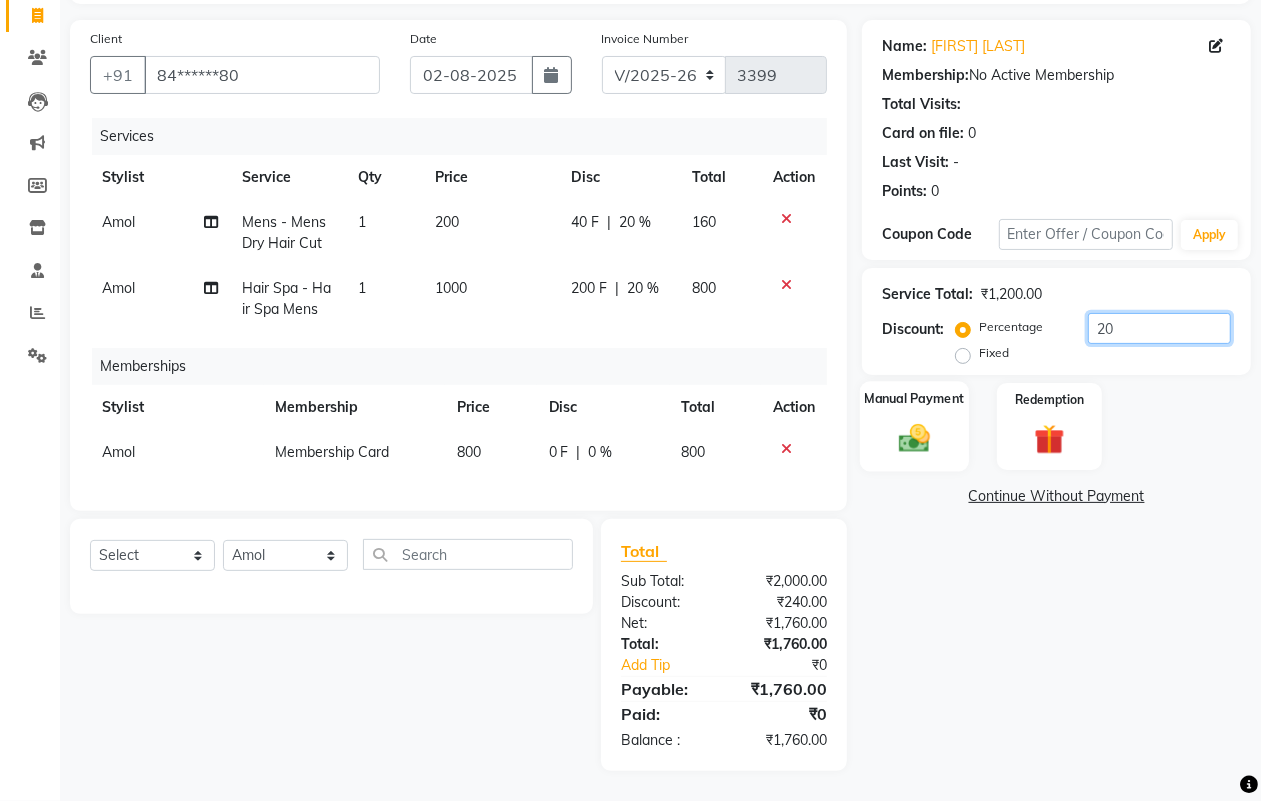 type on "20" 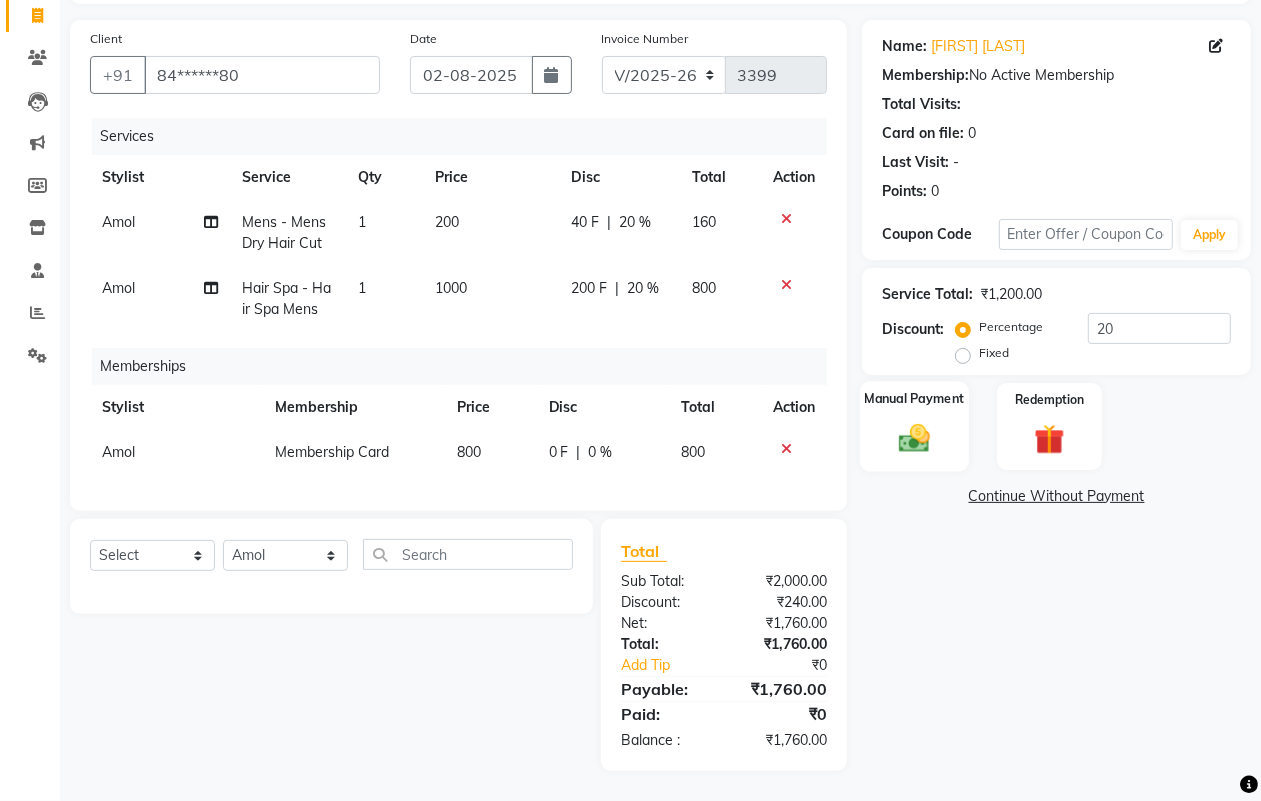 click 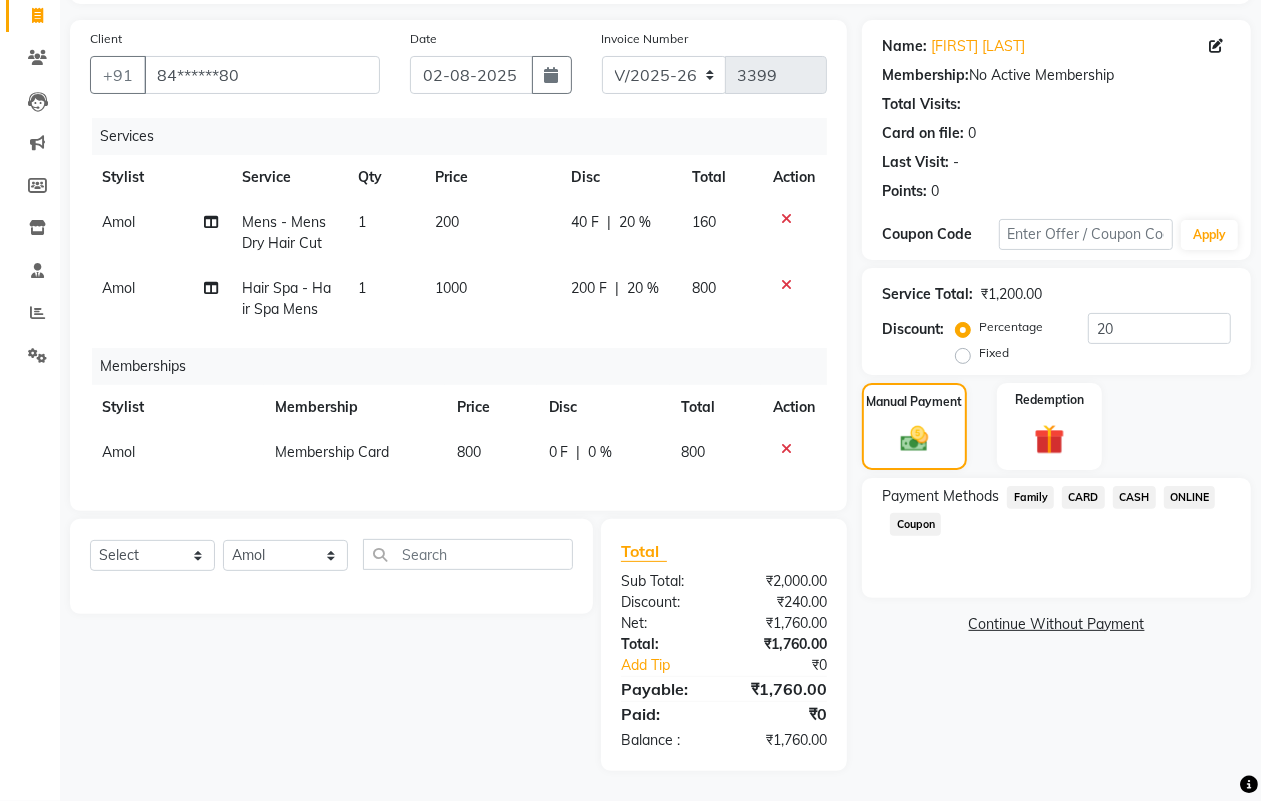 click on "ONLINE" 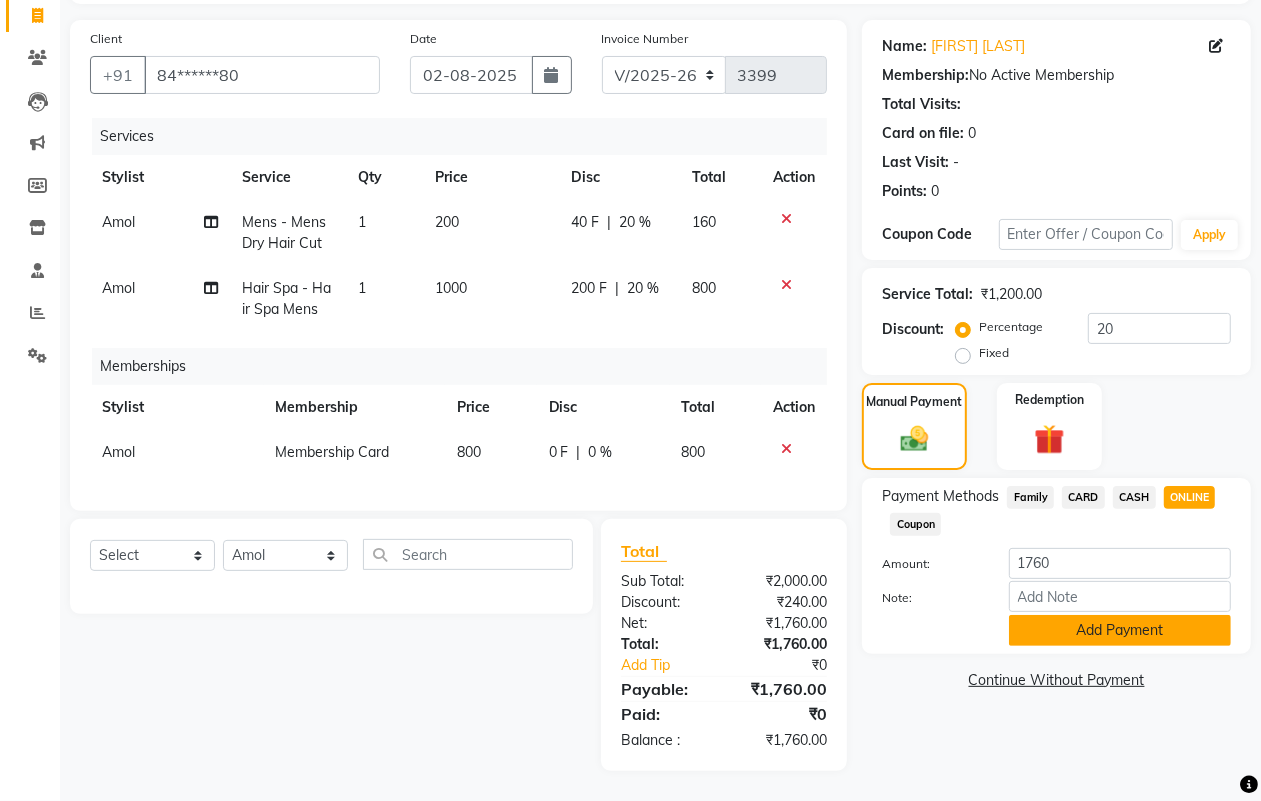 click on "Add Payment" 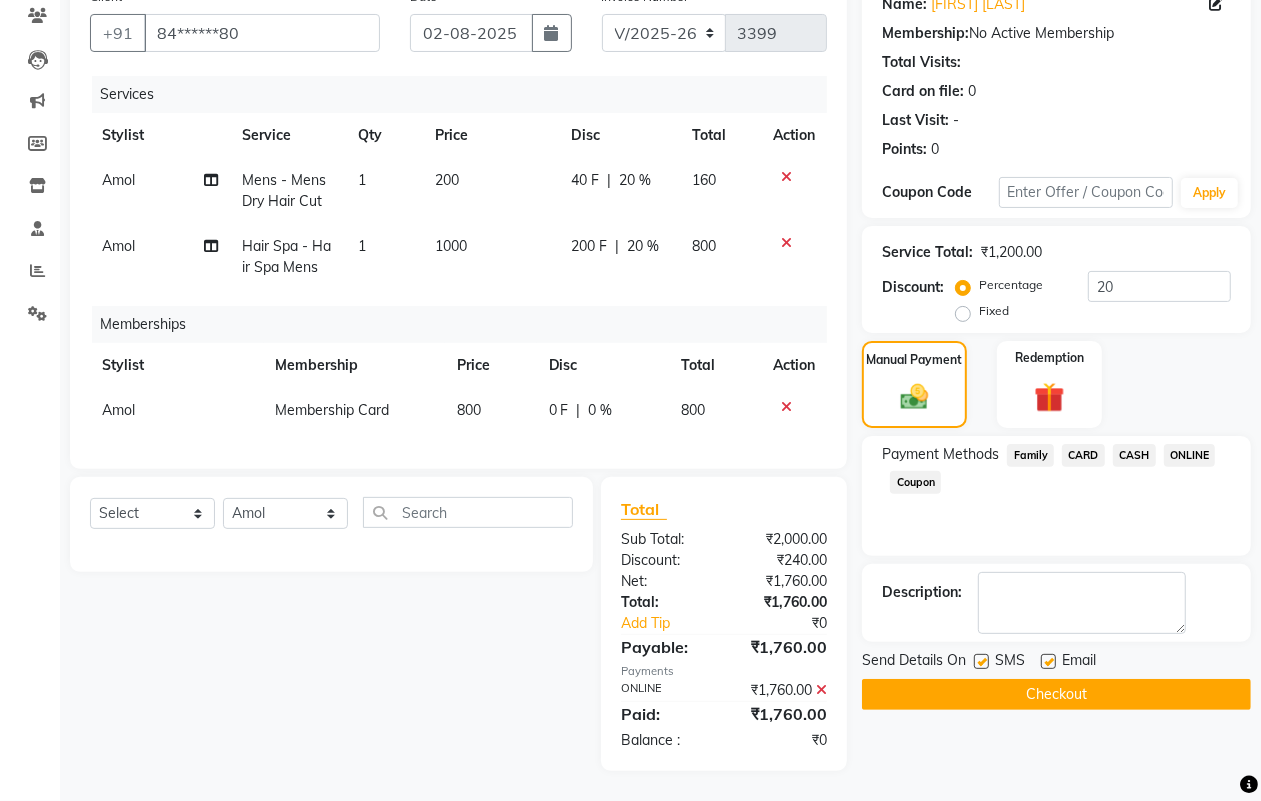 scroll, scrollTop: 190, scrollLeft: 0, axis: vertical 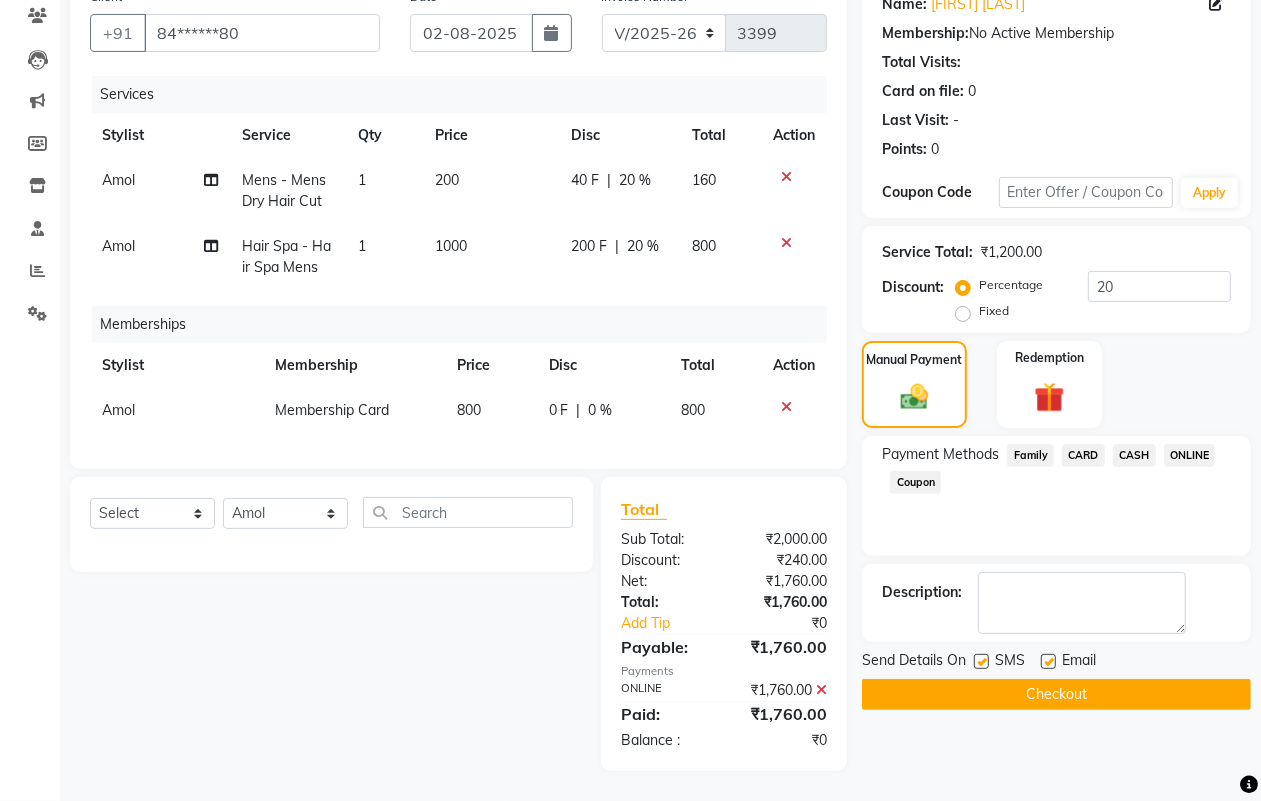 click on "Checkout" 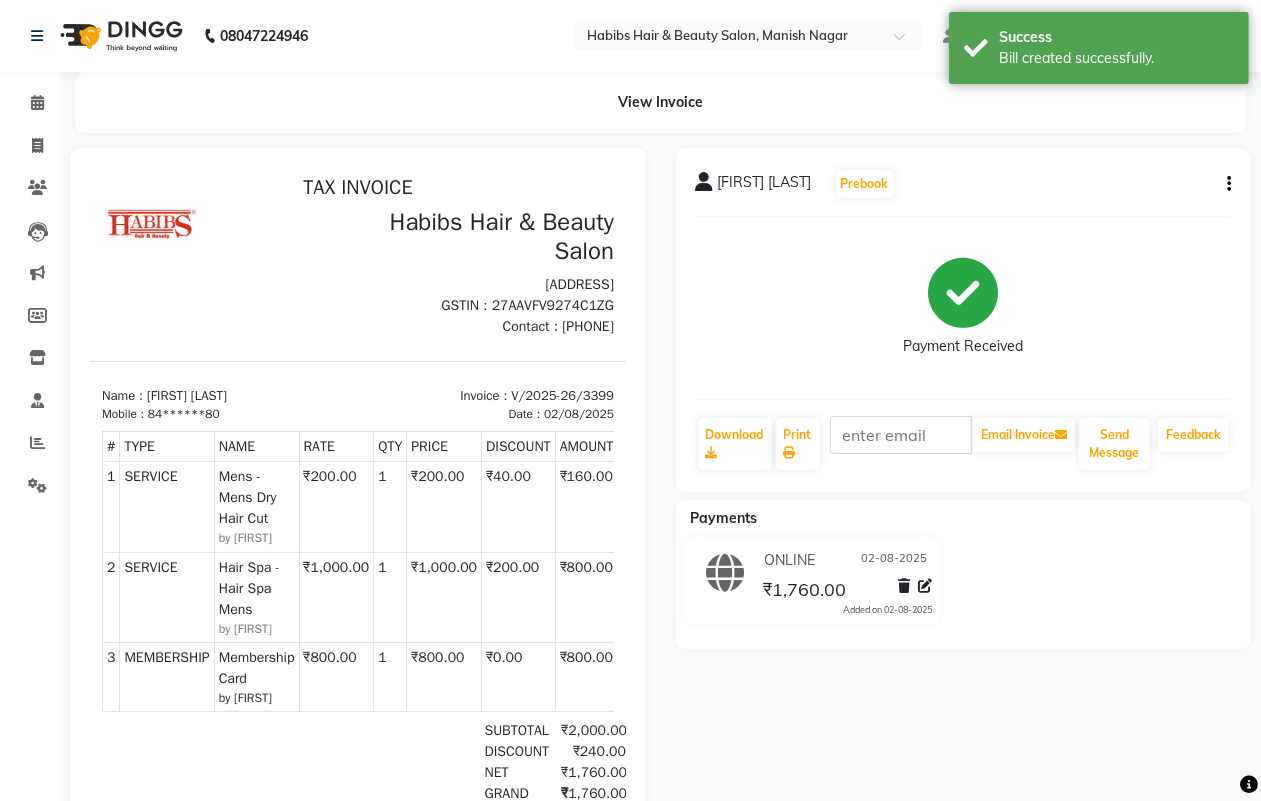 scroll, scrollTop: 0, scrollLeft: 0, axis: both 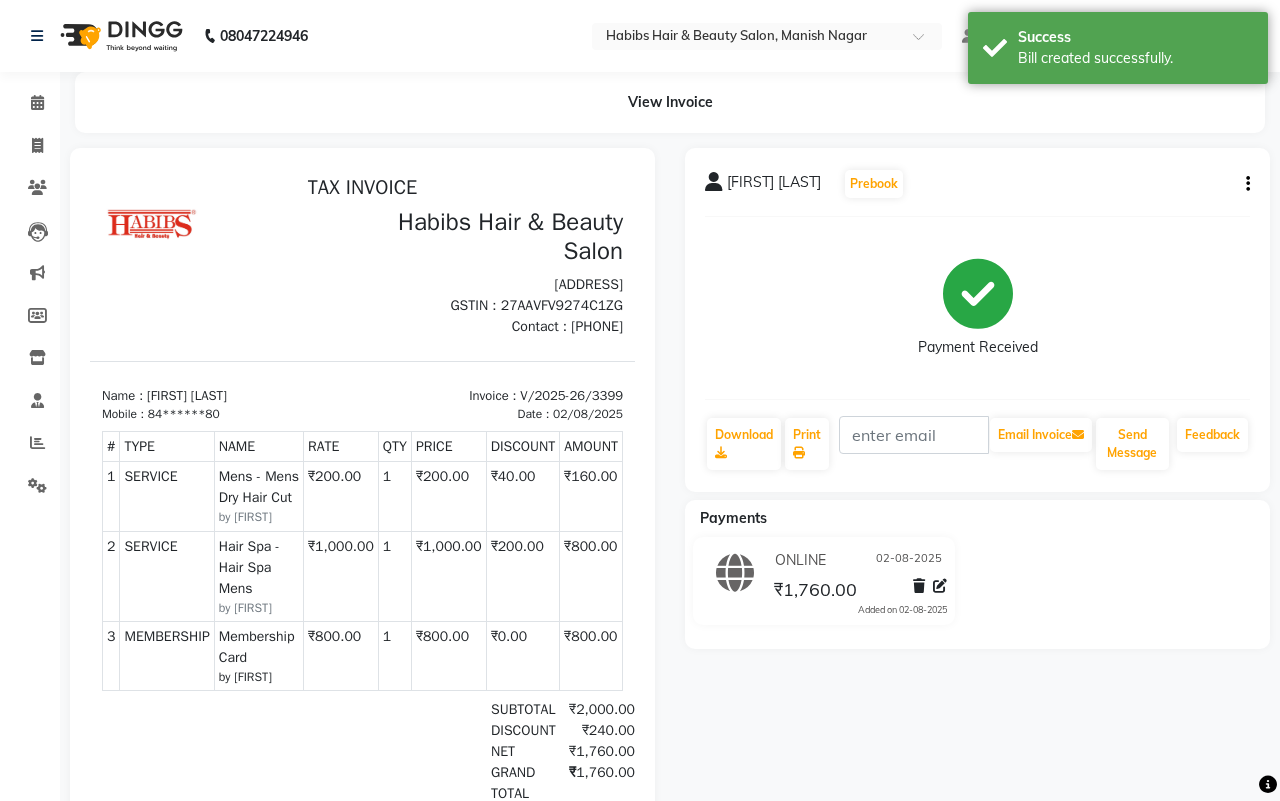 select on "3804" 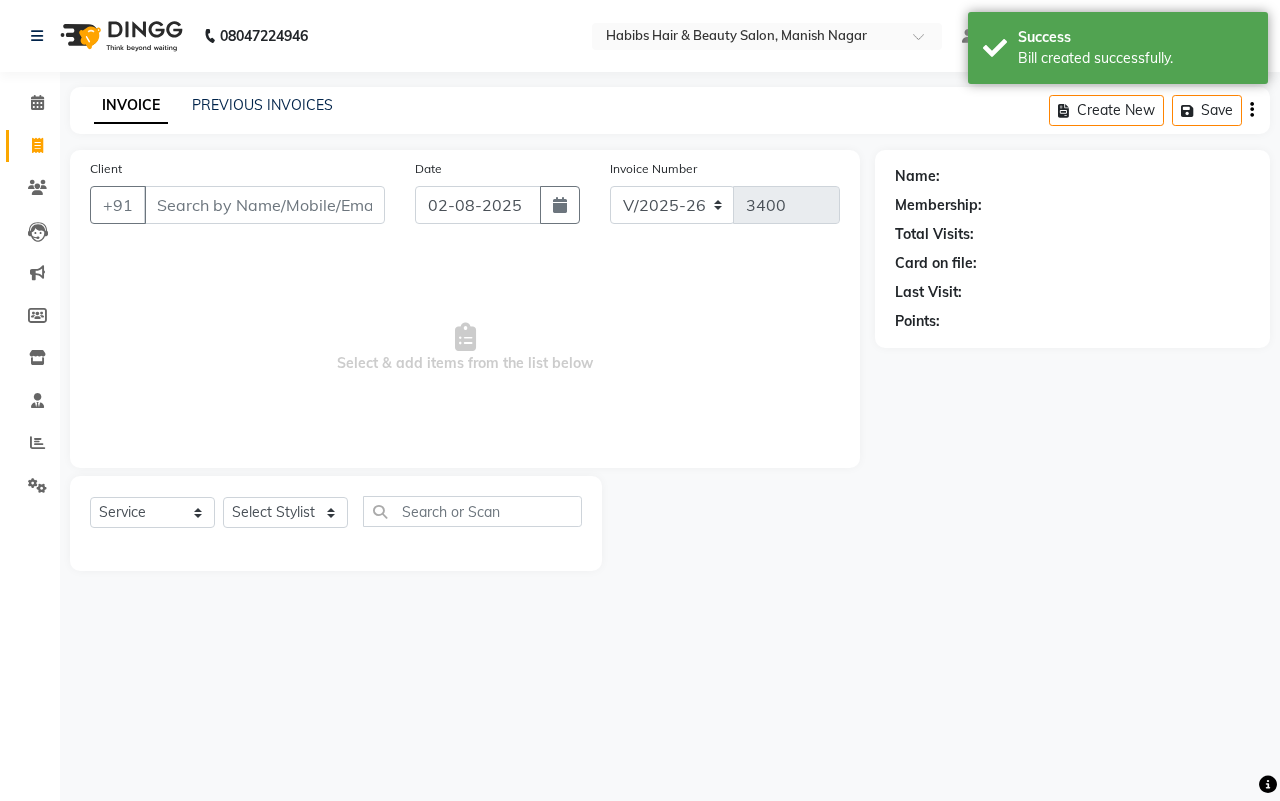 click on "Client" at bounding box center (264, 205) 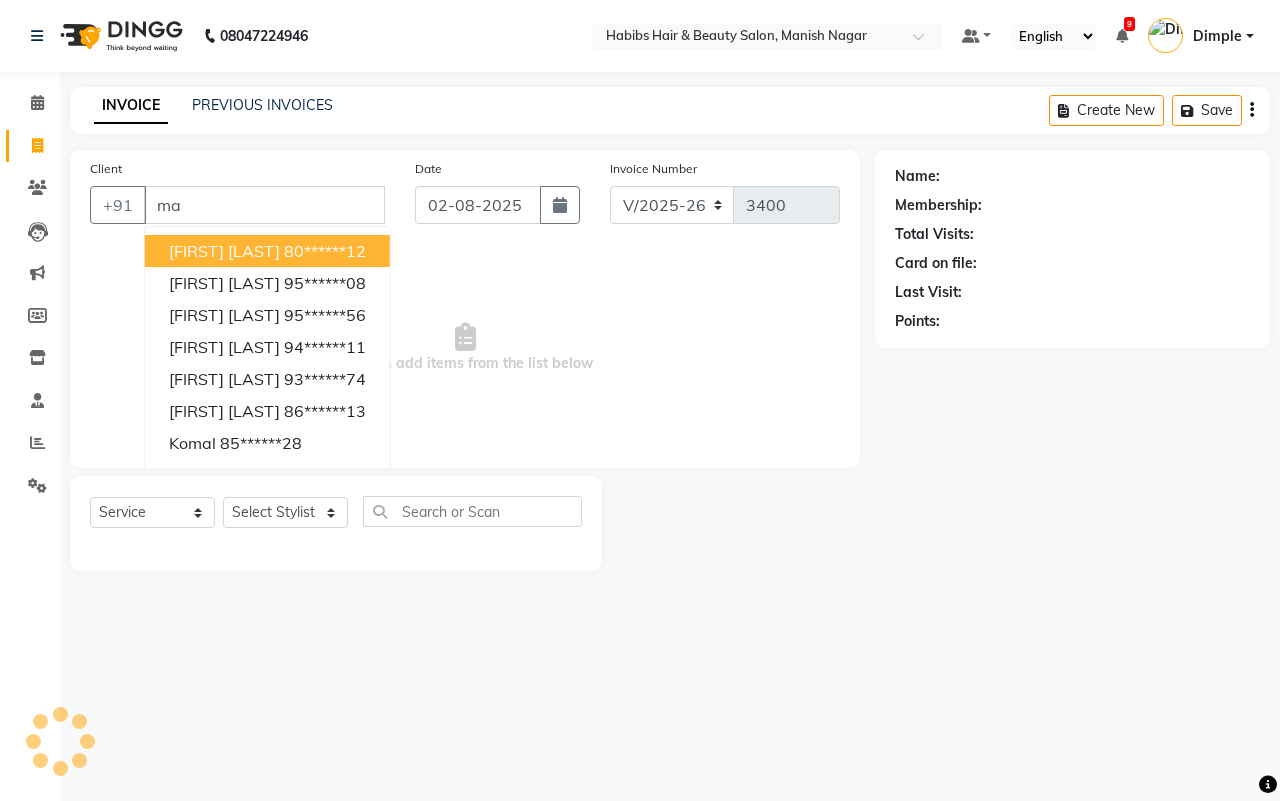 type on "m" 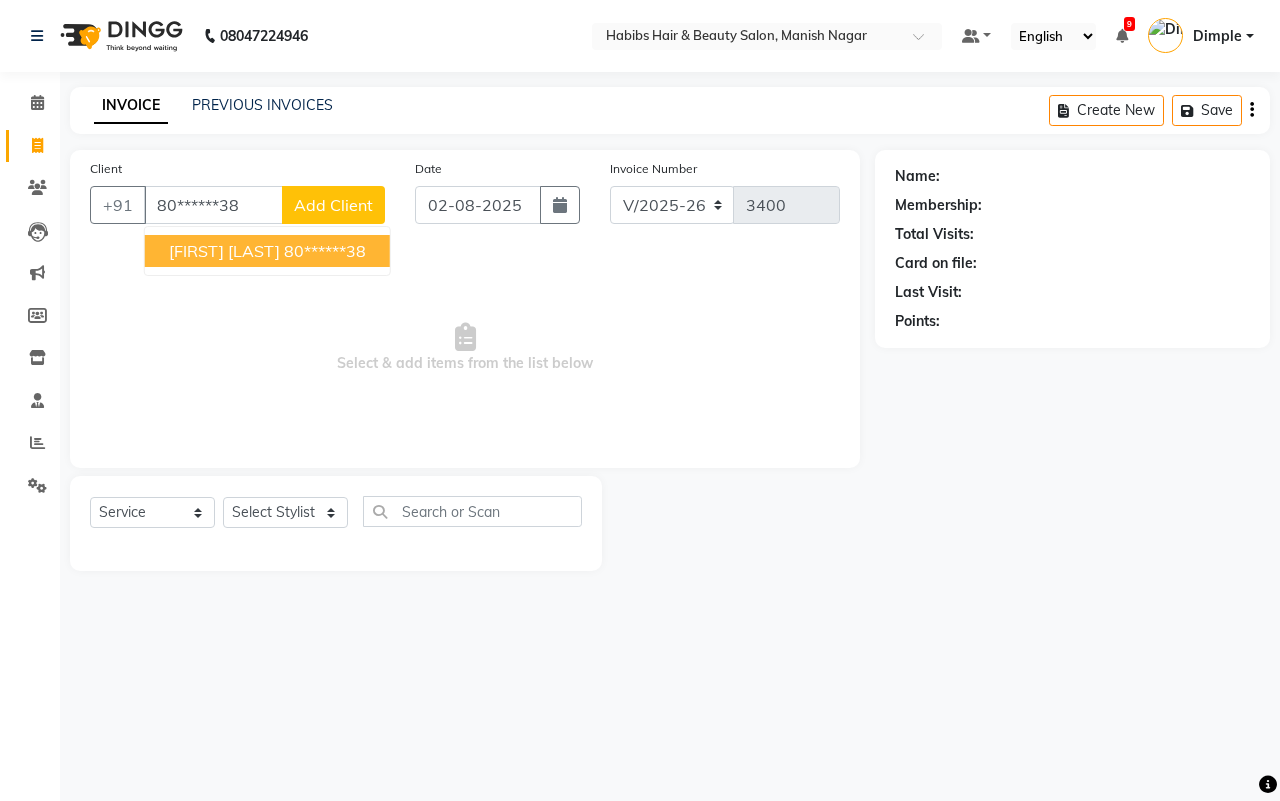 type on "80******38" 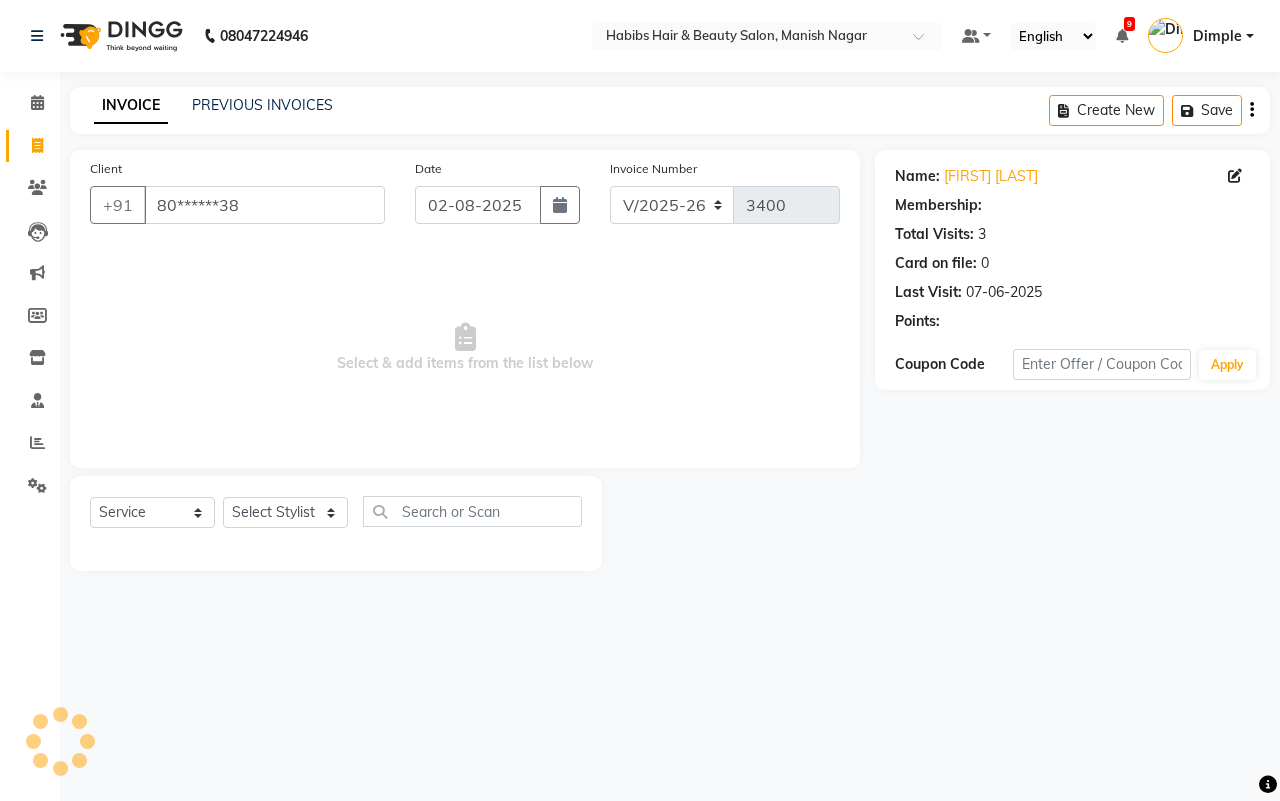 select on "1: Object" 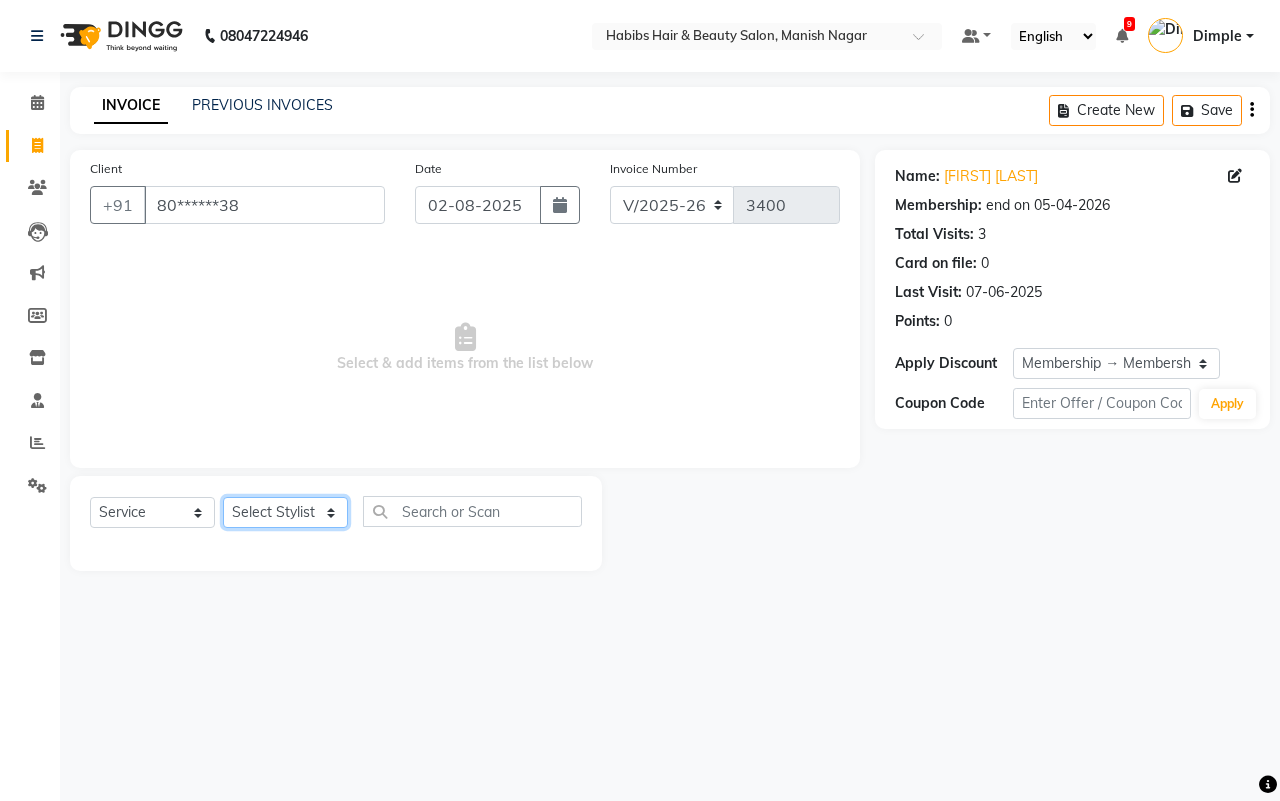 click on "Select Stylist [FIRST] [FIRST] [FIRST] [FIRST] [FIRST] [FIRST] [FIRST] [FIRST]  [FIRST]" 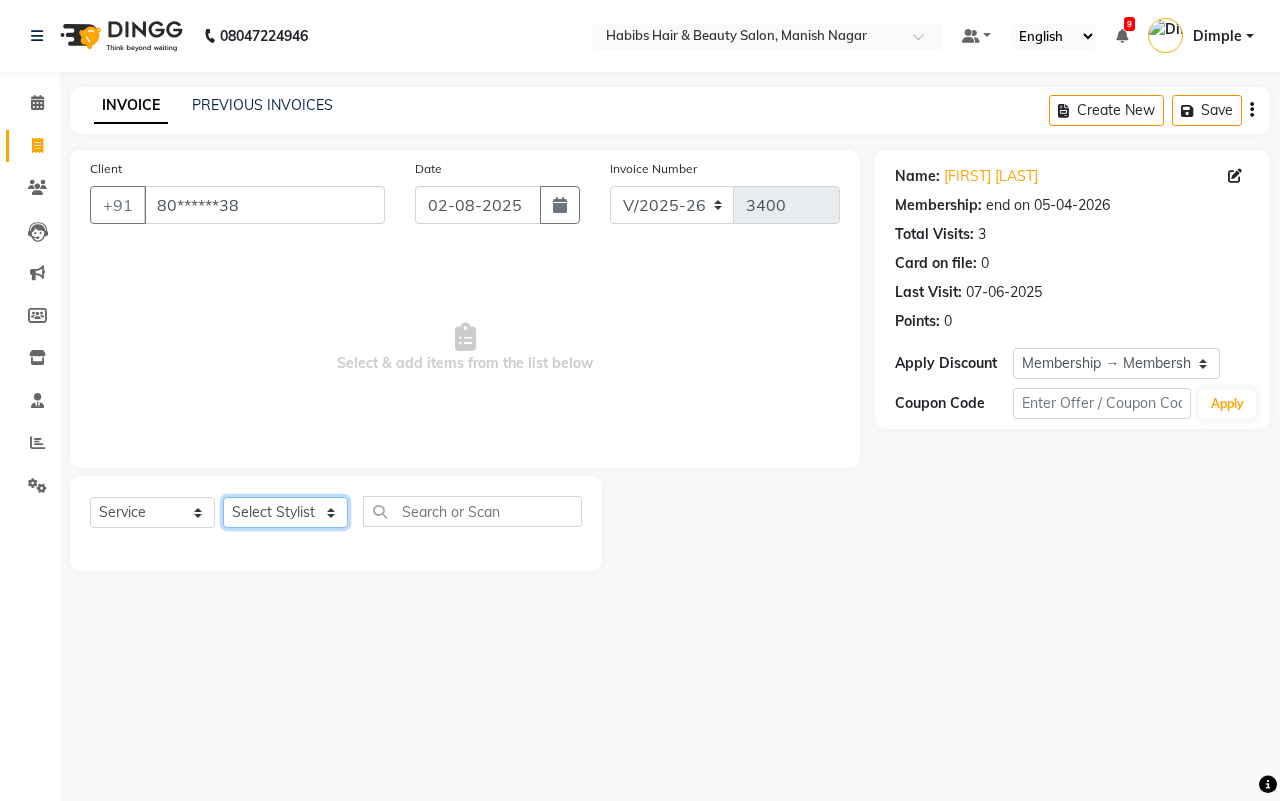select on "34633" 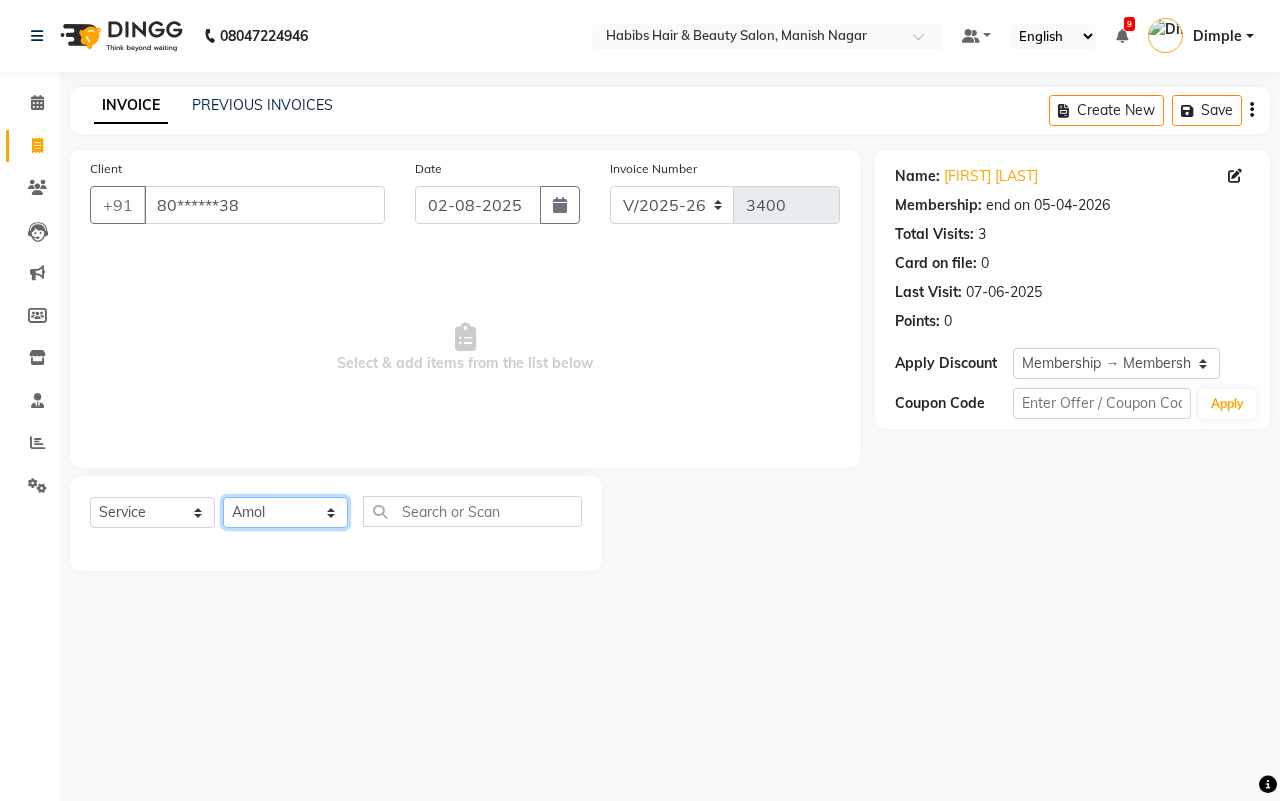 click on "Select Stylist [FIRST] [FIRST] [FIRST] [FIRST] [FIRST] [FIRST] [FIRST] [FIRST]  [FIRST]" 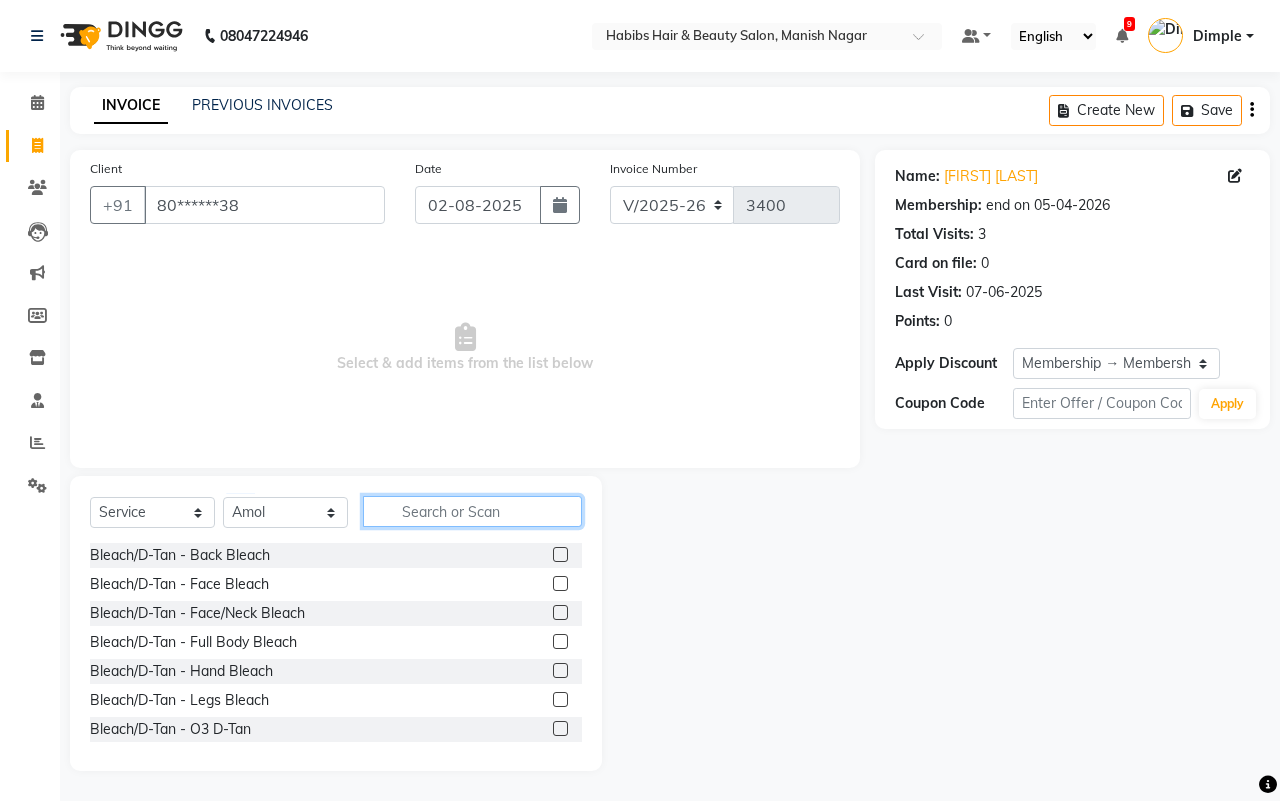 click 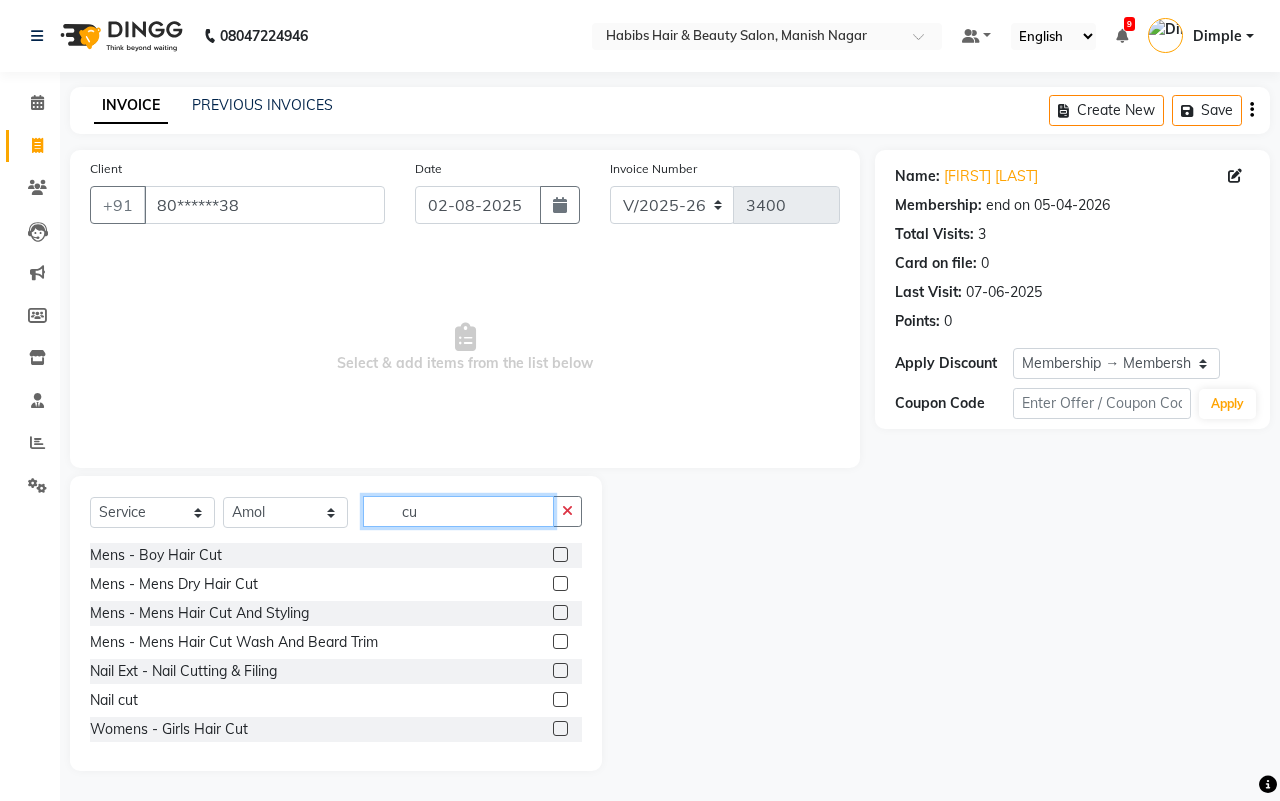 type on "c" 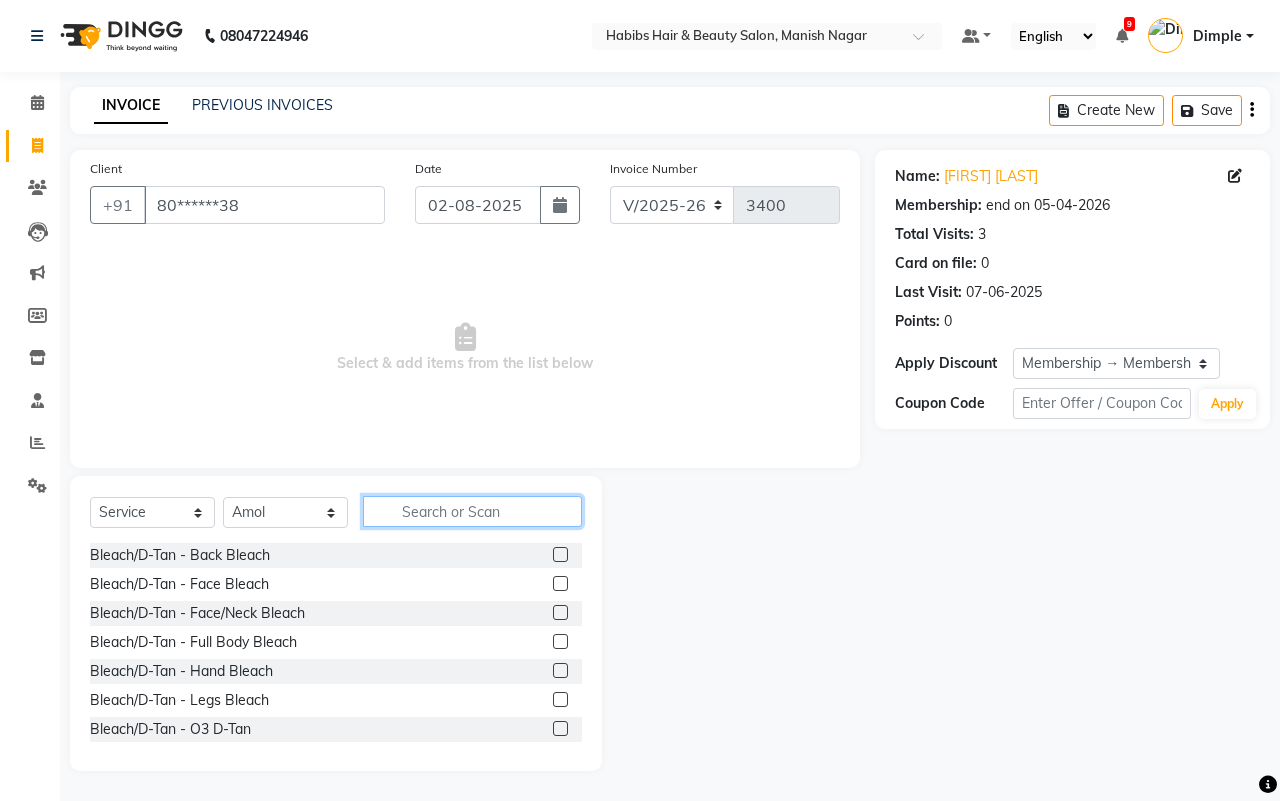 type on "c" 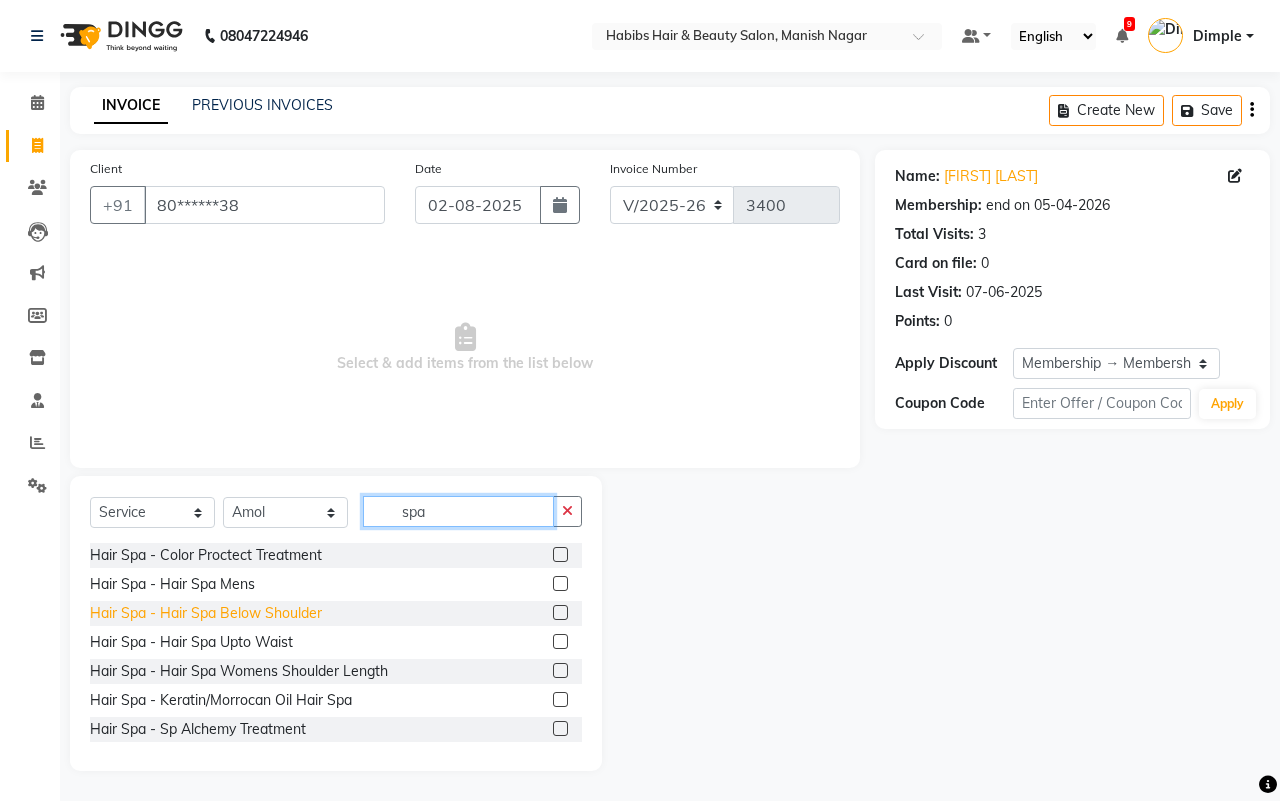 type on "spa" 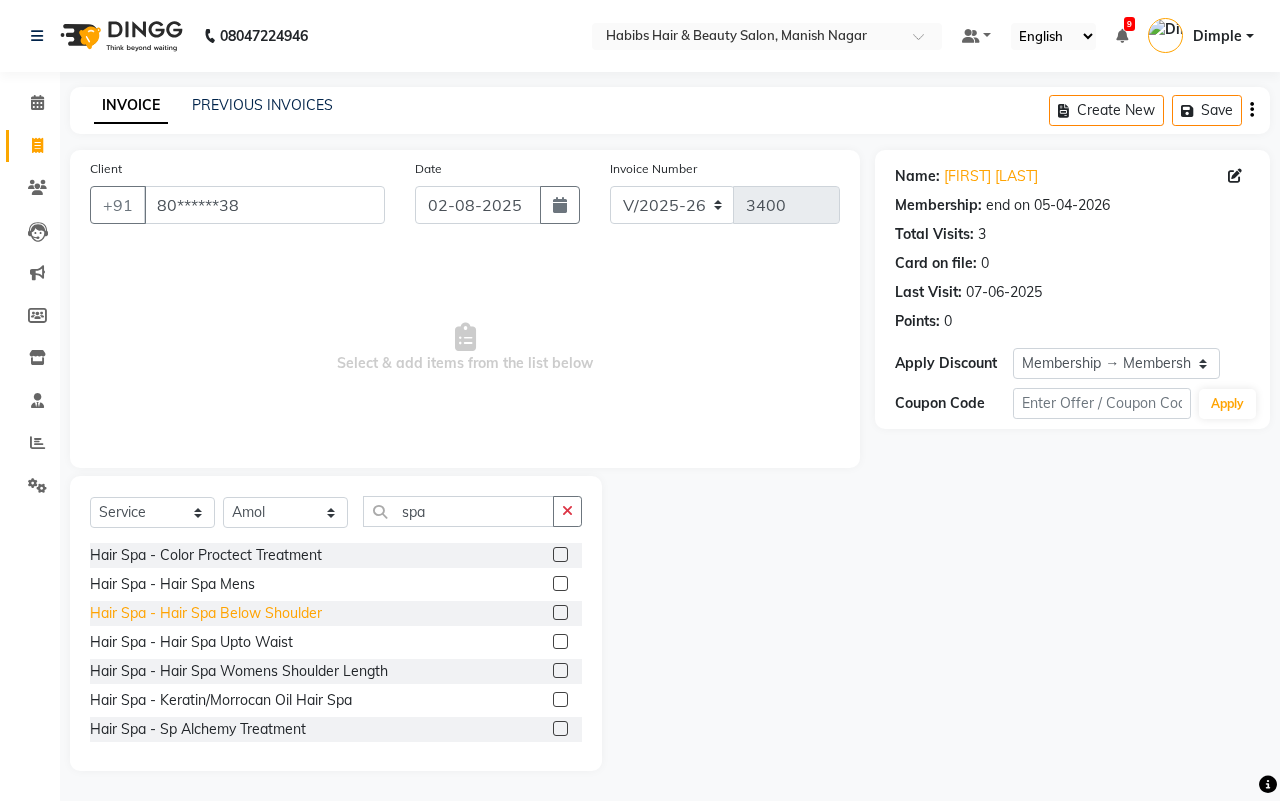 click on "Hair Spa - Hair Spa Below Shoulder" 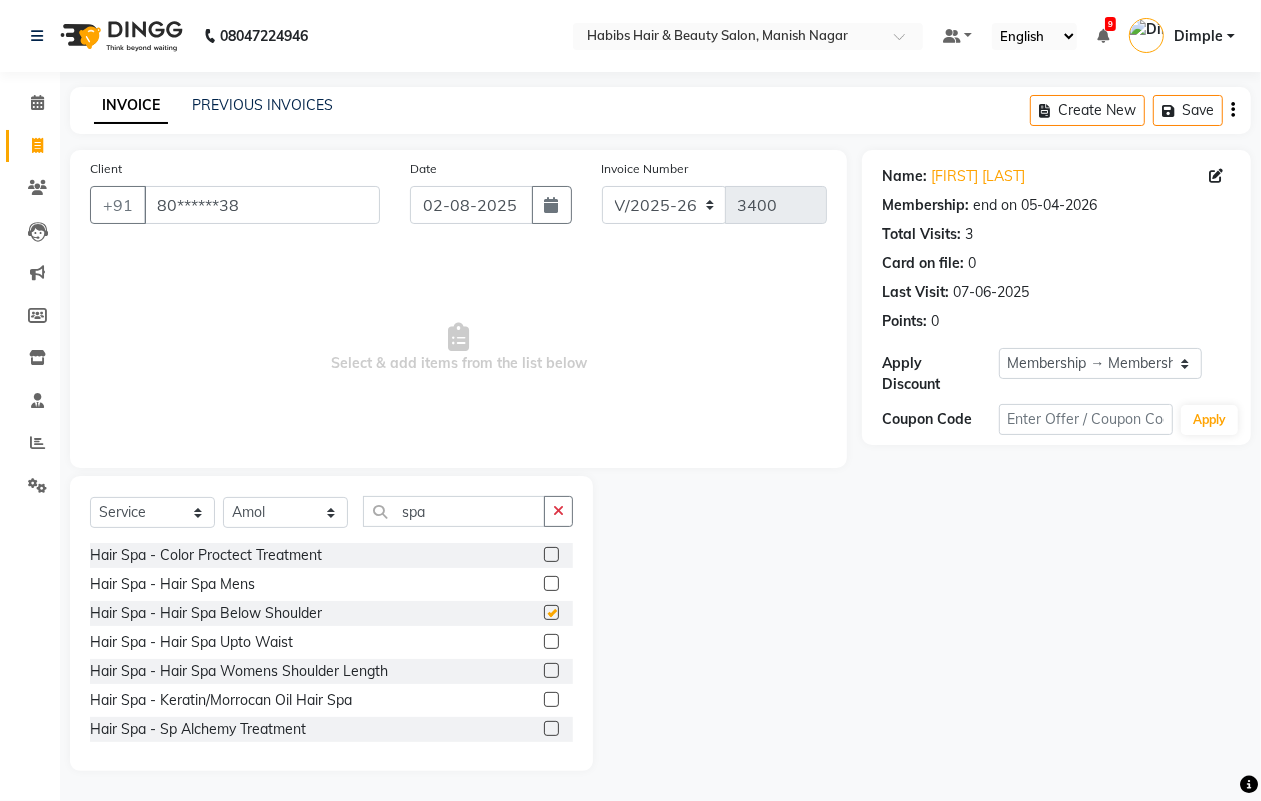checkbox on "false" 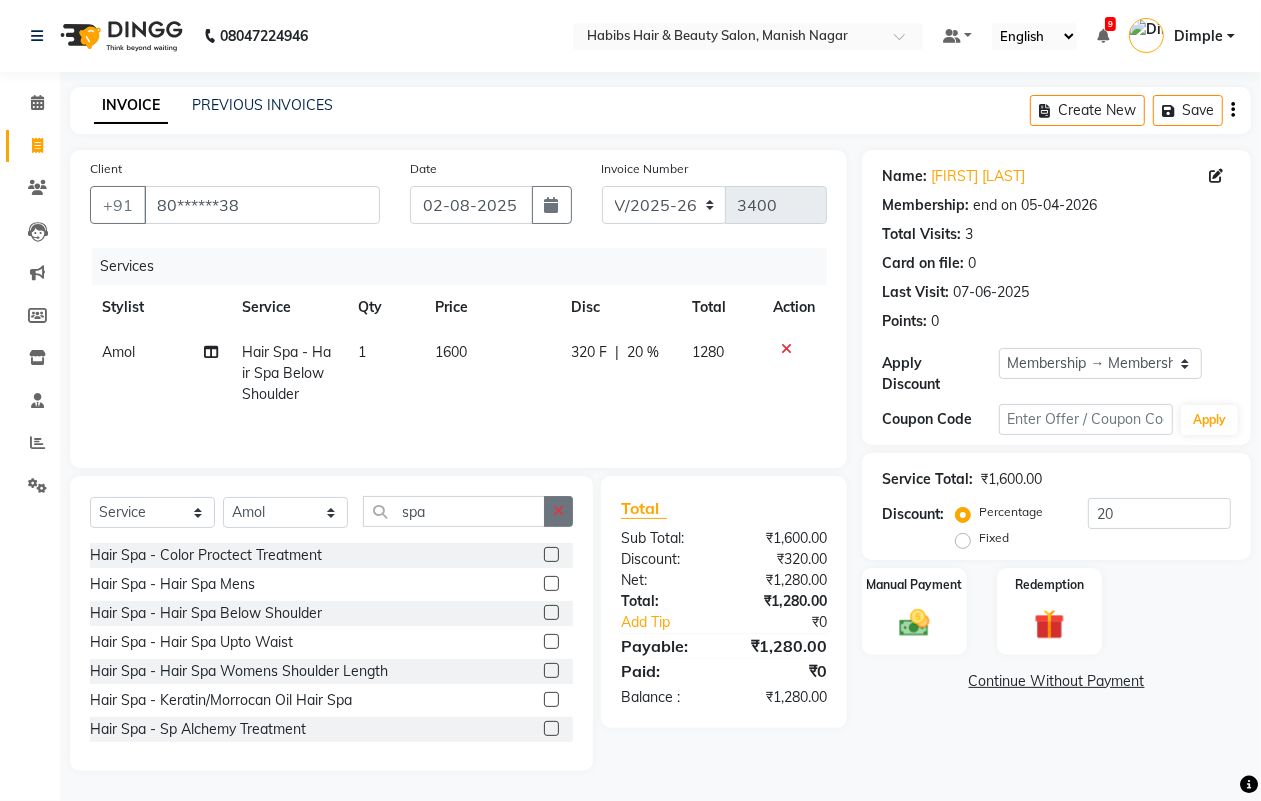 click 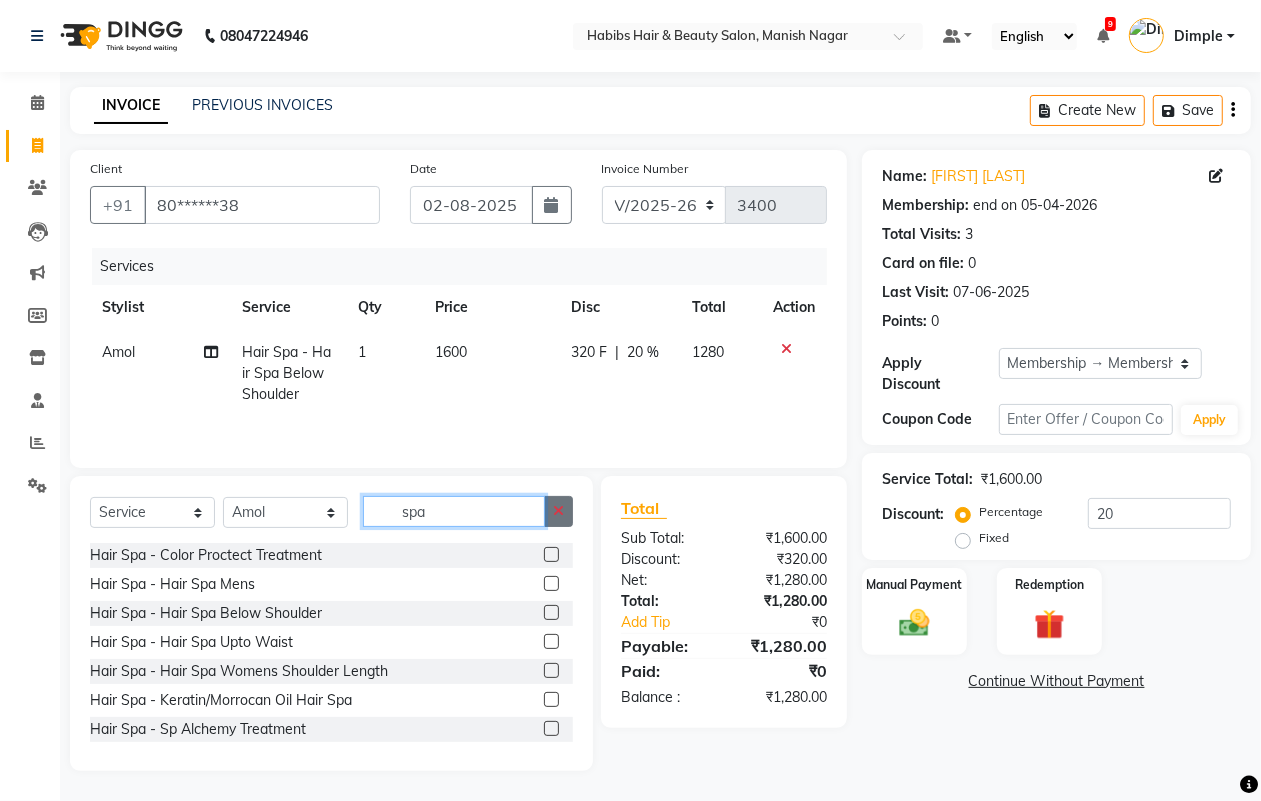 type 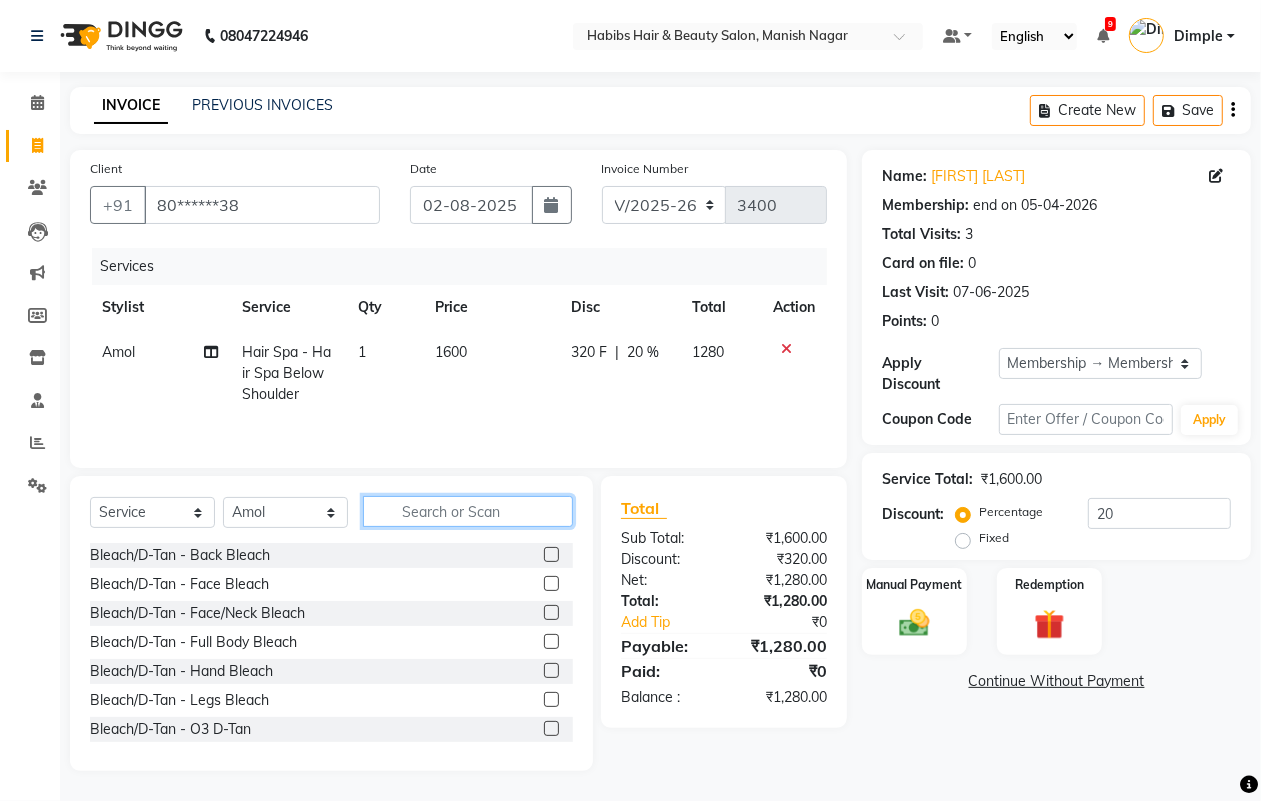 click 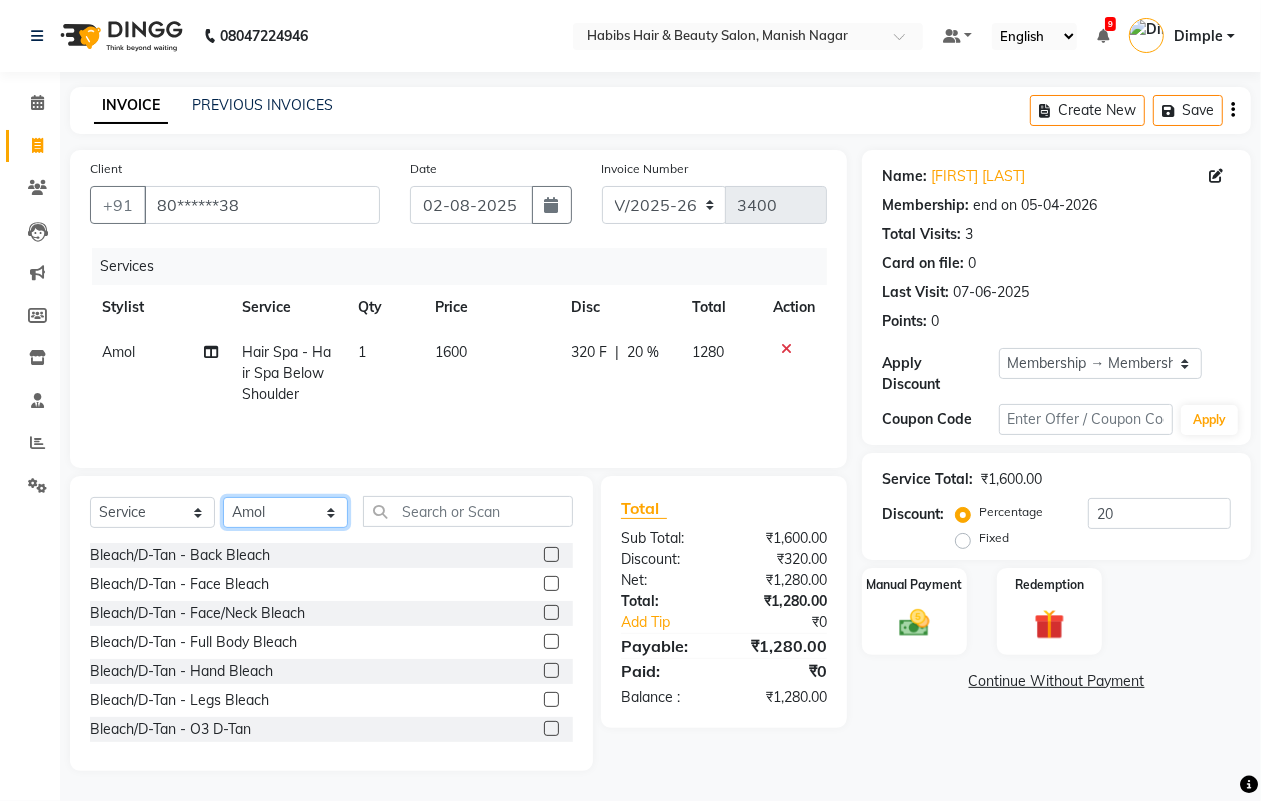 click on "Select Stylist [FIRST] [FIRST] [FIRST] [FIRST] [FIRST] [FIRST] [FIRST] [FIRST]  [FIRST]" 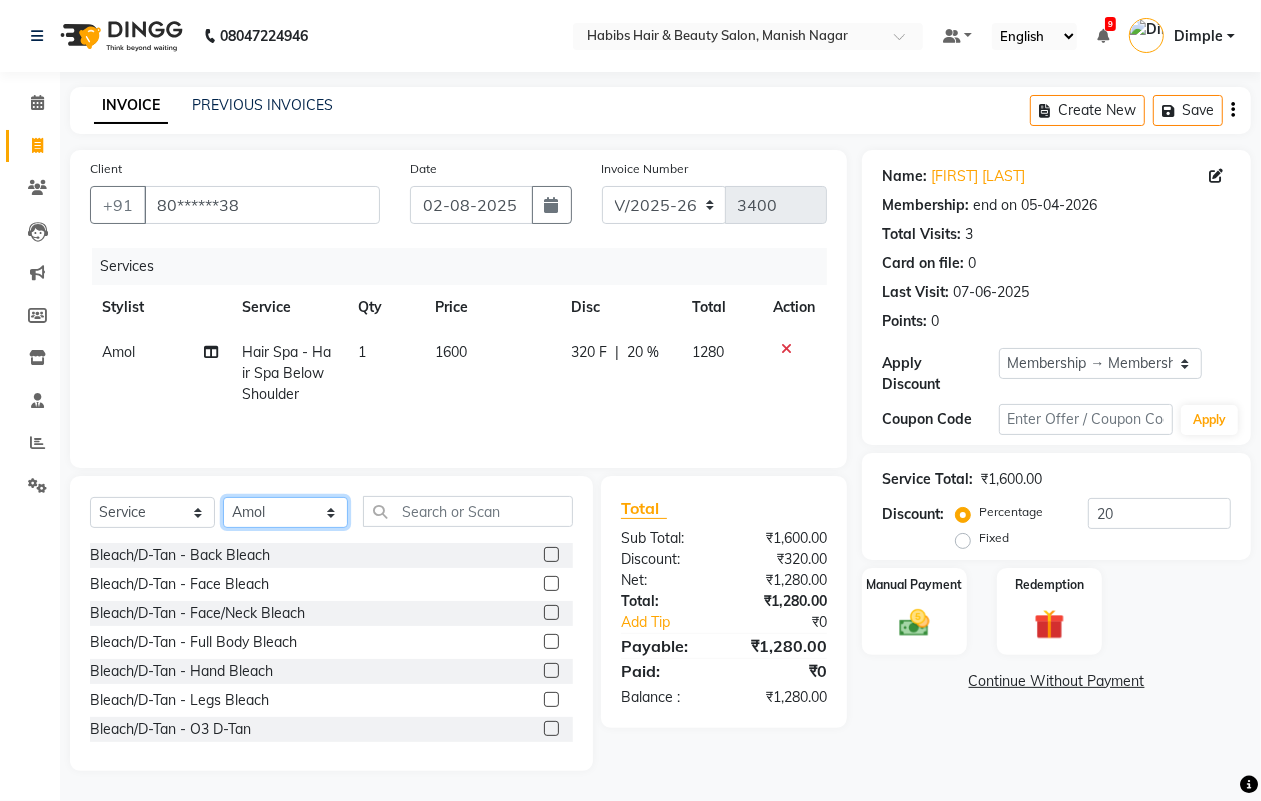 select on "62737" 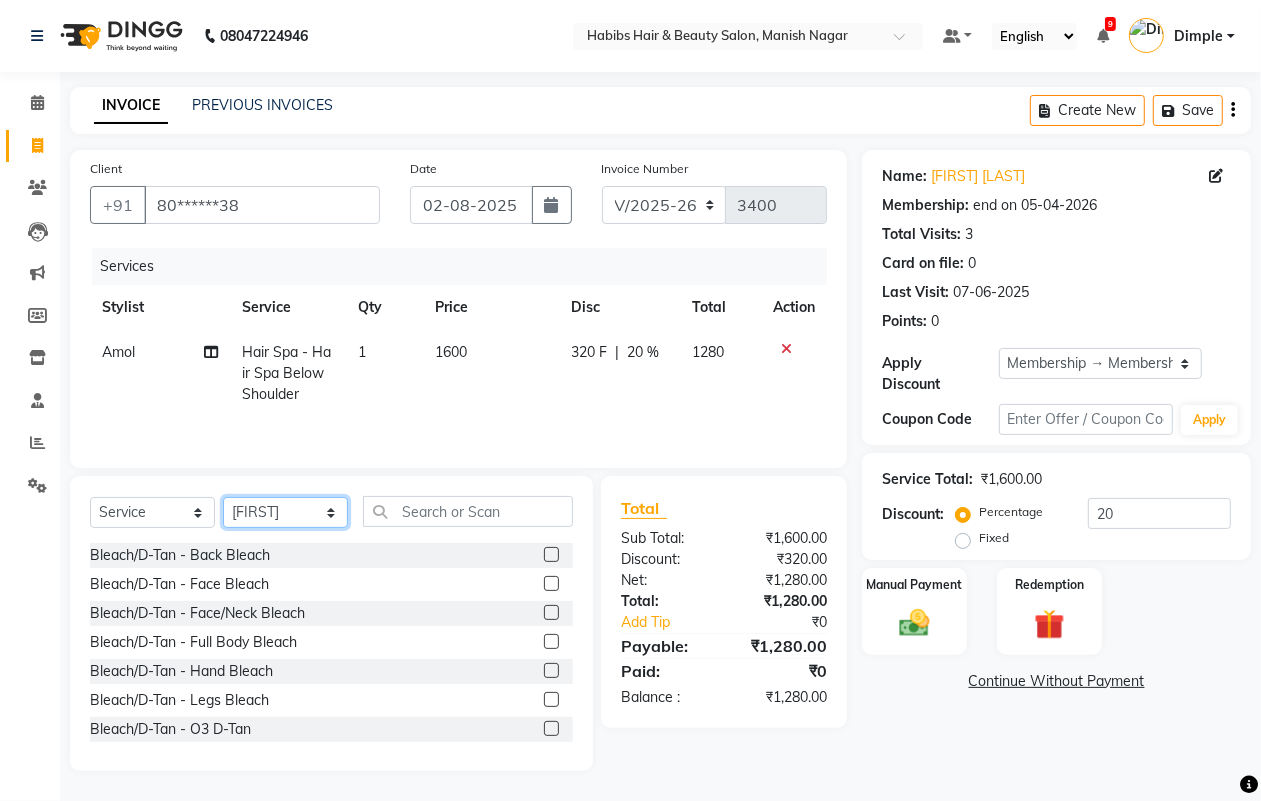click on "Select Stylist [FIRST] [FIRST] [FIRST] [FIRST] [FIRST] [FIRST] [FIRST] [FIRST]  [FIRST]" 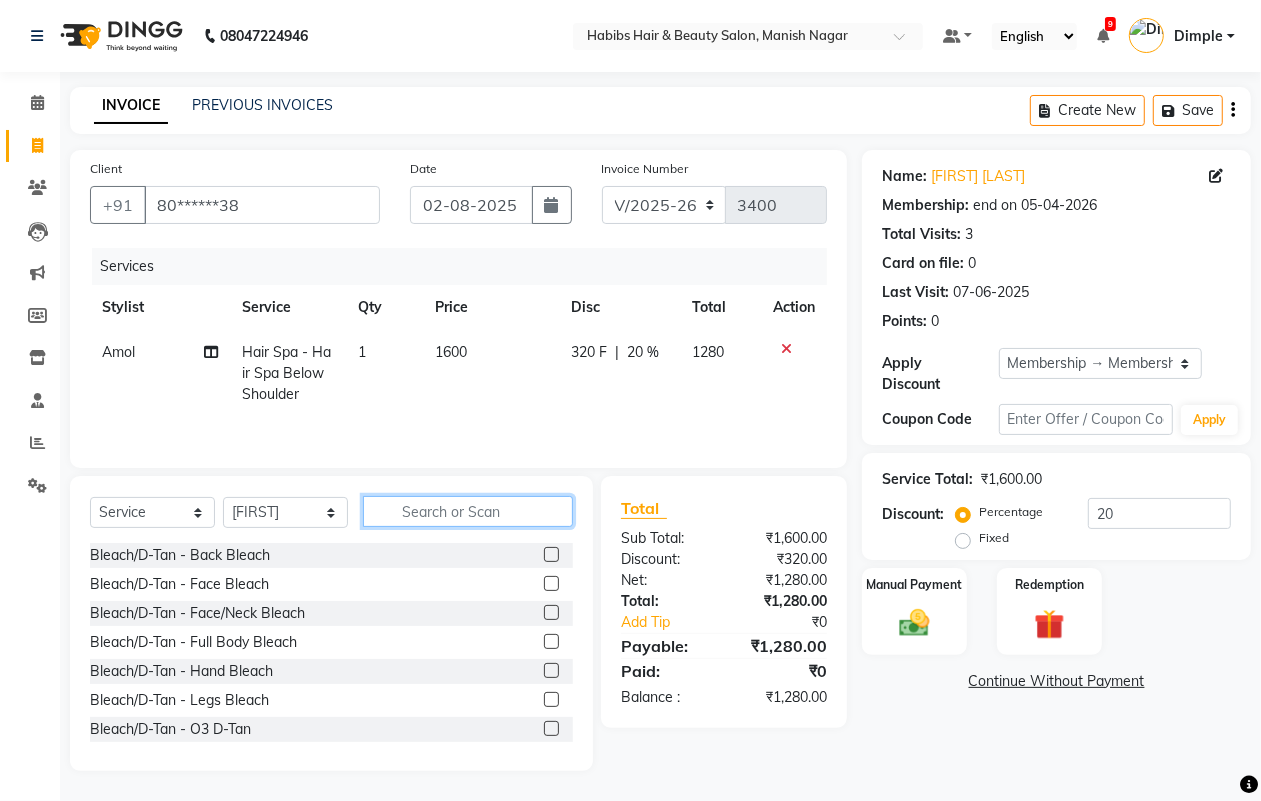 click 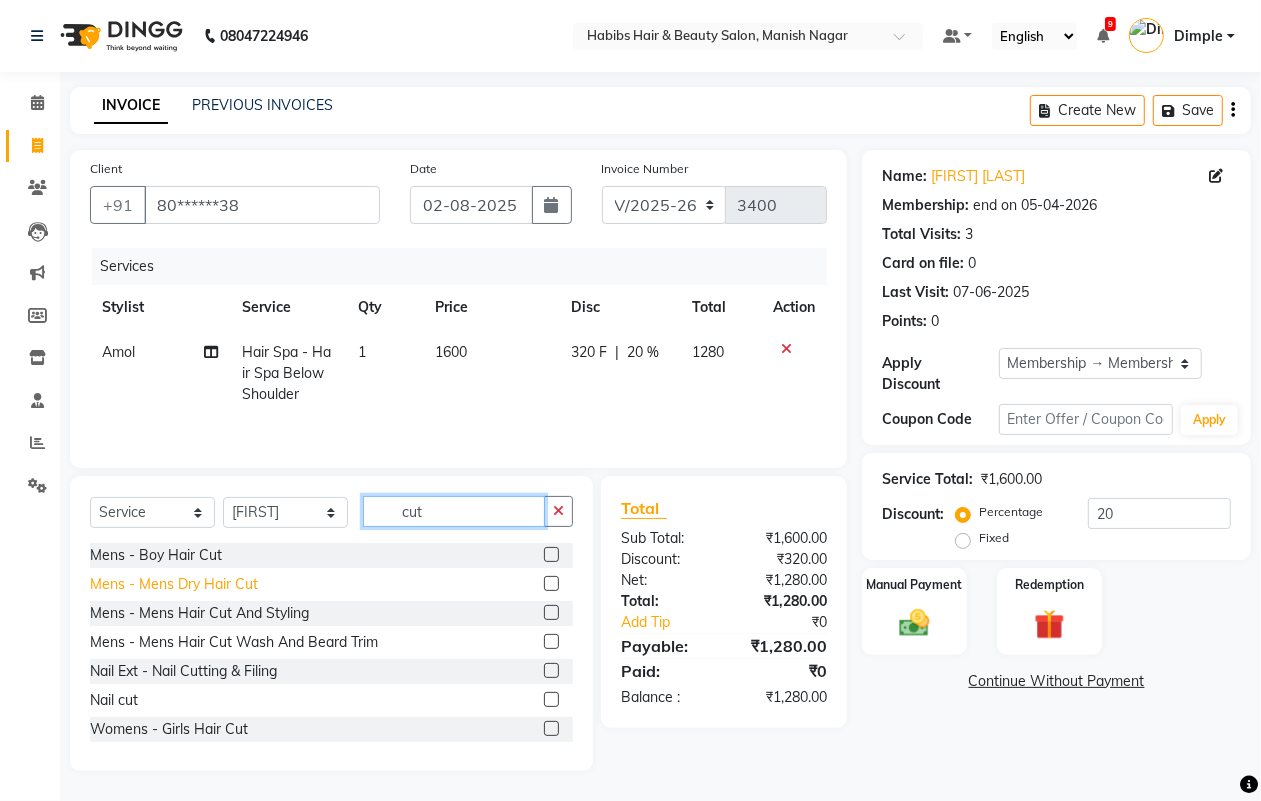 type on "cut" 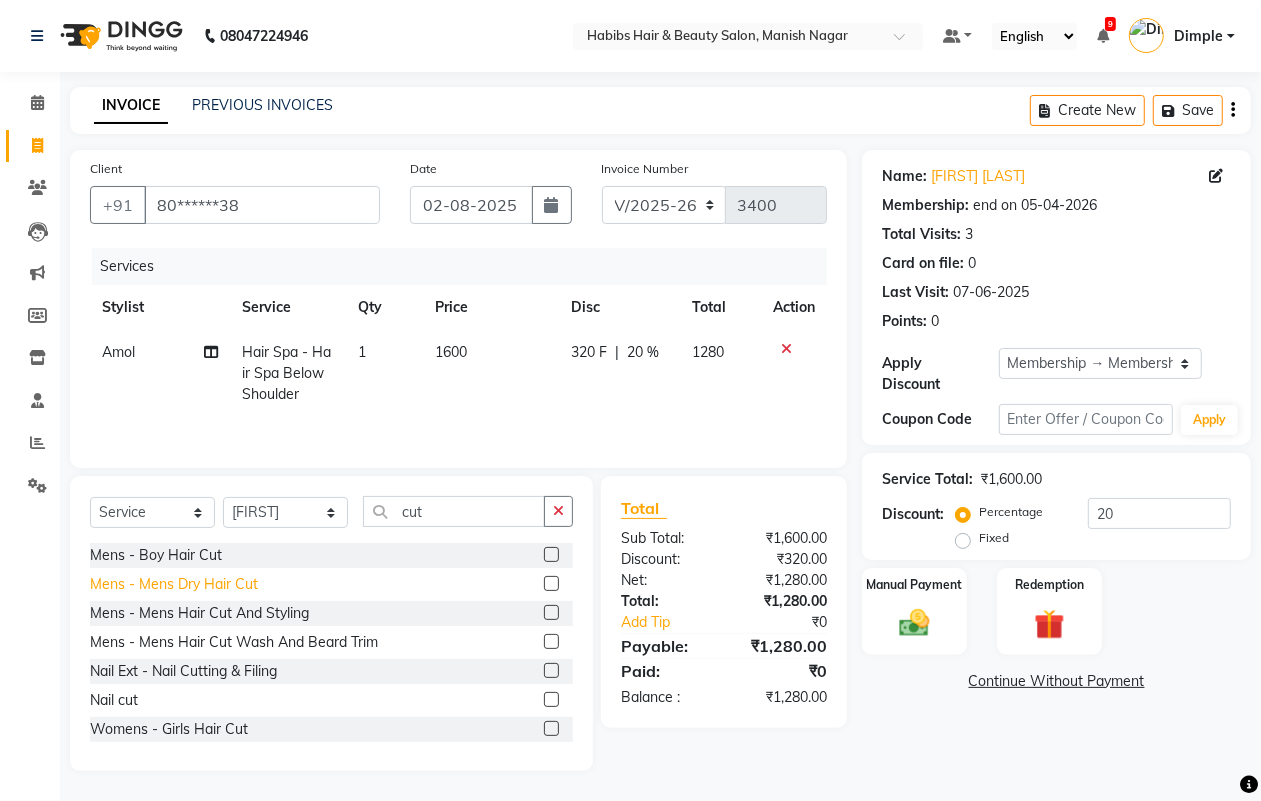 click on "Mens - Mens Dry Hair Cut" 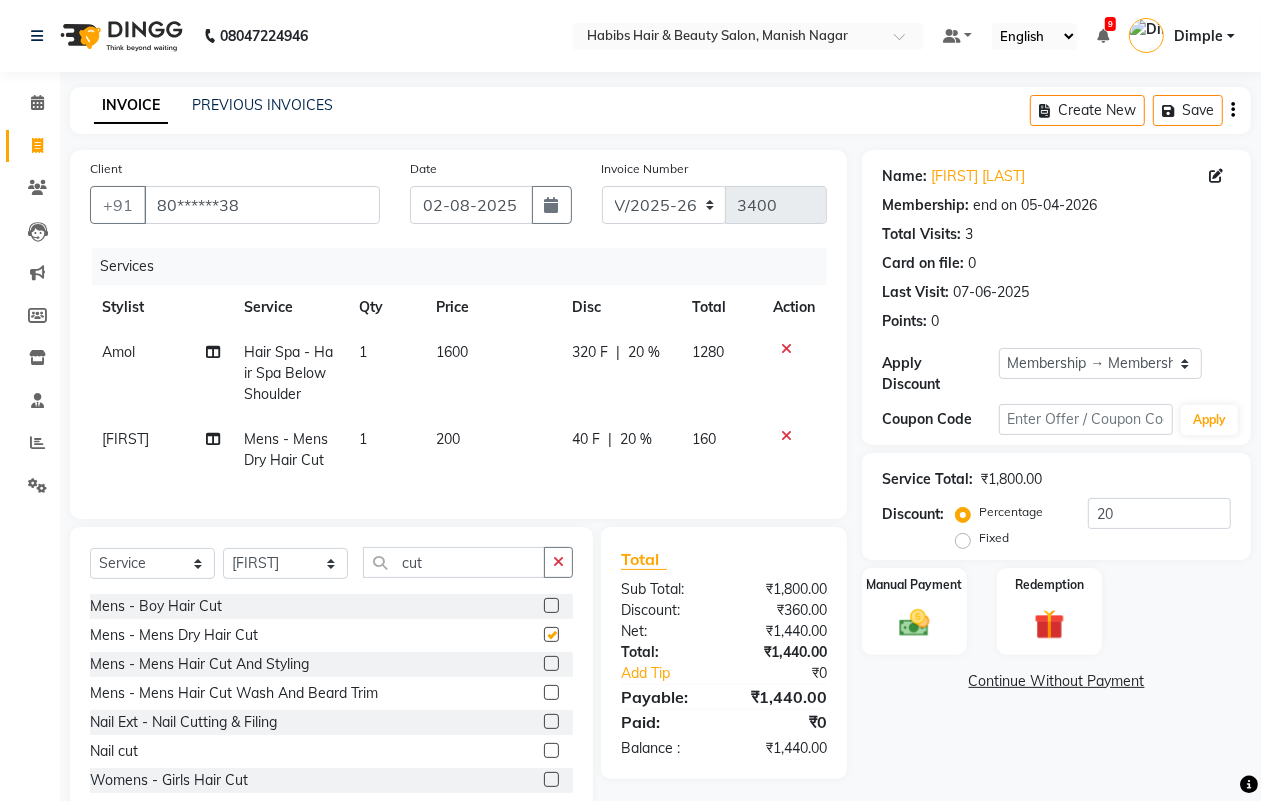 checkbox on "false" 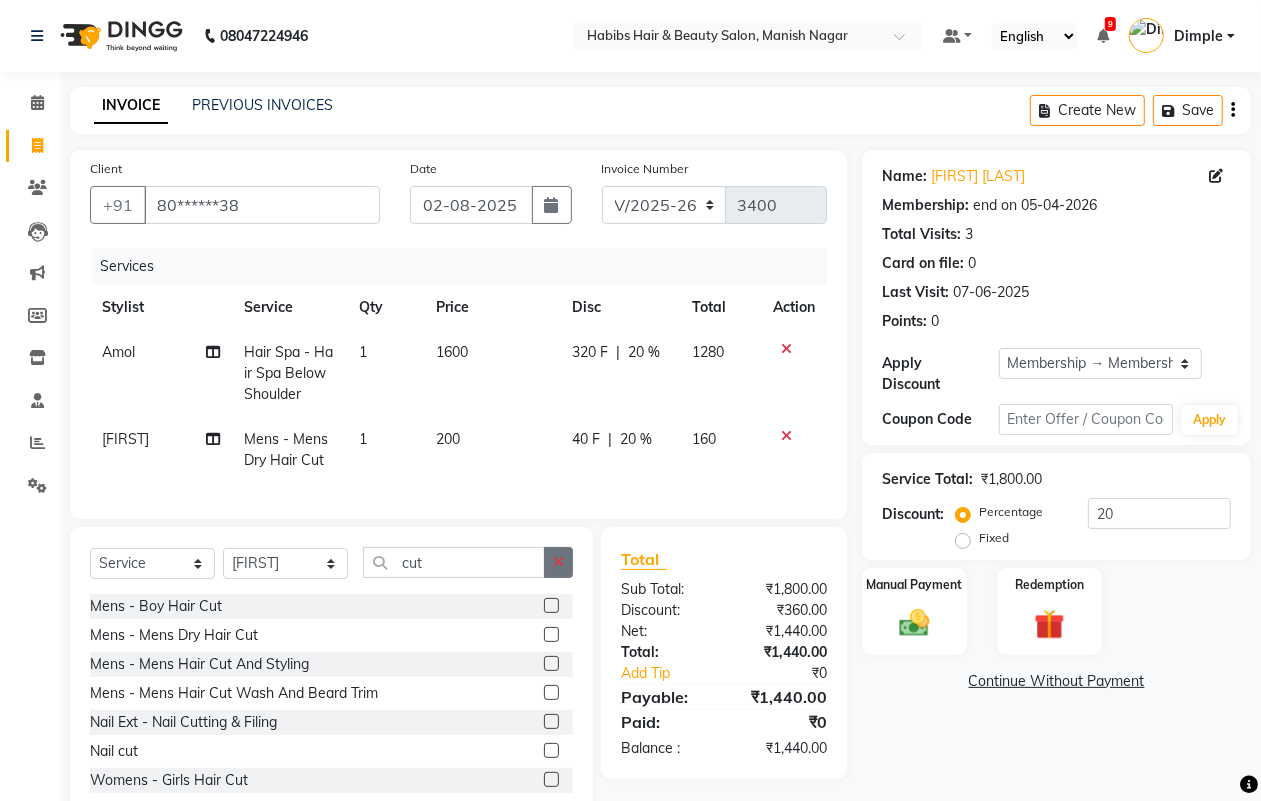 scroll, scrollTop: 70, scrollLeft: 0, axis: vertical 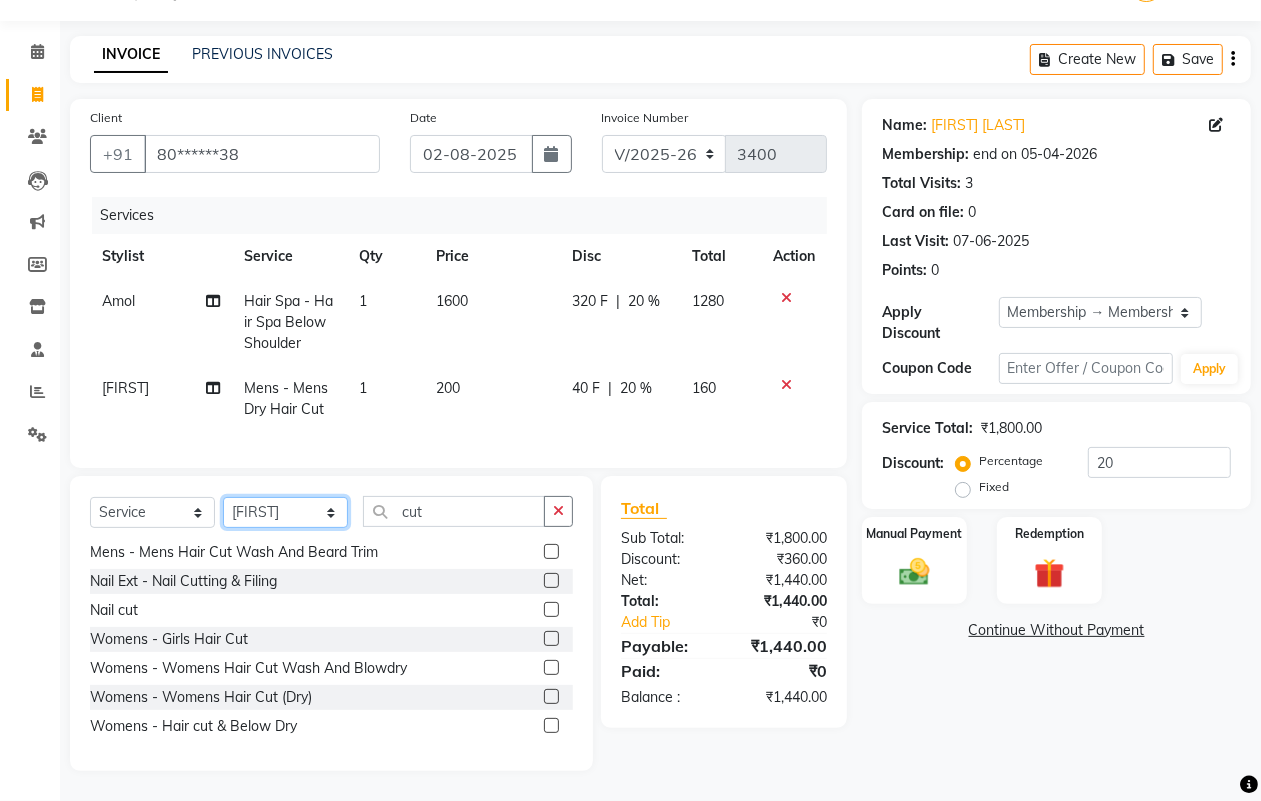 click on "Select Stylist [FIRST] [FIRST] [FIRST] [FIRST] [FIRST] [FIRST] [FIRST] [FIRST]  [FIRST]" 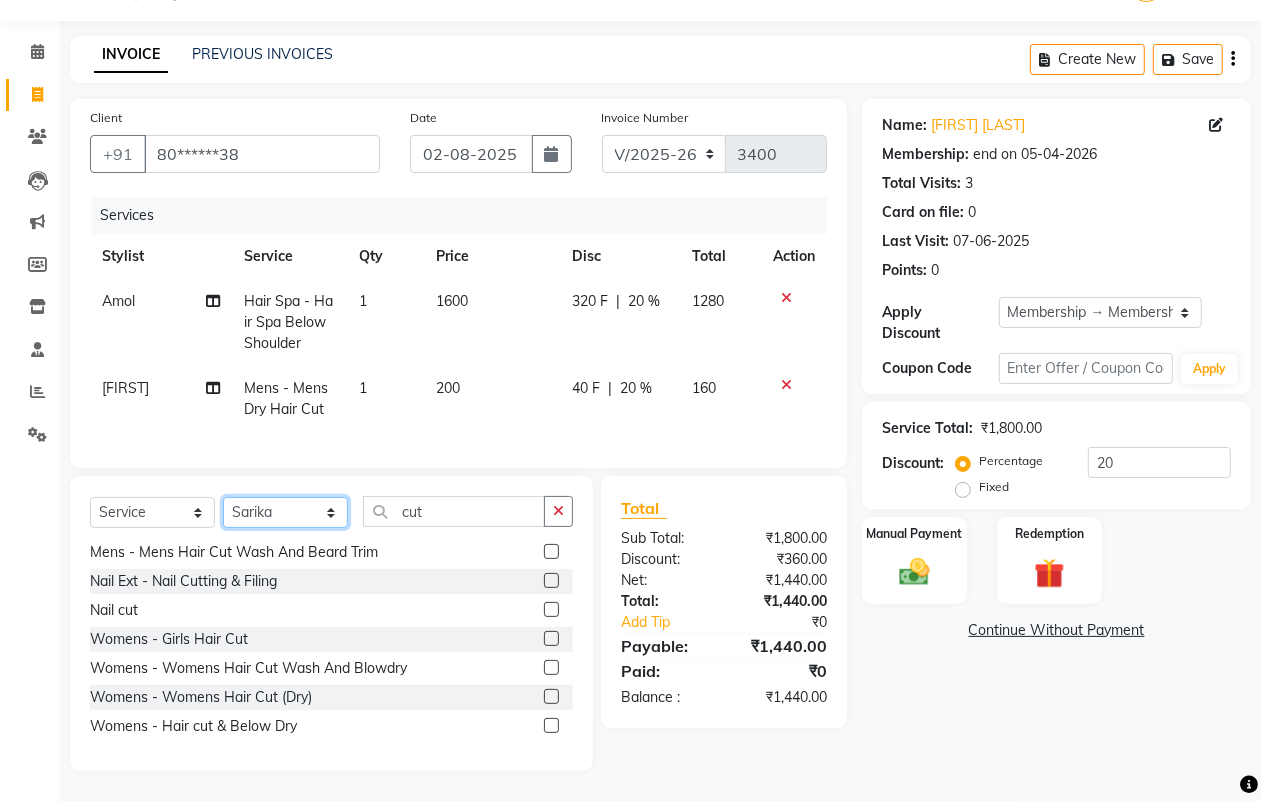 click on "Select Stylist [FIRST] [FIRST] [FIRST] [FIRST] [FIRST] [FIRST] [FIRST] [FIRST]  [FIRST]" 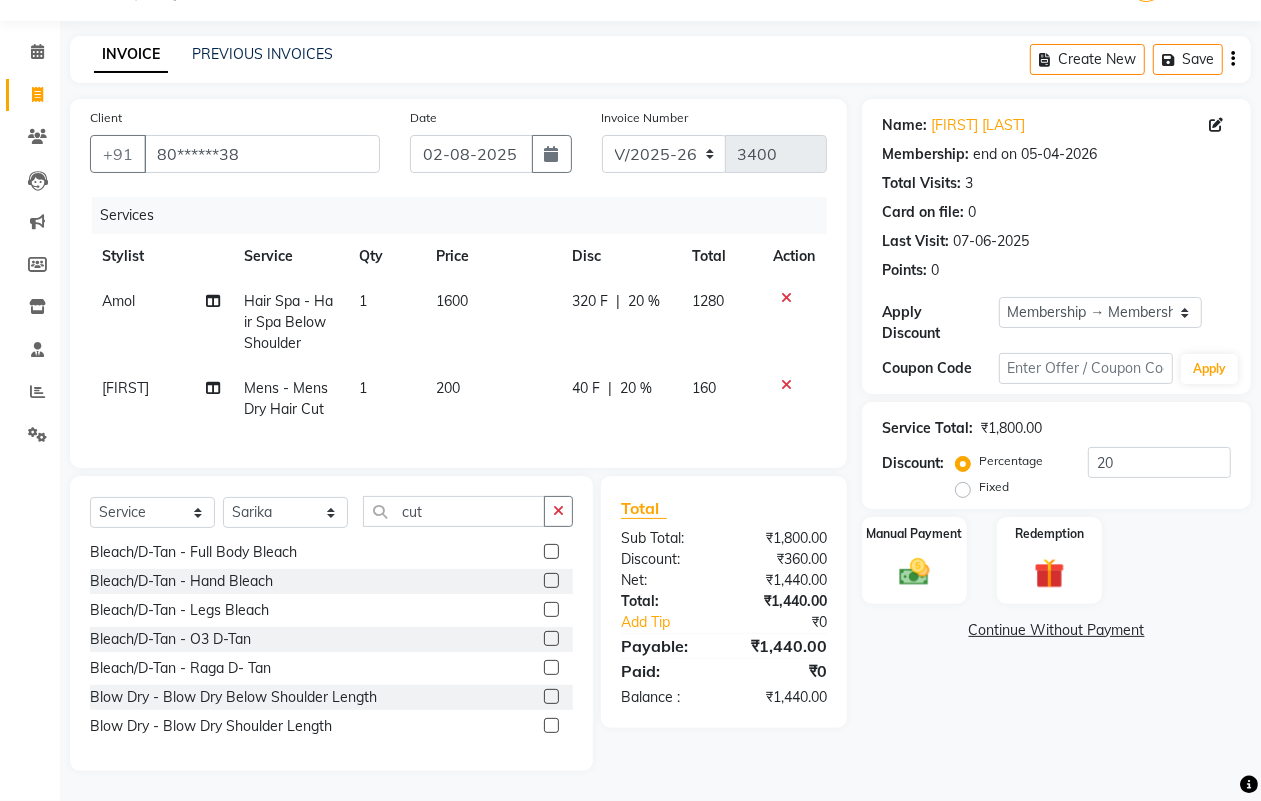 drag, startPoint x: 553, startPoint y: 512, endPoint x: 497, endPoint y: 511, distance: 56.008926 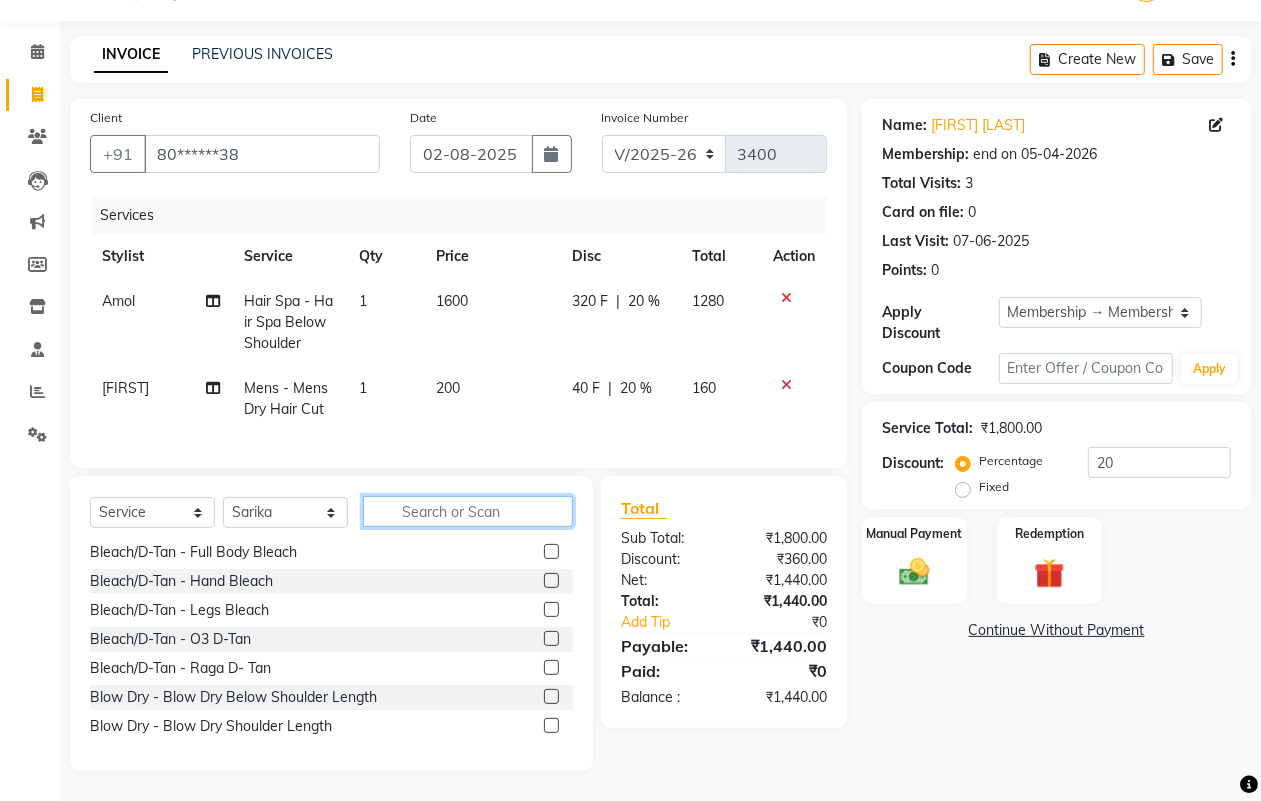 click 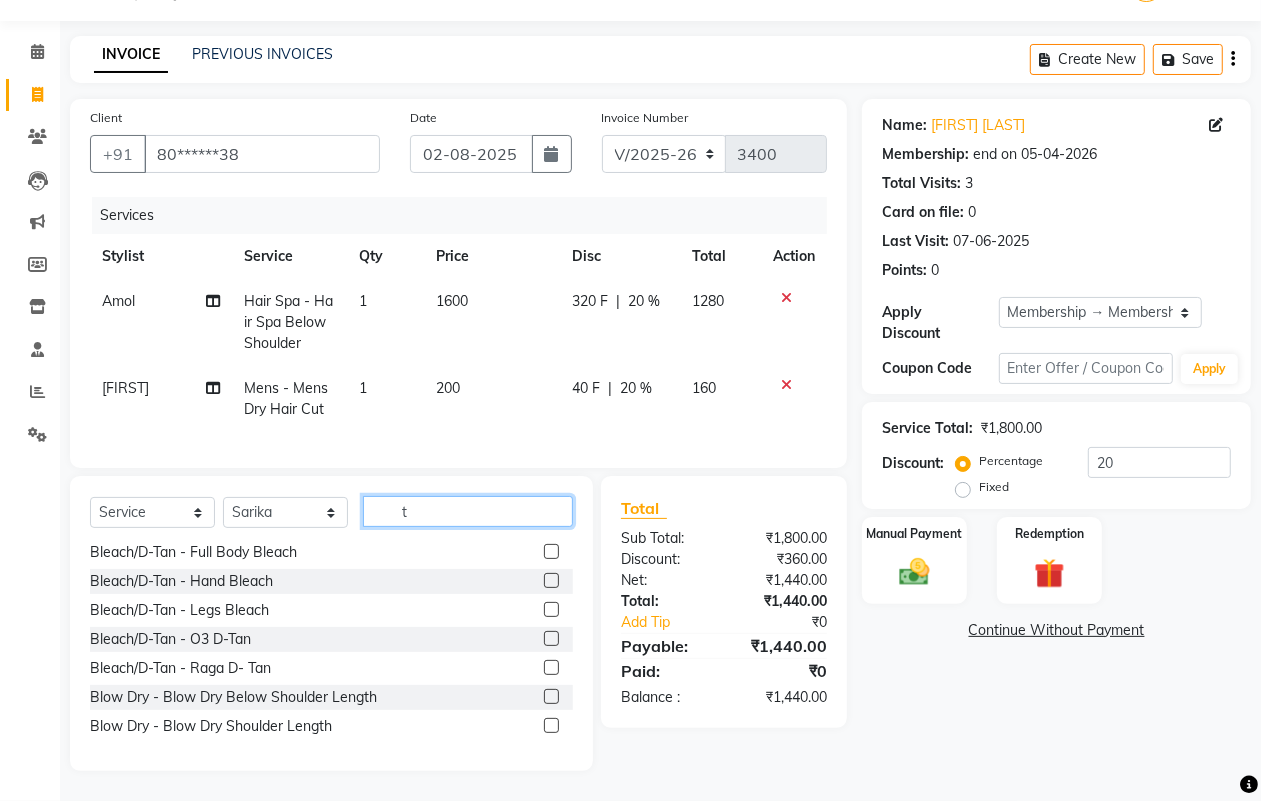 scroll, scrollTop: 70, scrollLeft: 0, axis: vertical 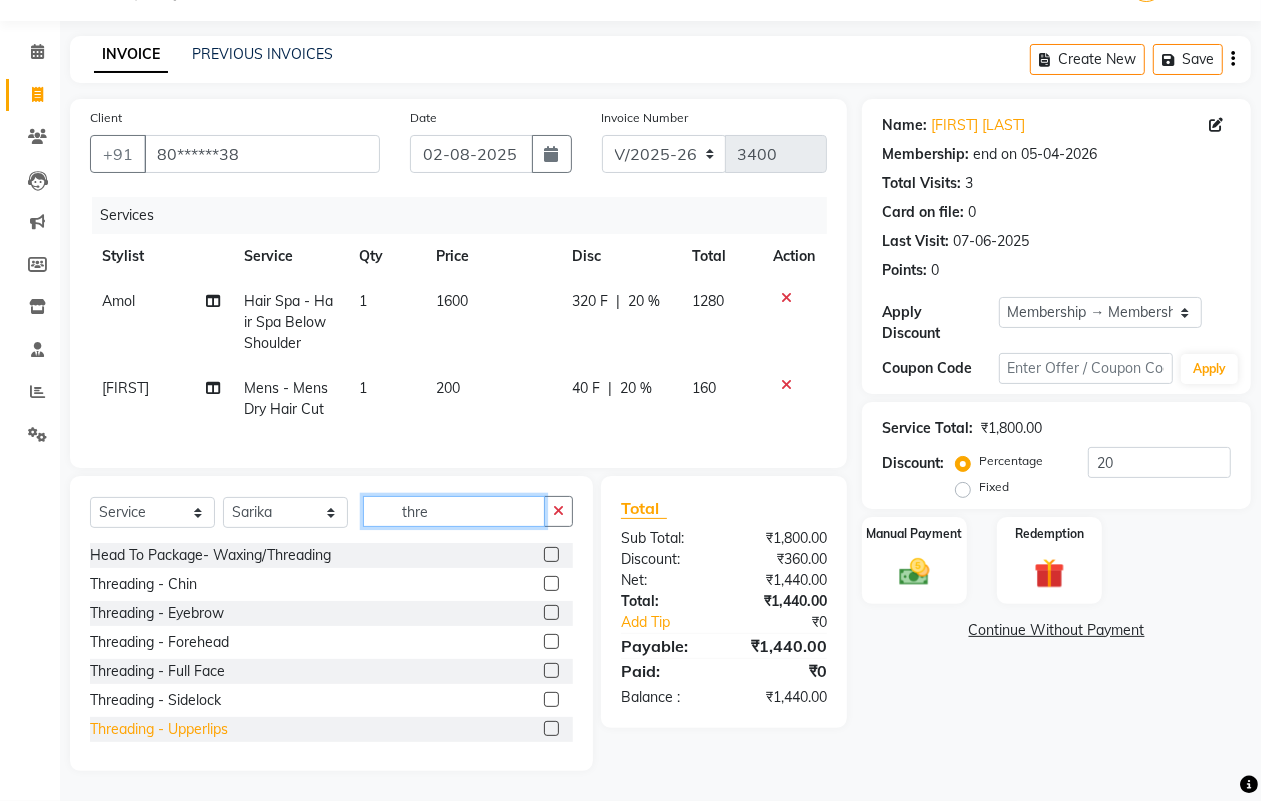 type on "thre" 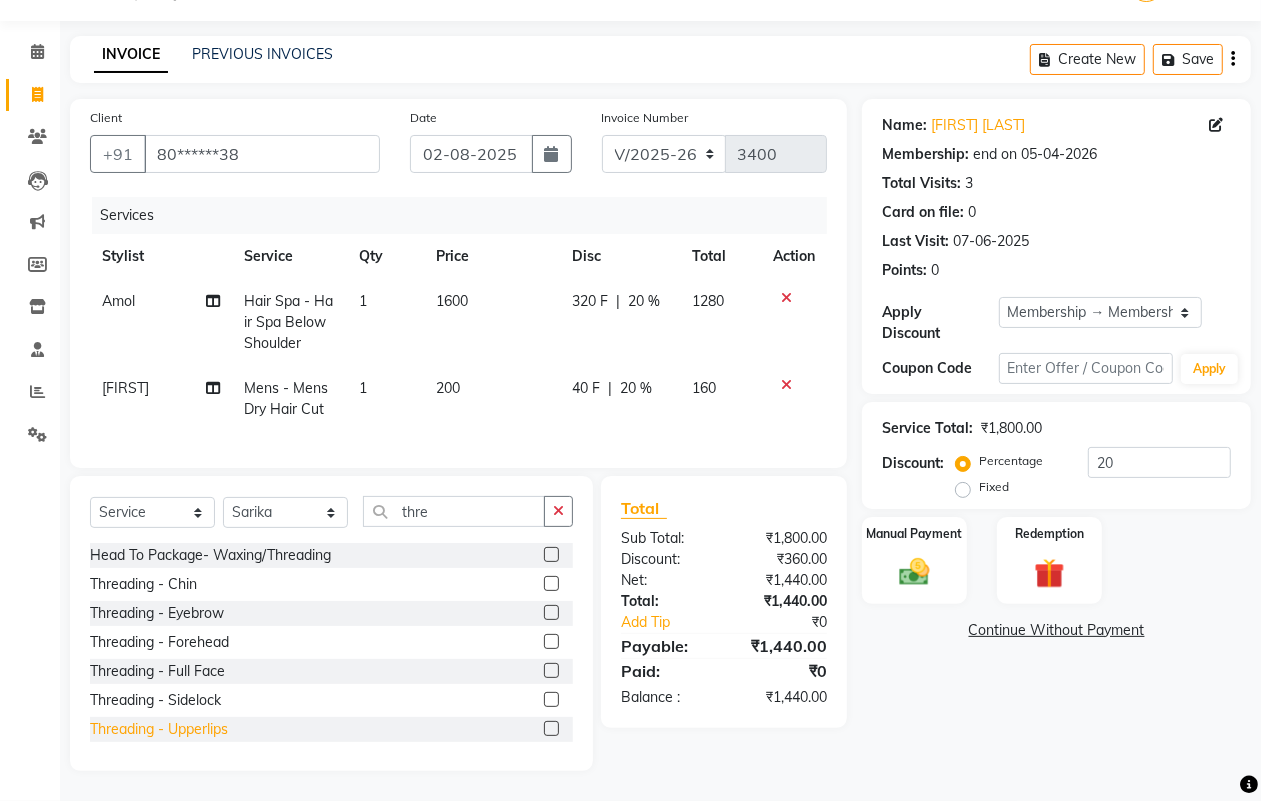 click on "Threading - Upperlips" 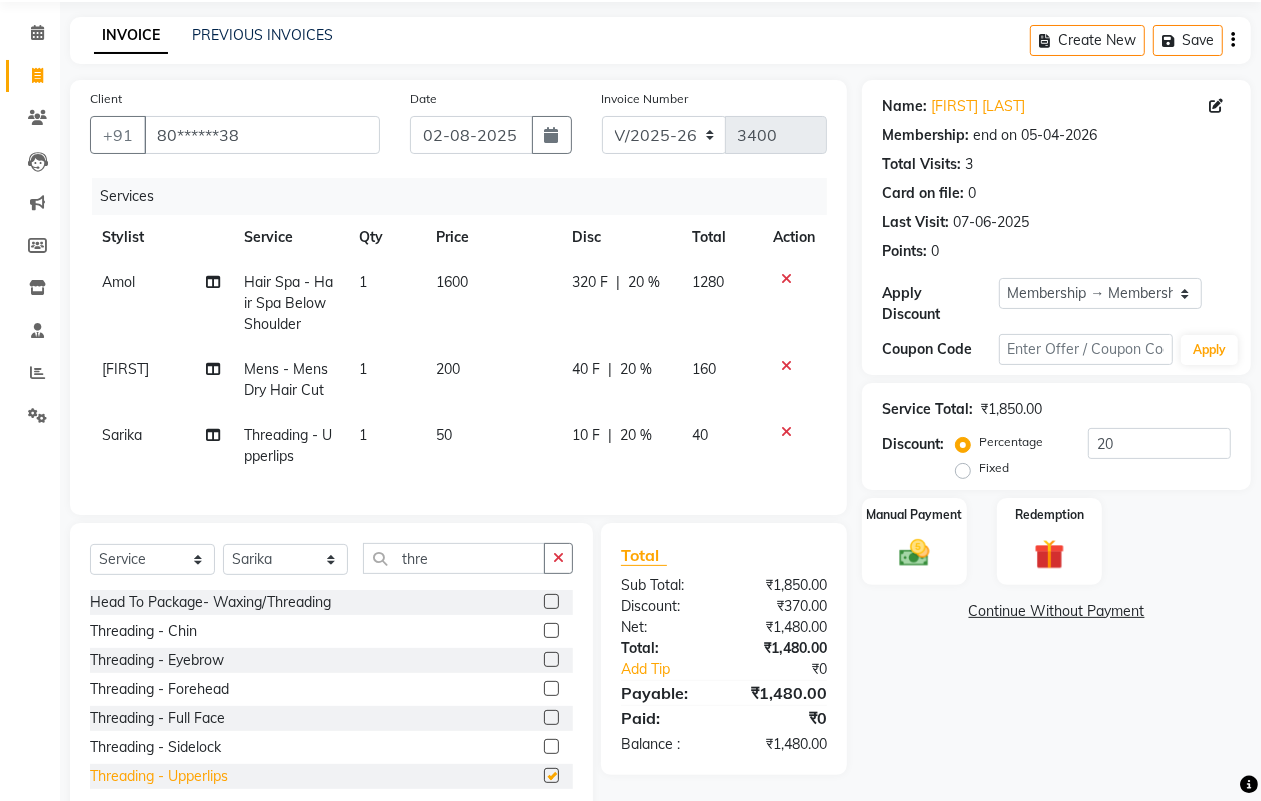 checkbox on "false" 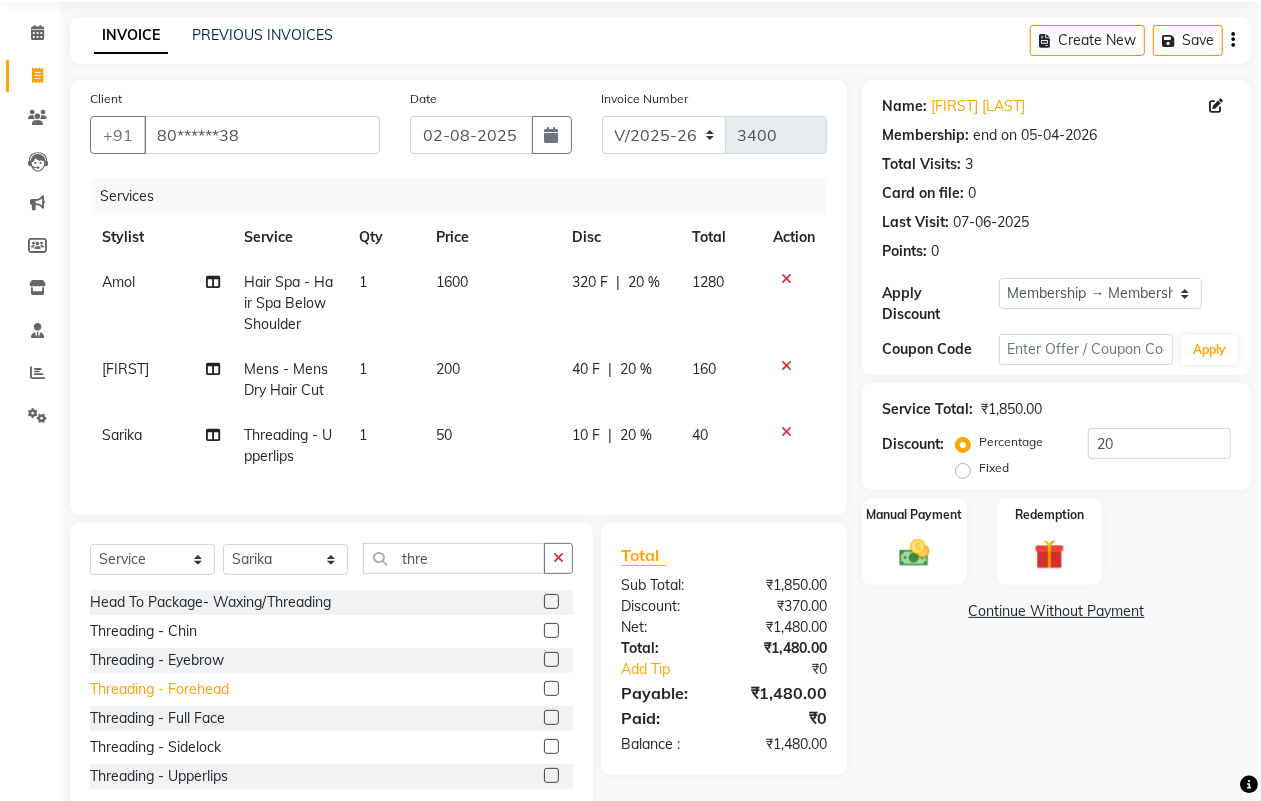 click on "Threading - Forehead" 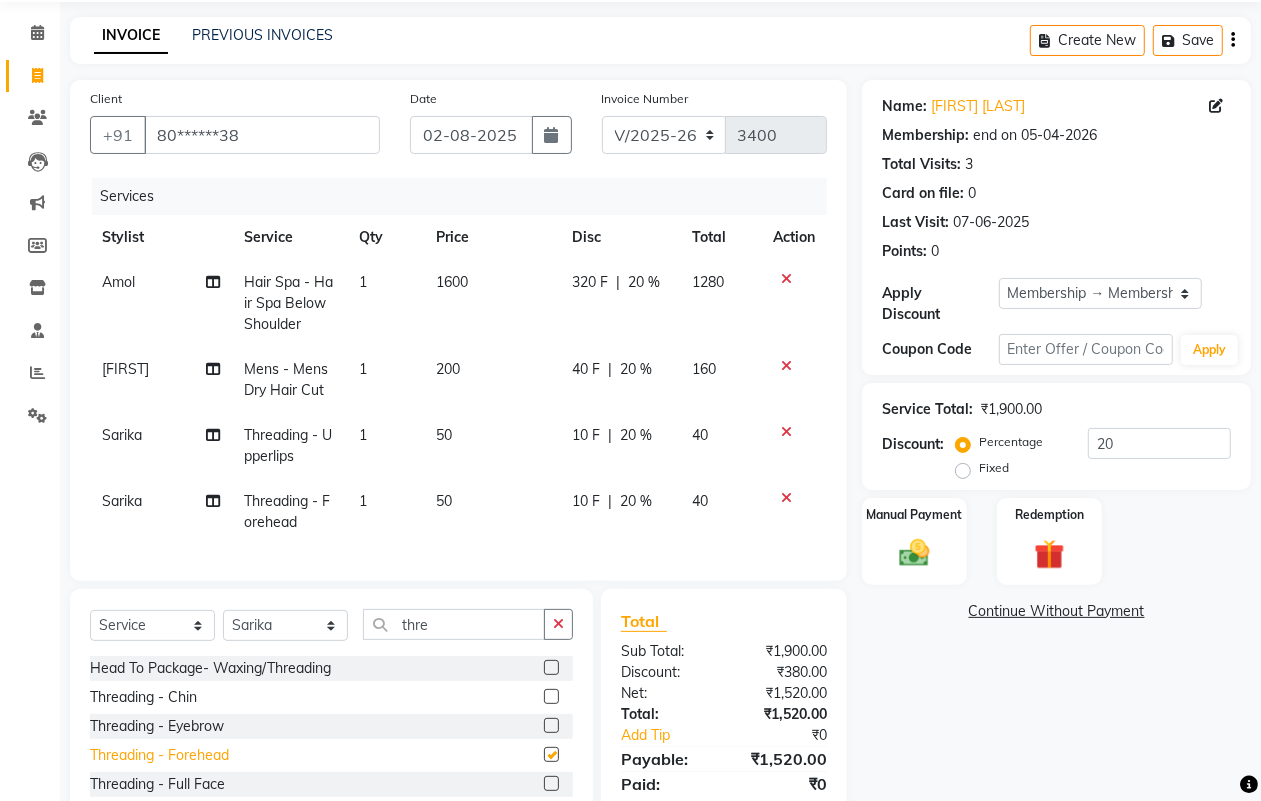 checkbox on "false" 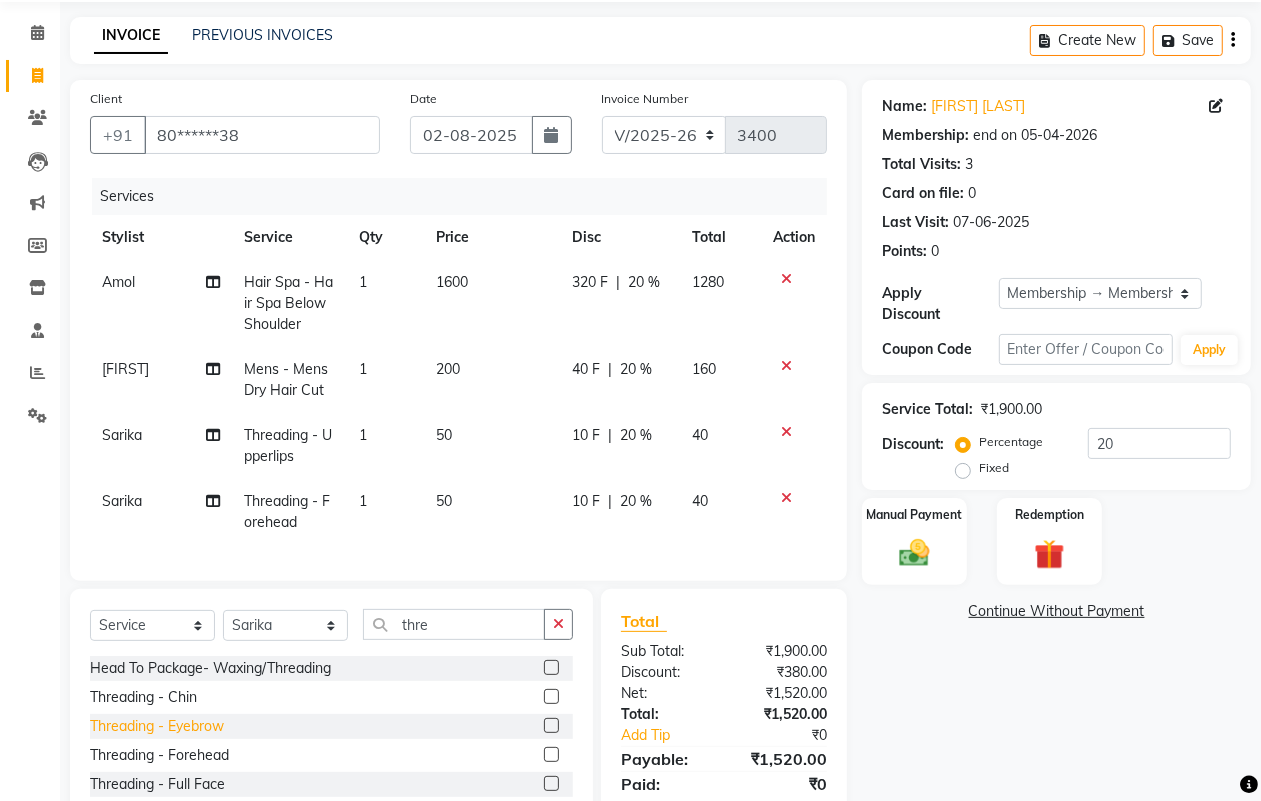 click on "Threading - Eyebrow" 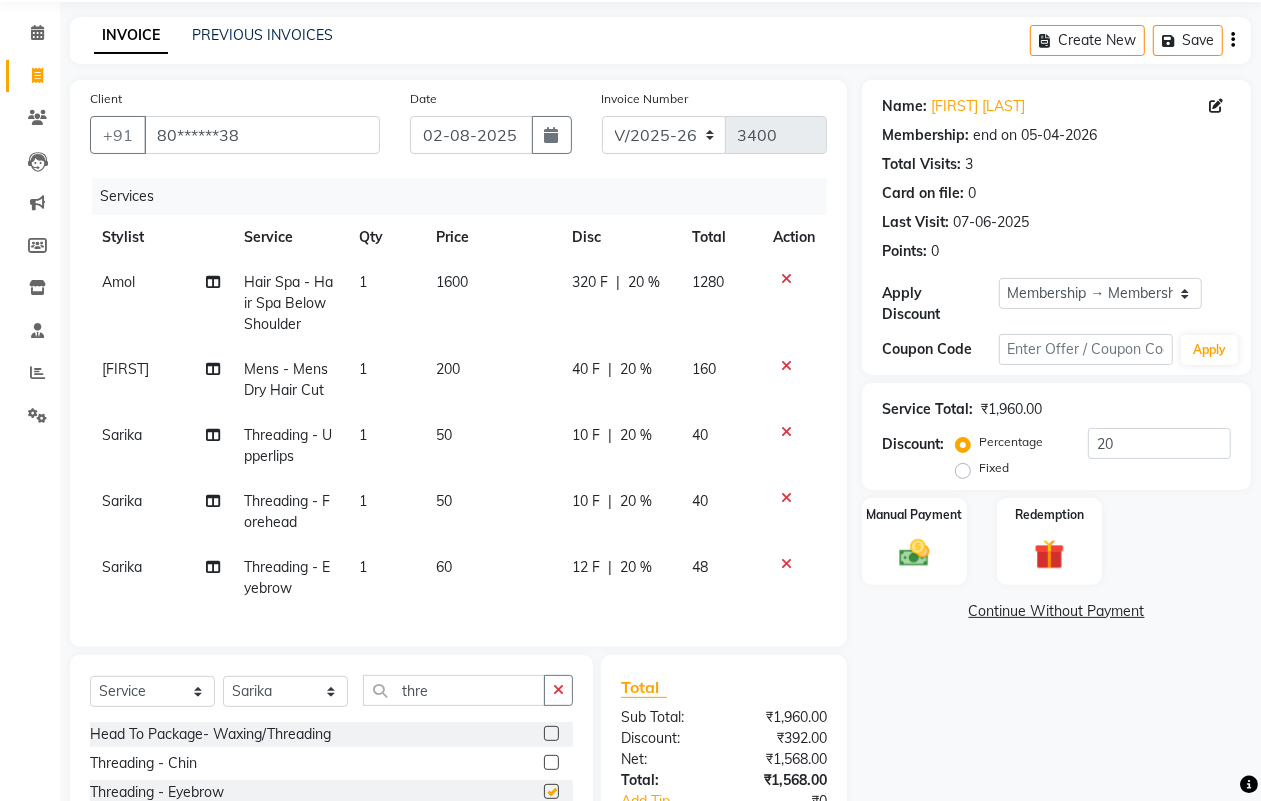 checkbox on "false" 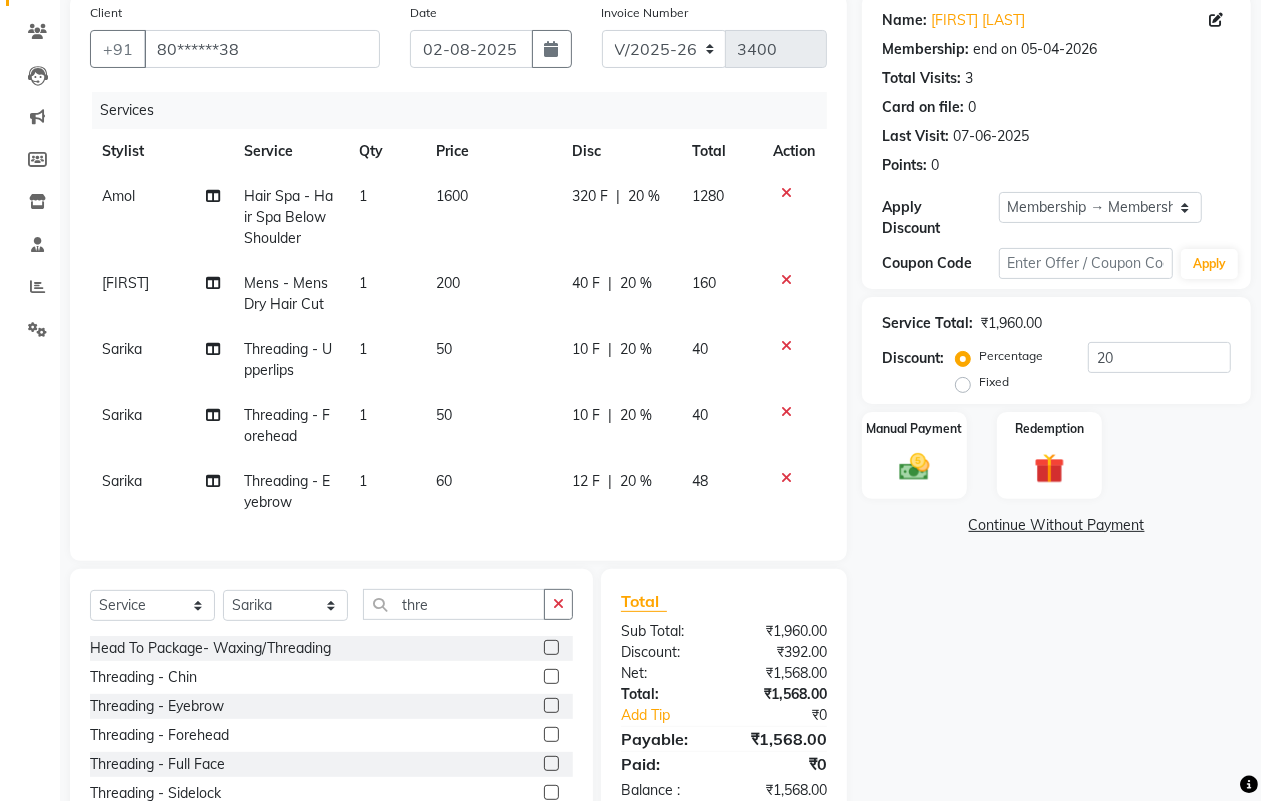 scroll, scrollTop: 267, scrollLeft: 0, axis: vertical 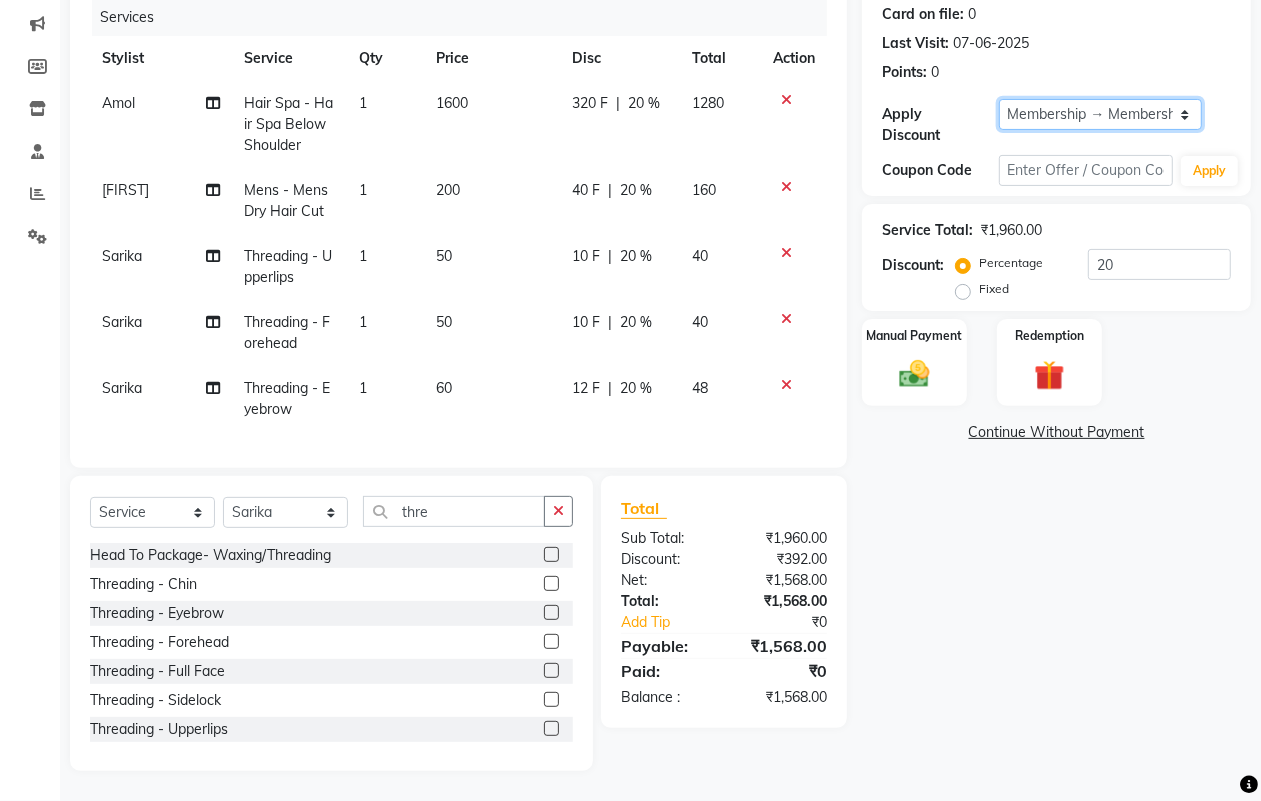 click on "Select Membership → Membership Card" 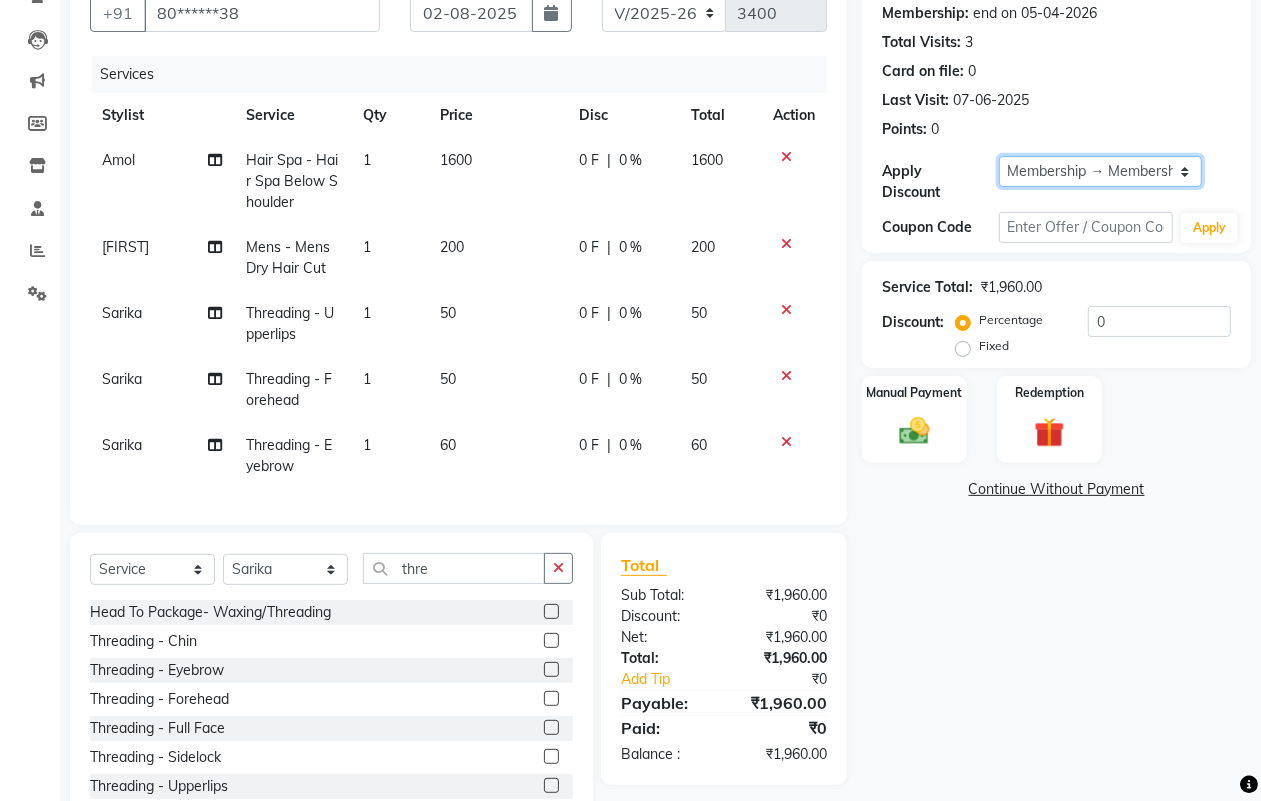 scroll, scrollTop: 250, scrollLeft: 0, axis: vertical 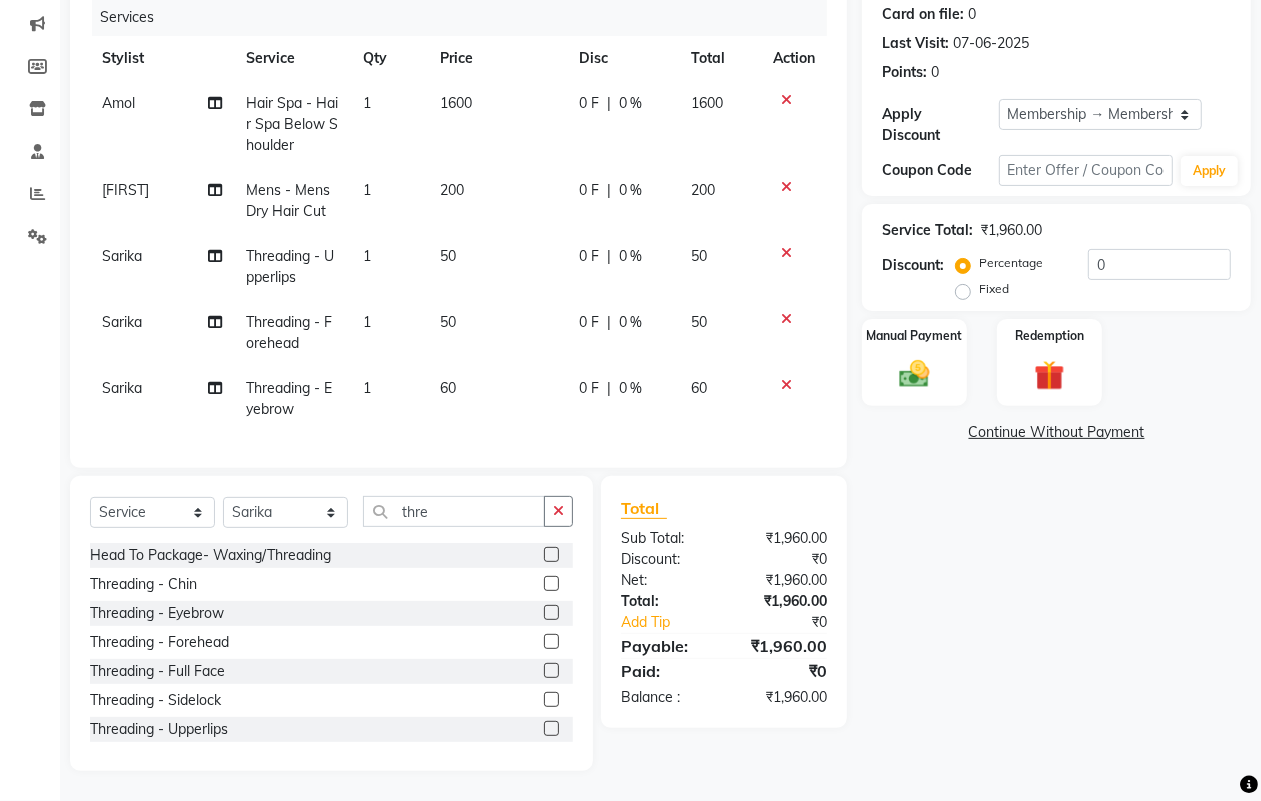 click on "Hair Spa - Hair Spa Below Shoulder" 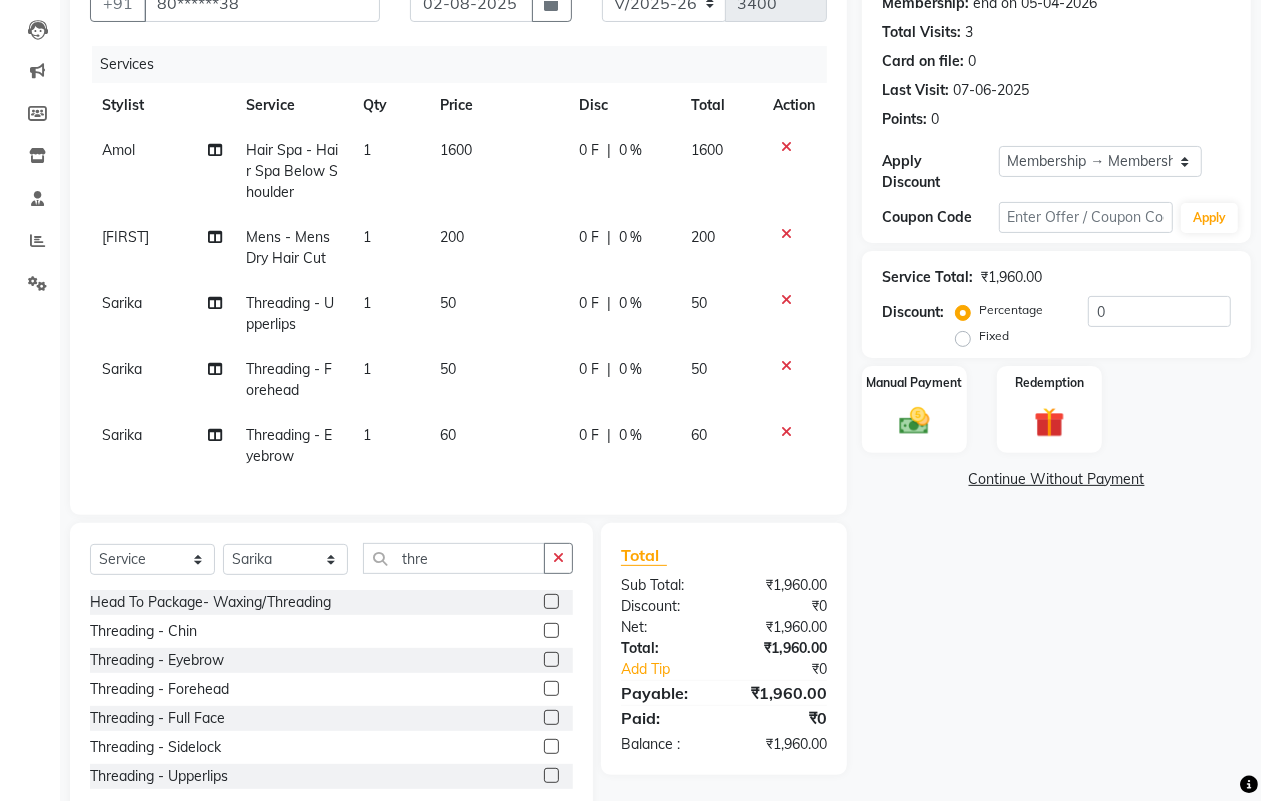 select on "34633" 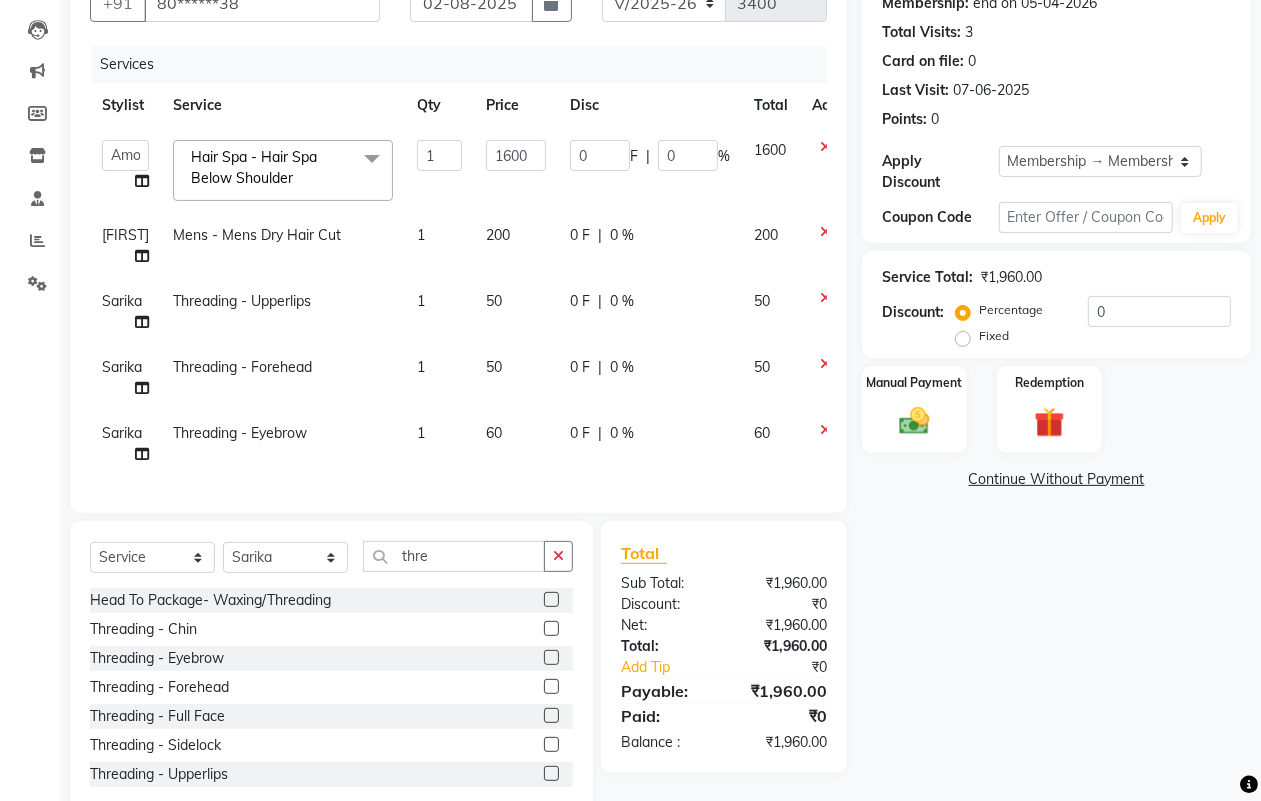 click on "Hair Spa - Hair Spa Below Shoulder" 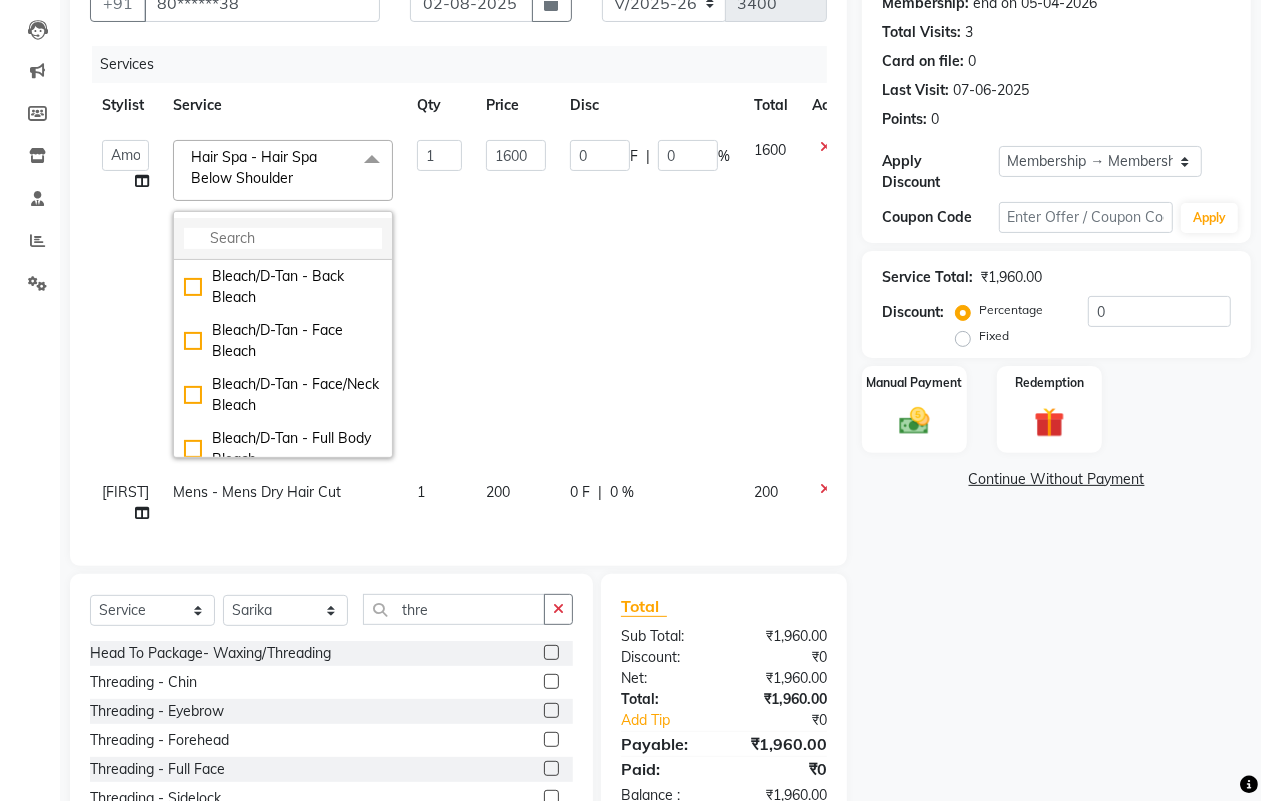 click 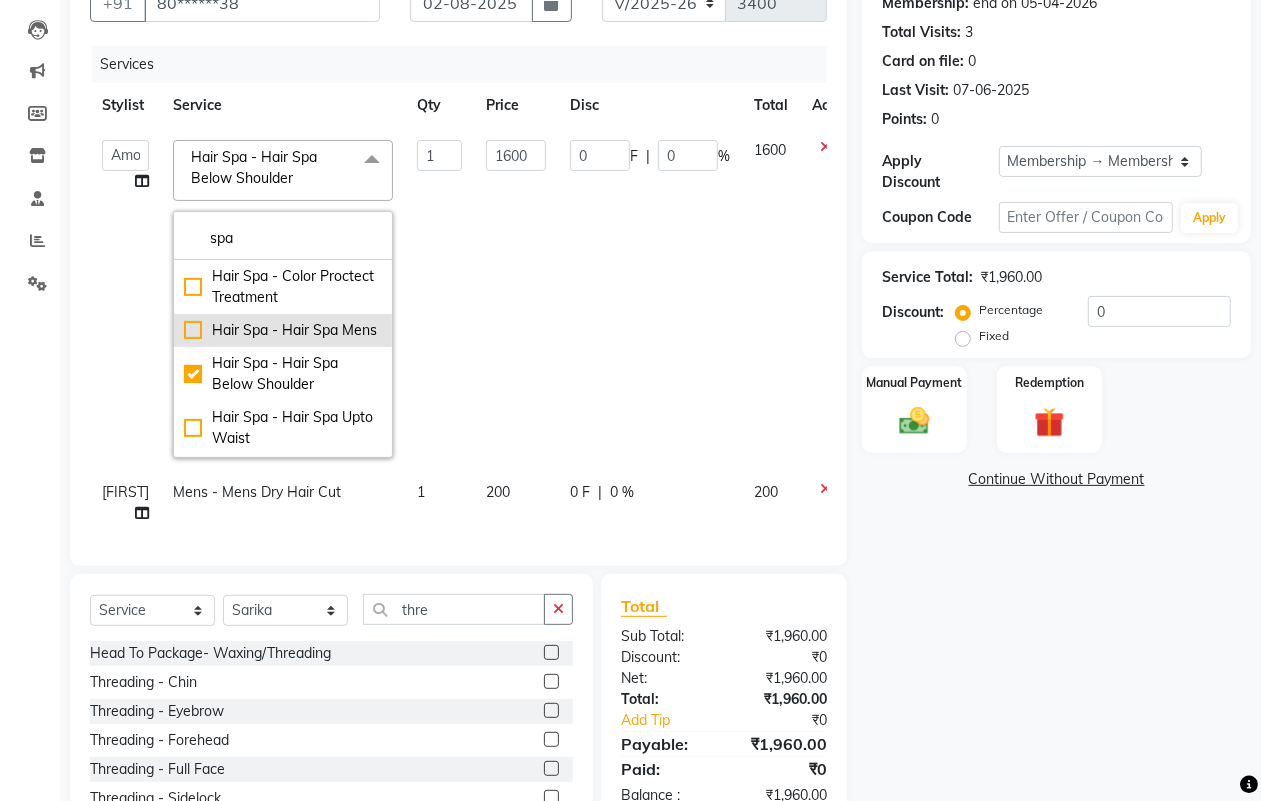 type on "spa" 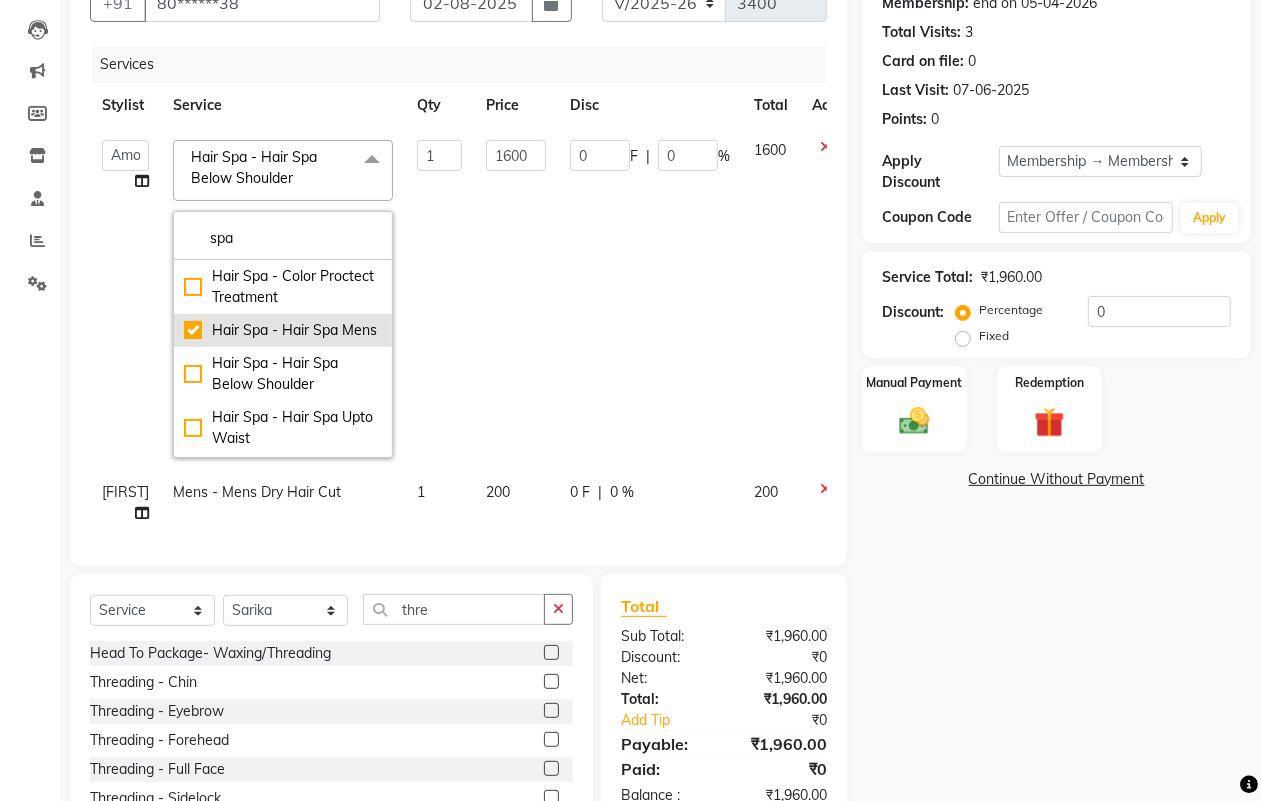 checkbox on "true" 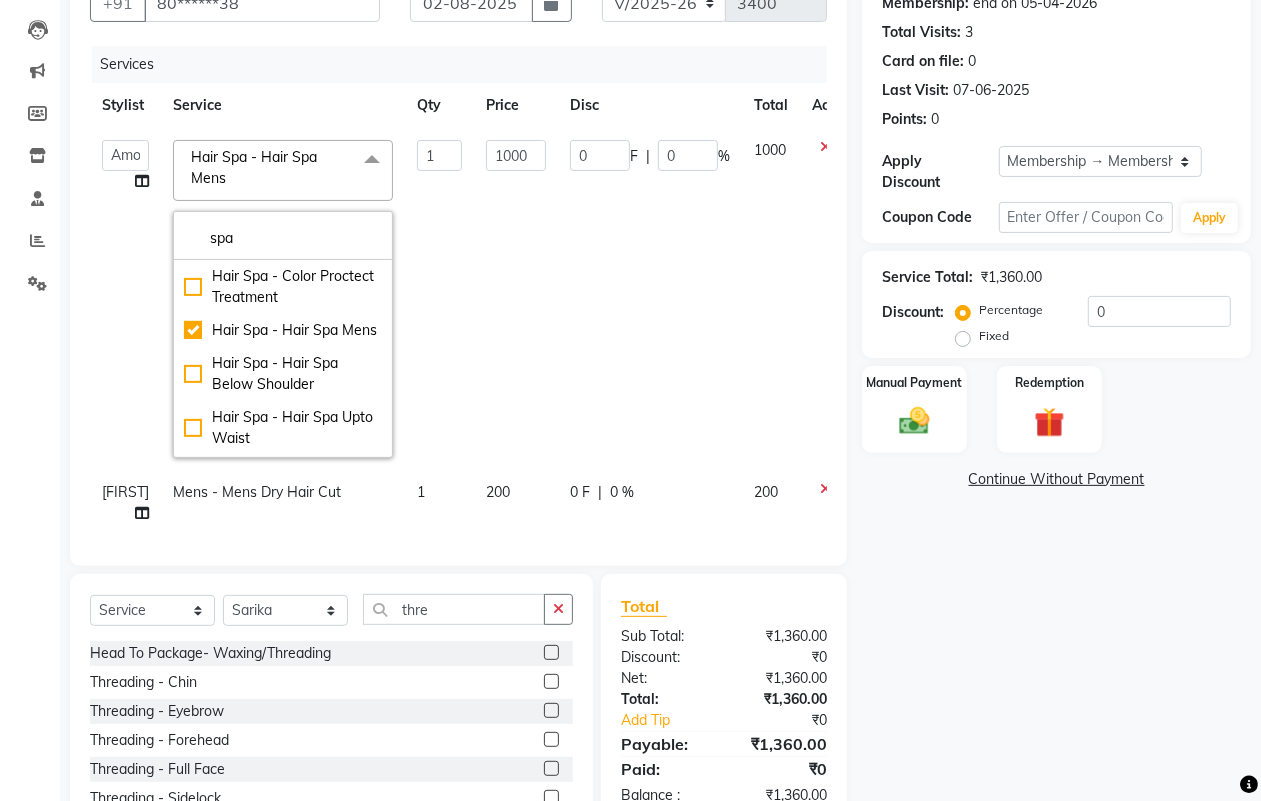 click on "Name: [FIRST] [LAST] Membership: end on 05-04-2026 Total Visits:  3 Card on file:  0 Last Visit:   07-06-2025 Points:   0  Apply Discount Select Membership → Membership Card Coupon Code Apply Service Total:  ₹1,360.00  Discount:  Percentage   Fixed  0 Manual Payment Redemption  Continue Without Payment" 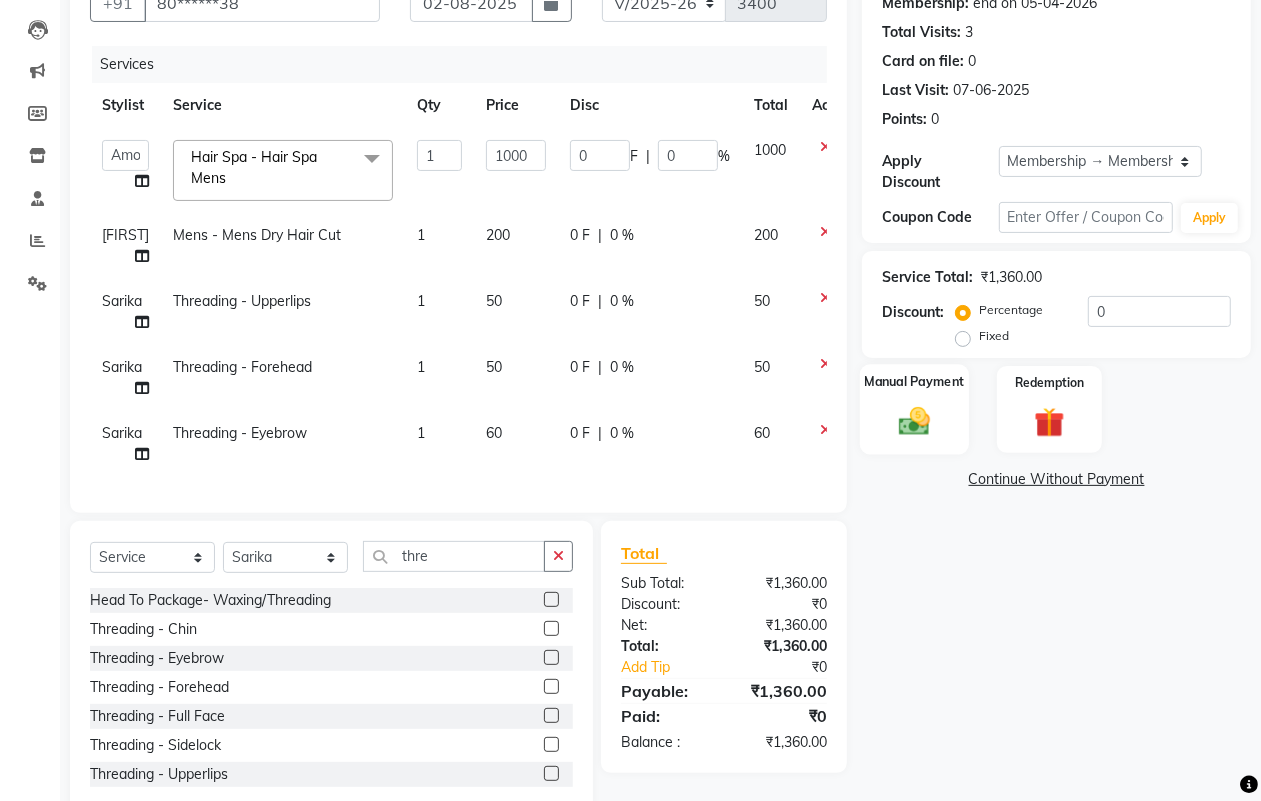 click 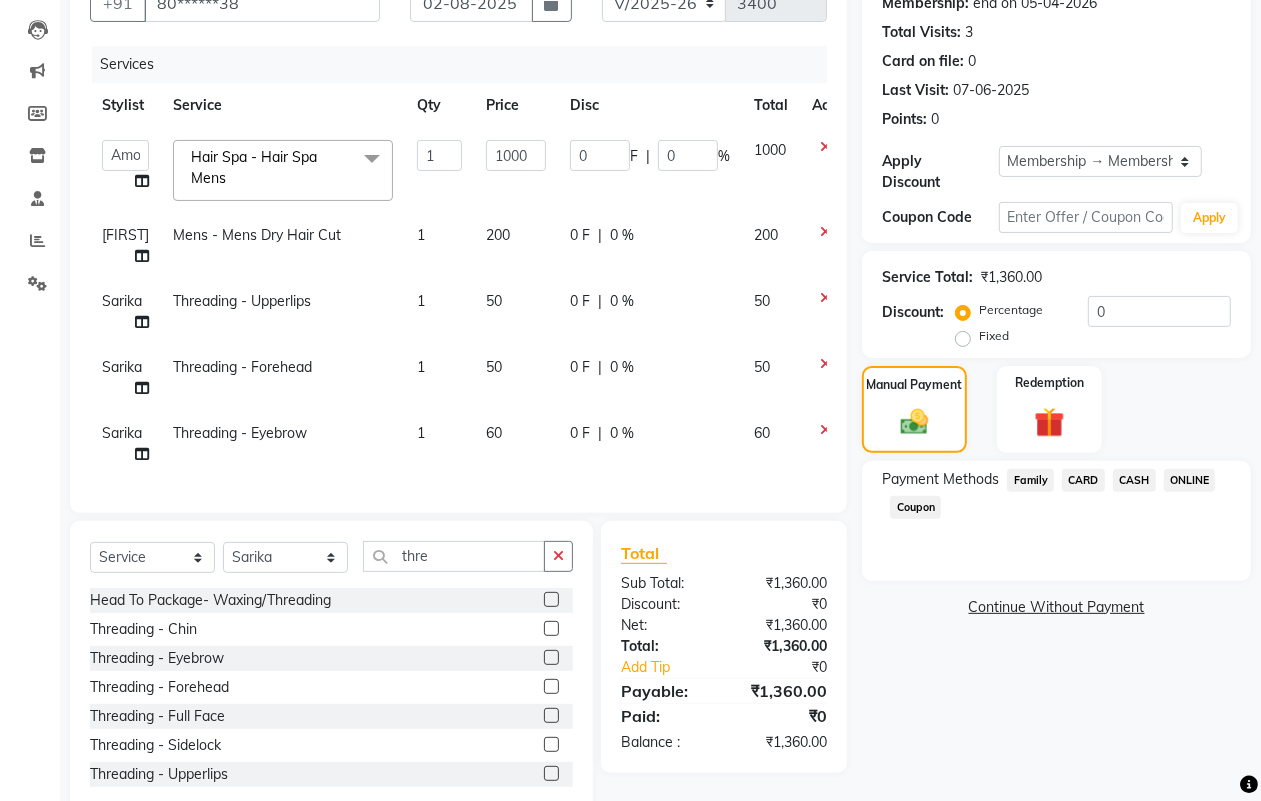 click on "ONLINE" 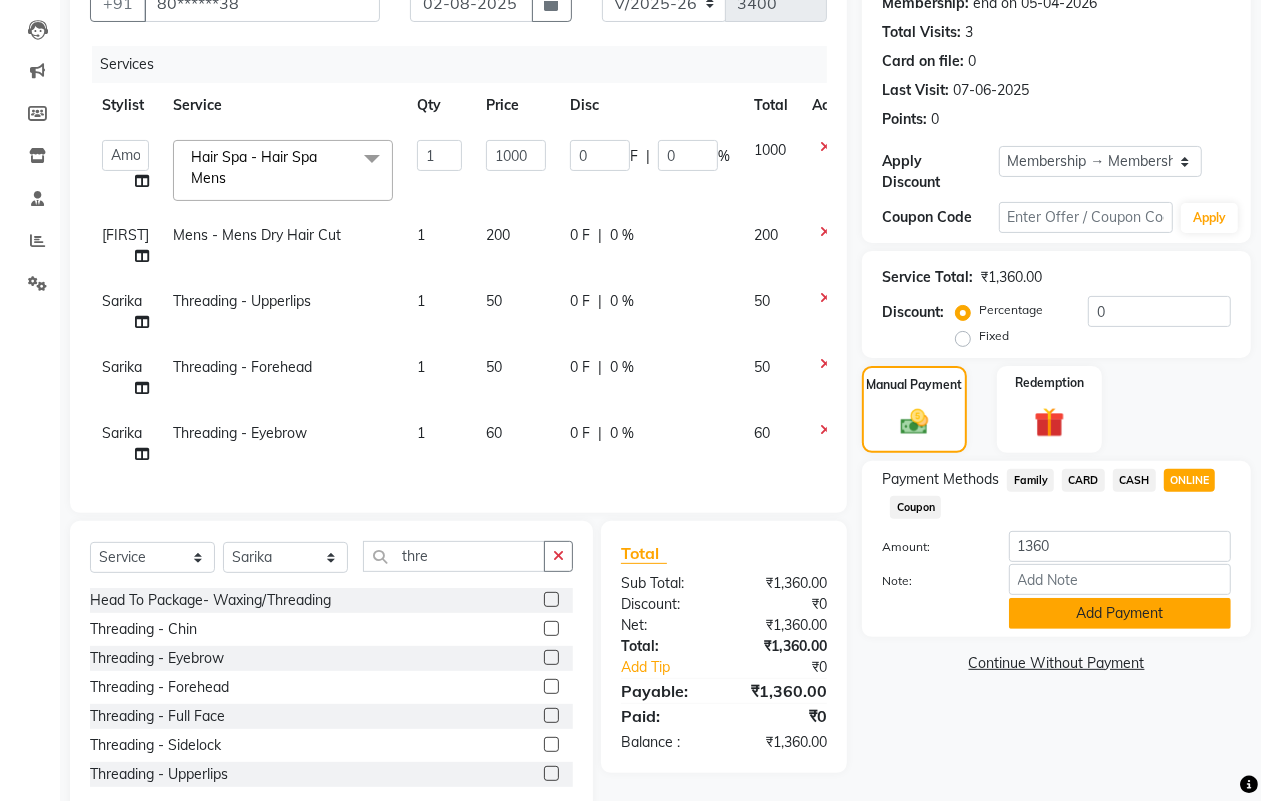 click on "Add Payment" 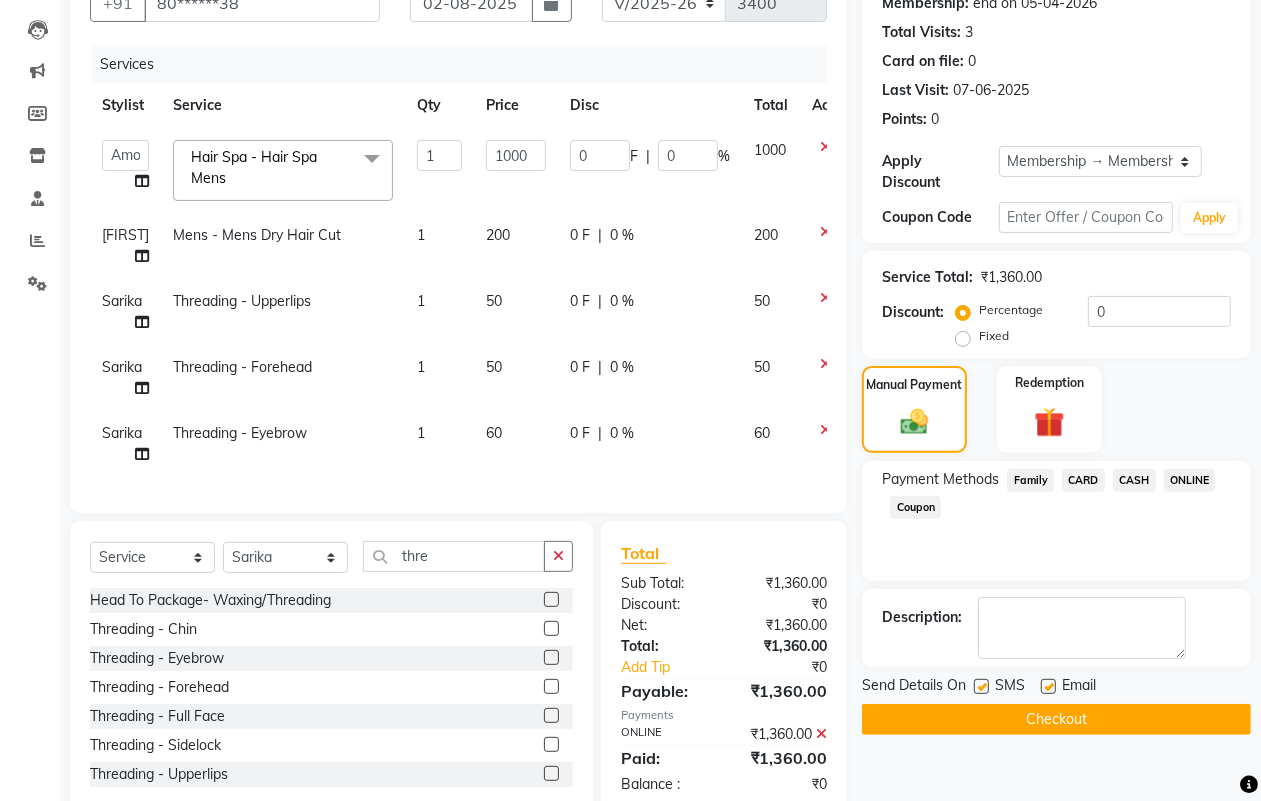click on "Checkout" 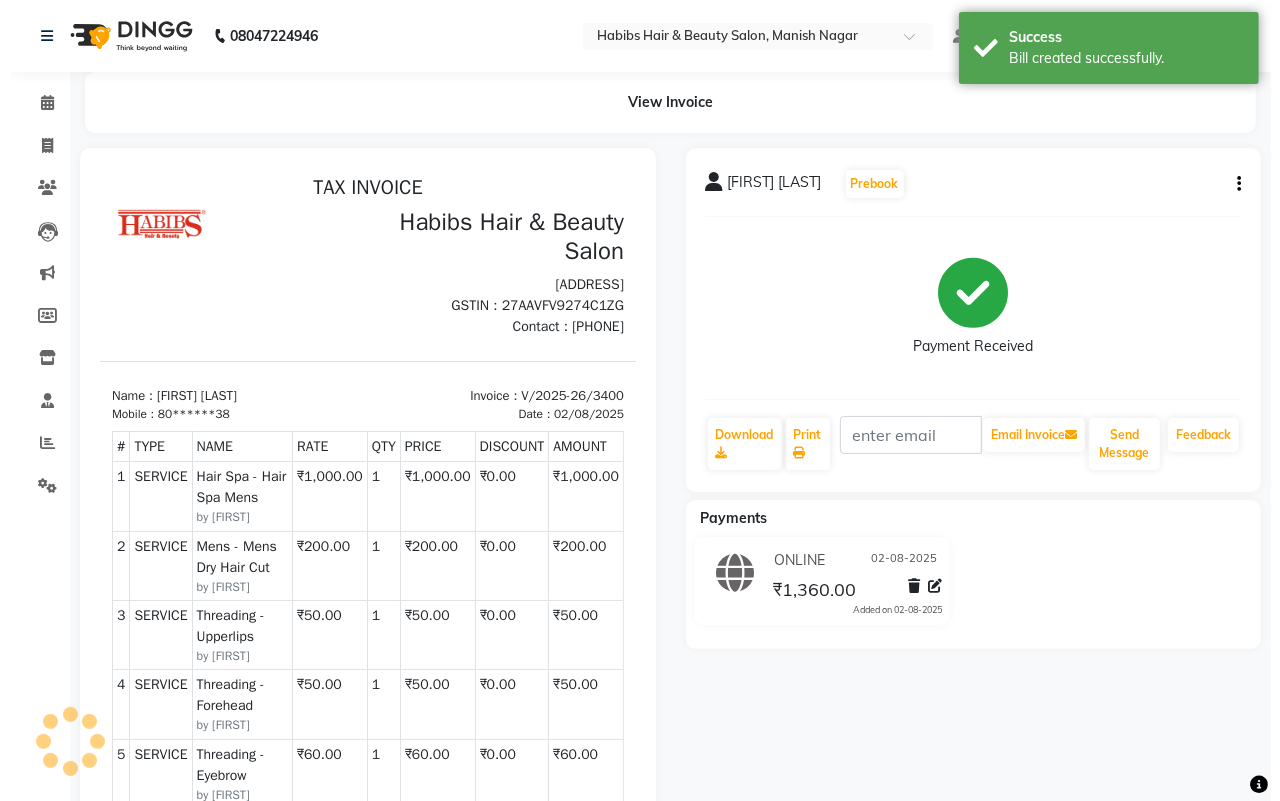scroll, scrollTop: 0, scrollLeft: 0, axis: both 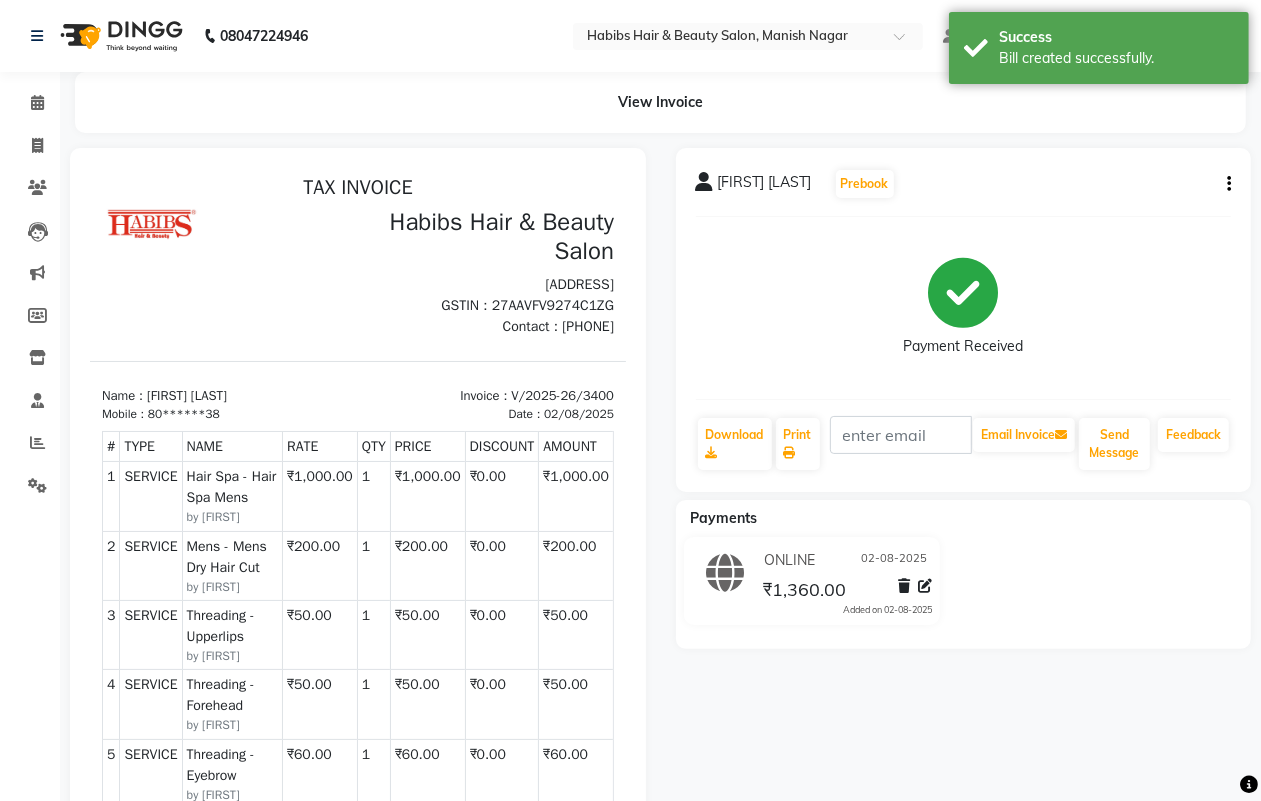 select on "service" 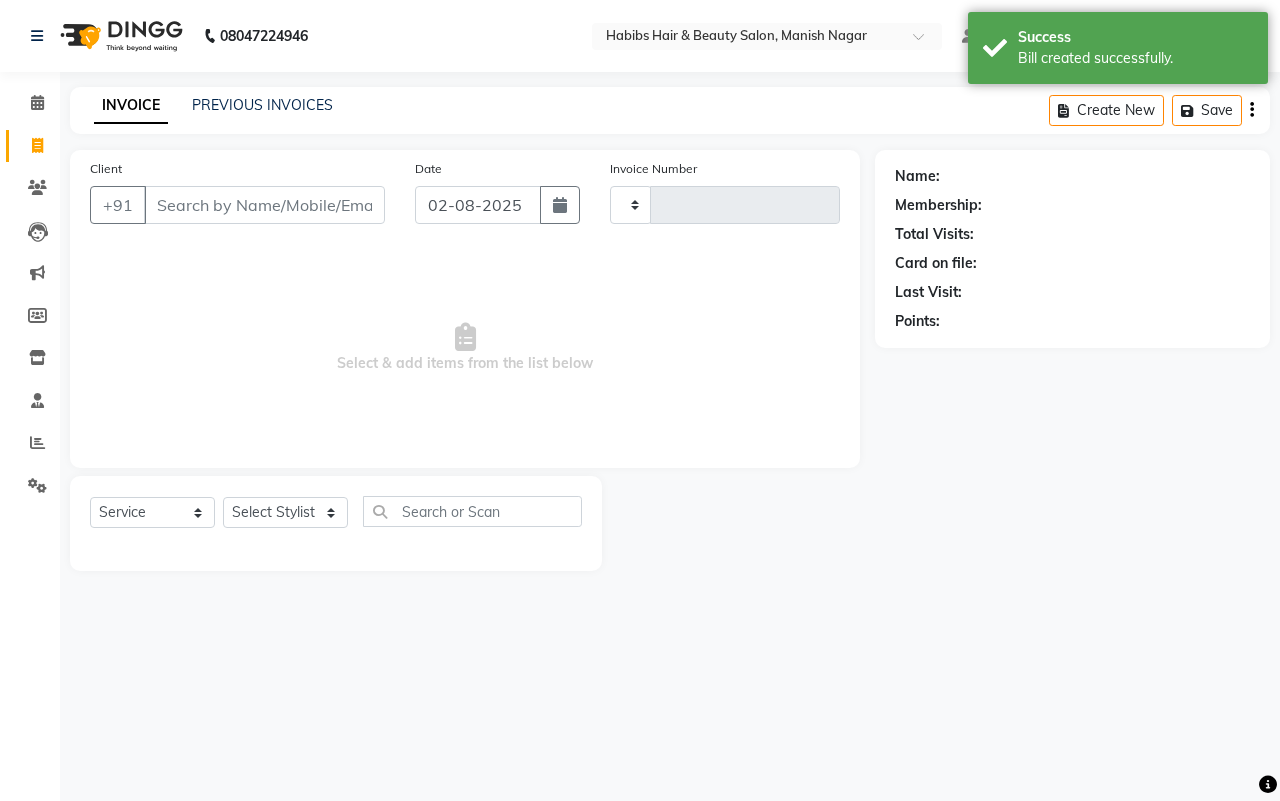 type on "3401" 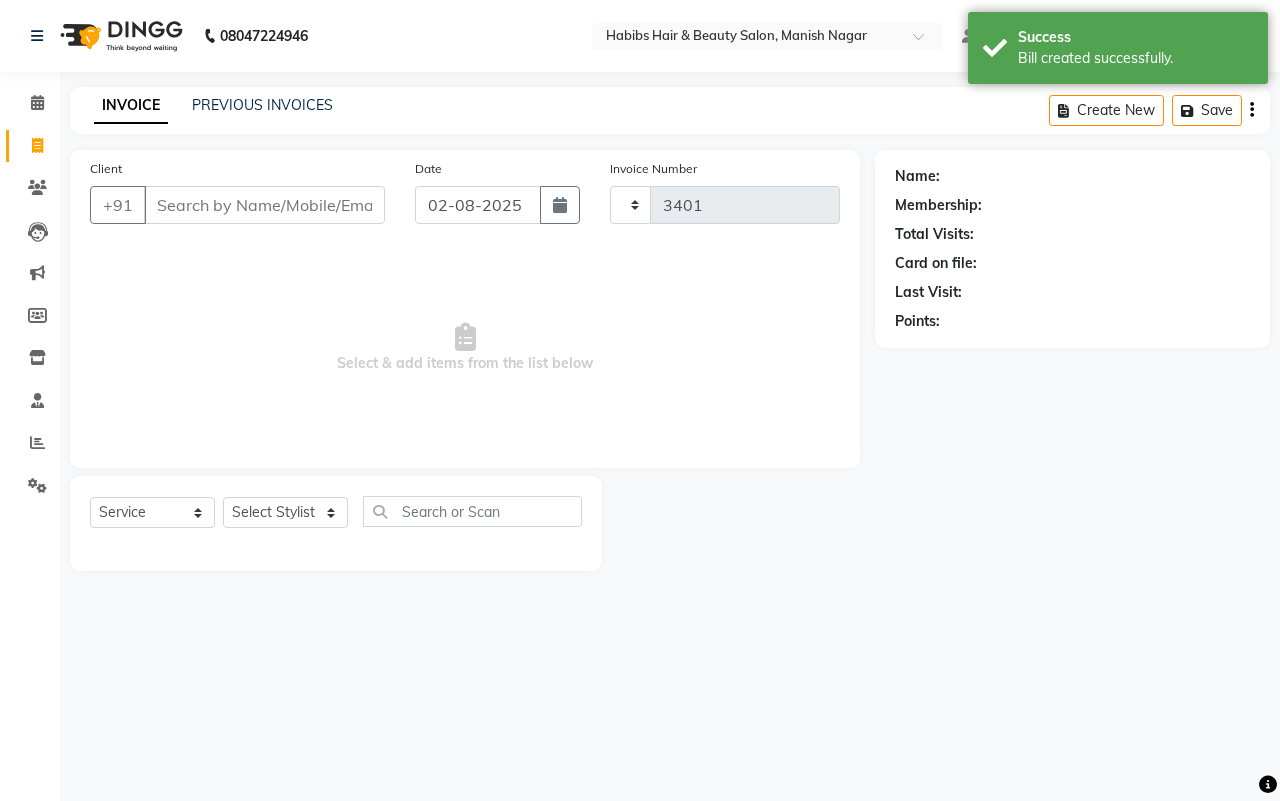 select on "3804" 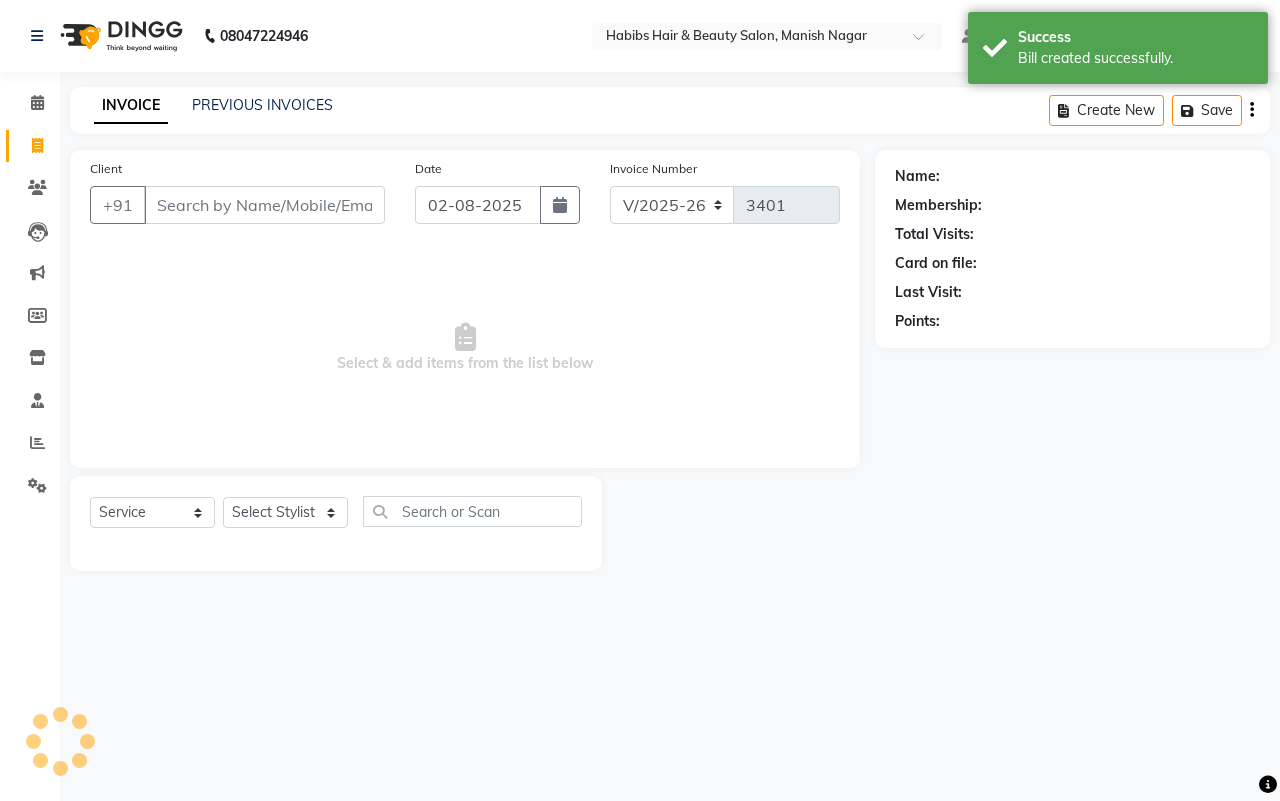 click on "Client" at bounding box center (264, 205) 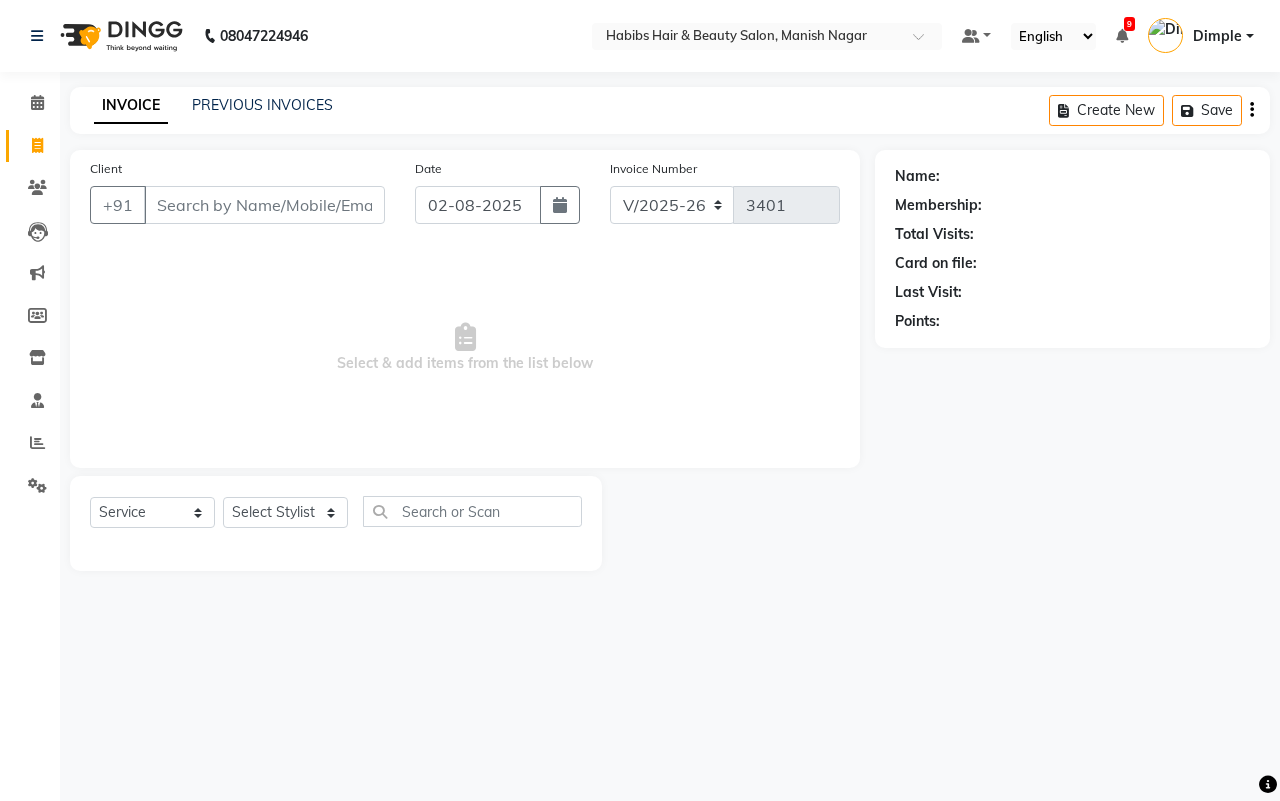 click on "Client" at bounding box center (264, 205) 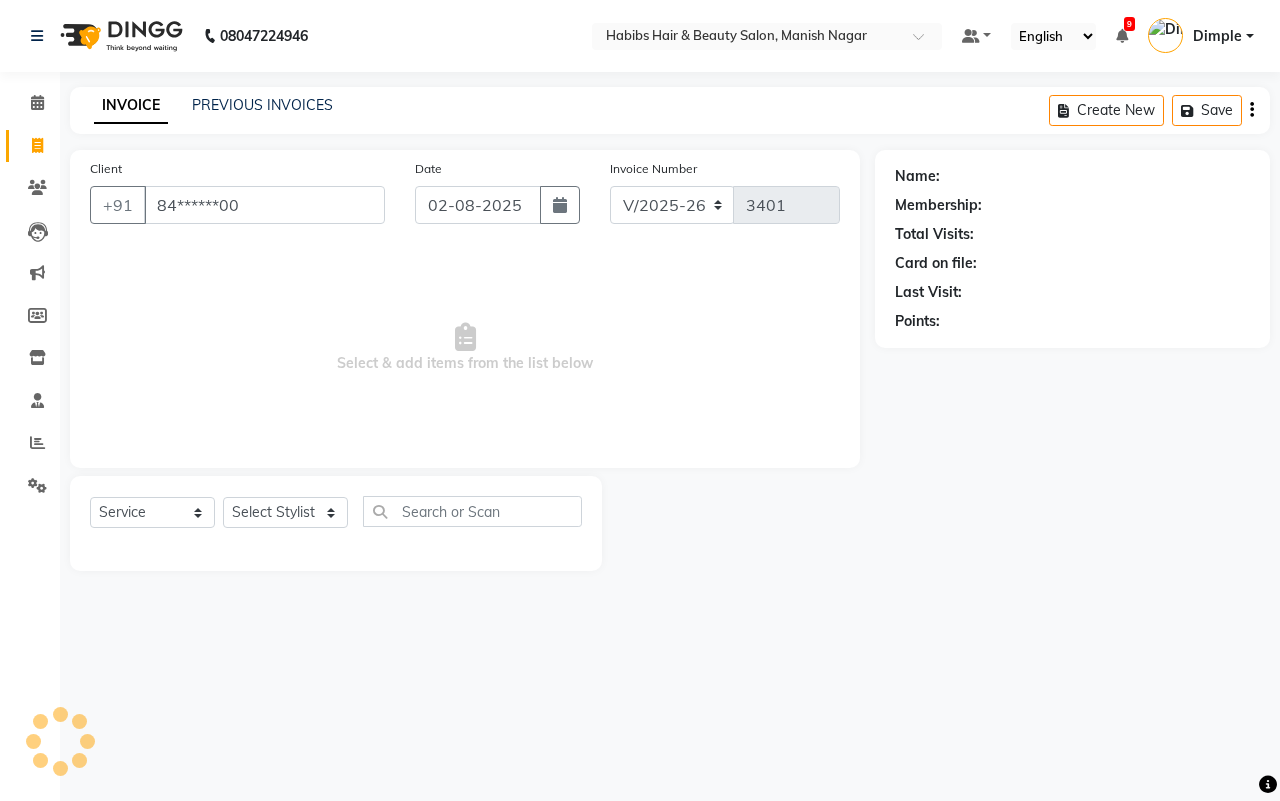 type on "84******00" 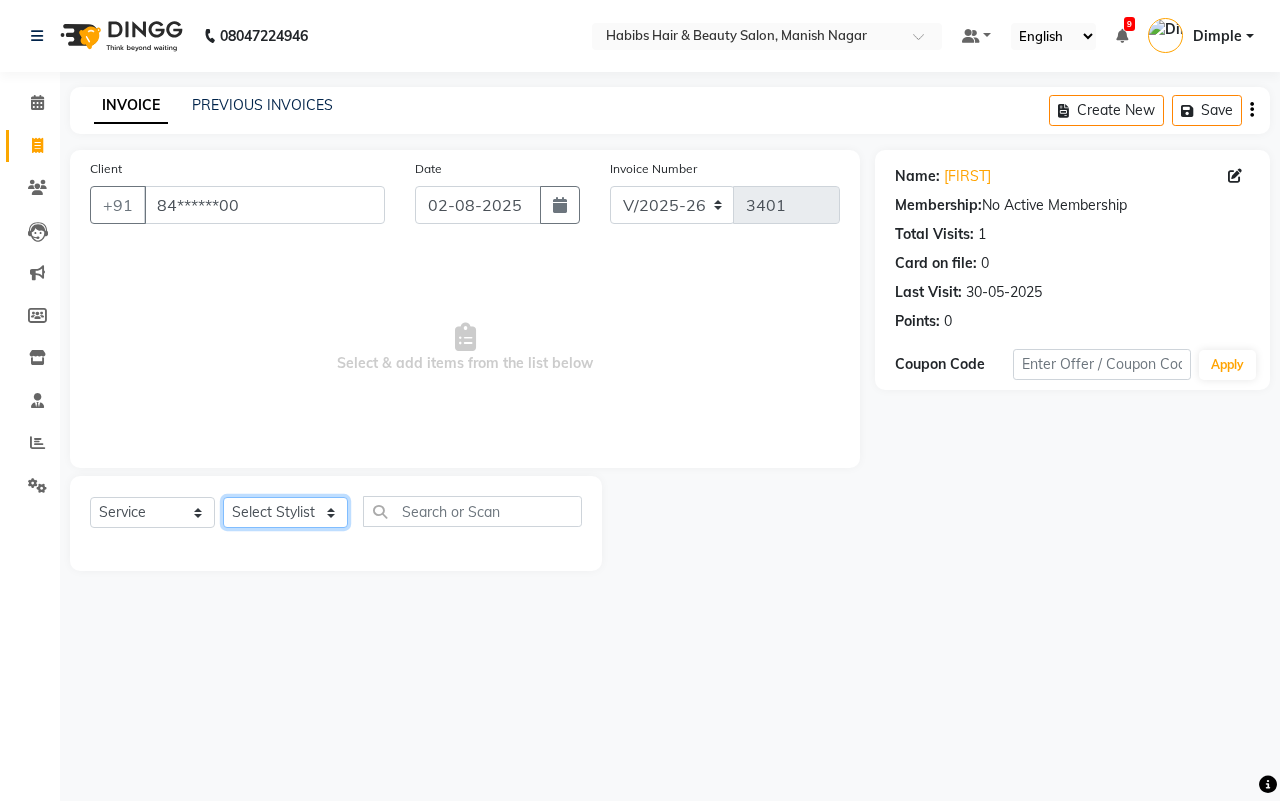 click on "Select Stylist [FIRST] [FIRST] [FIRST] [FIRST] [FIRST] [FIRST] [FIRST] [FIRST]  [FIRST]" 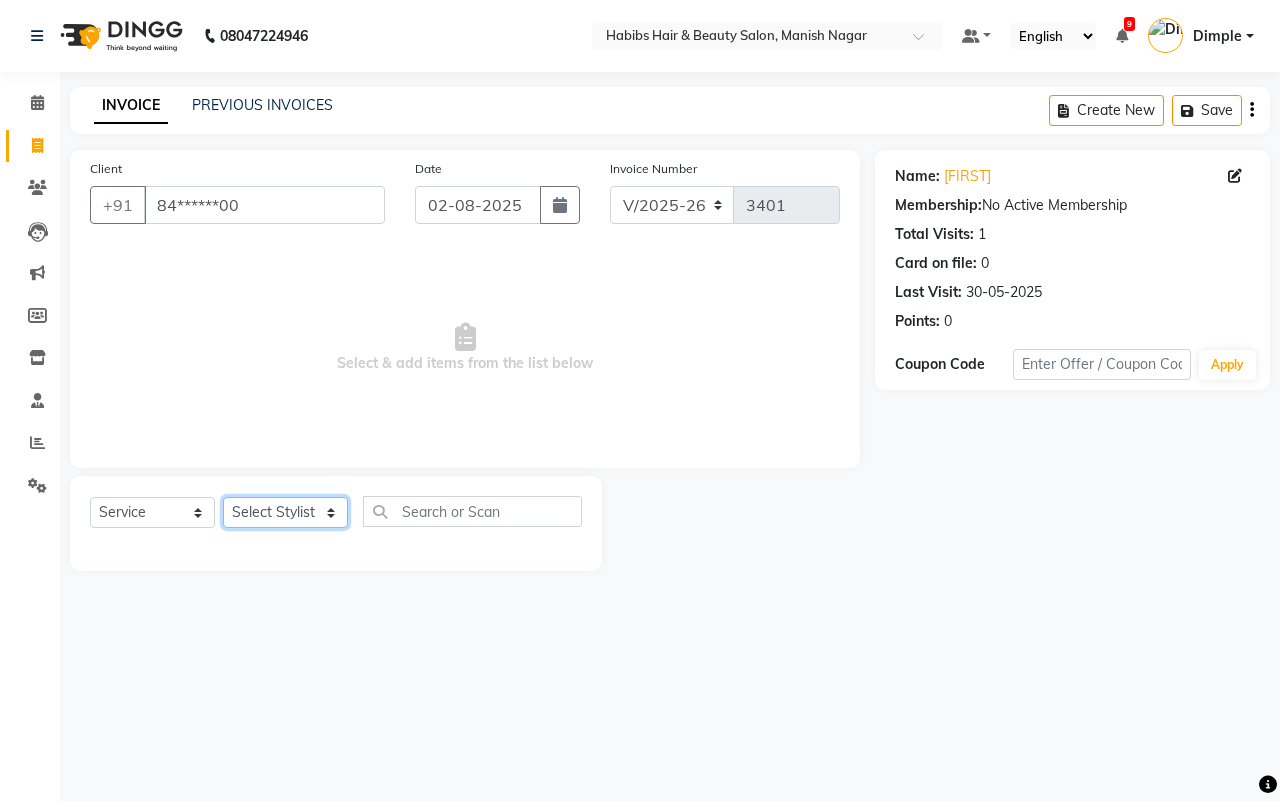 select on "34633" 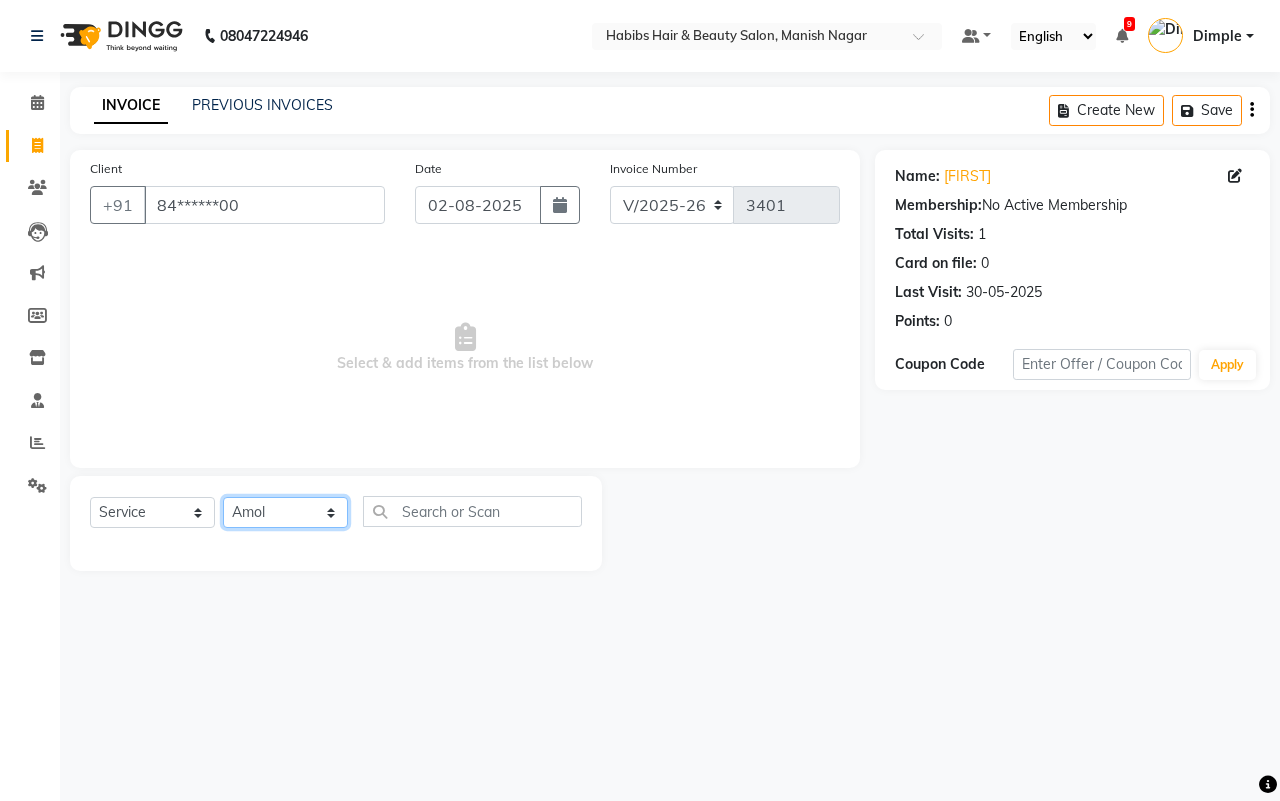 click on "Select Stylist [FIRST] [FIRST] [FIRST] [FIRST] [FIRST] [FIRST] [FIRST] [FIRST]  [FIRST]" 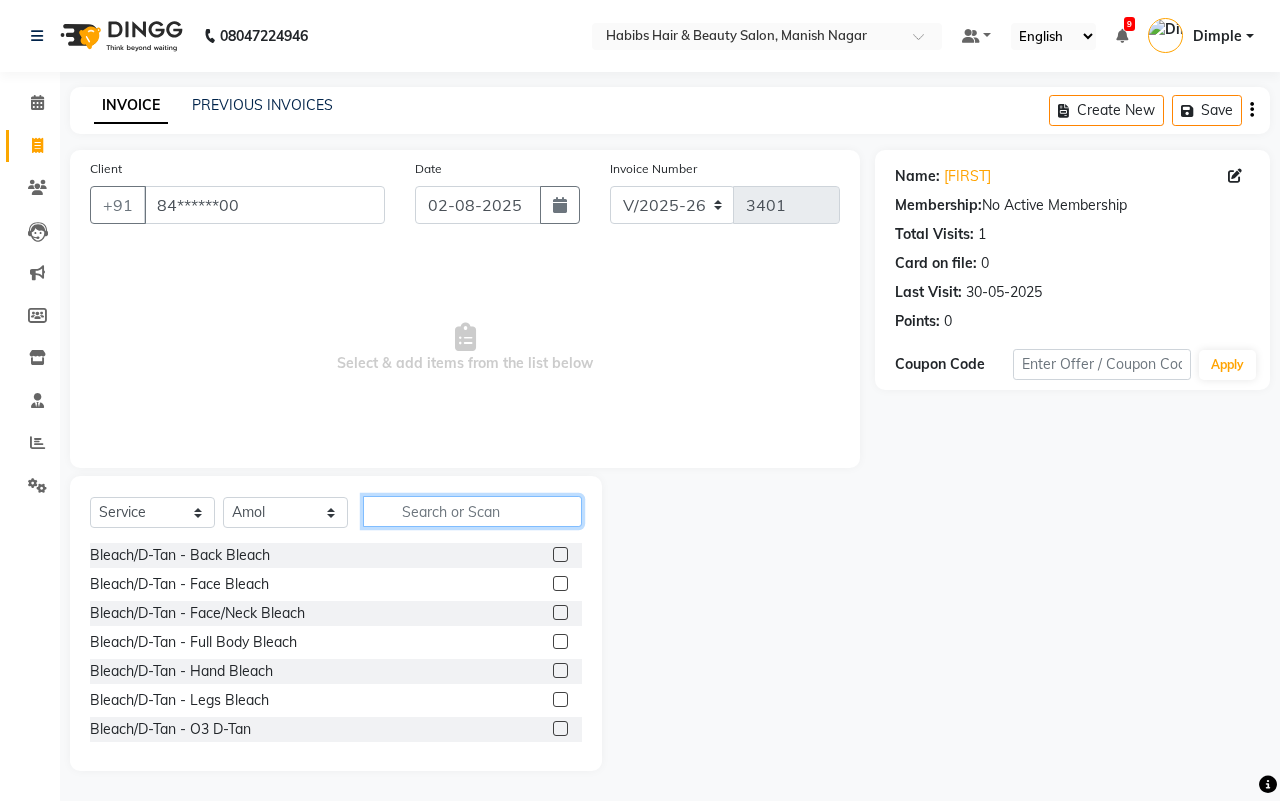 click 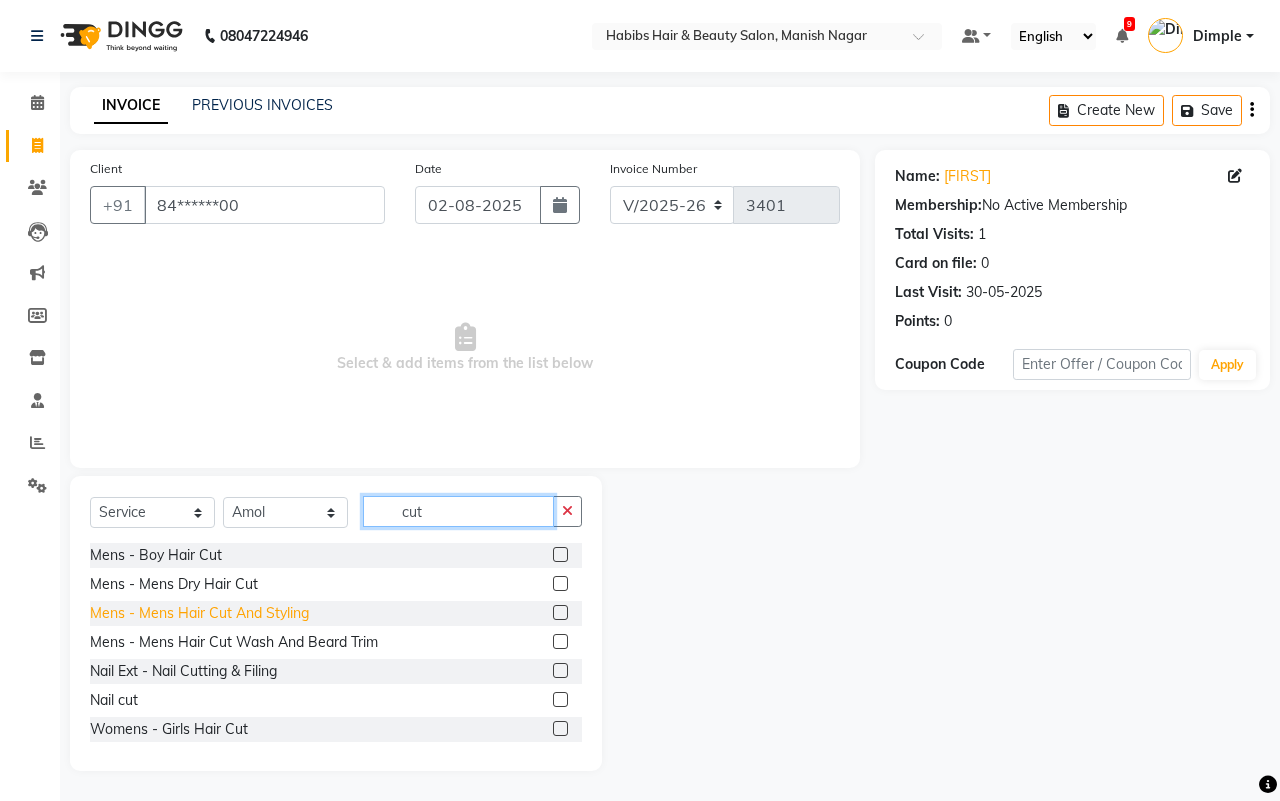 type on "cut" 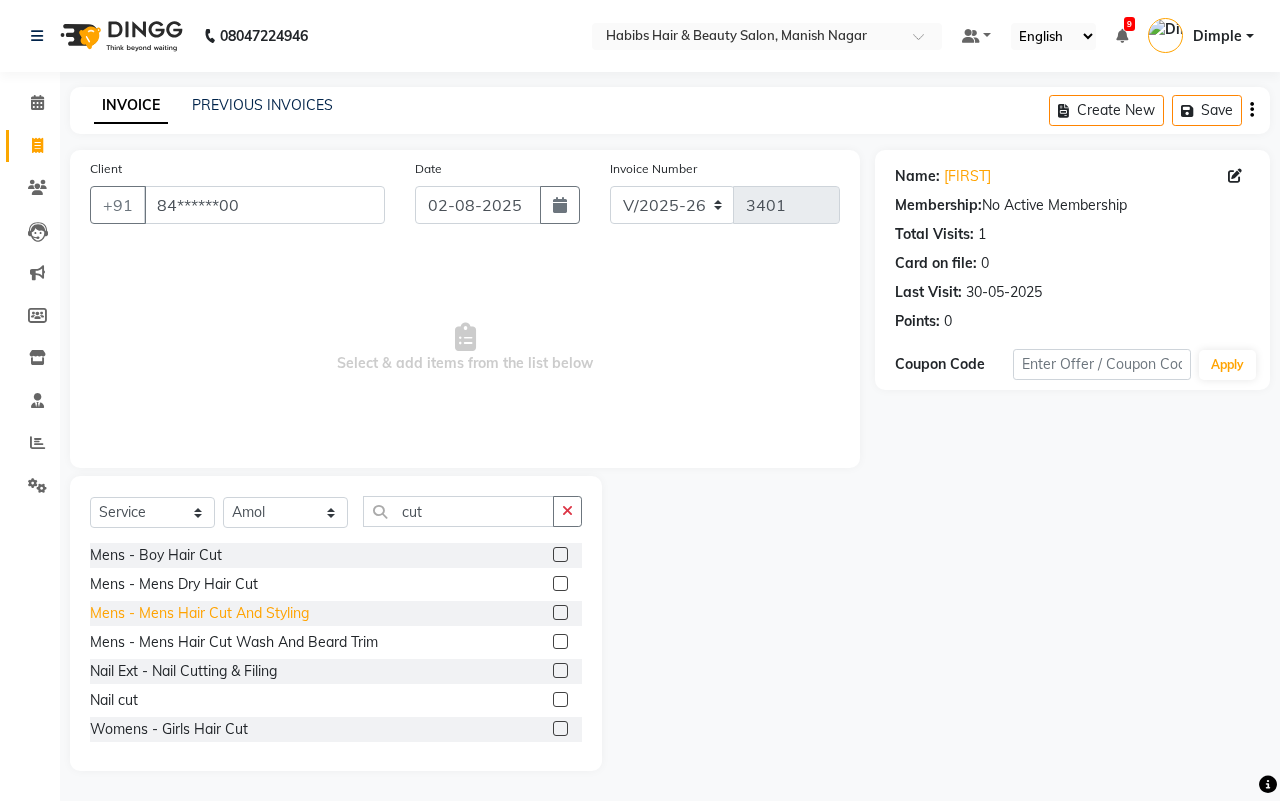 click on "Mens - Mens Hair Cut And Styling" 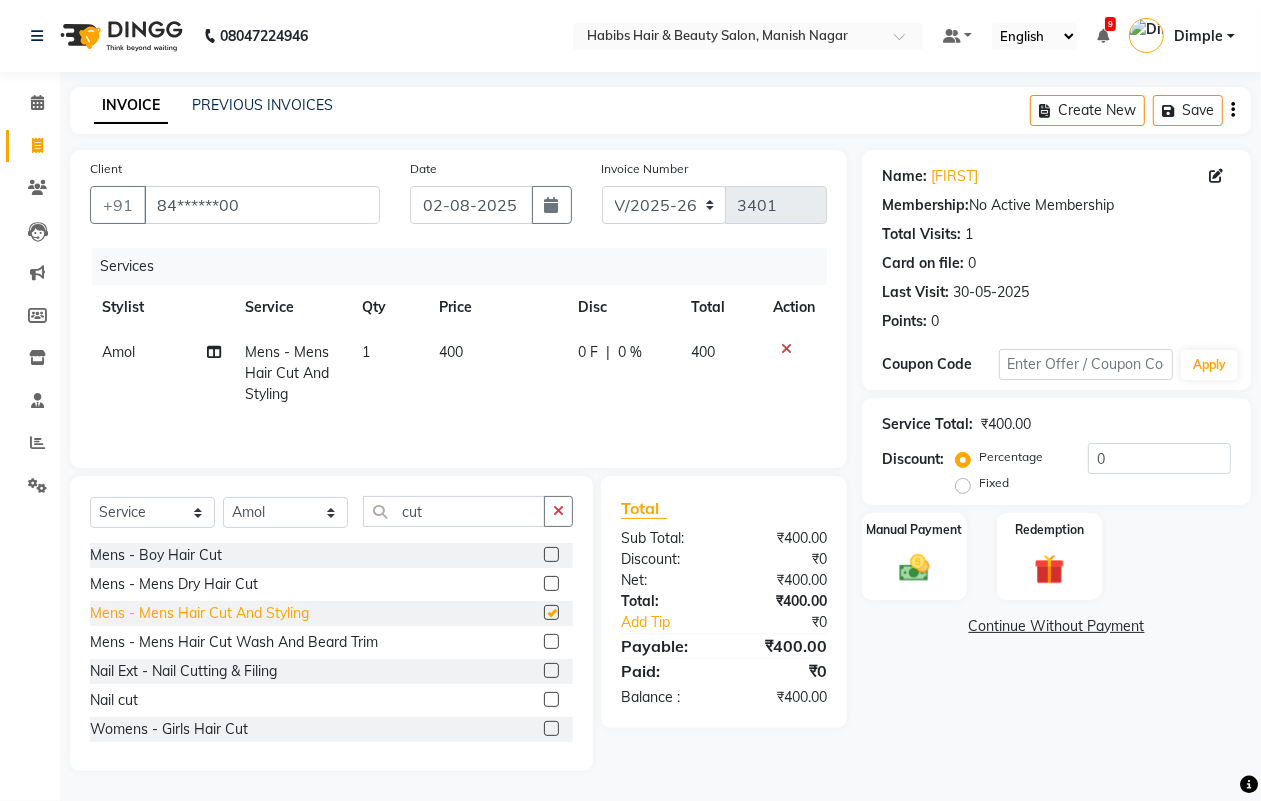 checkbox on "false" 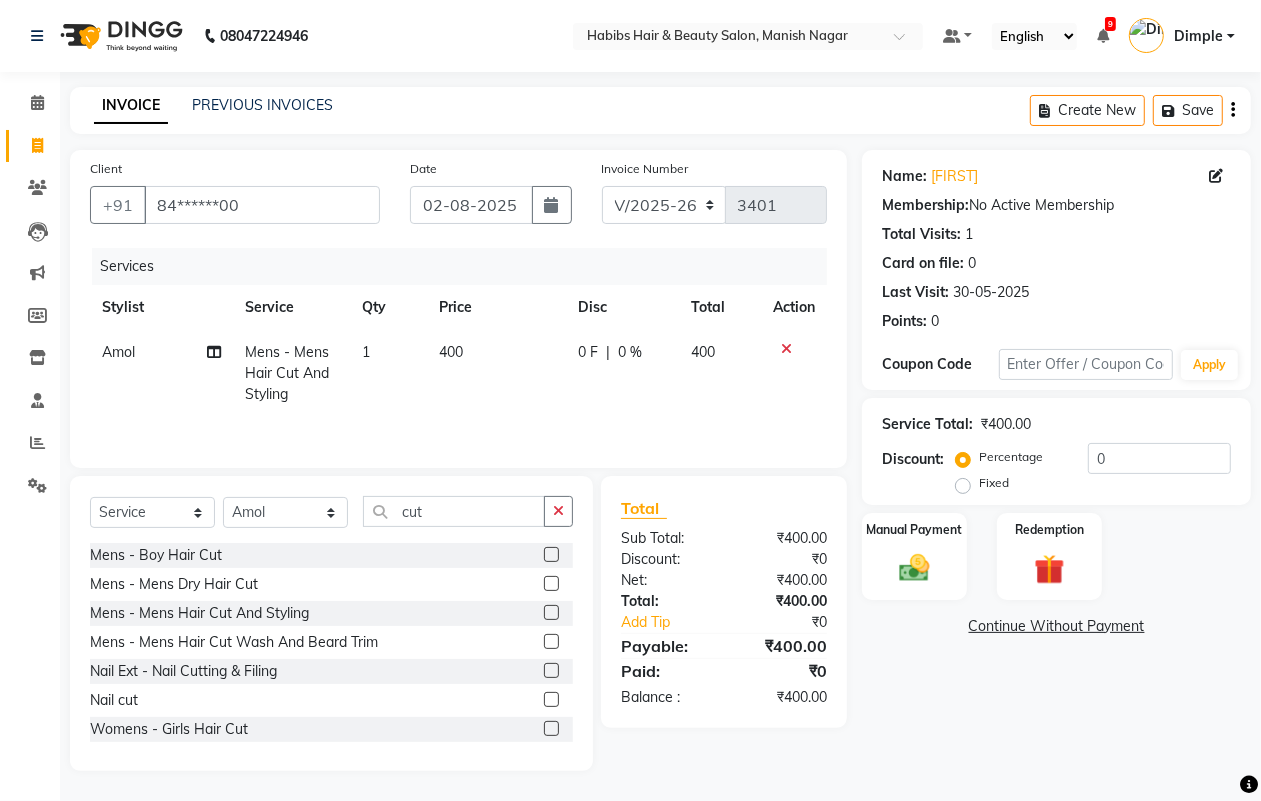click on "400" 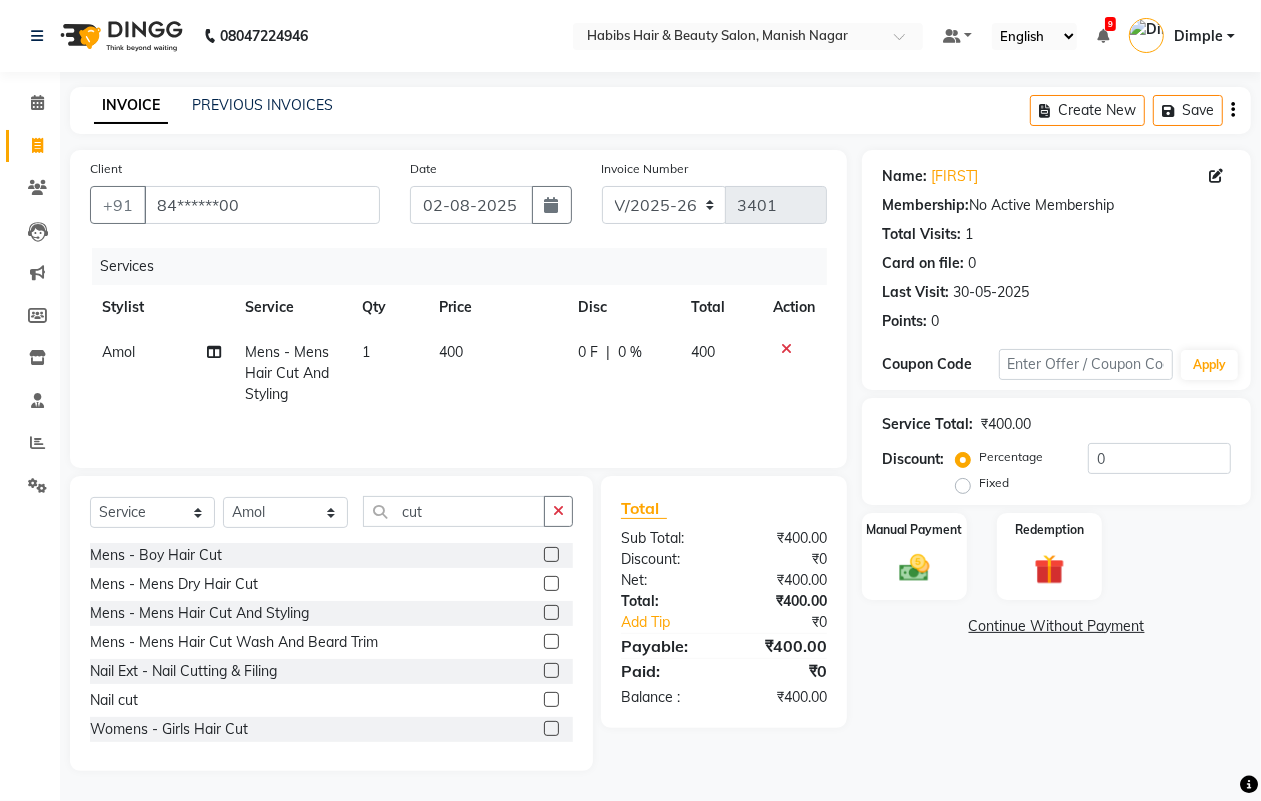 select on "34633" 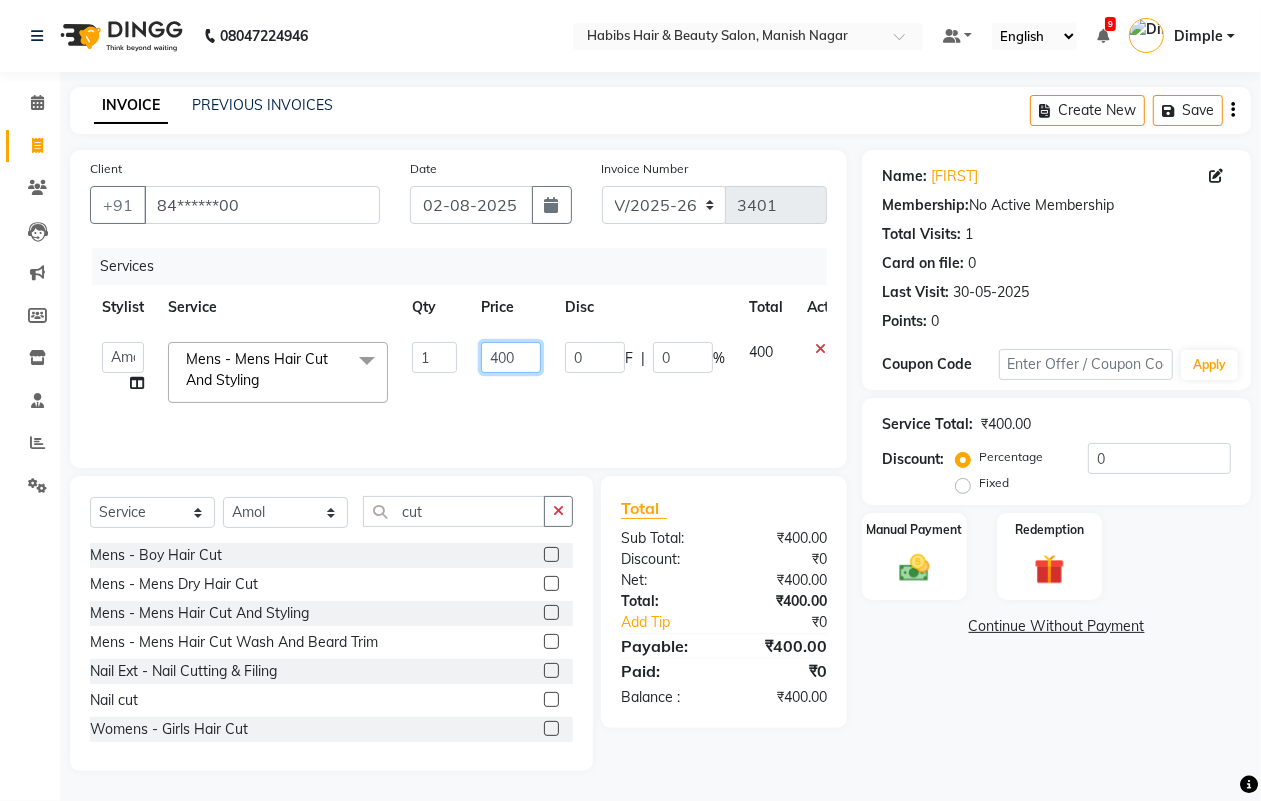 click on "400" 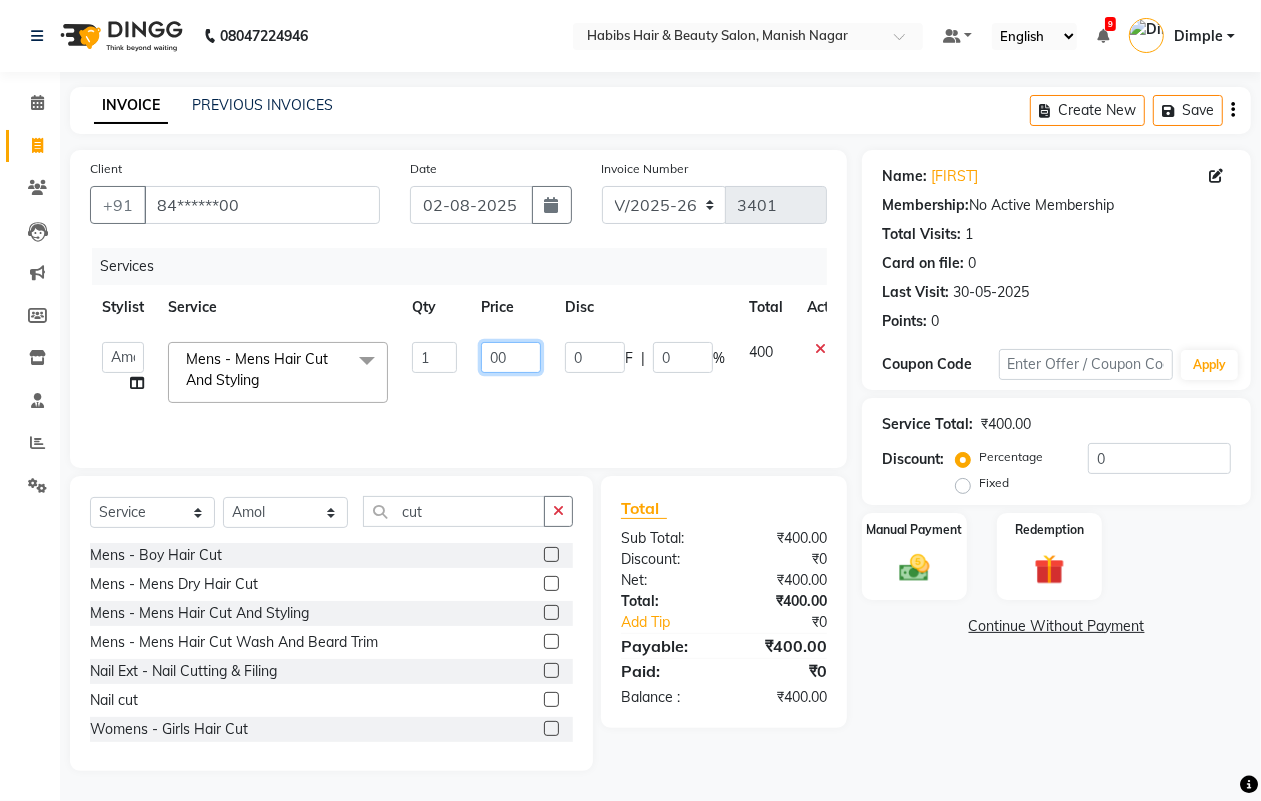 type on "300" 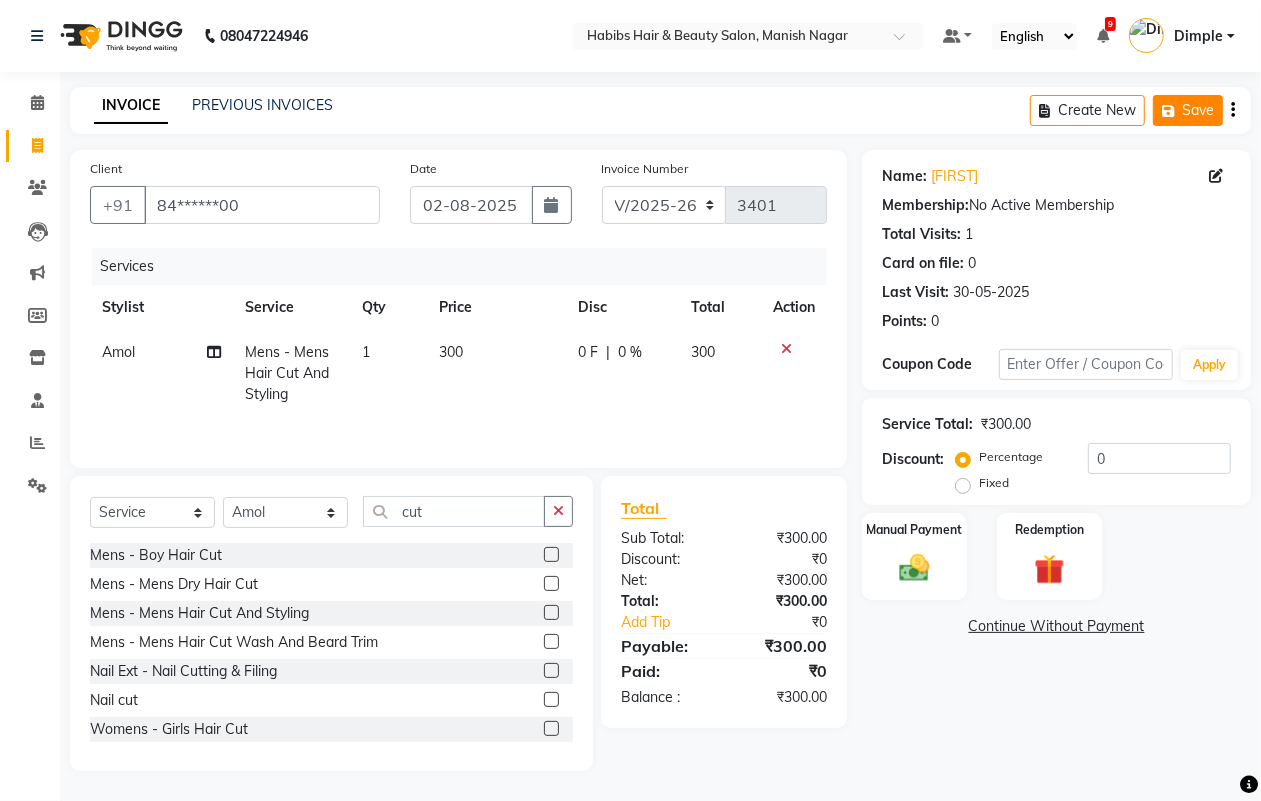 click on "Save" 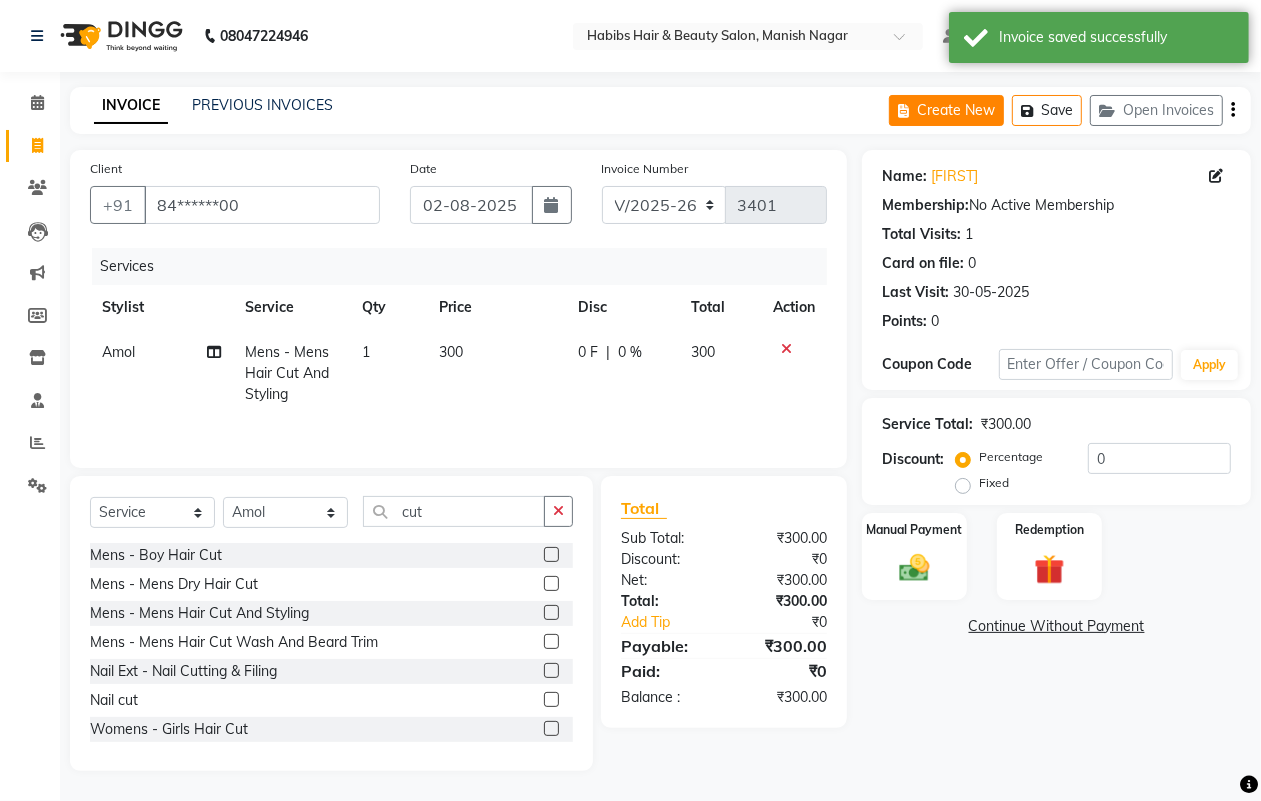 click on "Create New" 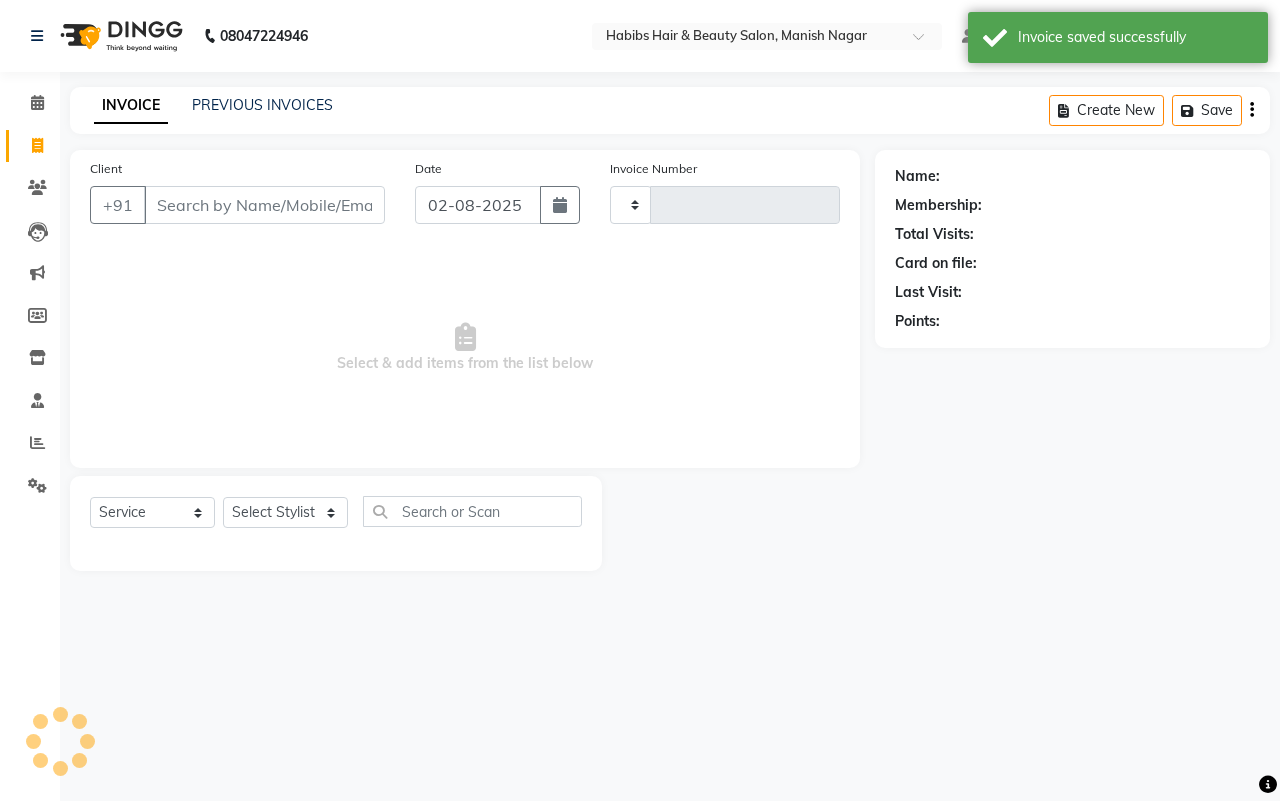 type on "3401" 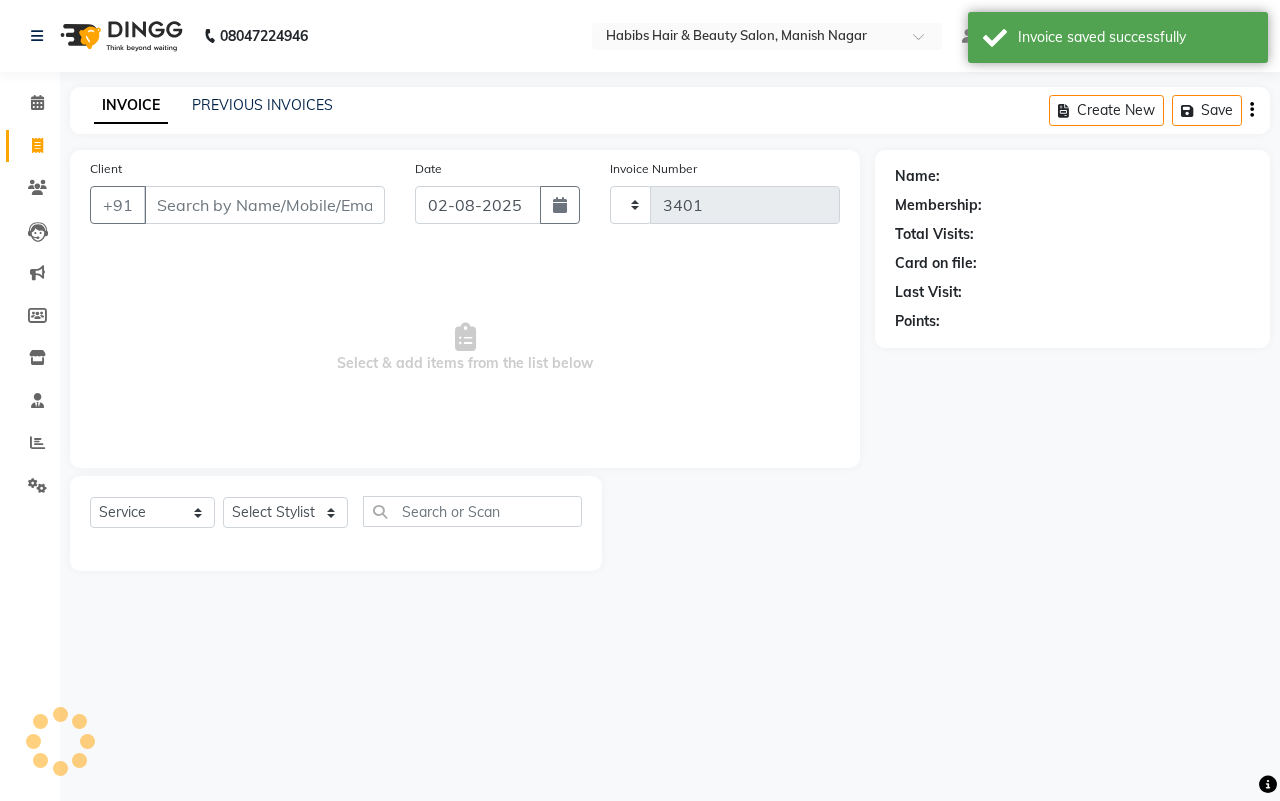select on "3804" 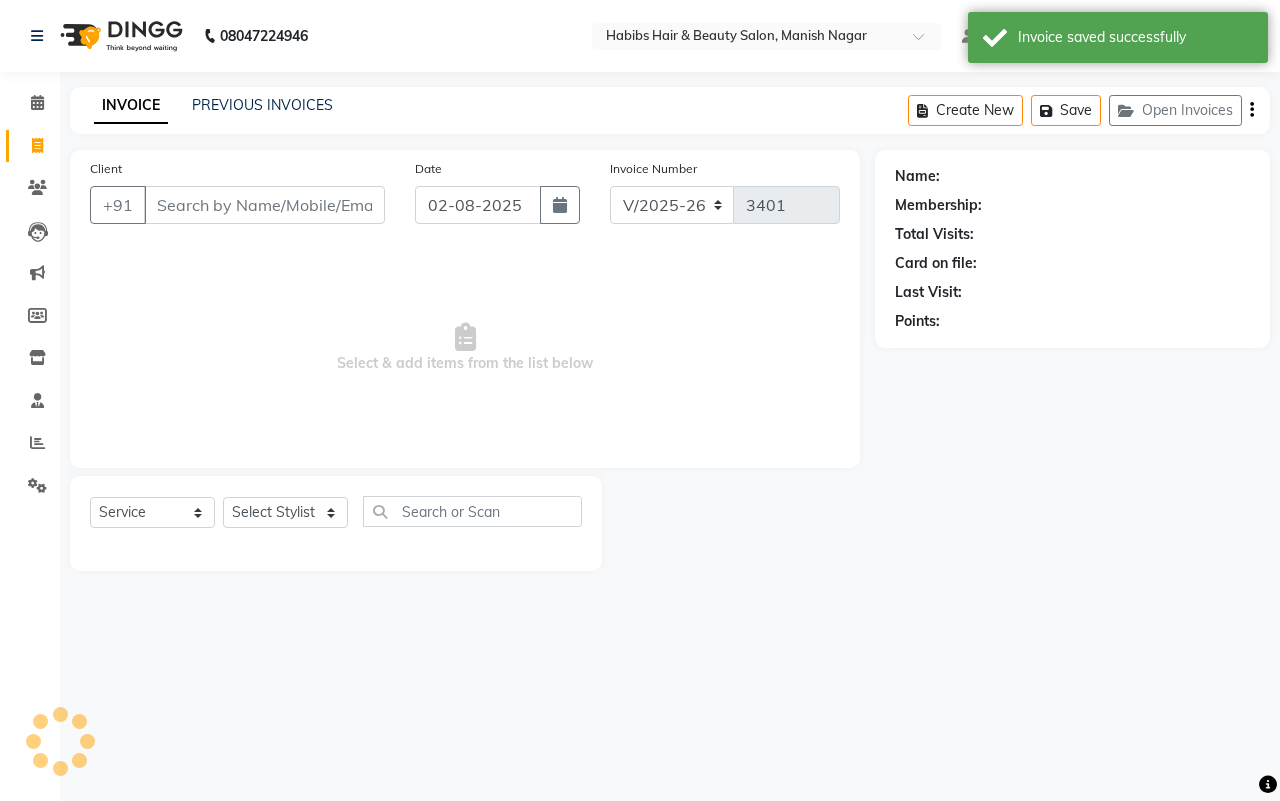 click on "Client" at bounding box center [264, 205] 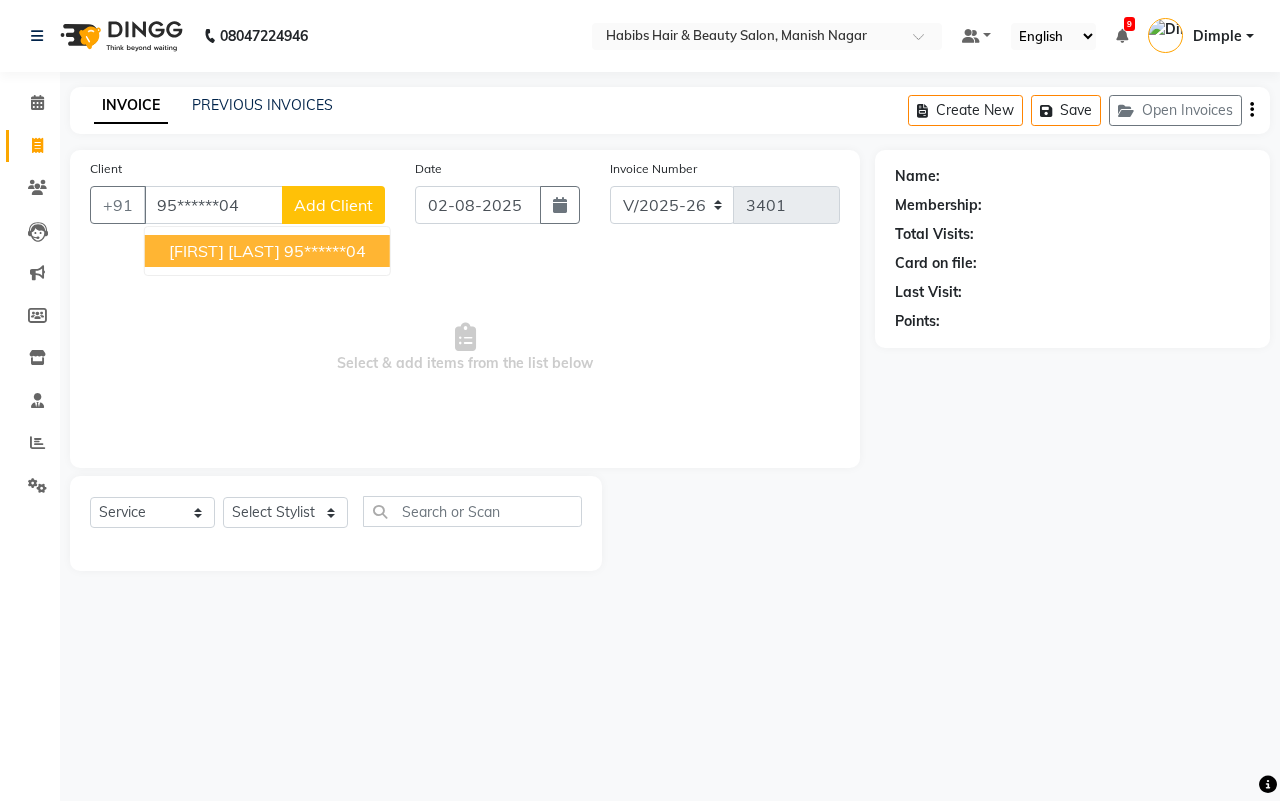 type on "95******04" 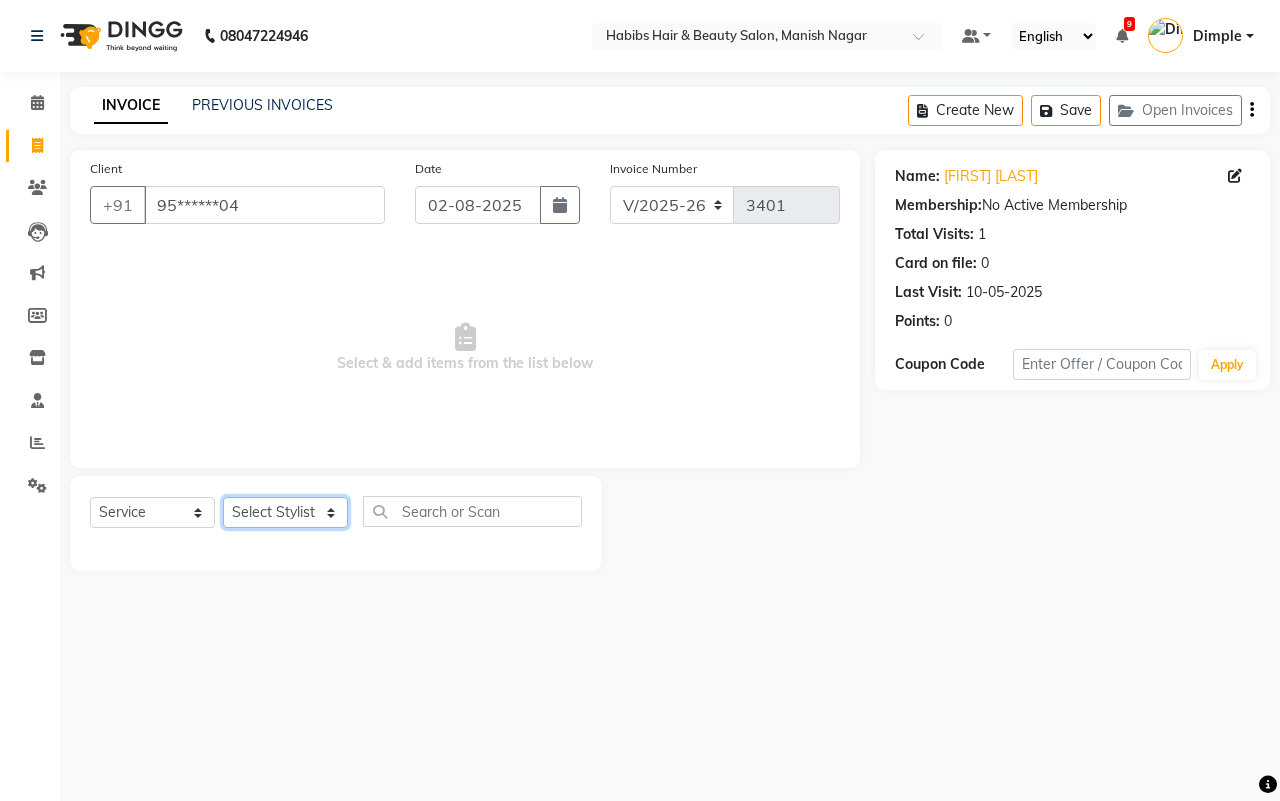 click on "Select Stylist [FIRST] [FIRST] [FIRST] [FIRST] [FIRST] [FIRST] [FIRST] [FIRST]  [FIRST]" 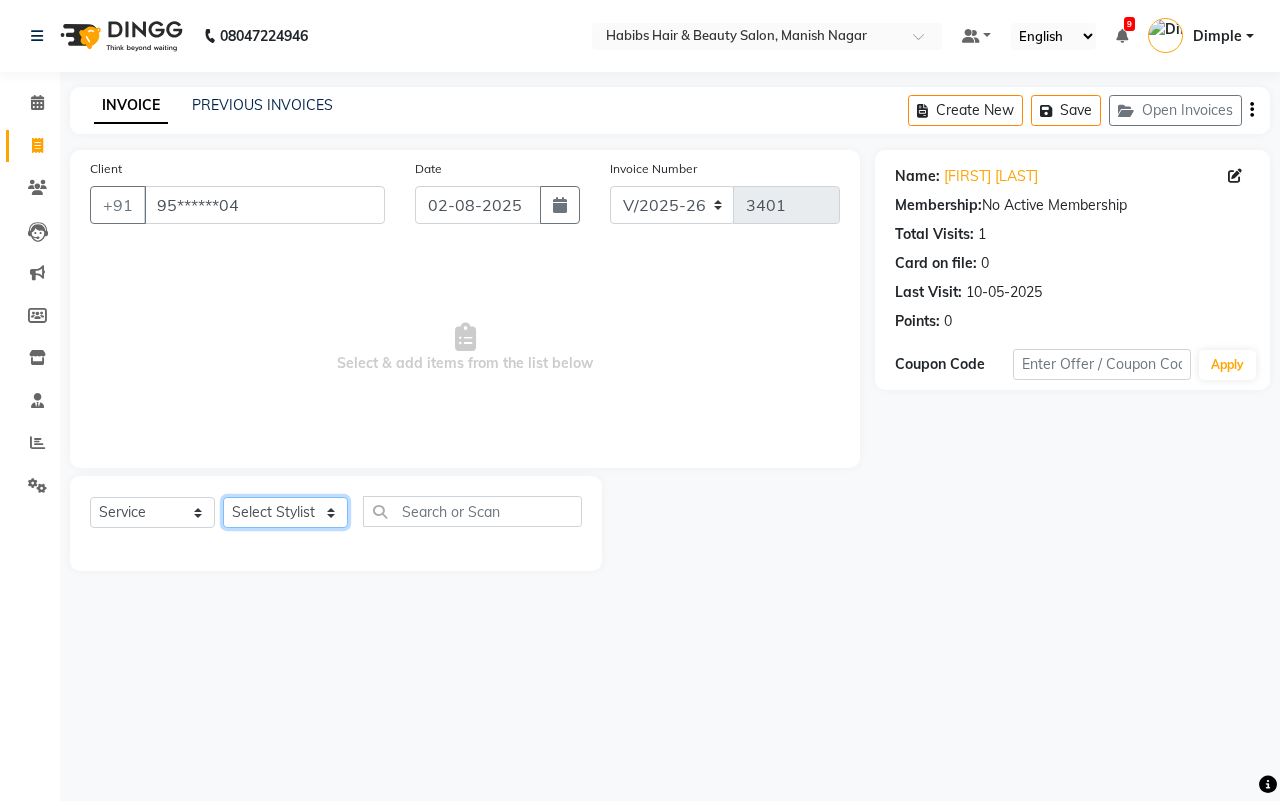 select on "18779" 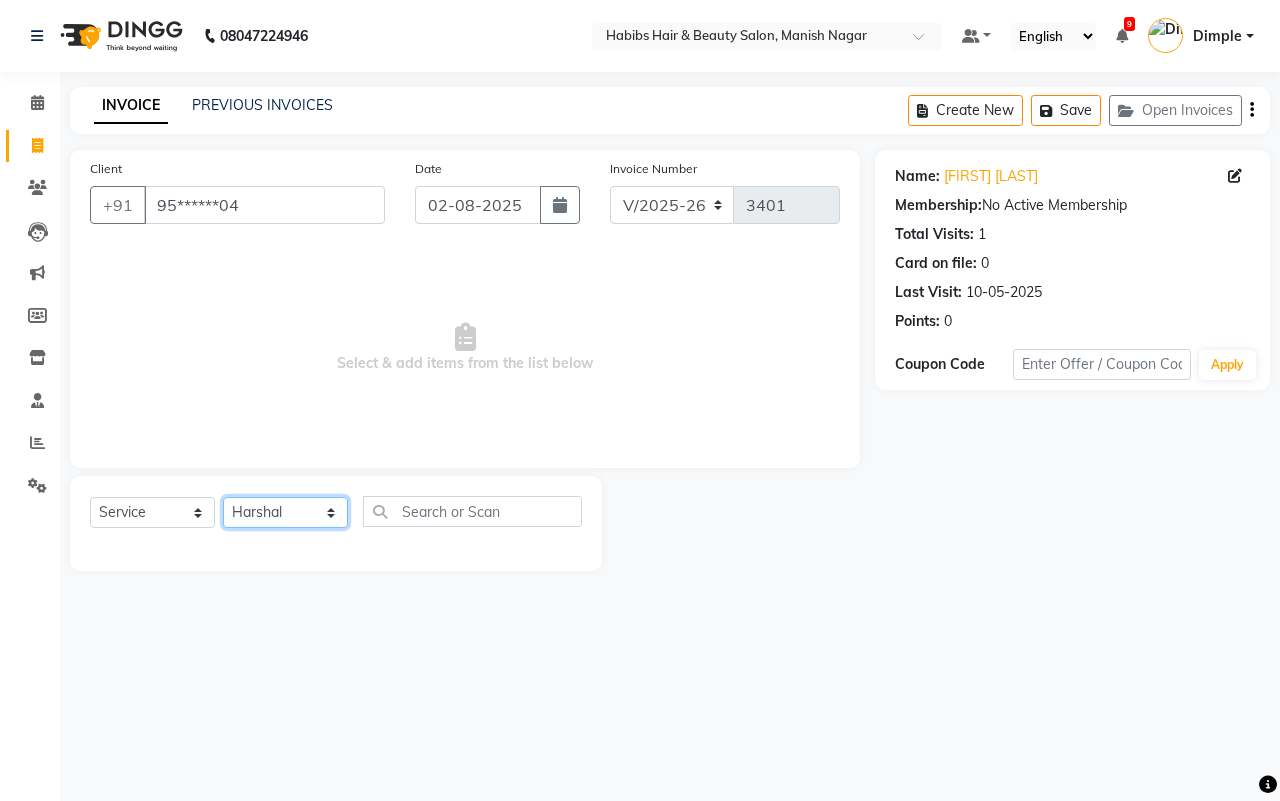 click on "Select Stylist [FIRST] [FIRST] [FIRST] [FIRST] [FIRST] [FIRST] [FIRST] [FIRST]  [FIRST]" 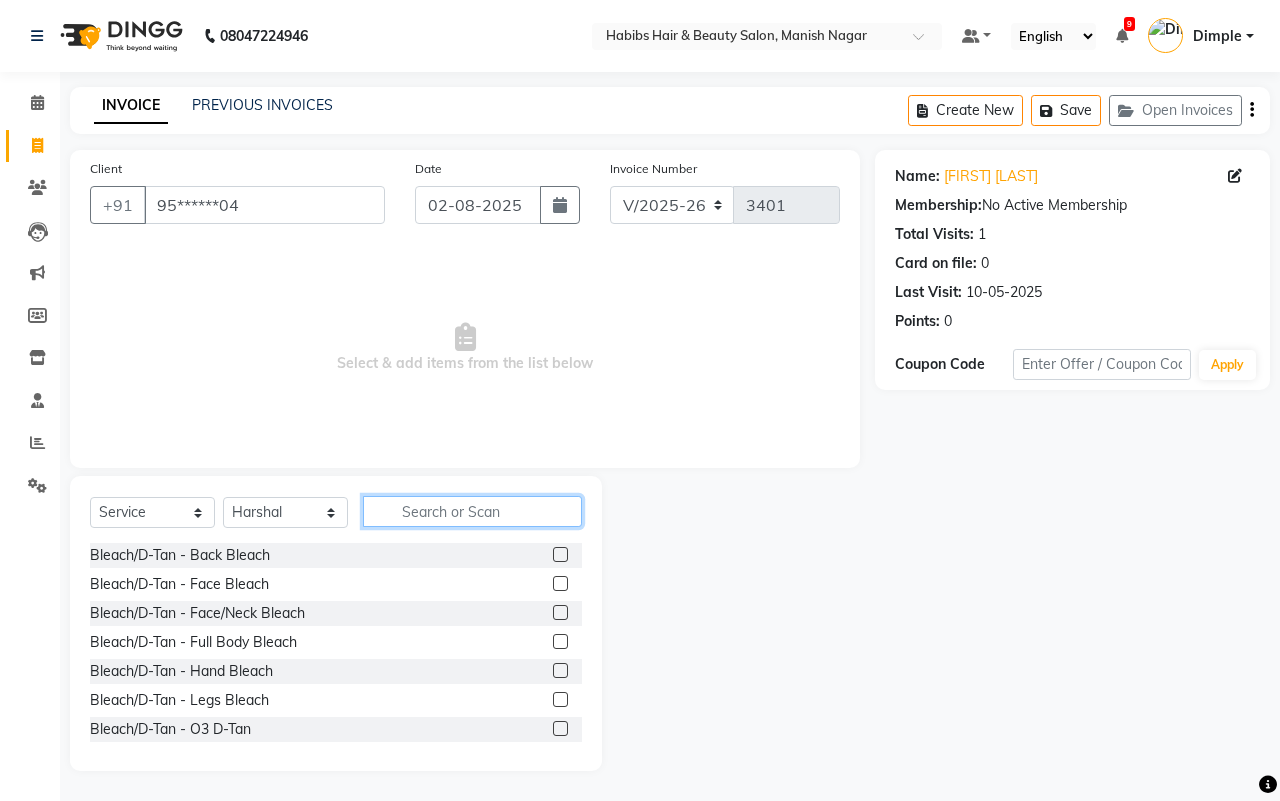 click 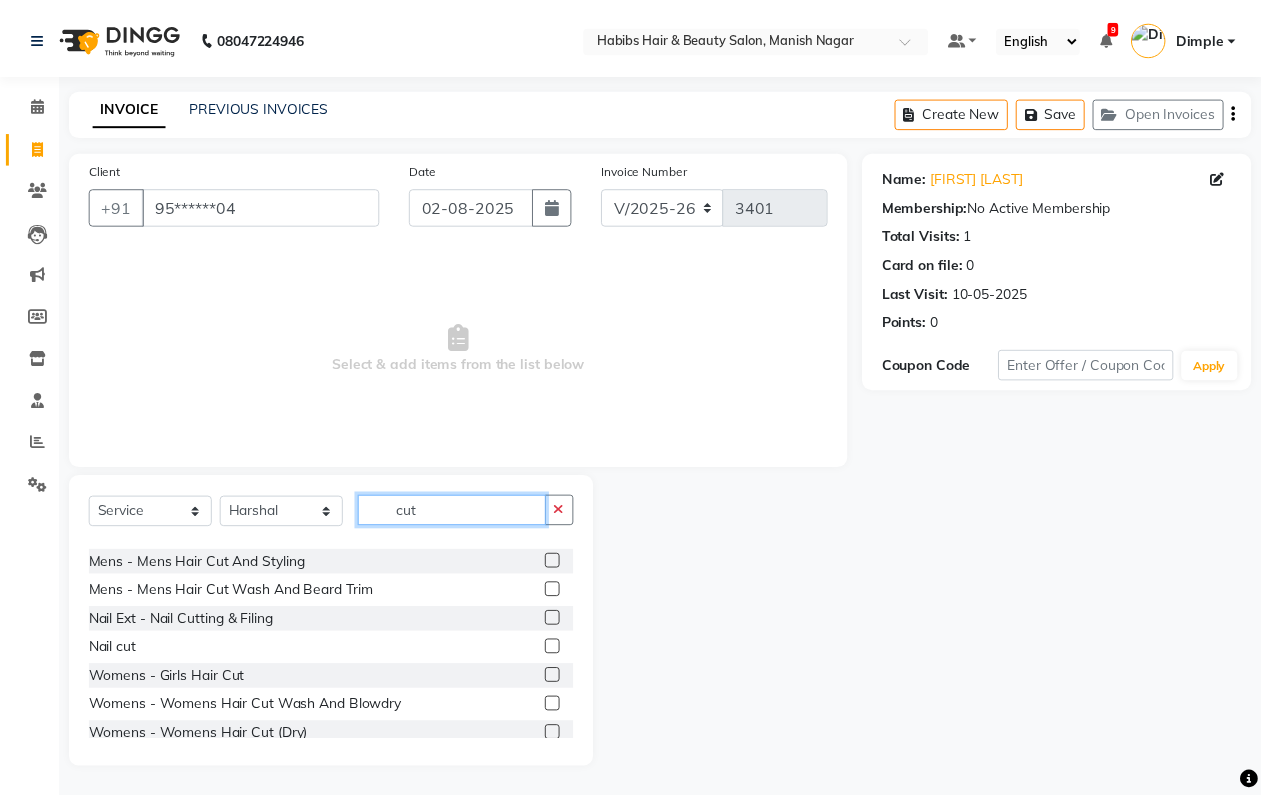 scroll, scrollTop: 90, scrollLeft: 0, axis: vertical 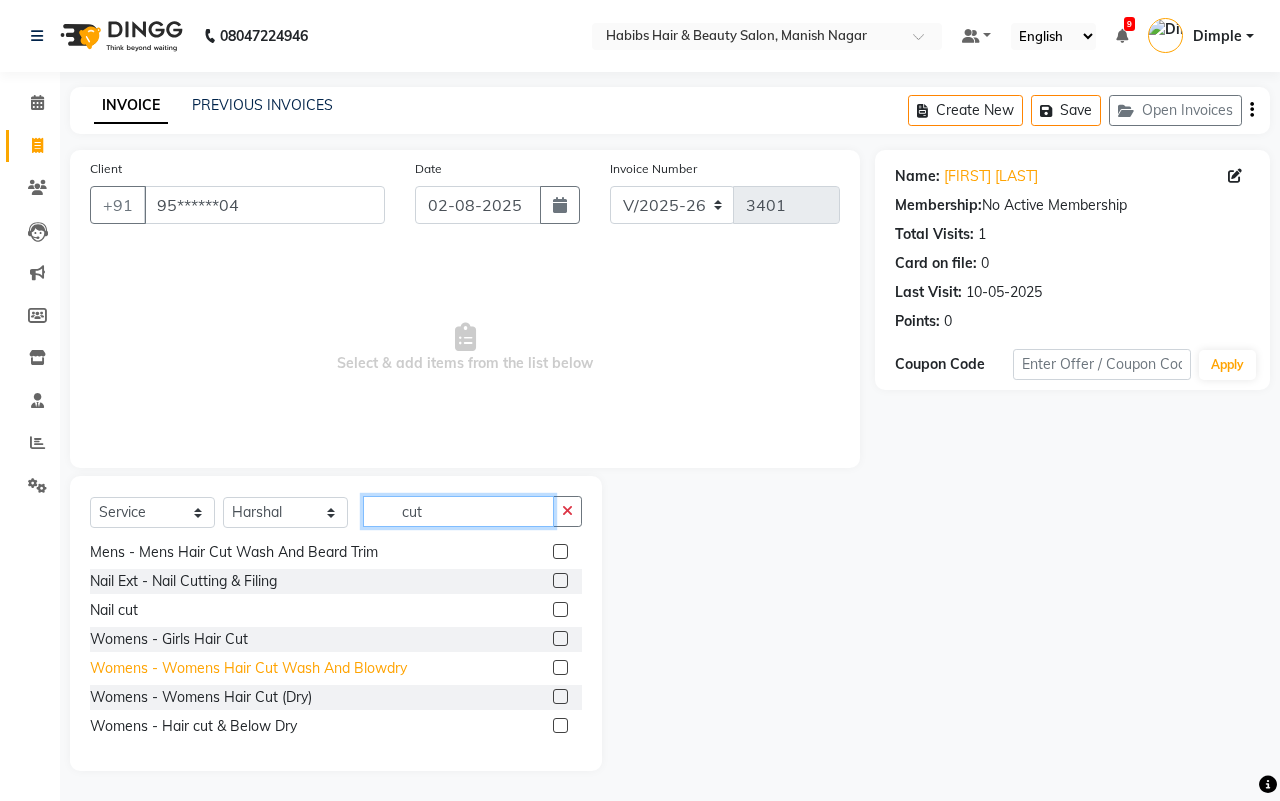 type on "cut" 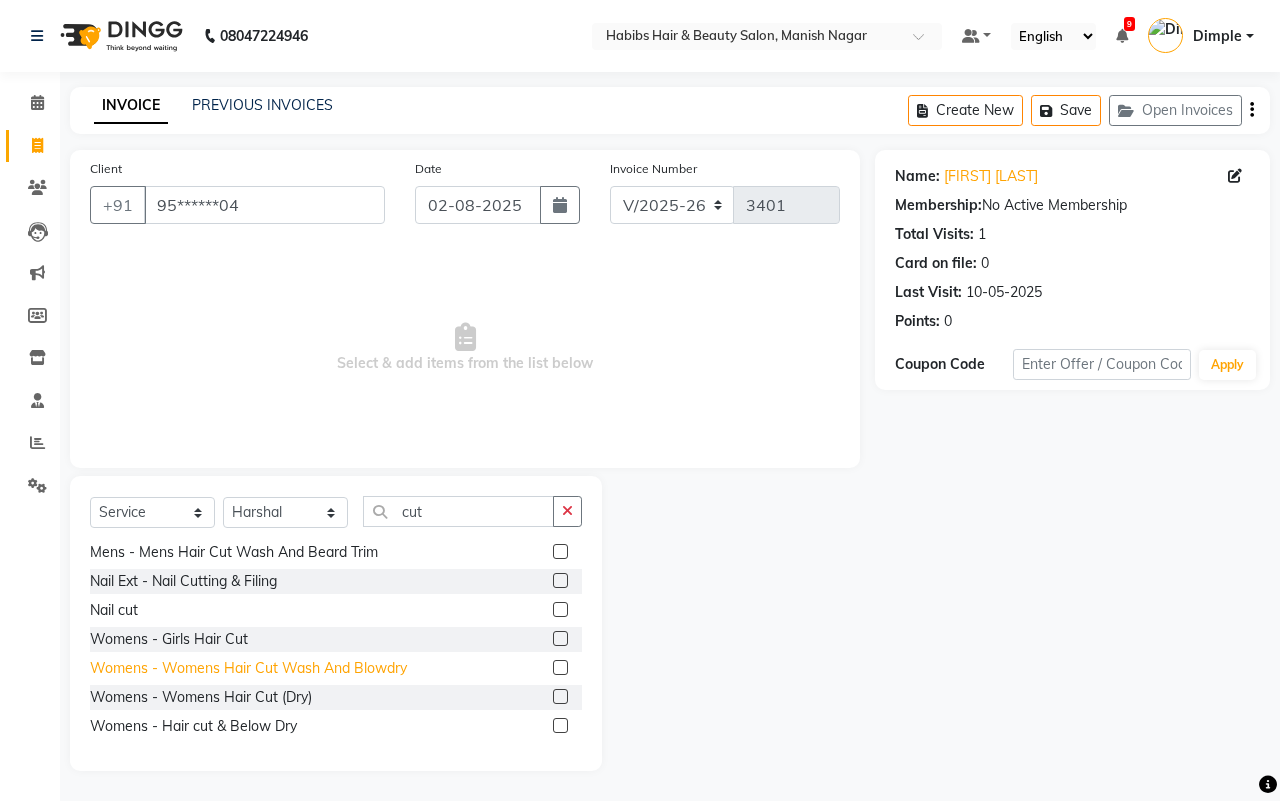 click on "Womens - Womens  Hair Cut Wash And Blowdry" 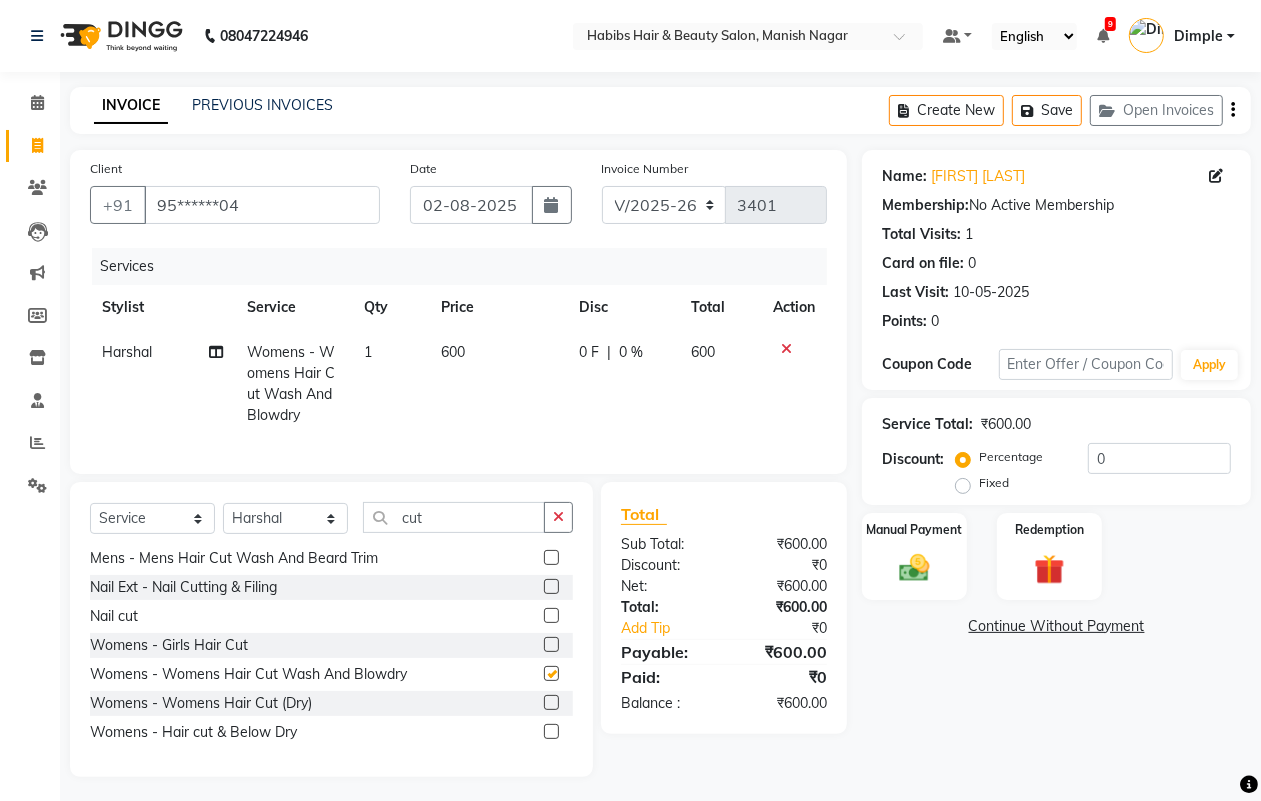 checkbox on "false" 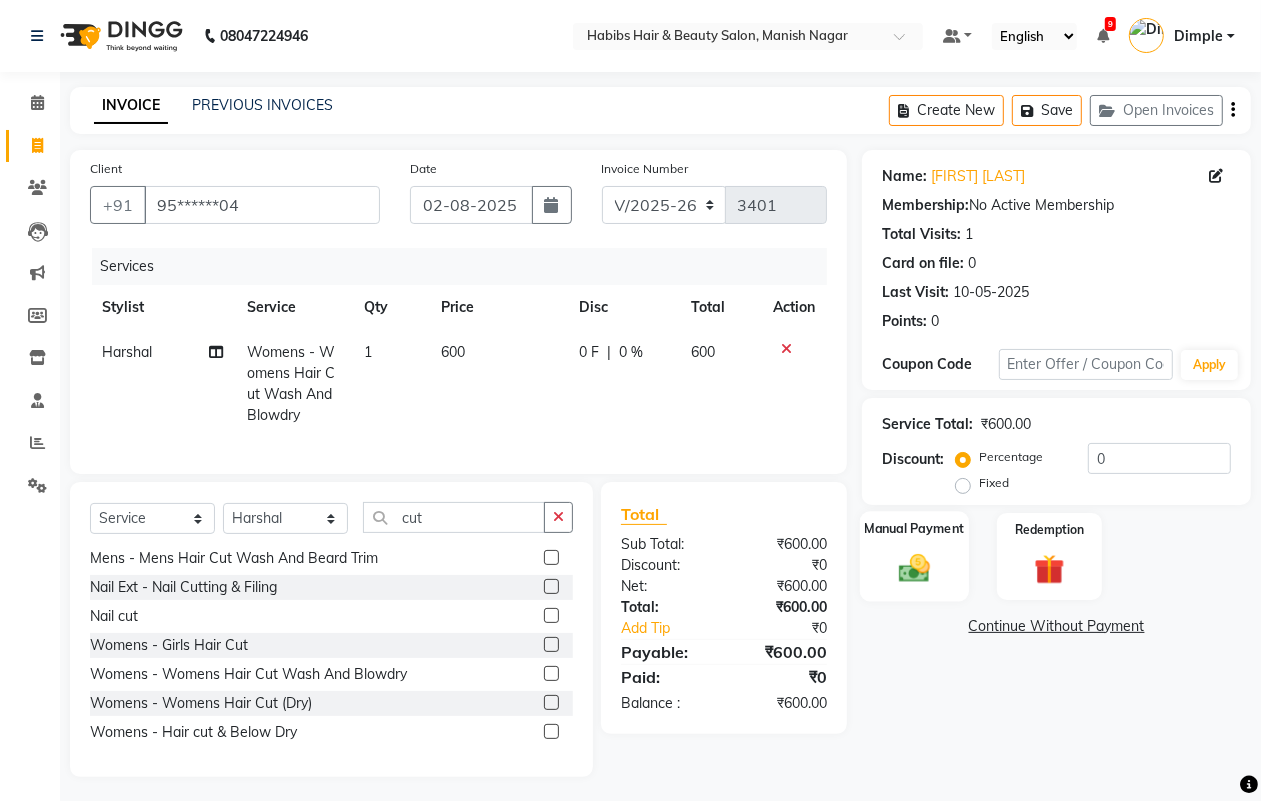 click 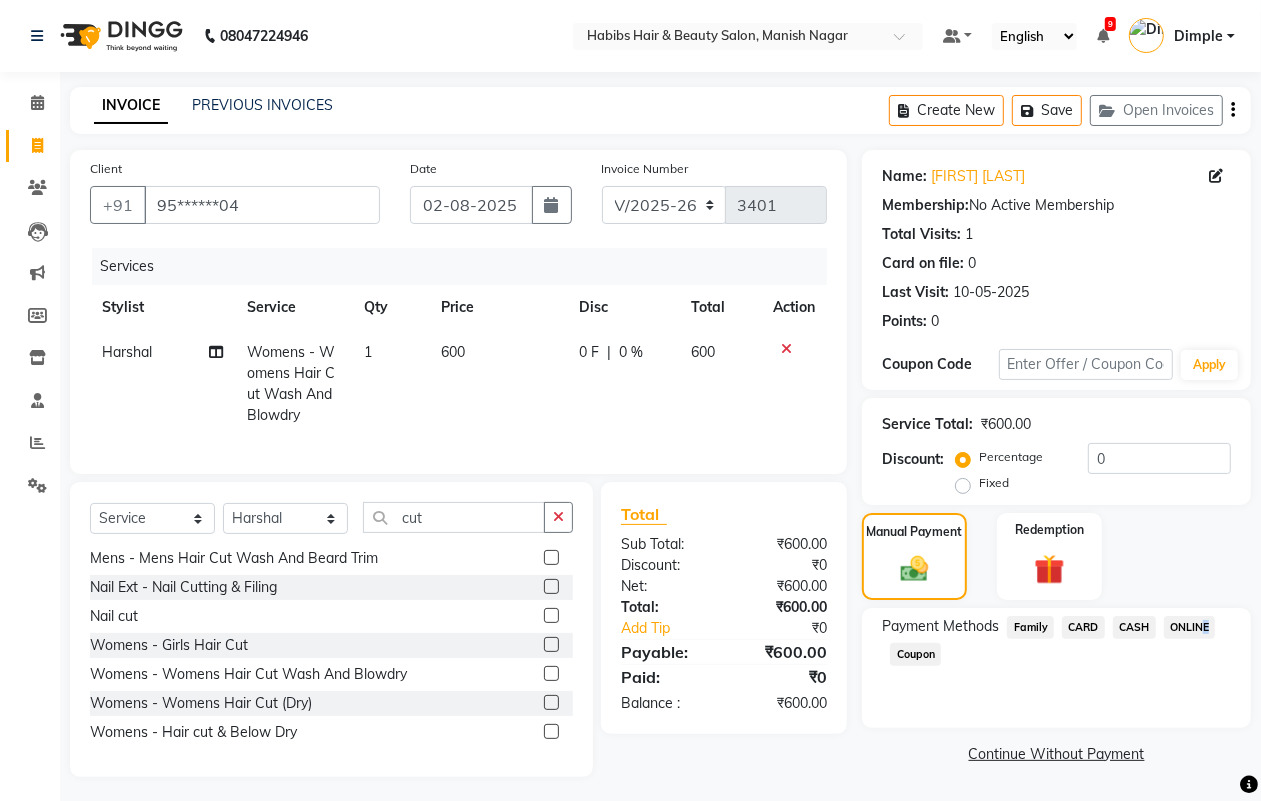 click on "ONLINE" 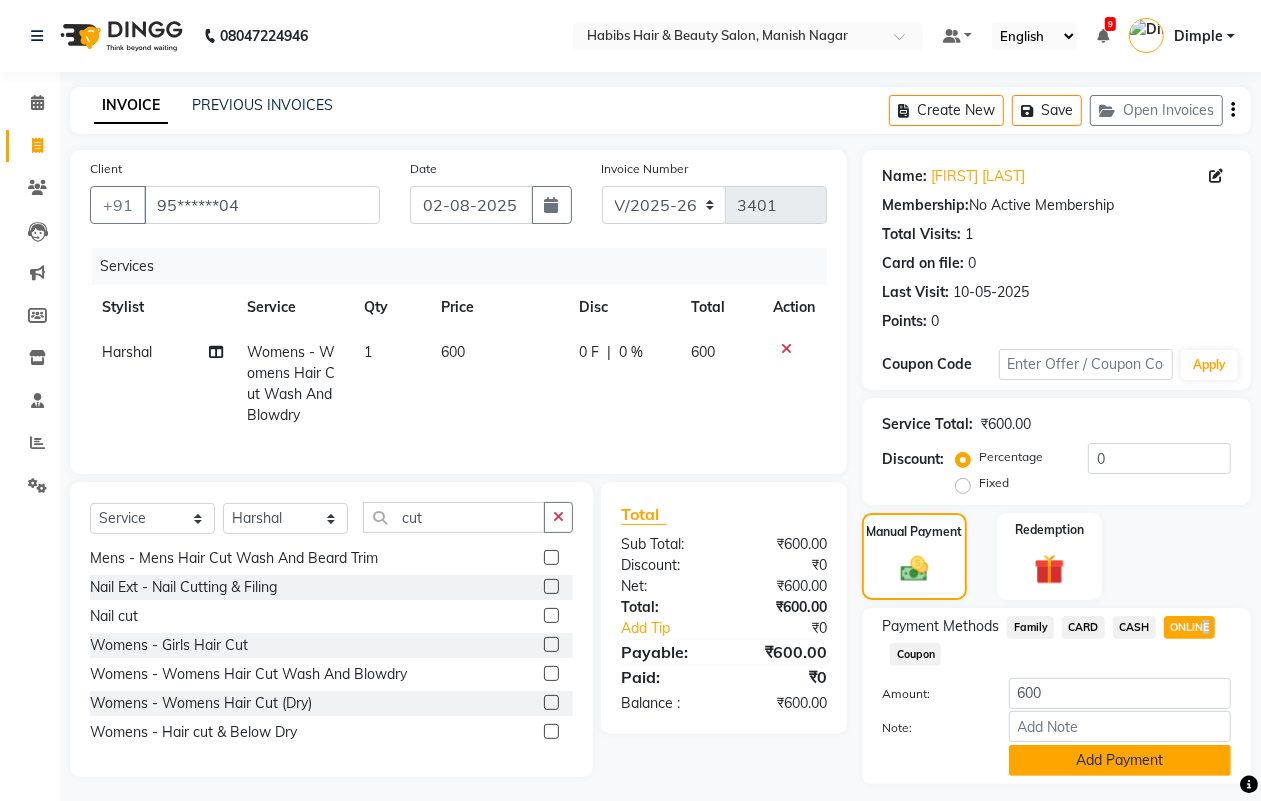 click on "Add Payment" 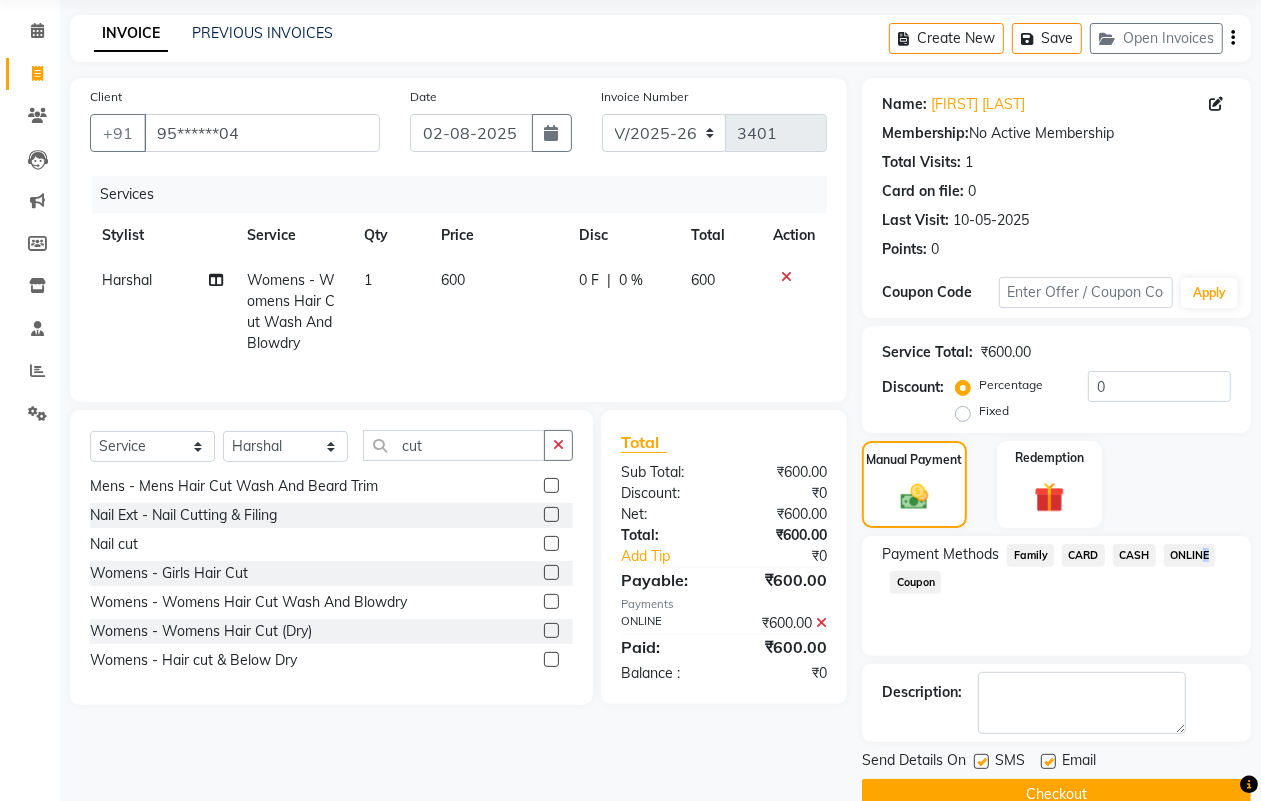 scroll, scrollTop: 111, scrollLeft: 0, axis: vertical 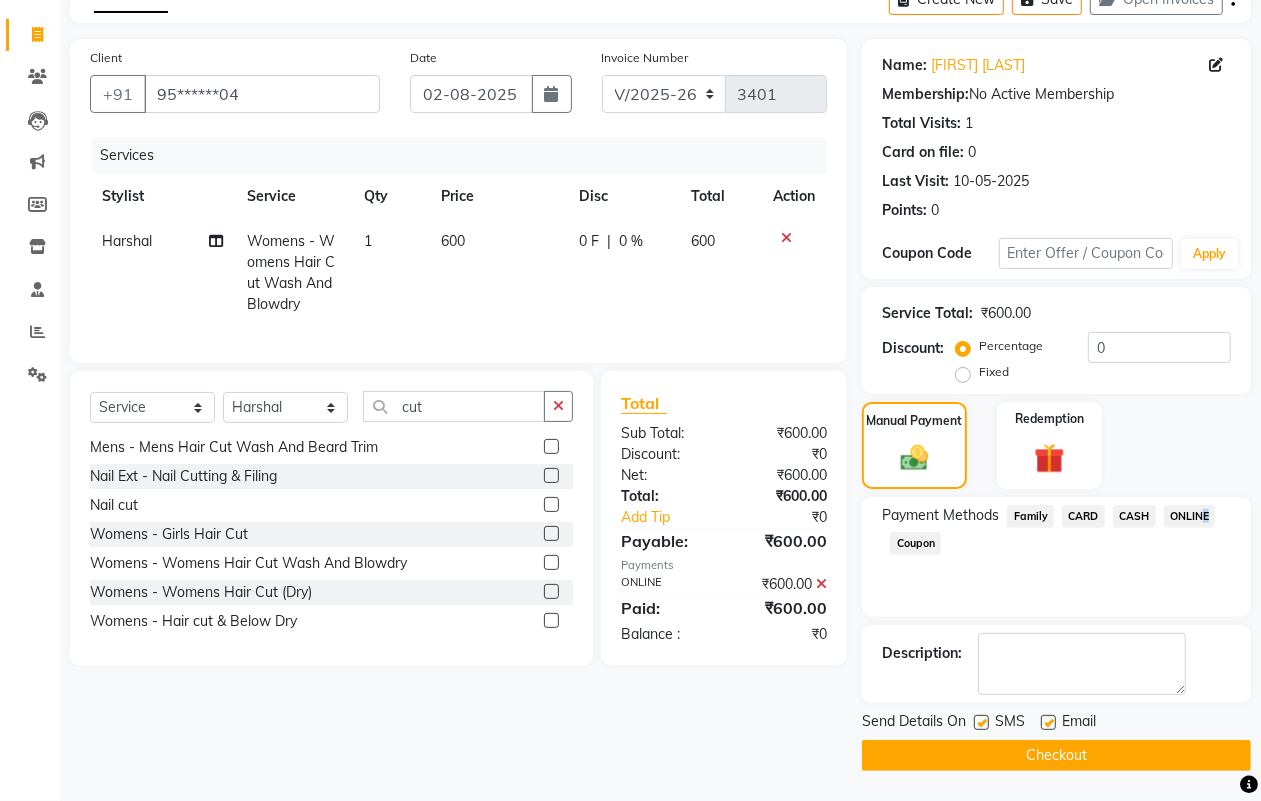 click on "Checkout" 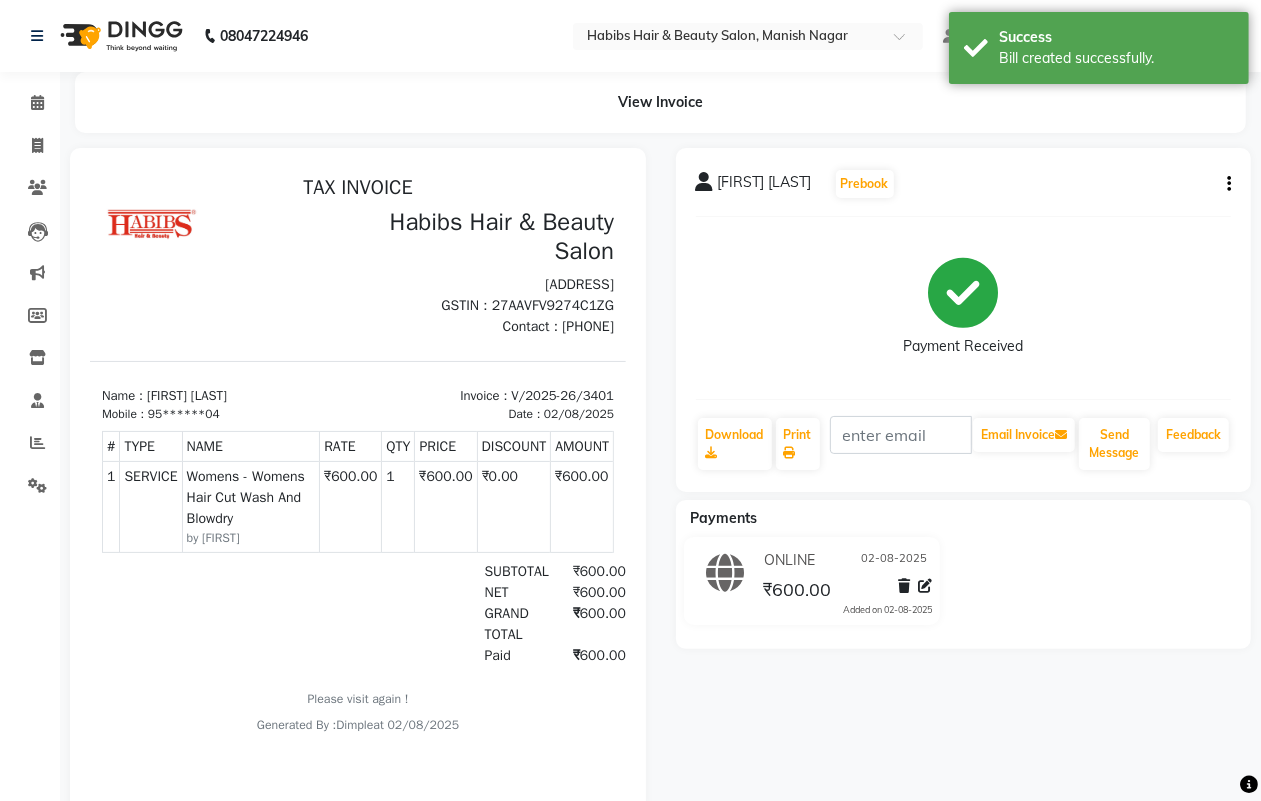 scroll, scrollTop: 0, scrollLeft: 0, axis: both 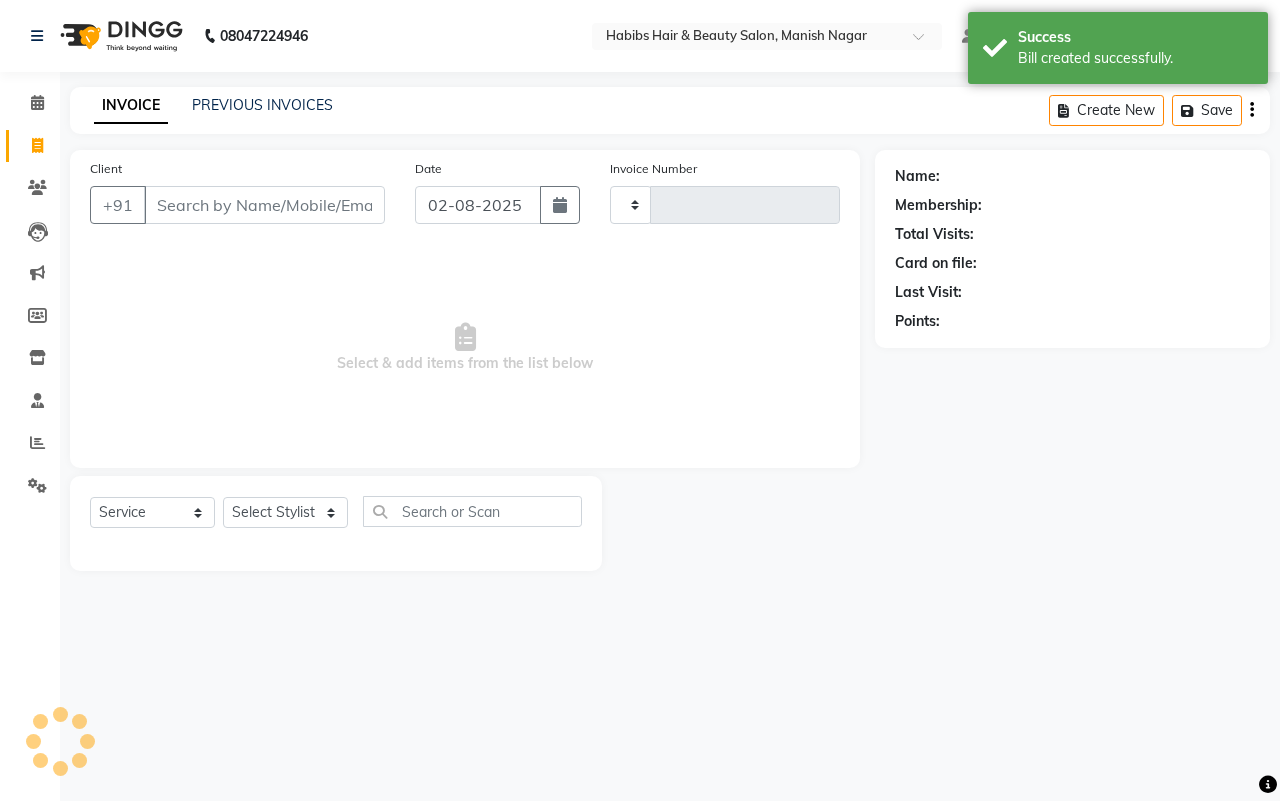 type on "3402" 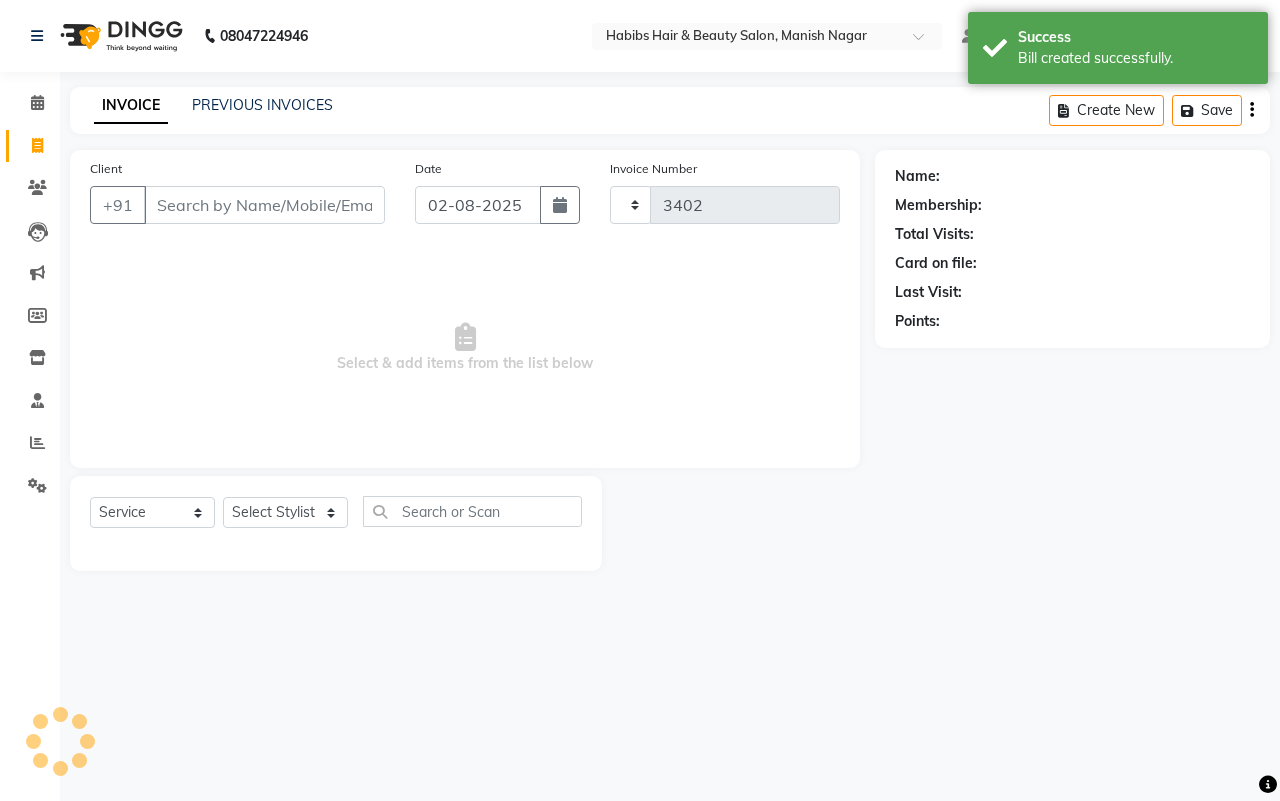 select on "3804" 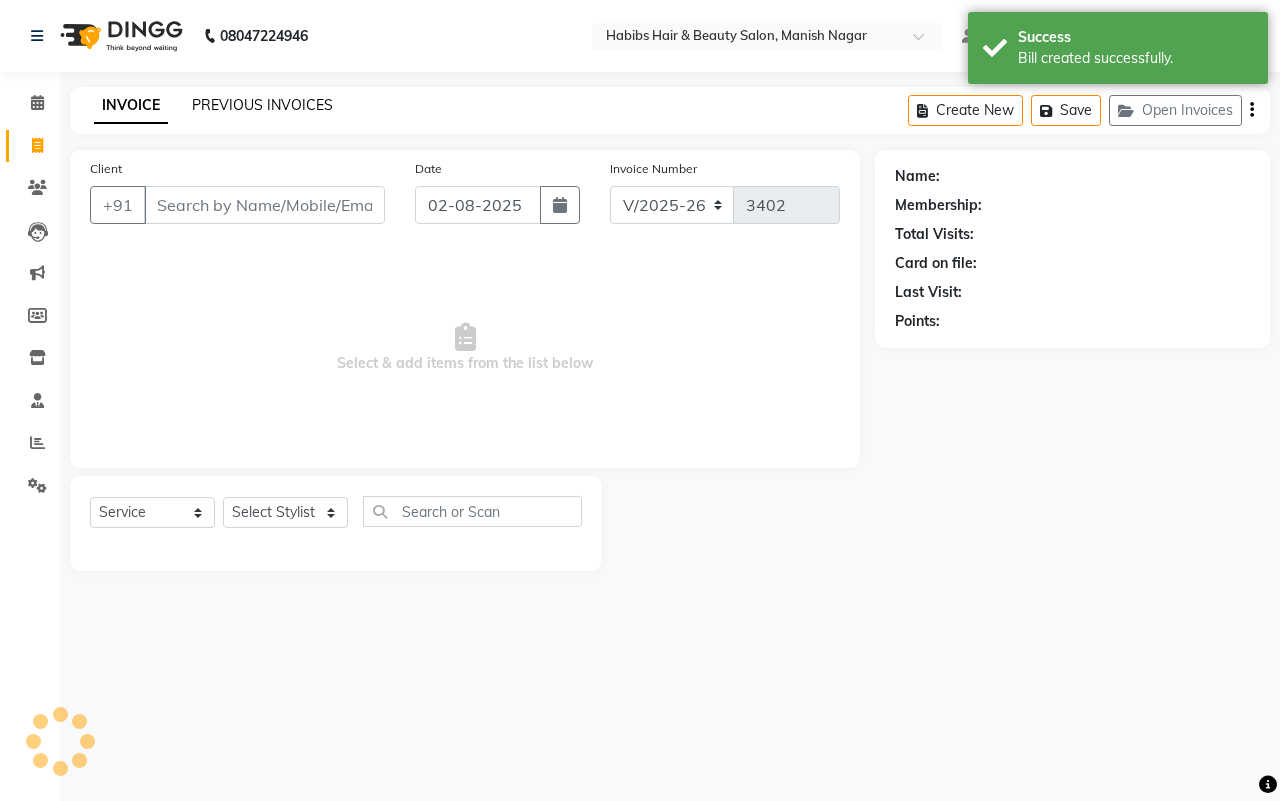 click on "PREVIOUS INVOICES" 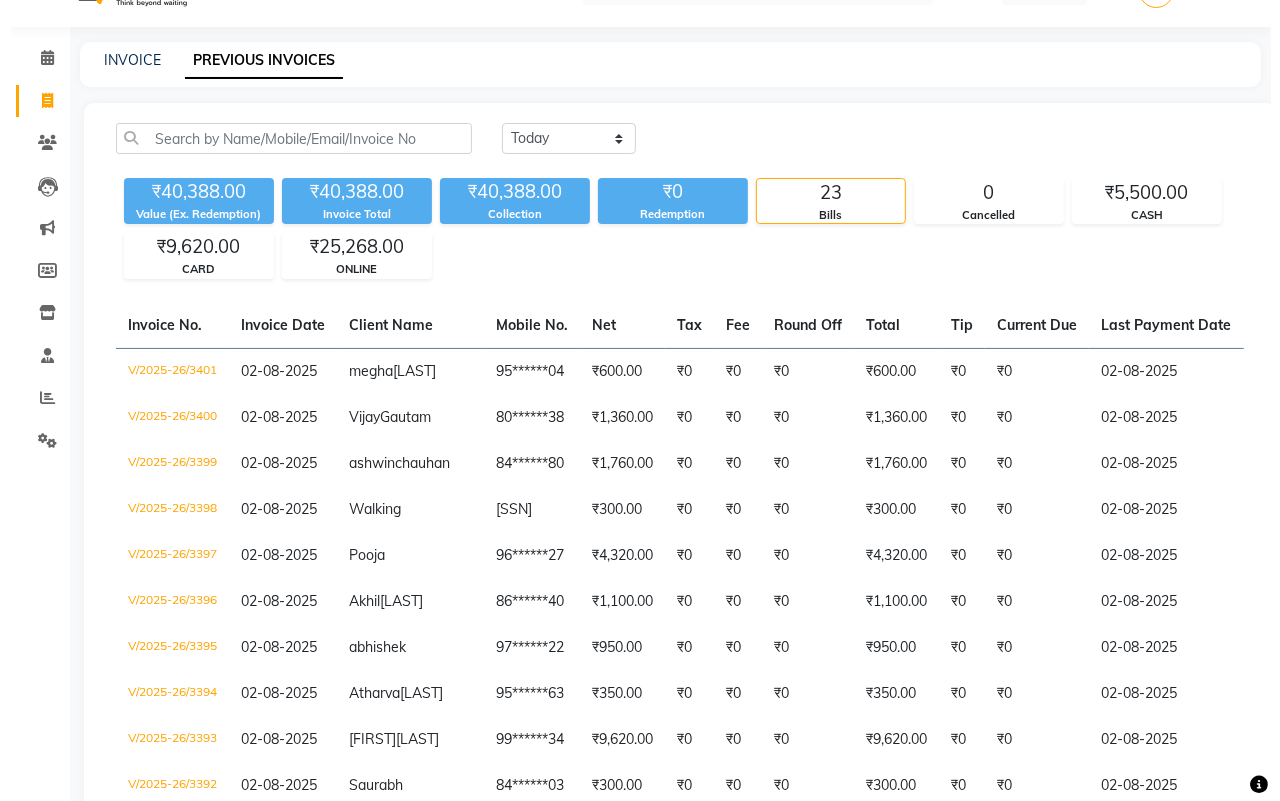 scroll, scrollTop: 0, scrollLeft: 0, axis: both 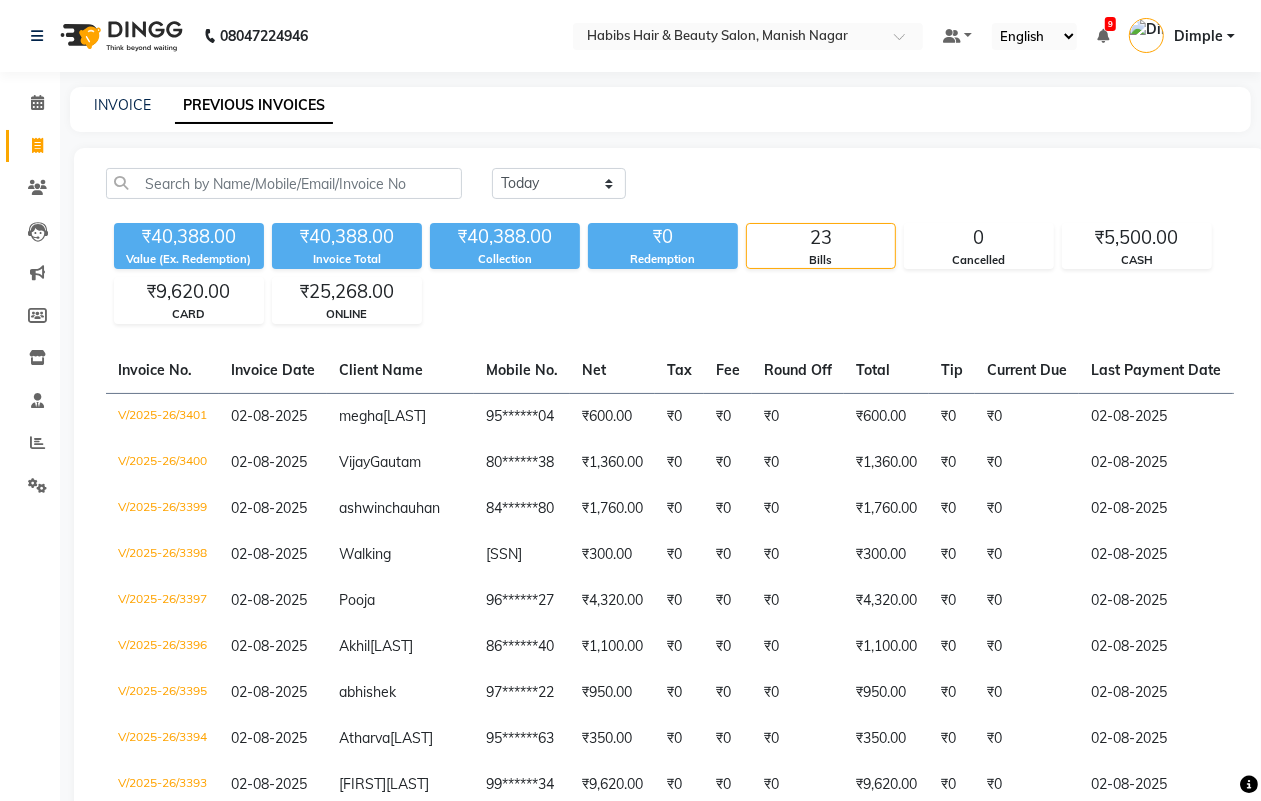 click on "INVOICE PREVIOUS INVOICES" 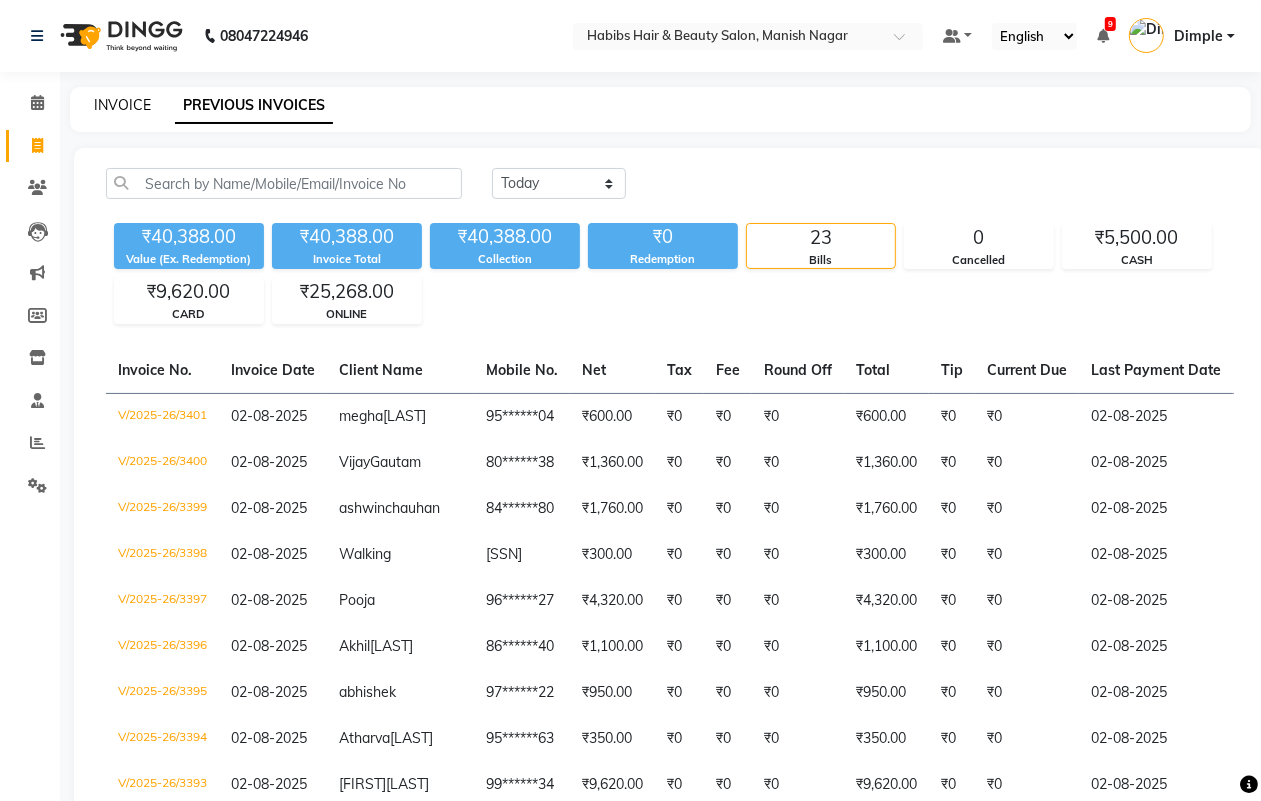 click on "INVOICE" 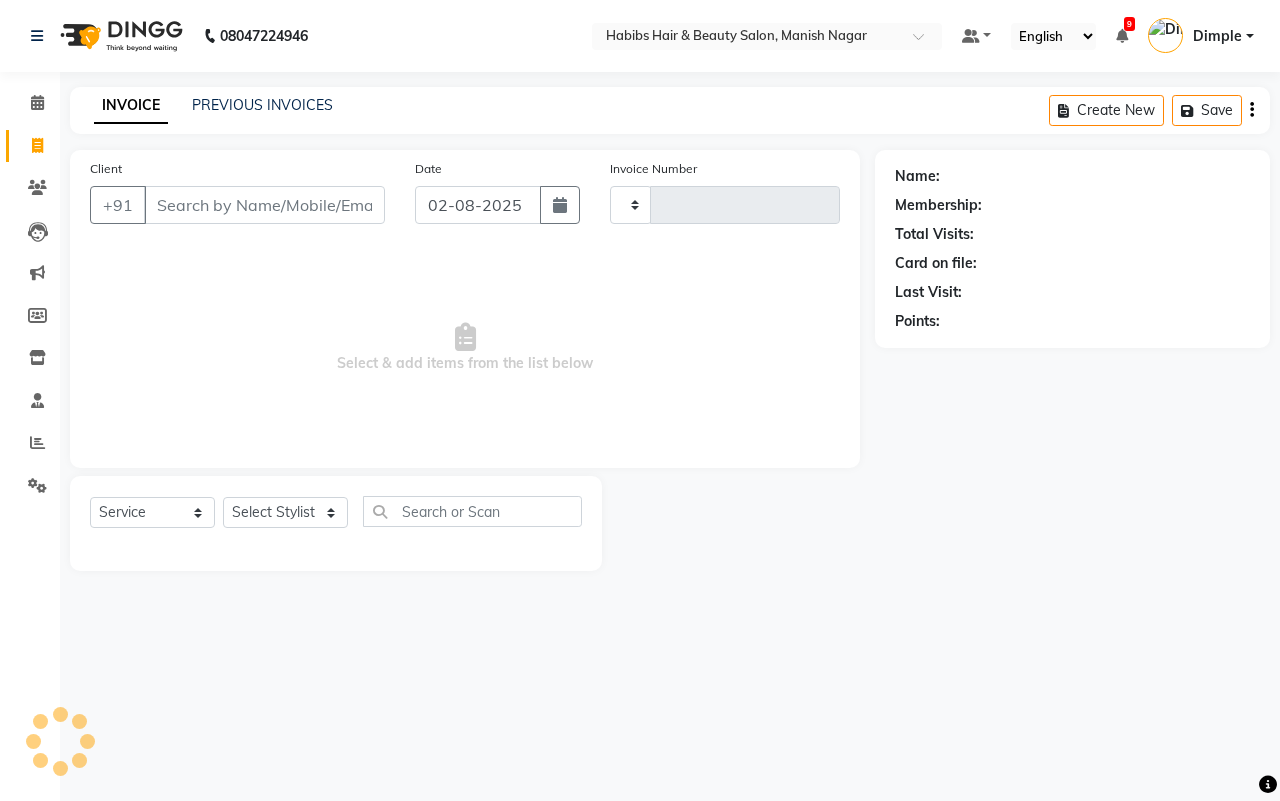 type on "3402" 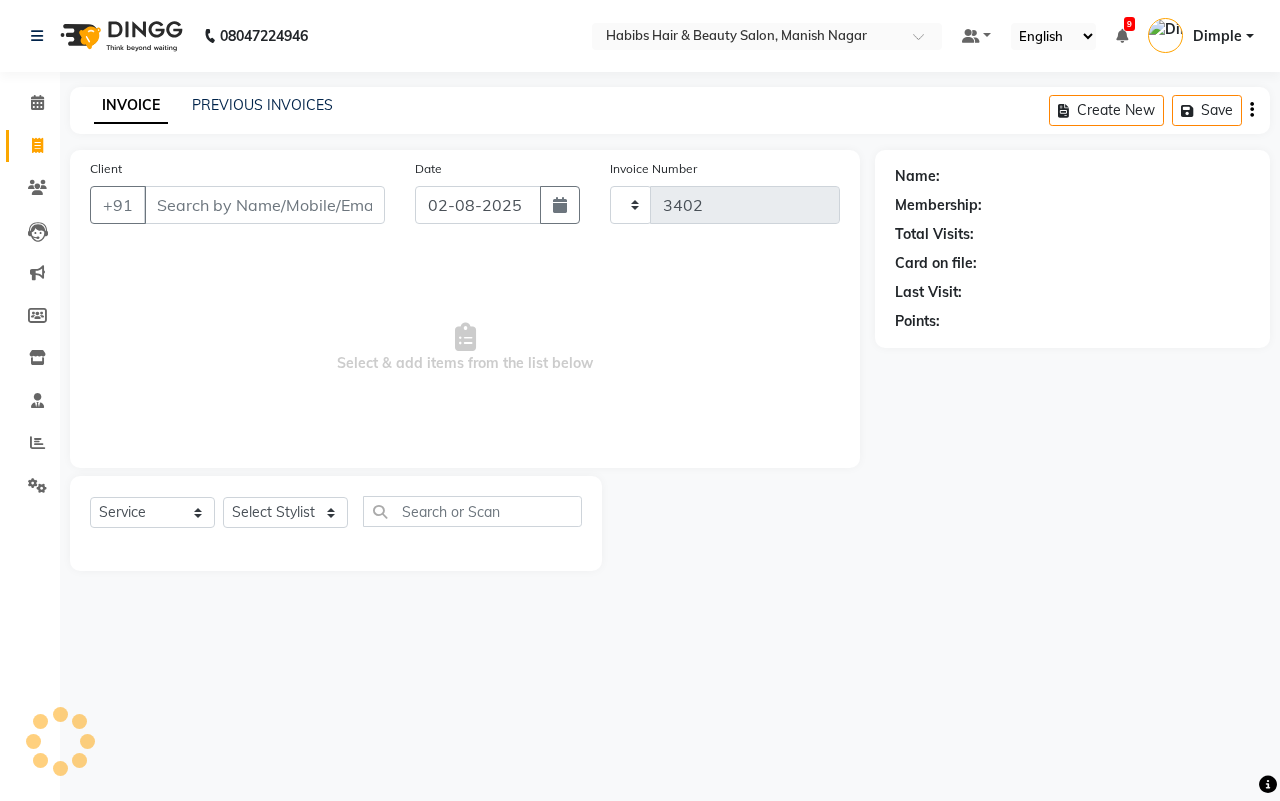 select on "3804" 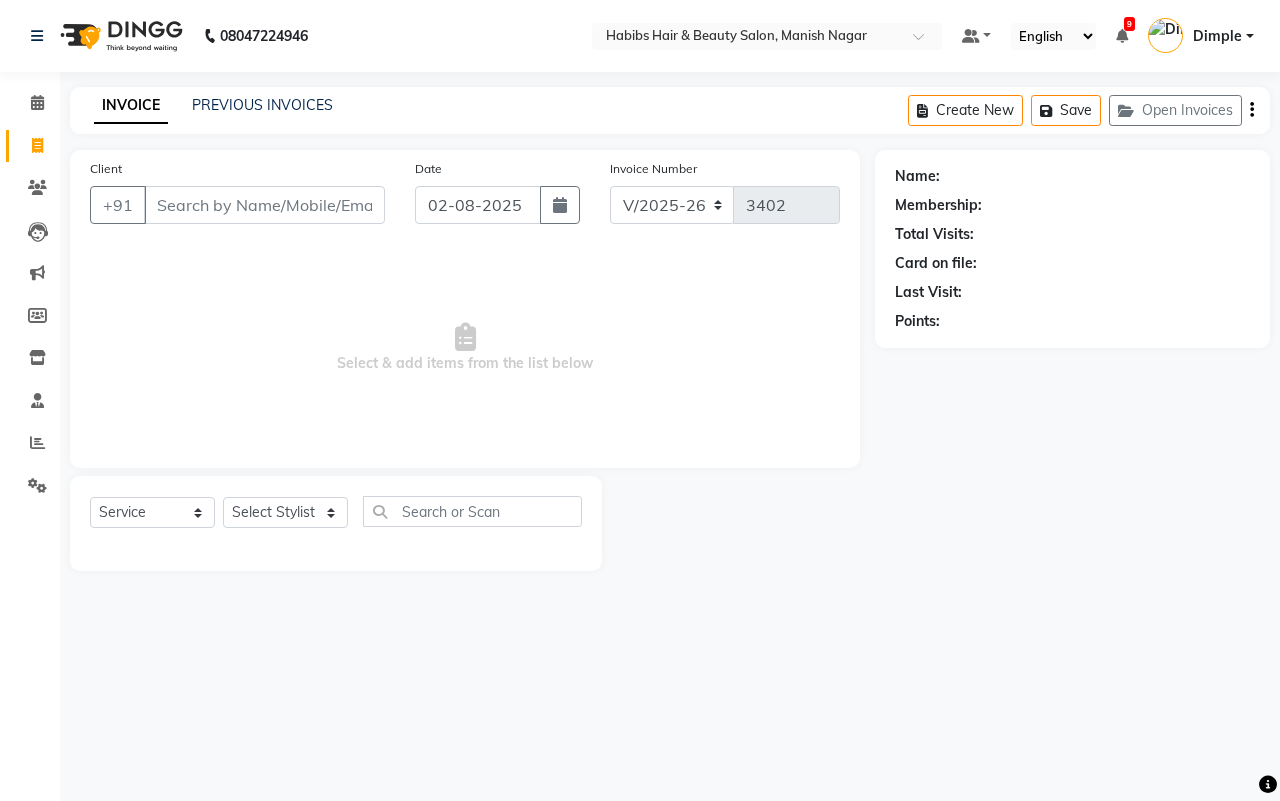 click on "Client" at bounding box center (264, 205) 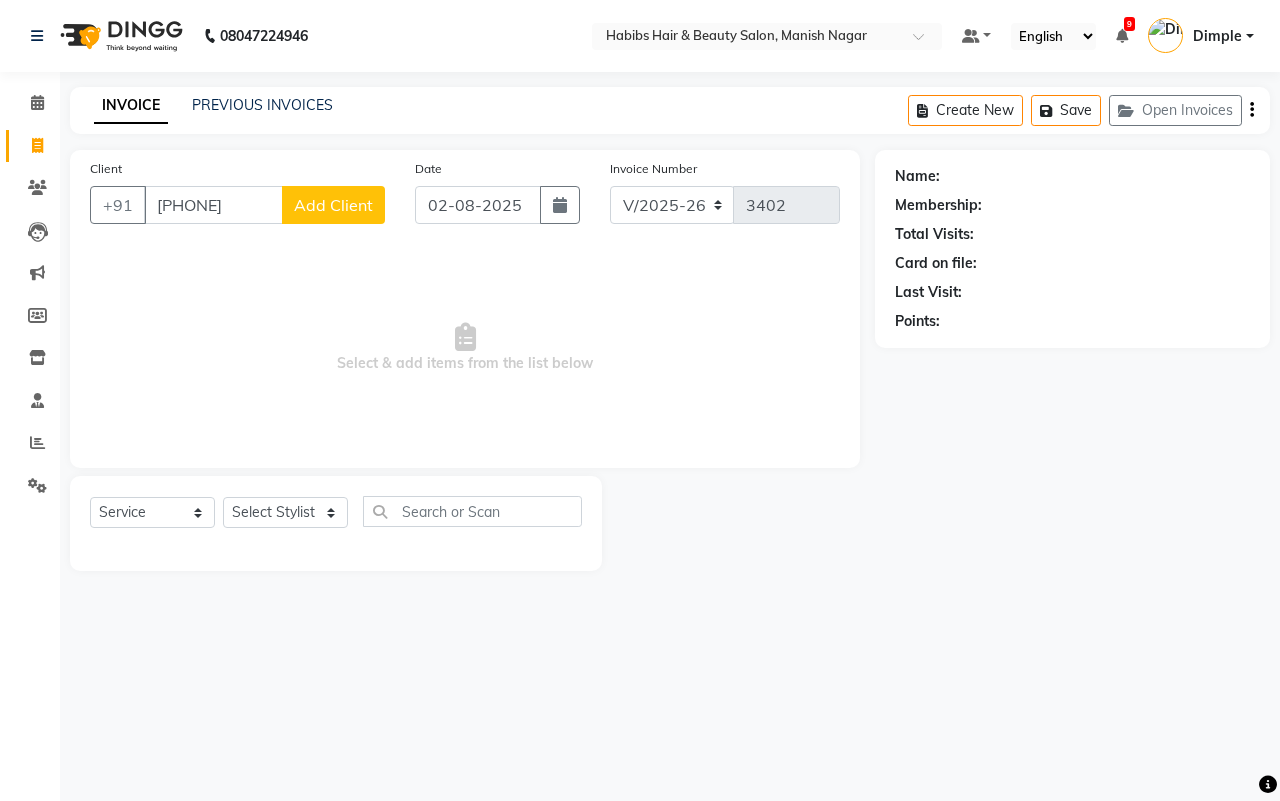 type on "[PHONE]" 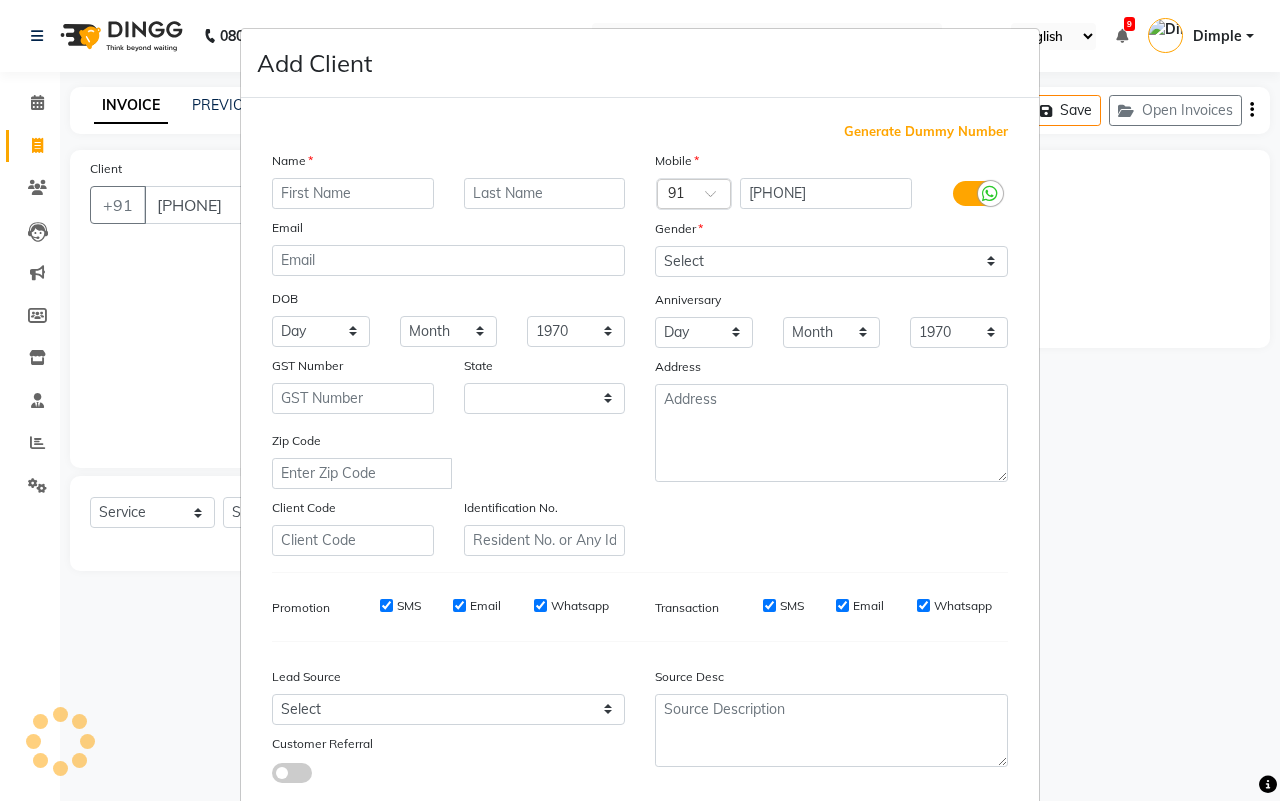 select on "22" 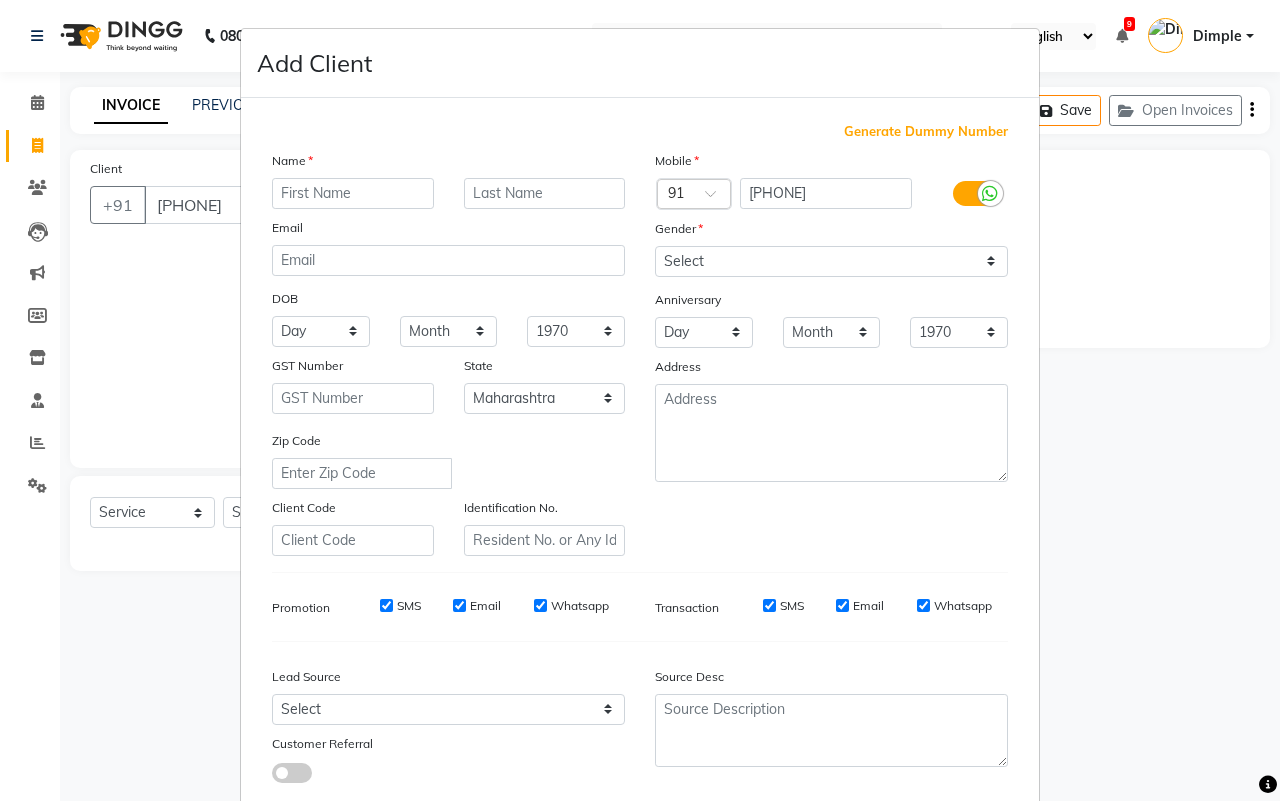 drag, startPoint x: 346, startPoint y: 197, endPoint x: 346, endPoint y: 210, distance: 13 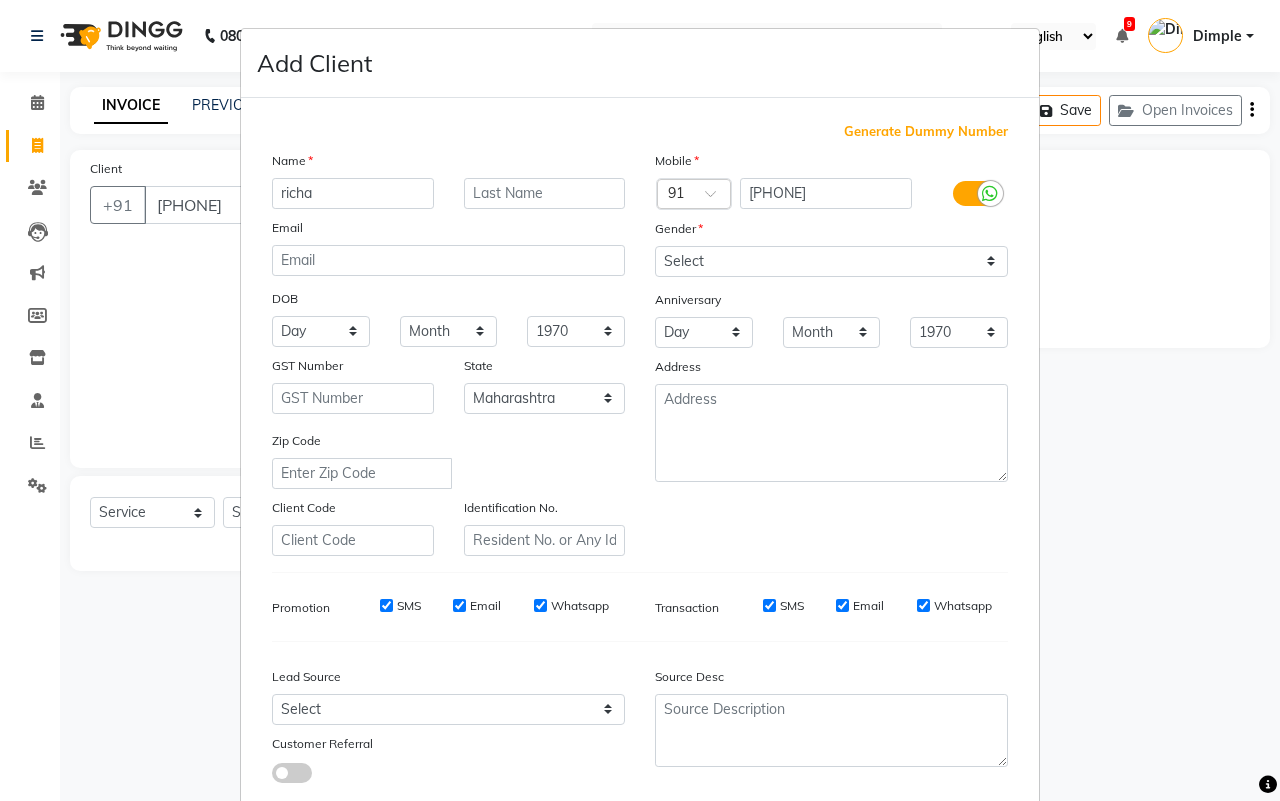 type on "richa" 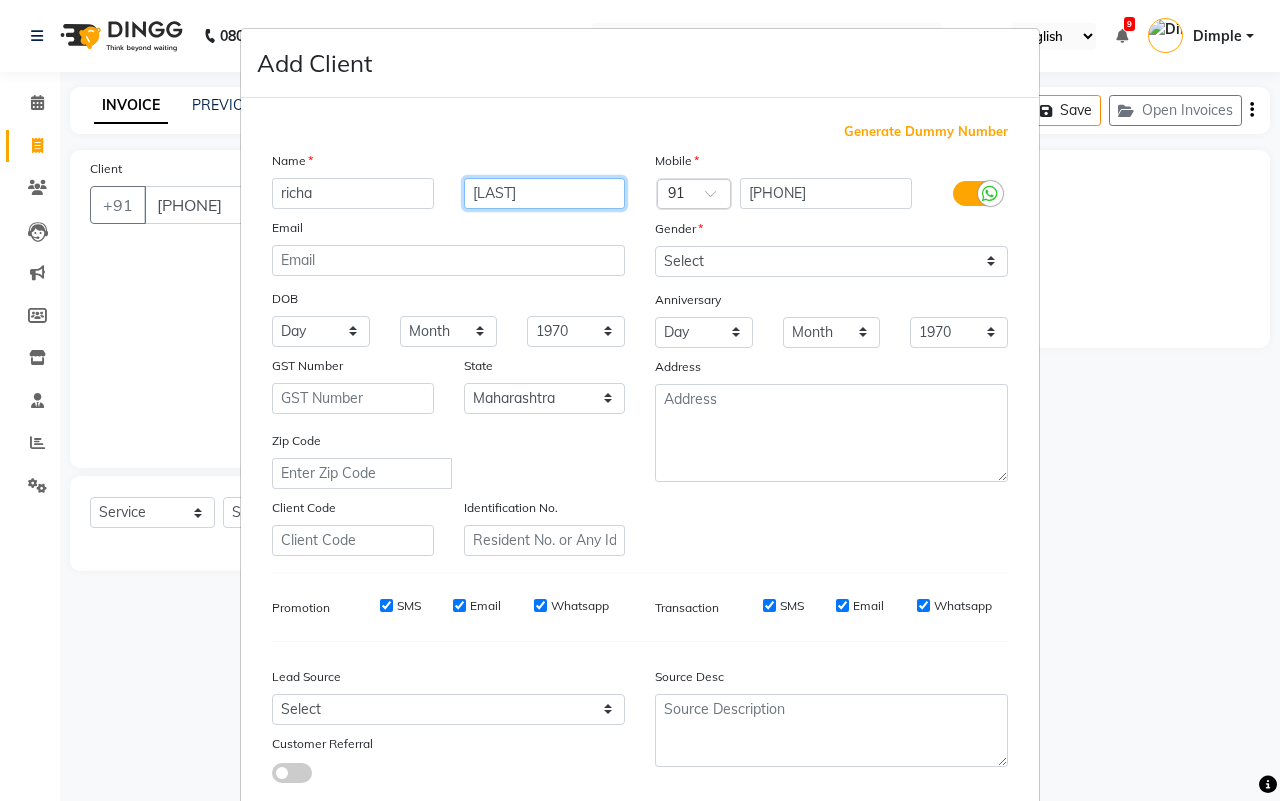type on "[LAST]" 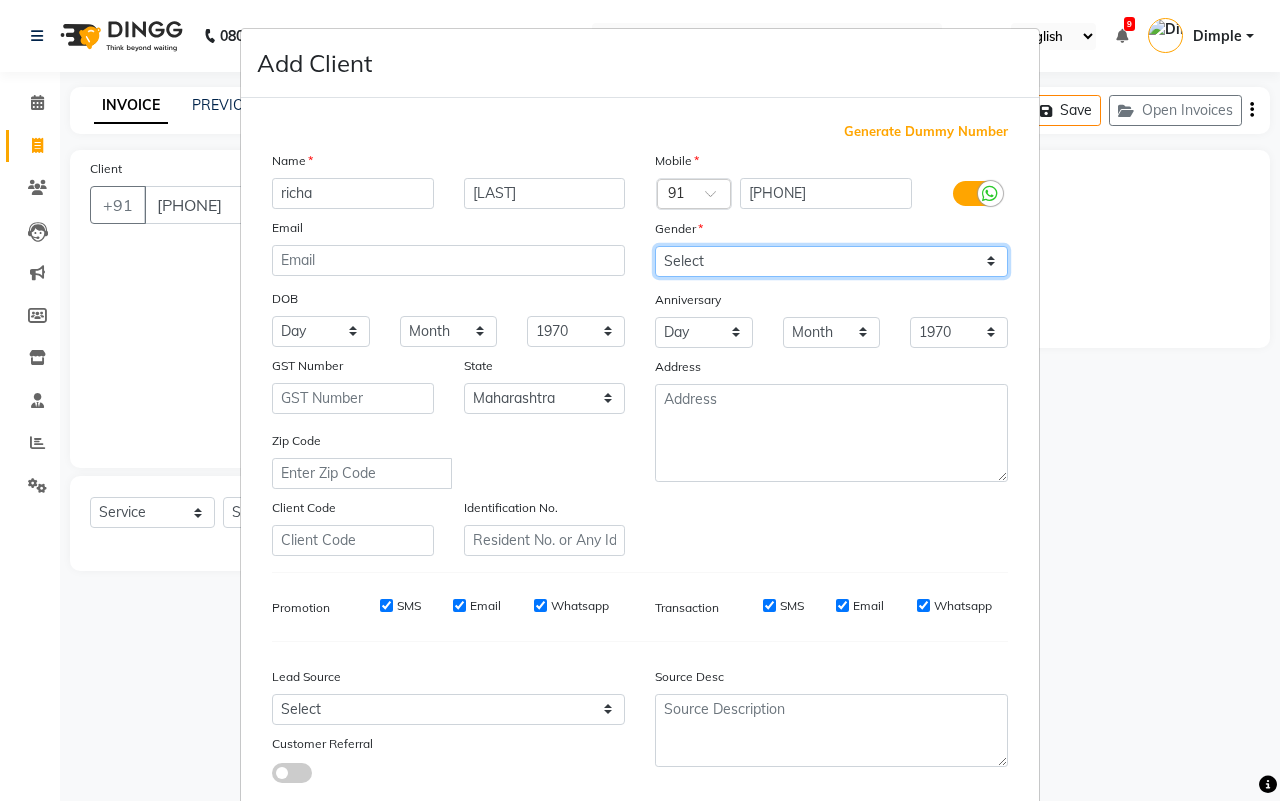 click on "Select Male Female Other Prefer Not To Say" at bounding box center (831, 261) 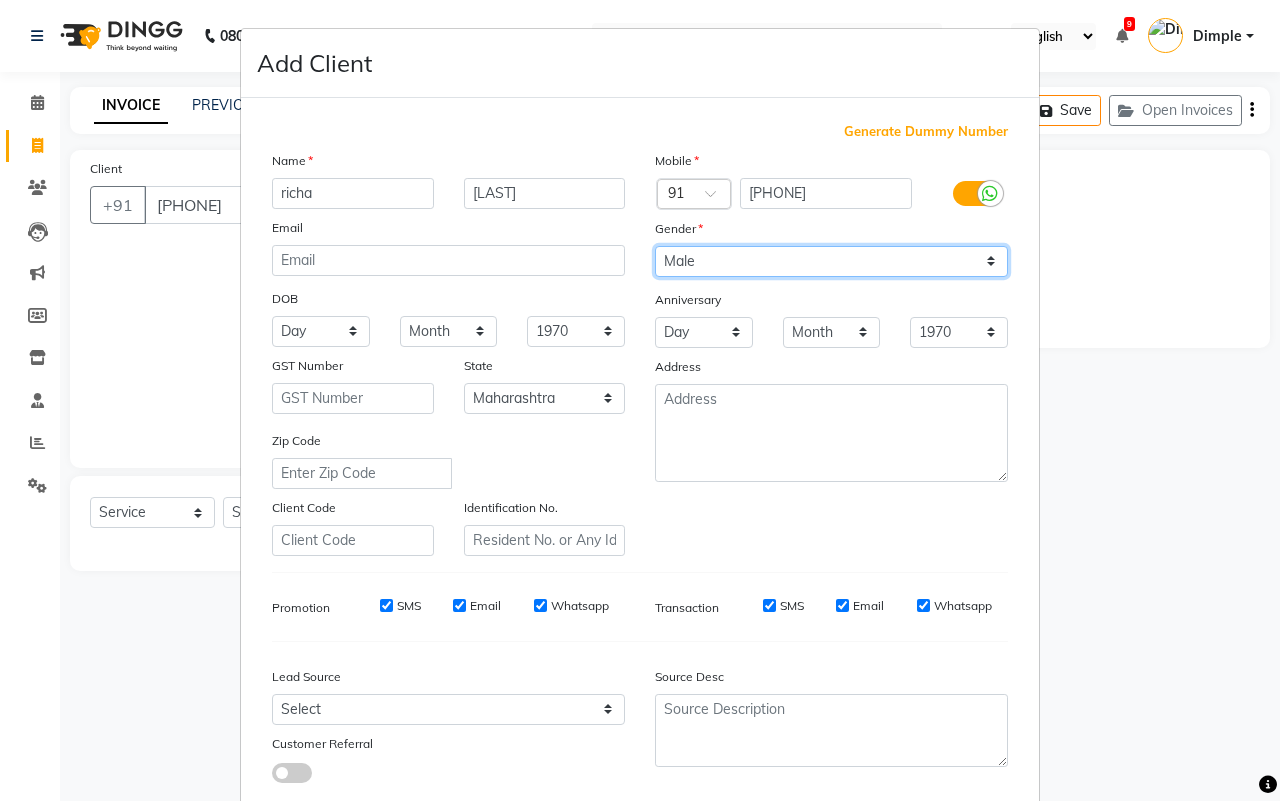 click on "Select Male Female Other Prefer Not To Say" at bounding box center (831, 261) 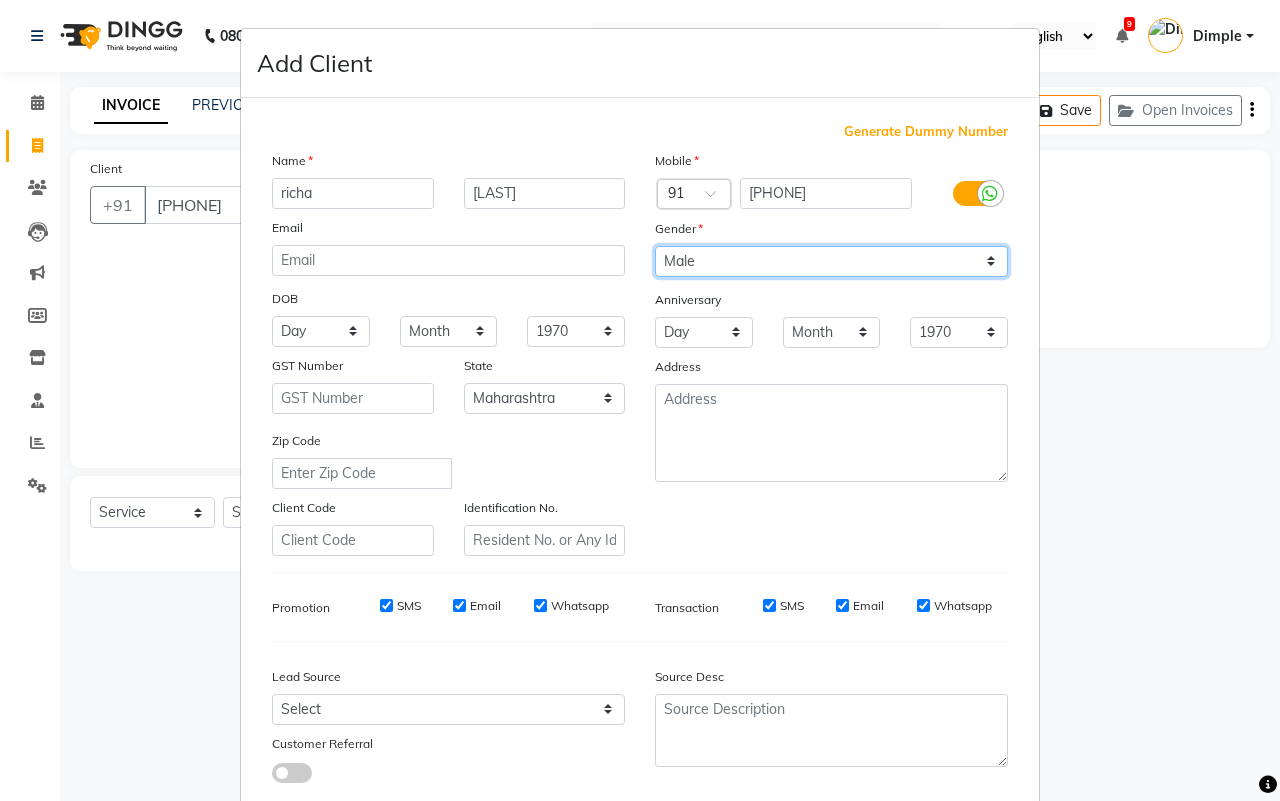 click on "Select Male Female Other Prefer Not To Say" at bounding box center (831, 261) 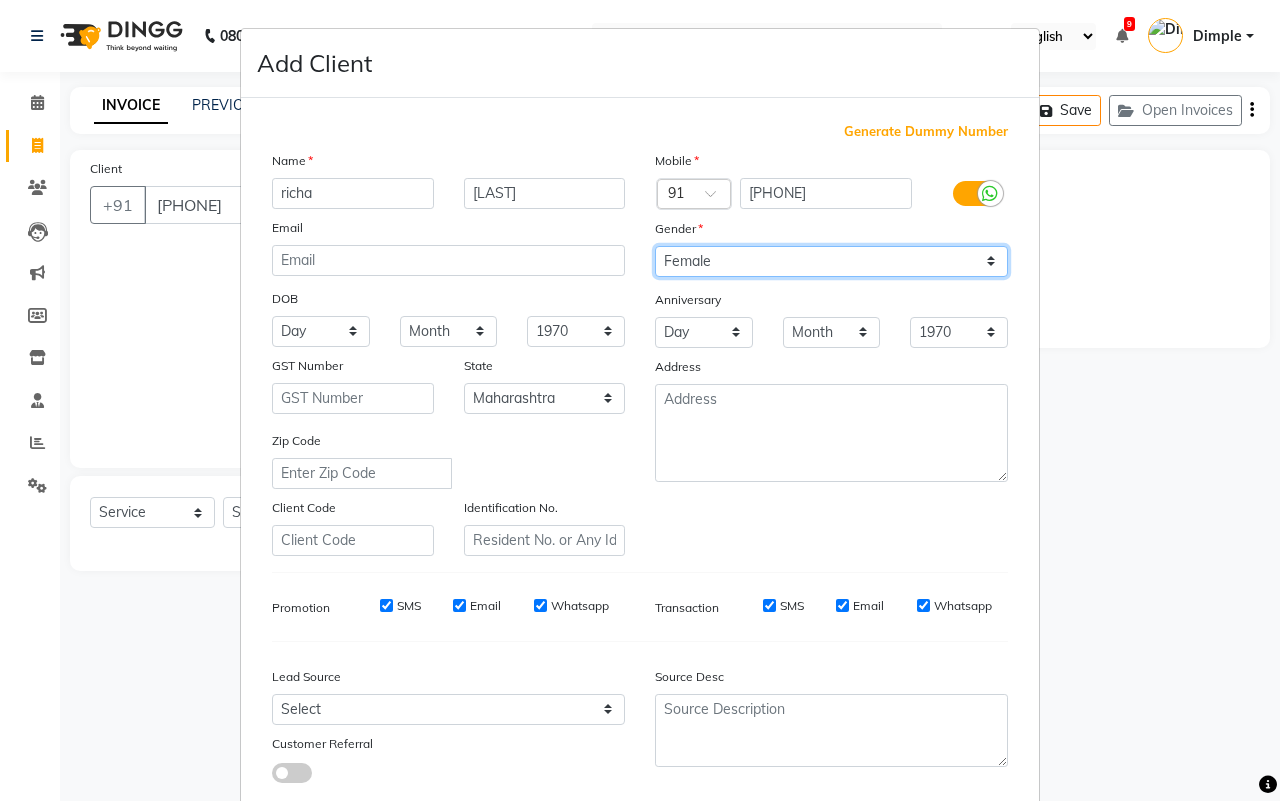 click on "Select Male Female Other Prefer Not To Say" at bounding box center [831, 261] 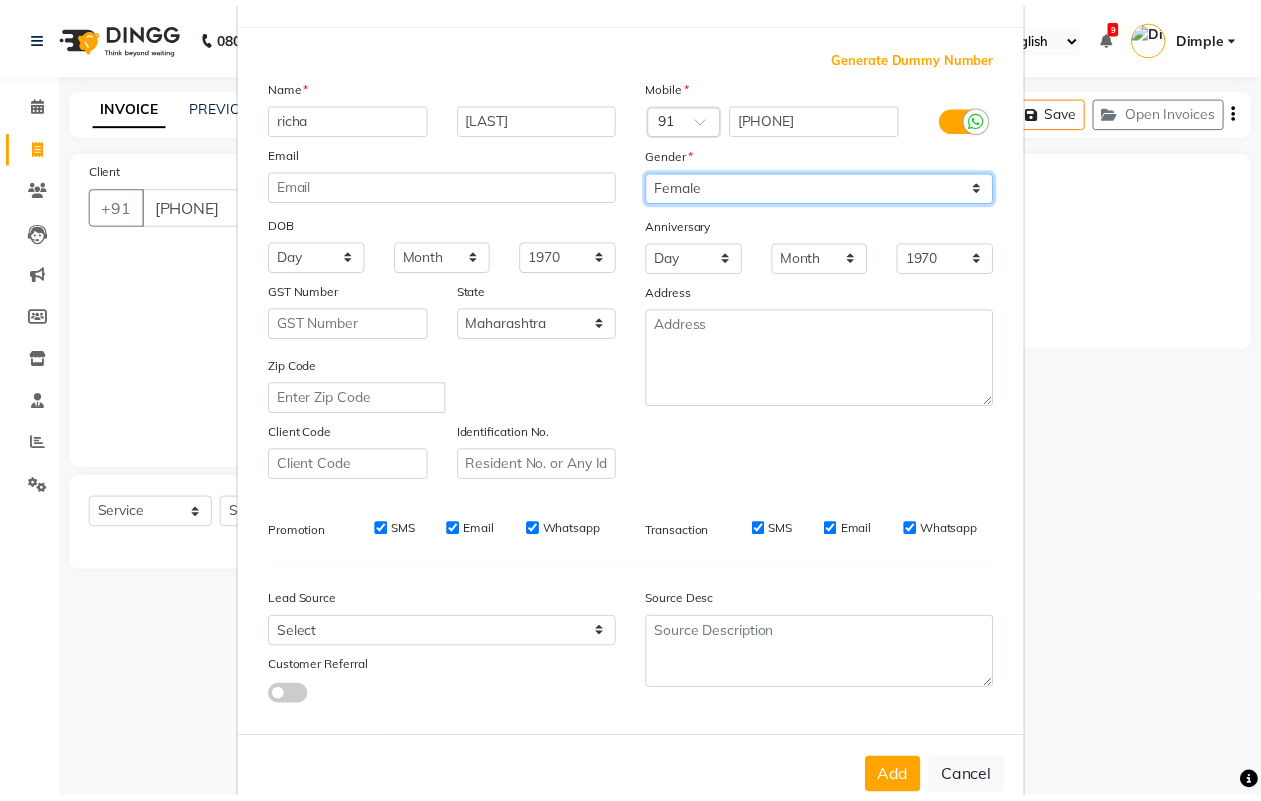 scroll, scrollTop: 115, scrollLeft: 0, axis: vertical 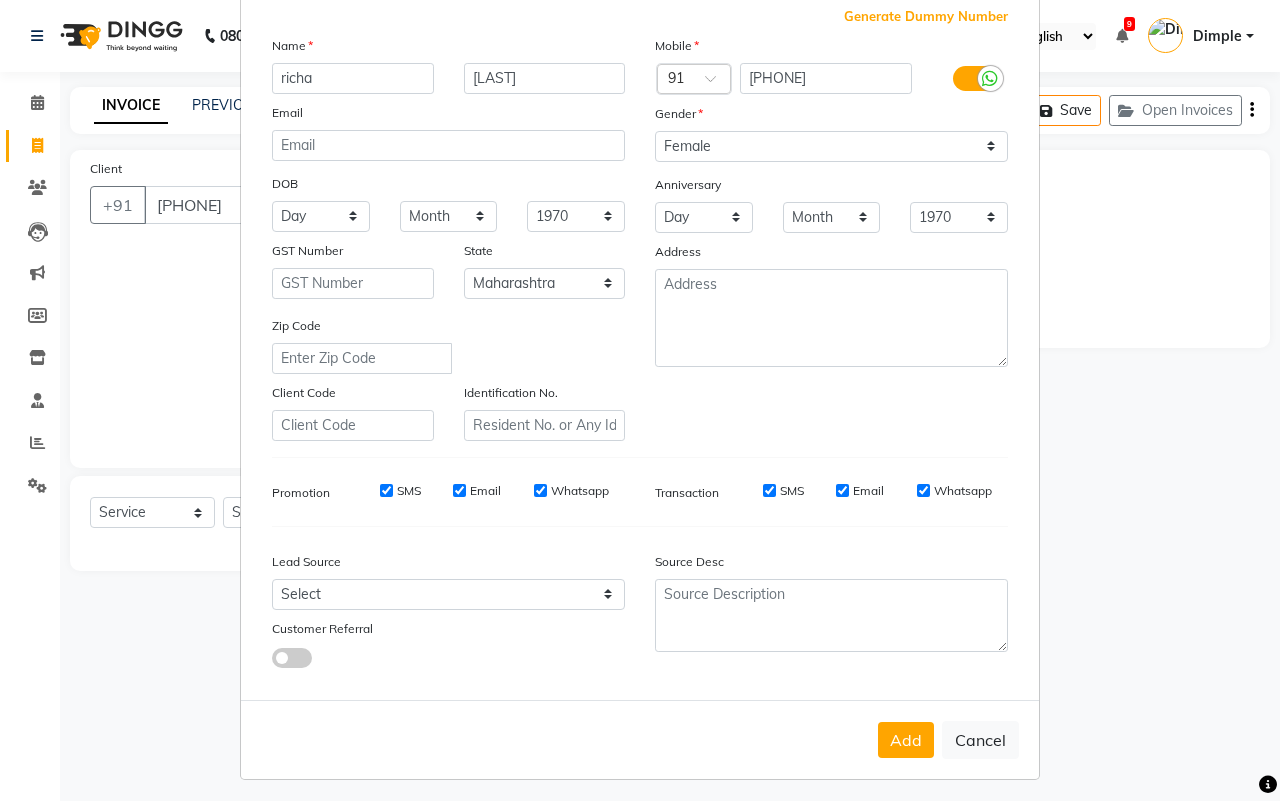 click on "Add" at bounding box center (906, 740) 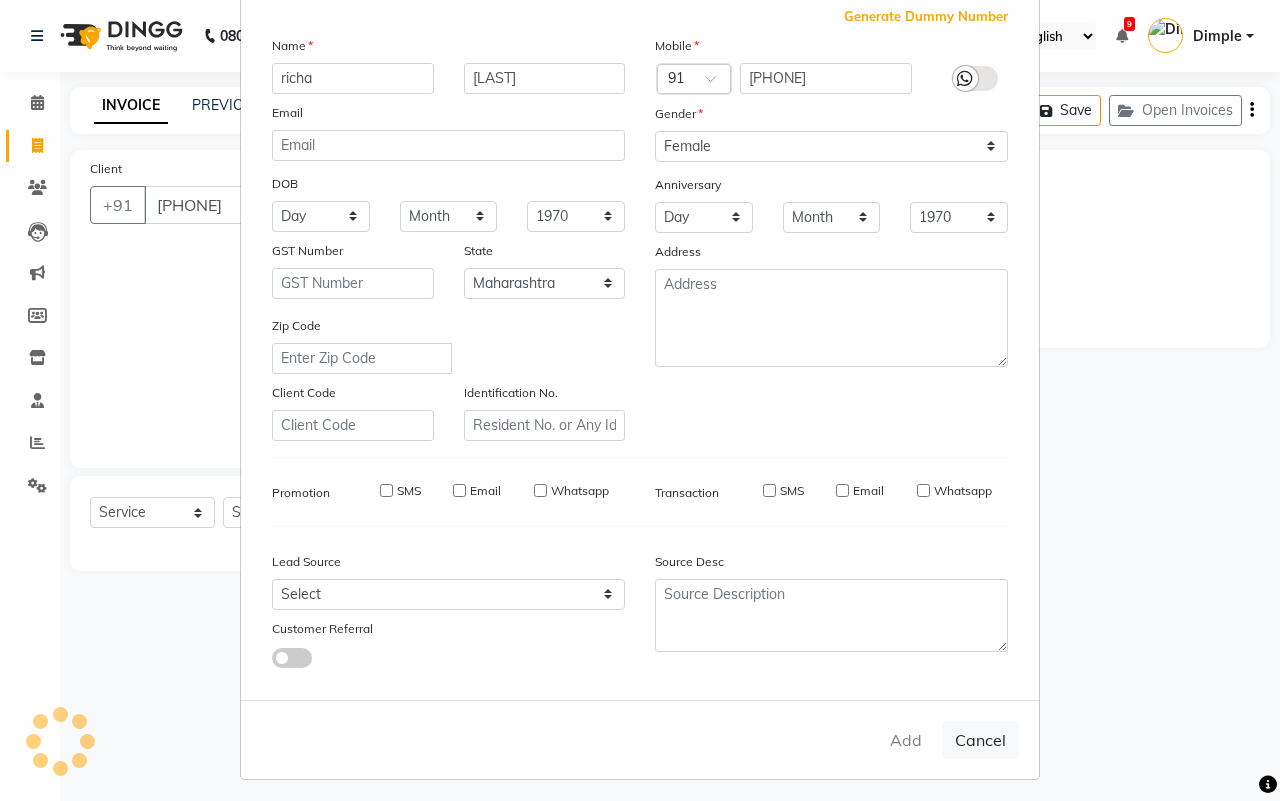 type on "74******46" 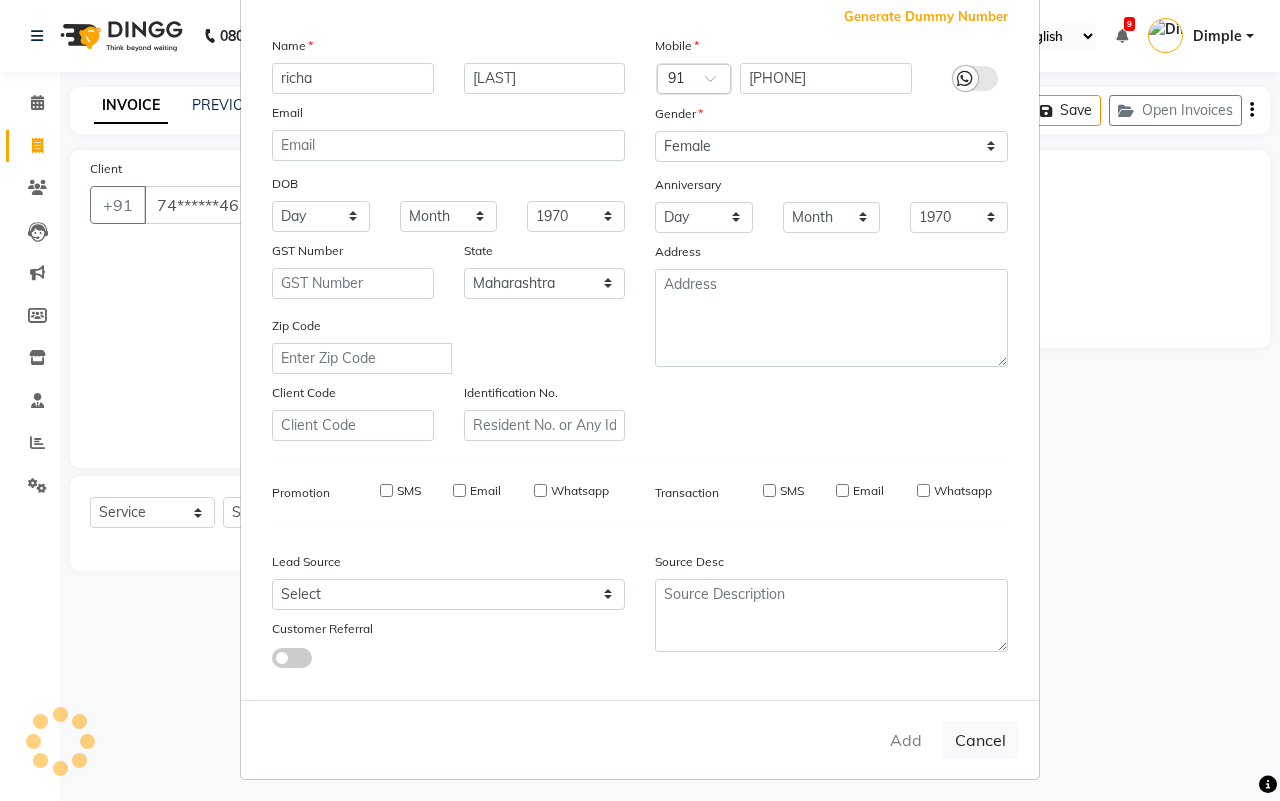 type 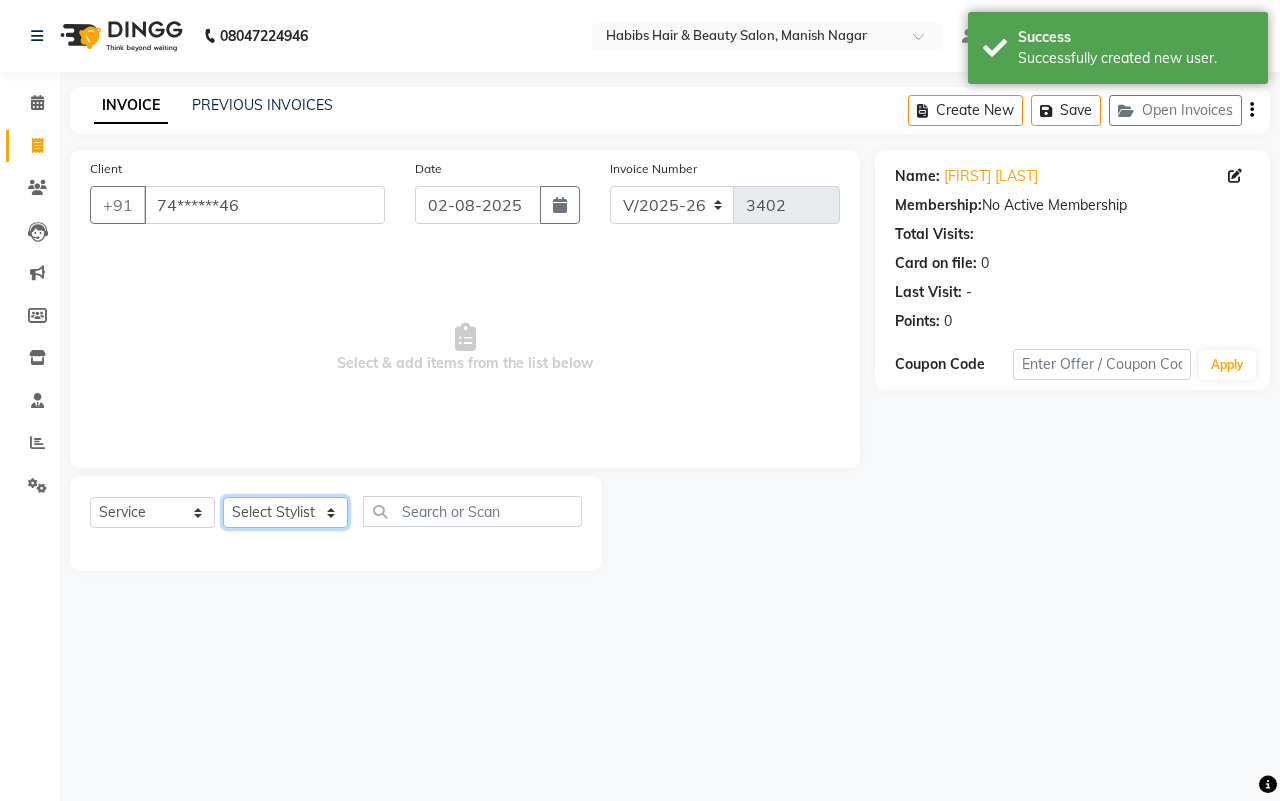 click on "Select Stylist [FIRST] [FIRST] [FIRST] [FIRST] [FIRST] [FIRST] [FIRST] [FIRST]  [FIRST]" 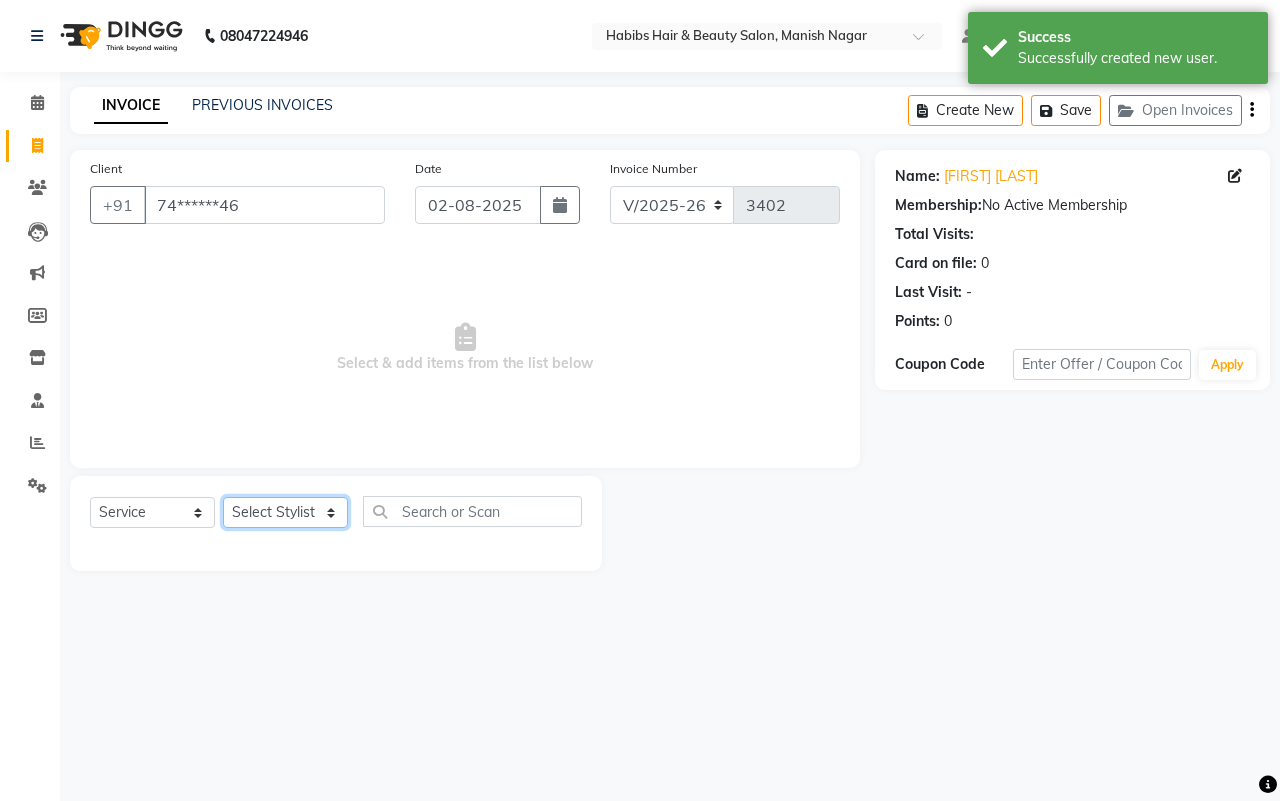 select on "62737" 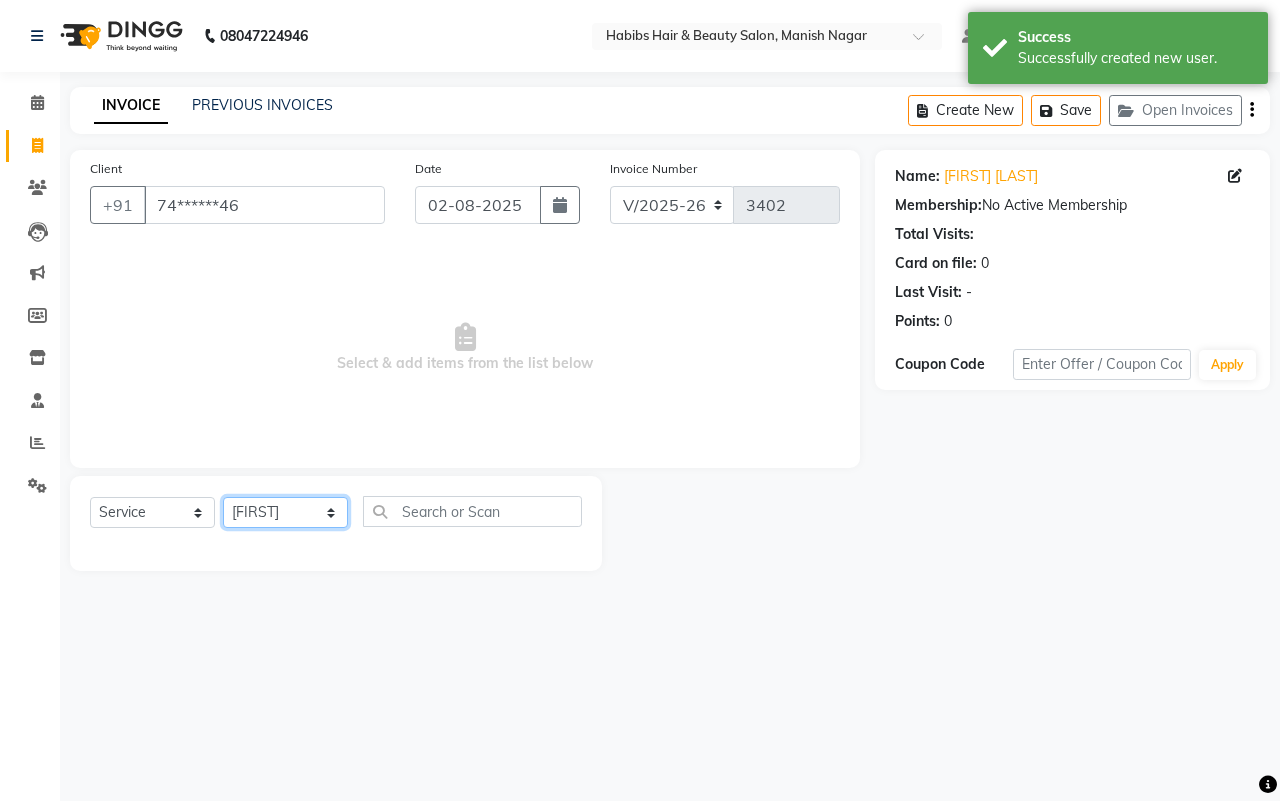 click on "Select Stylist [FIRST] [FIRST] [FIRST] [FIRST] [FIRST] [FIRST] [FIRST] [FIRST]  [FIRST]" 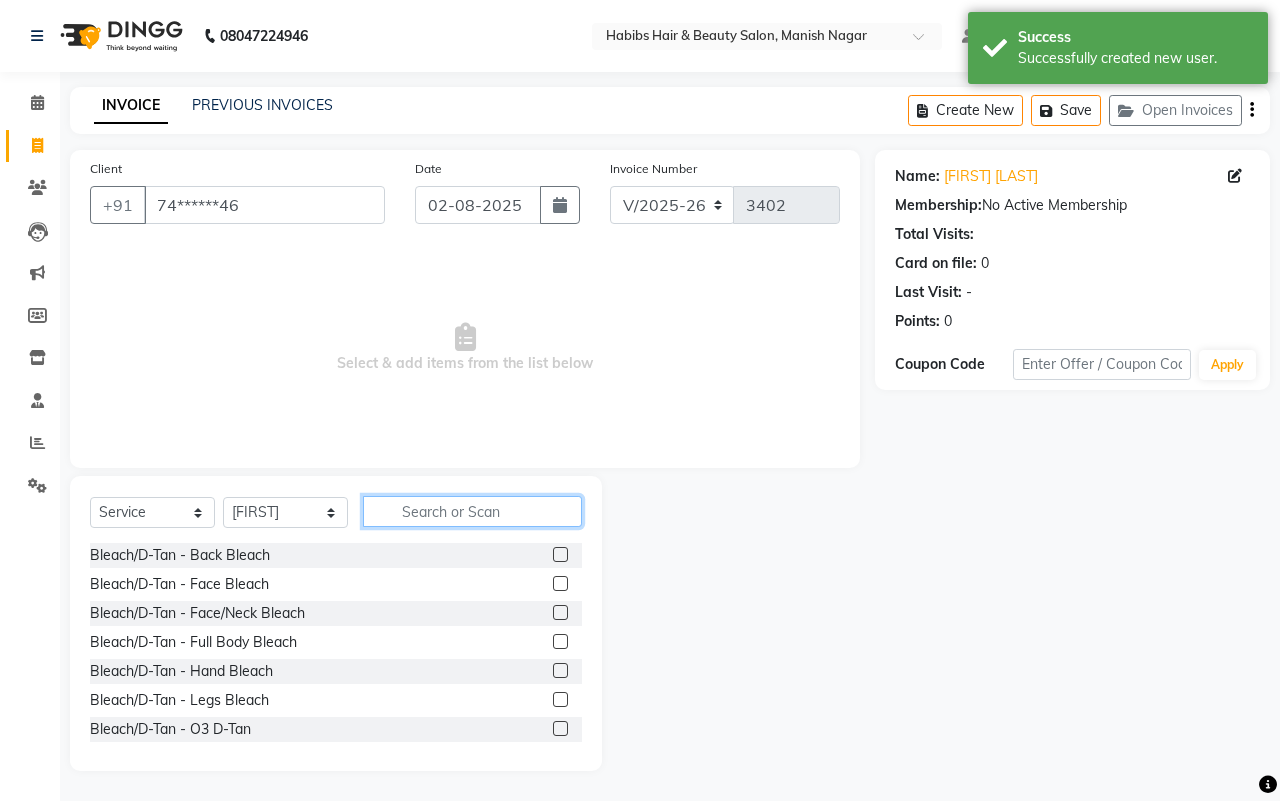 click 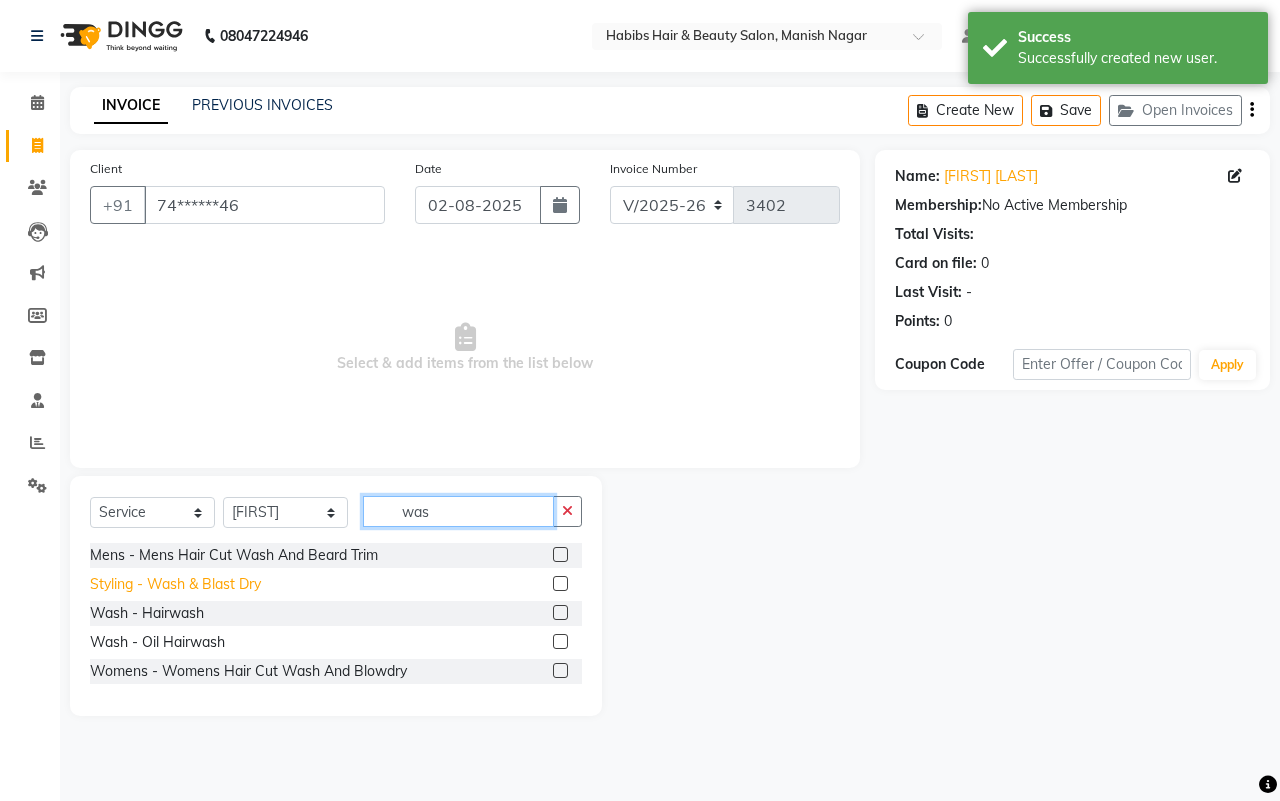 type on "was" 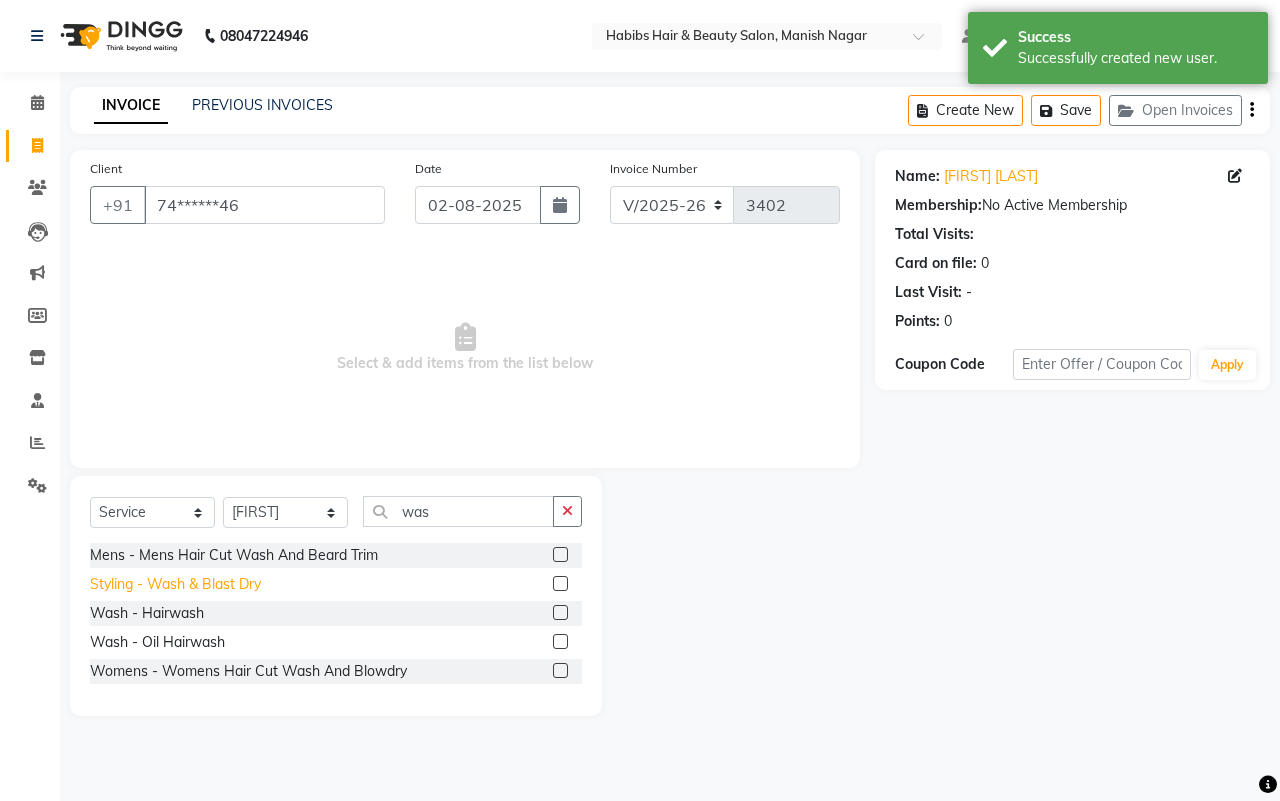 click on "Styling - Wash & Blast Dry" 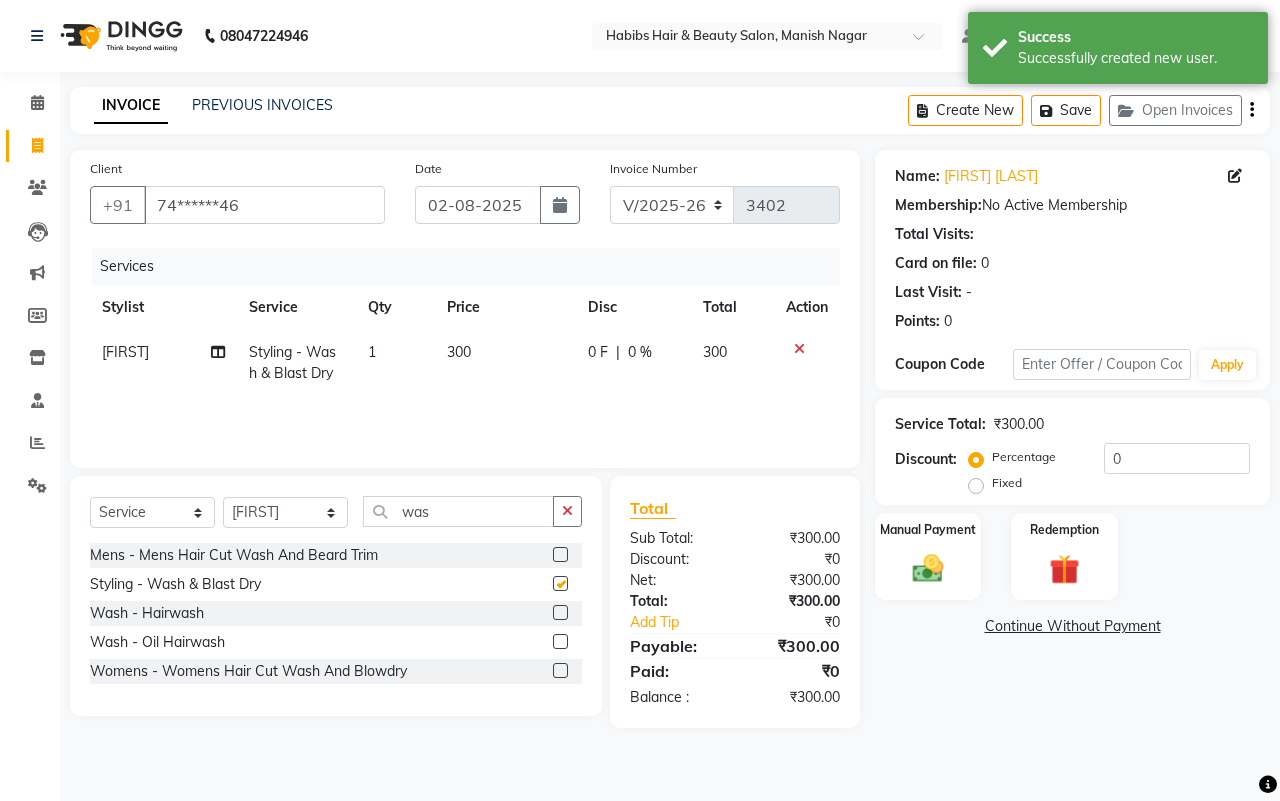 checkbox on "false" 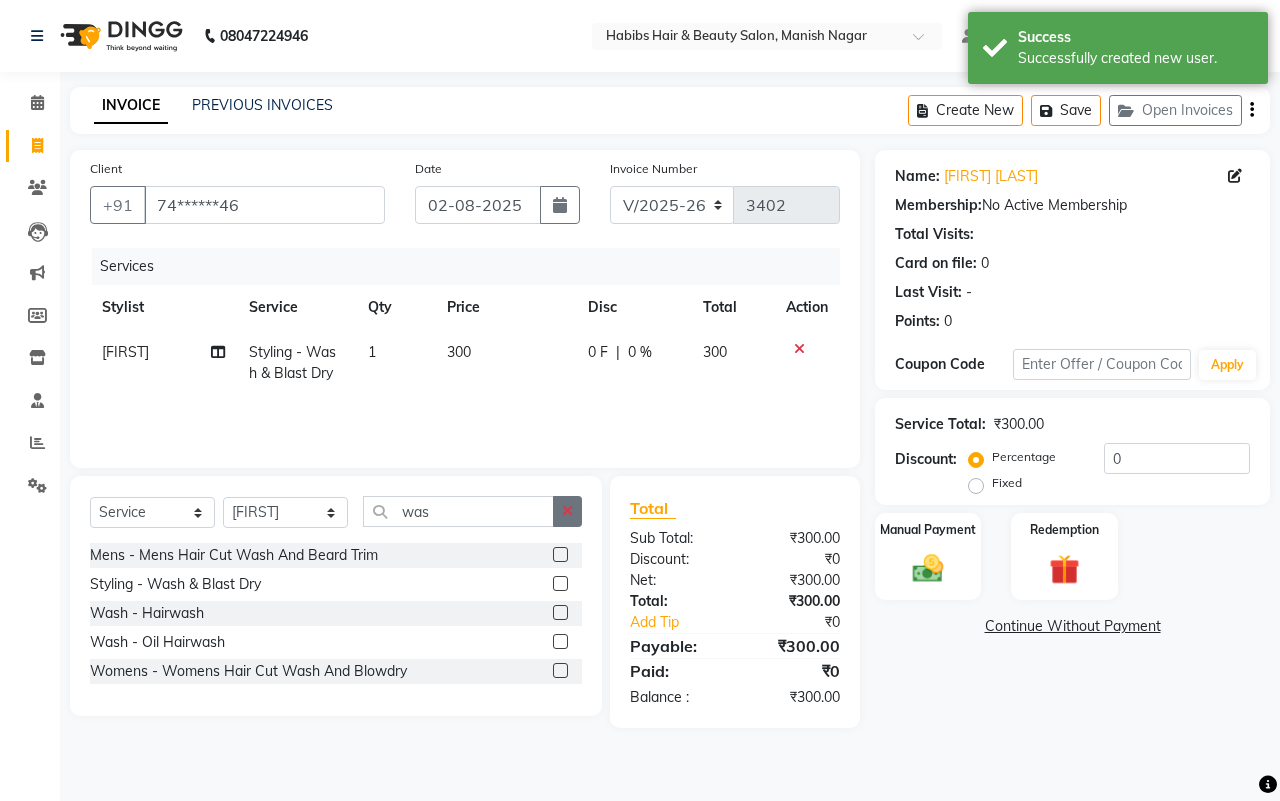 click 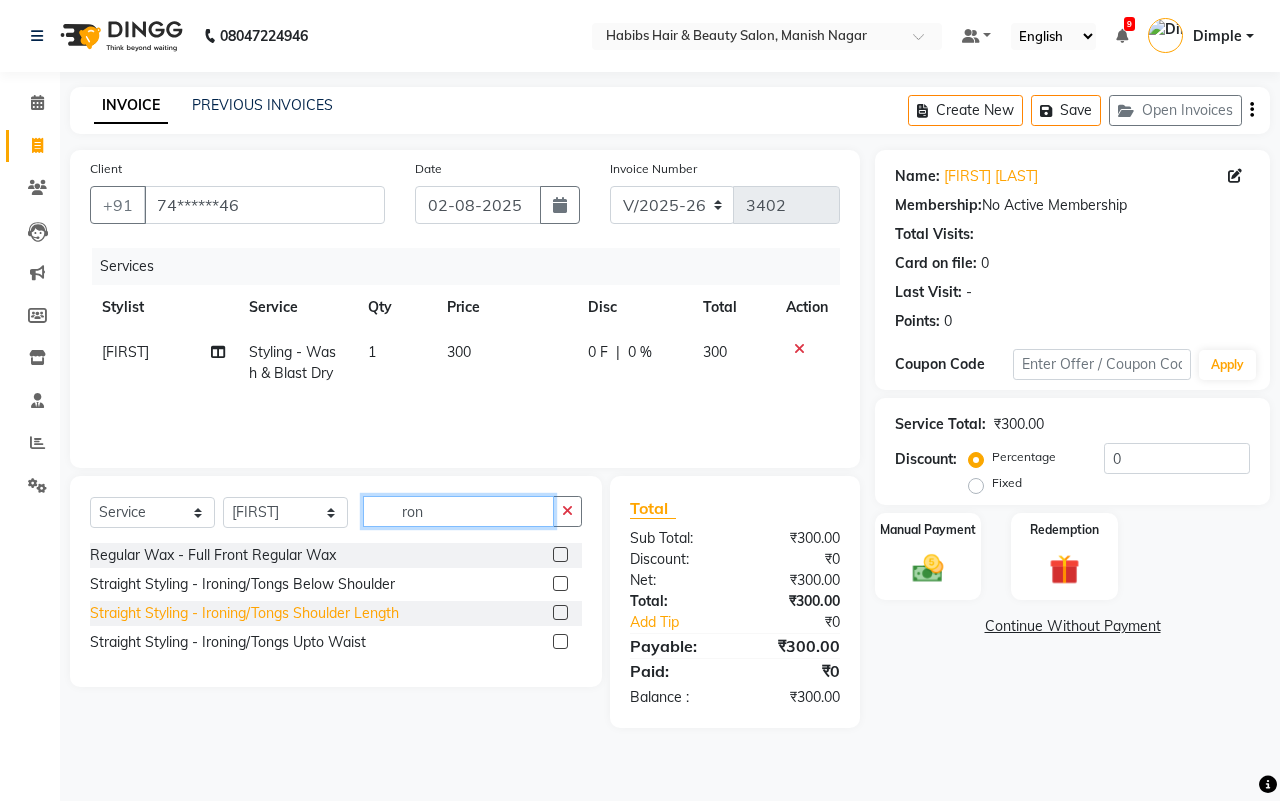 type on "ron" 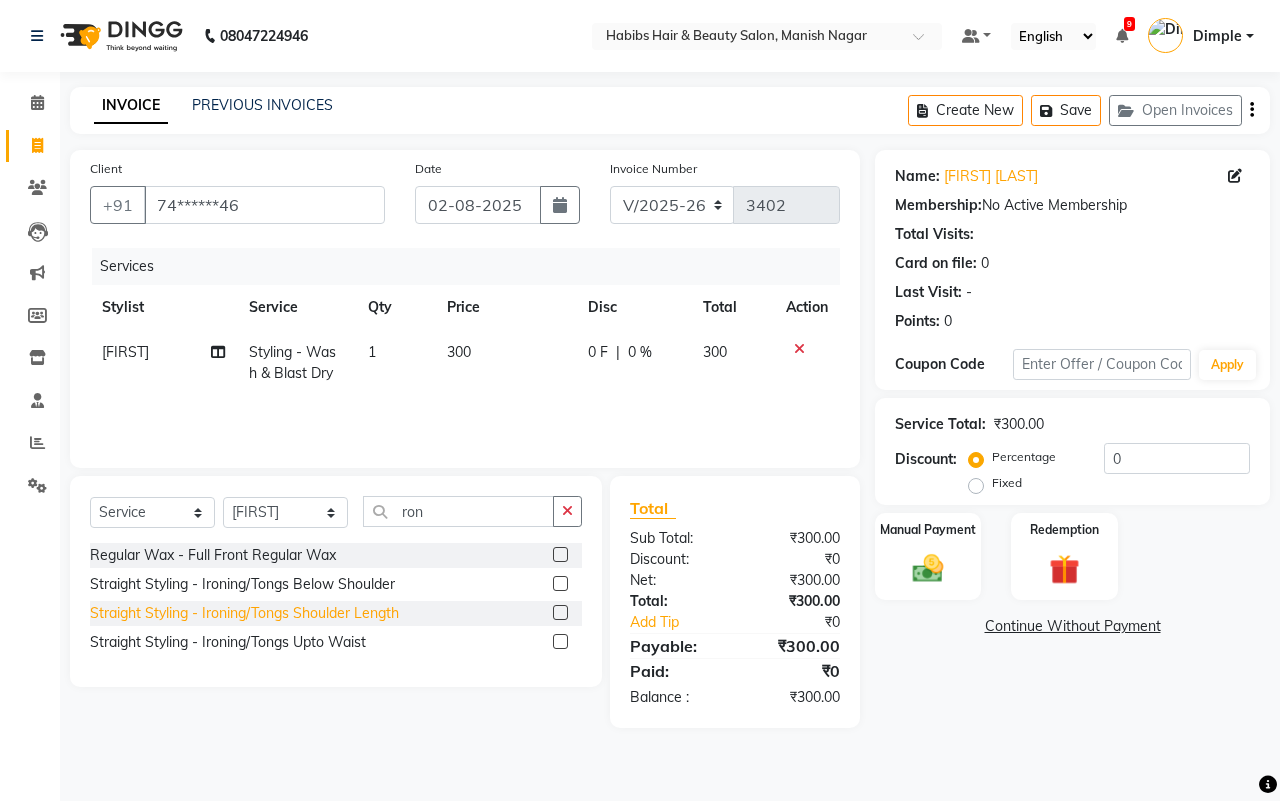 click on "Straight Styling - Ironing/Tongs Shoulder Length" 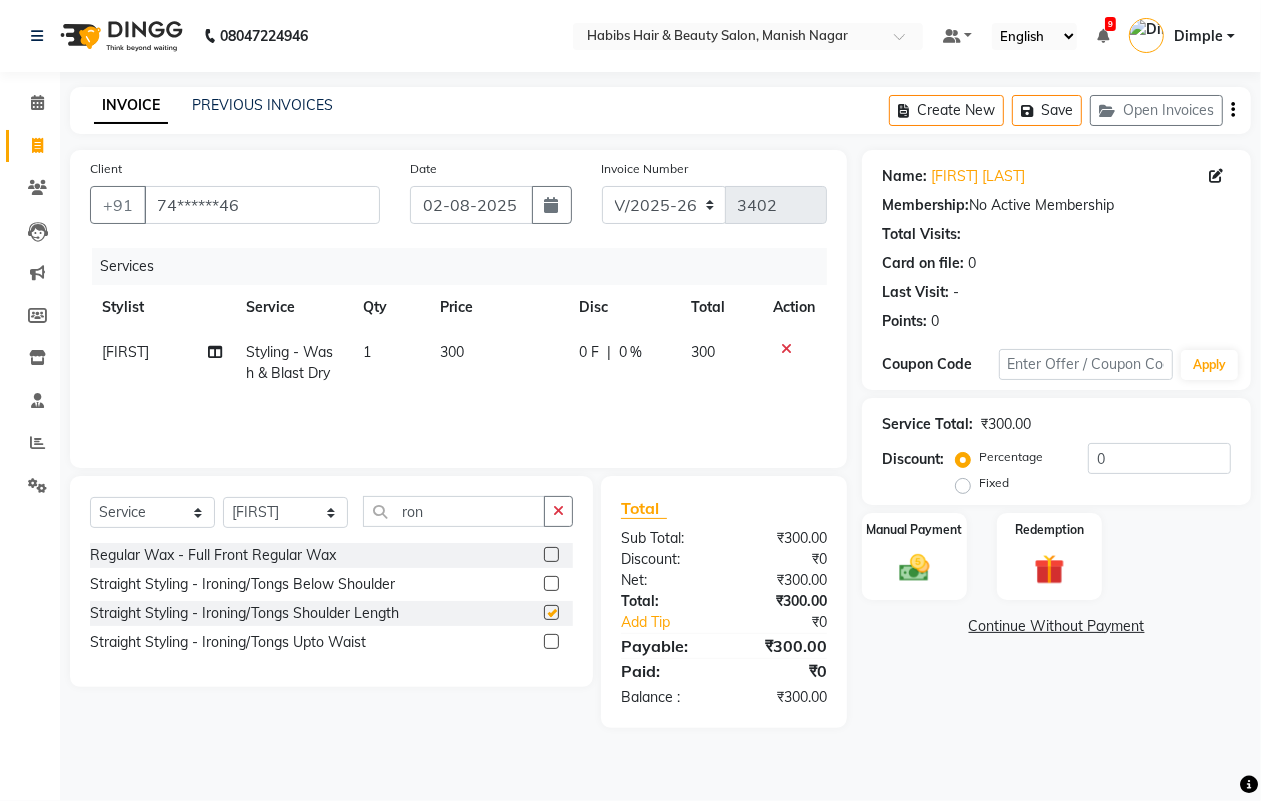 checkbox on "false" 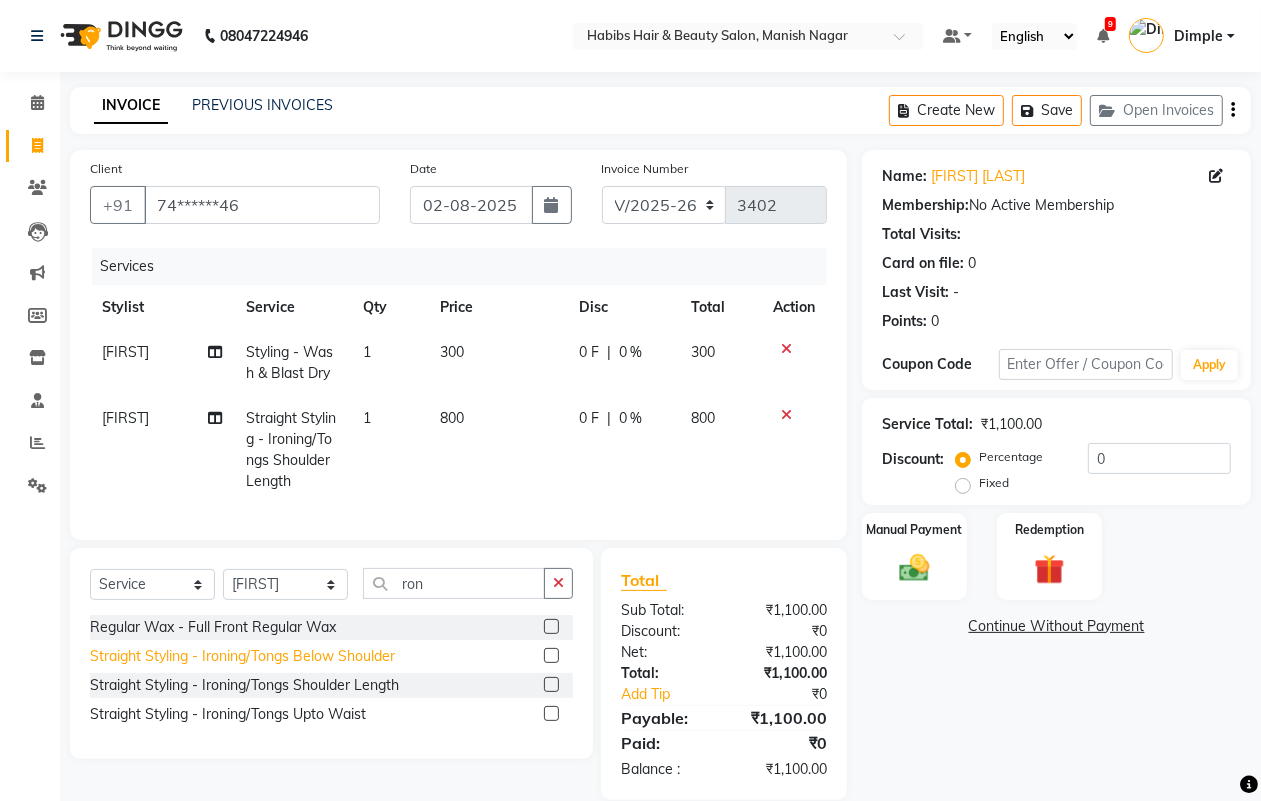 click on "Straight Styling - Ironing/Tongs Below Shoulder" 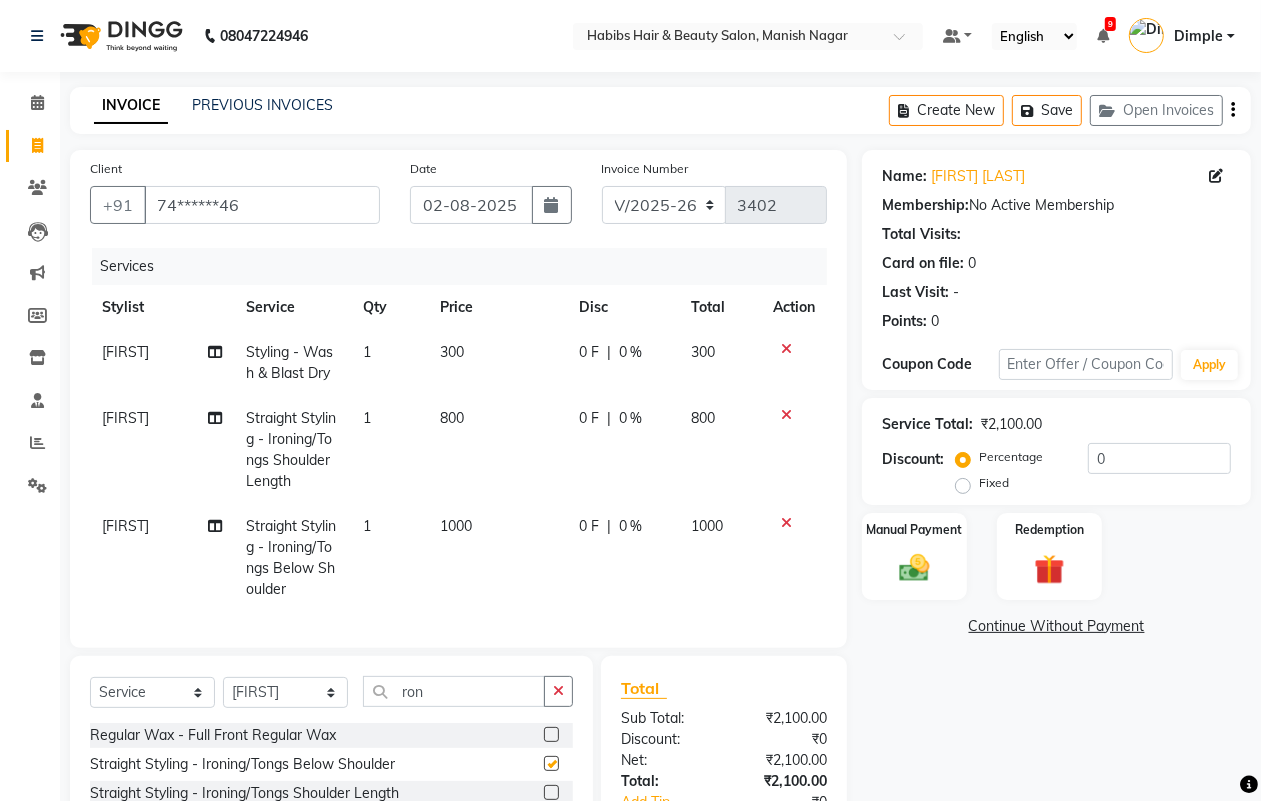 checkbox on "false" 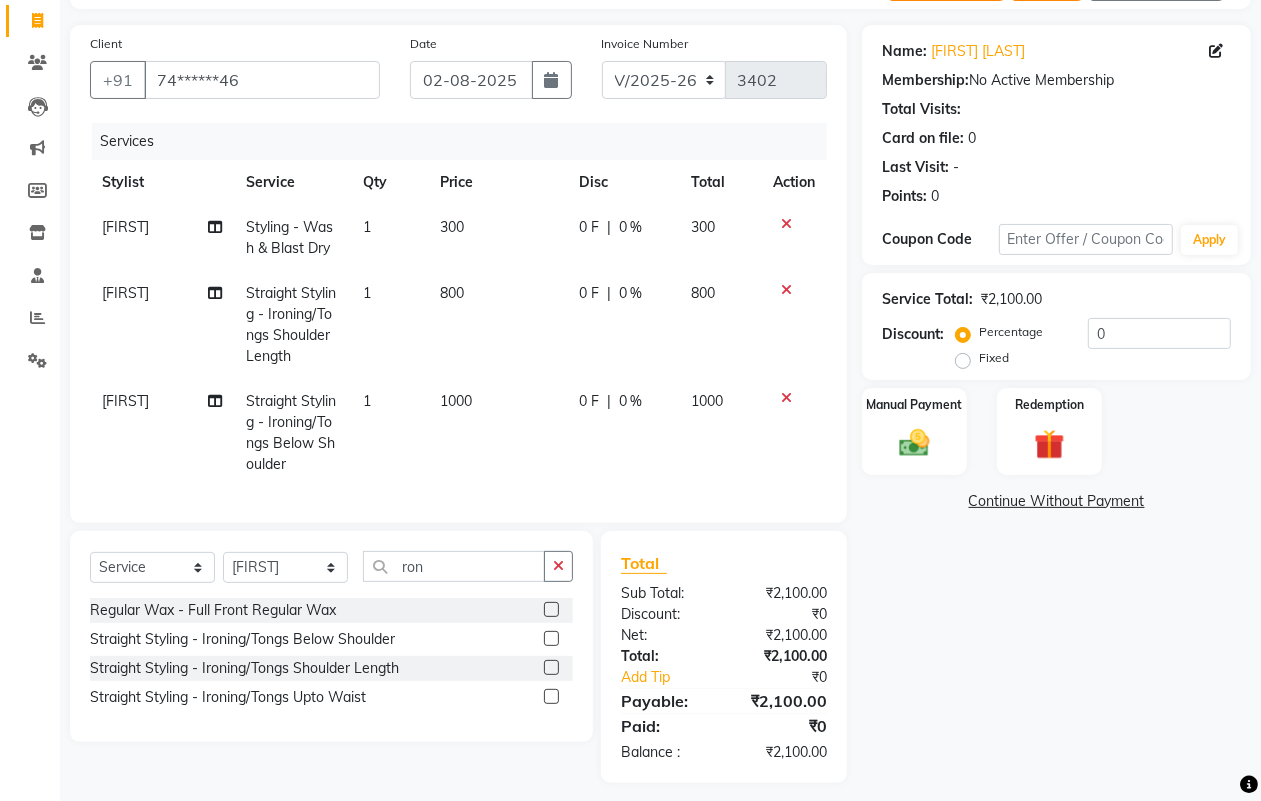 click 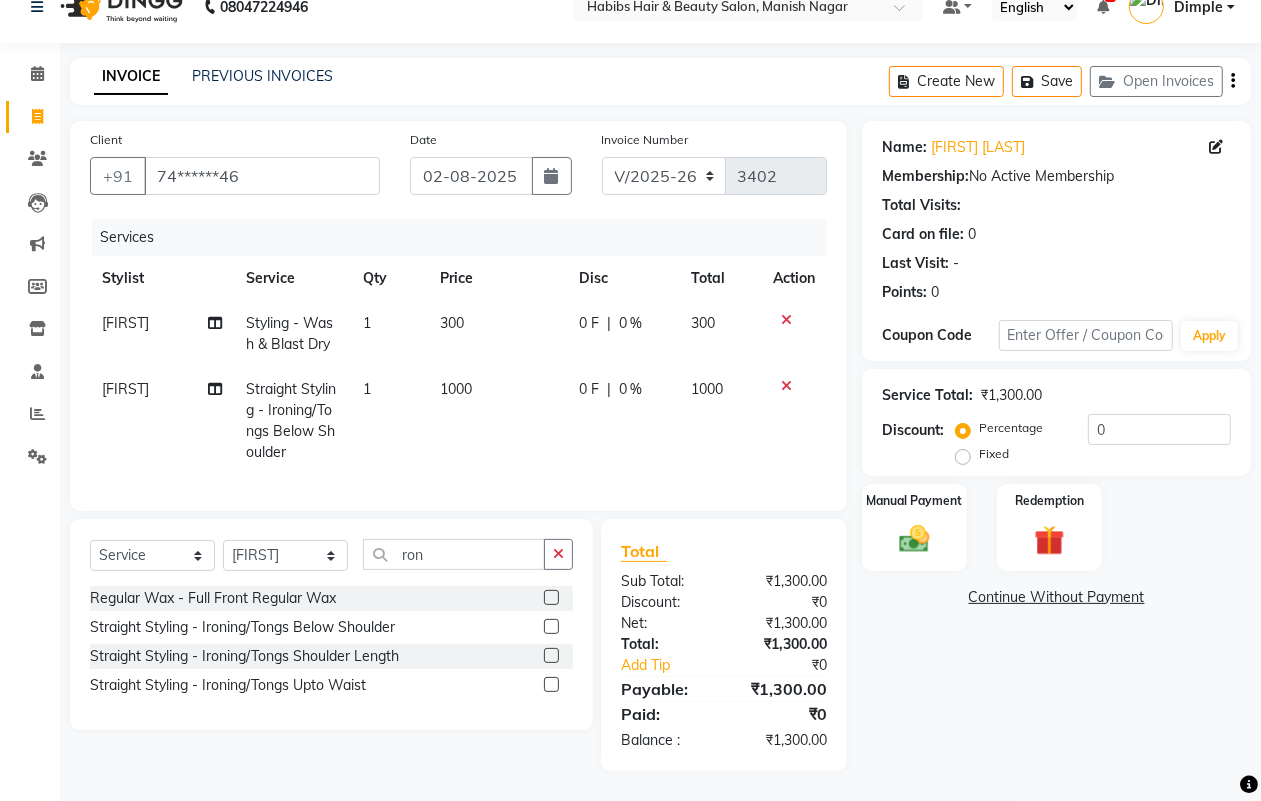 click on "1000" 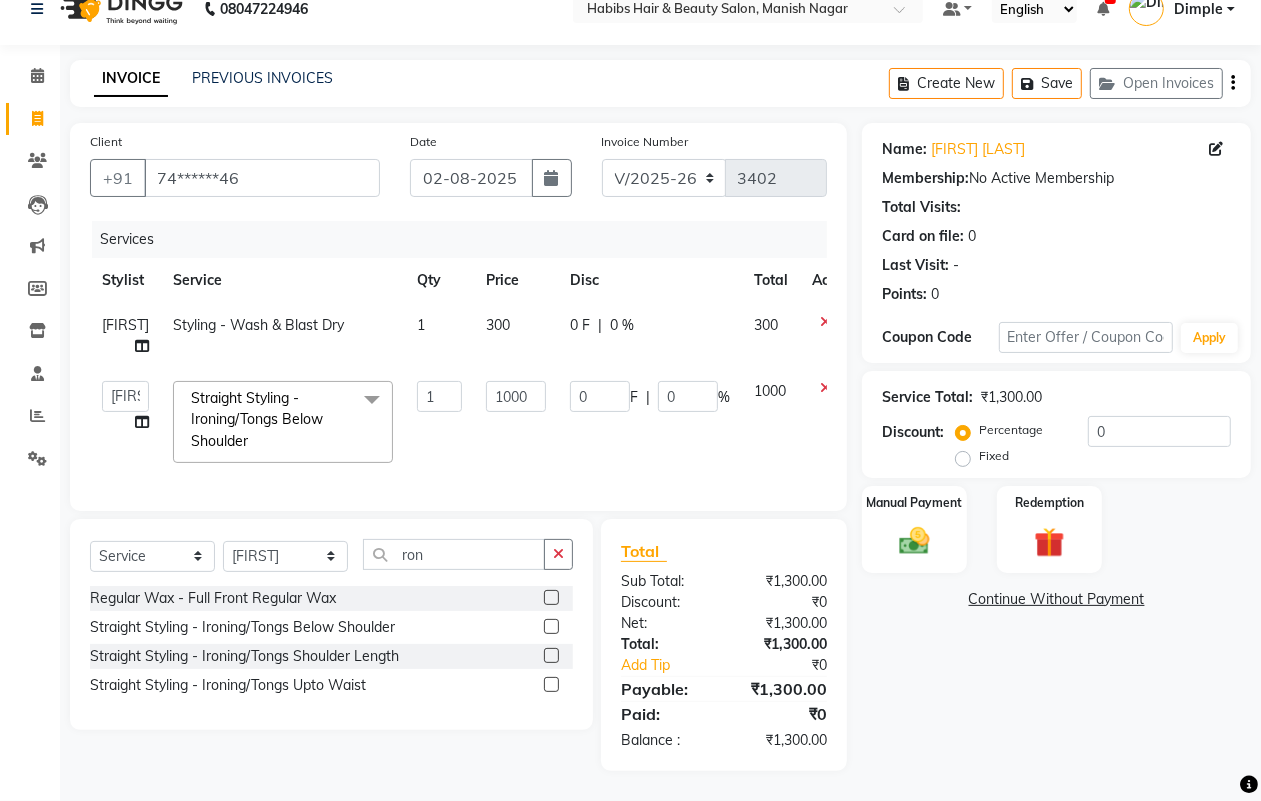 scroll, scrollTop: 46, scrollLeft: 0, axis: vertical 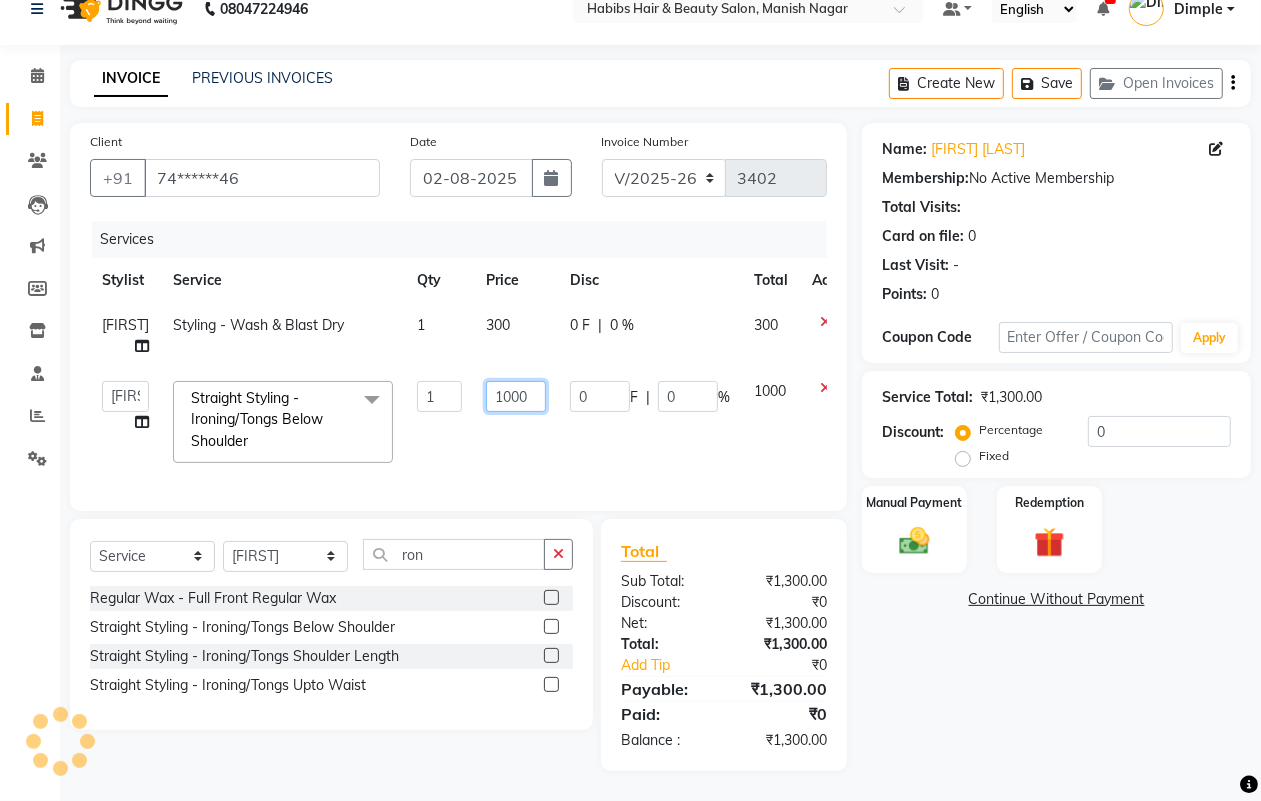 click on "1000" 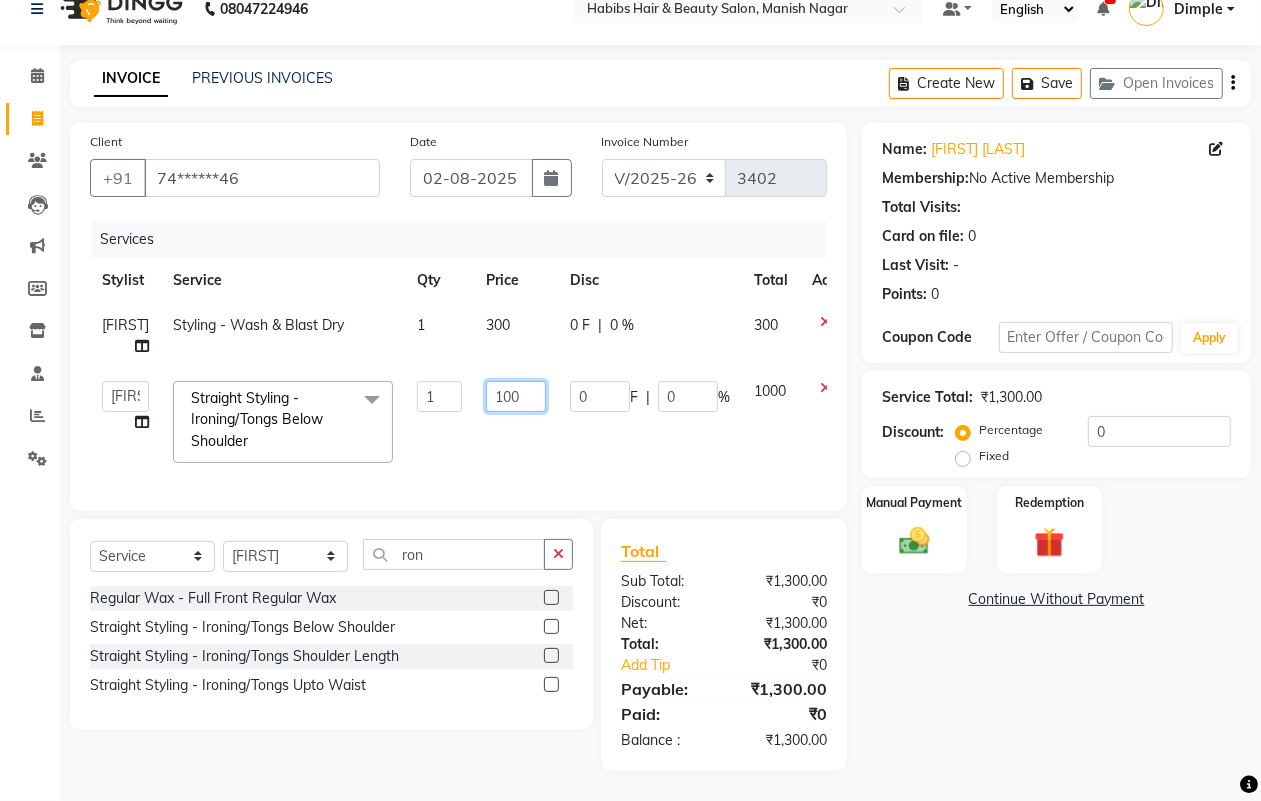 type on "1200" 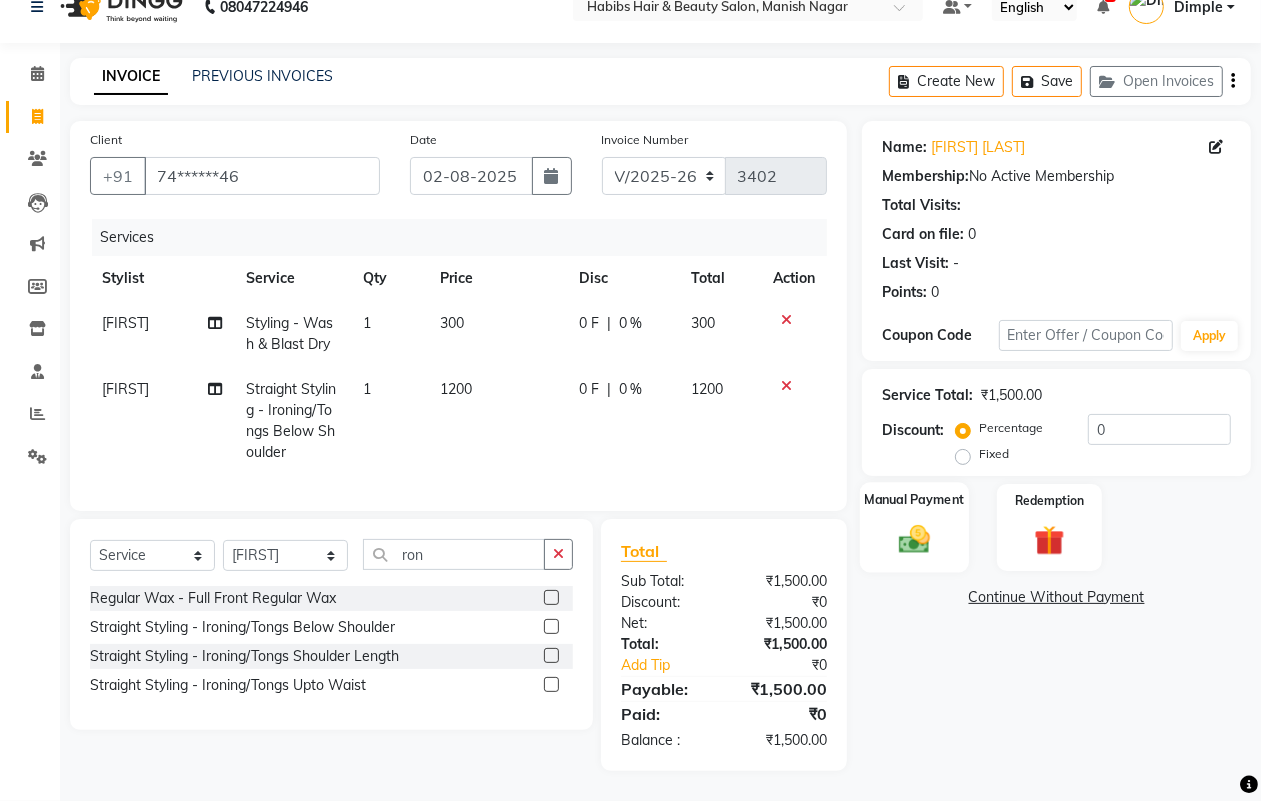 click 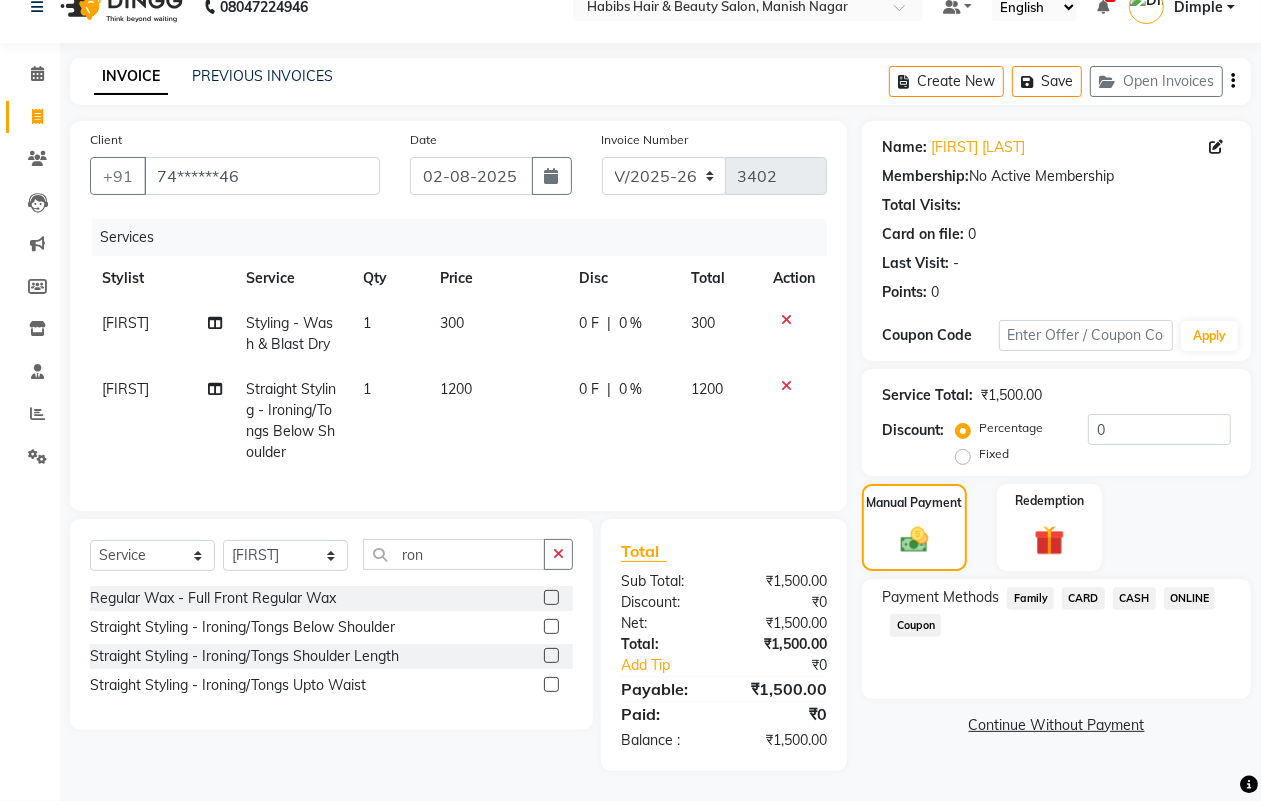 click on "ONLINE" 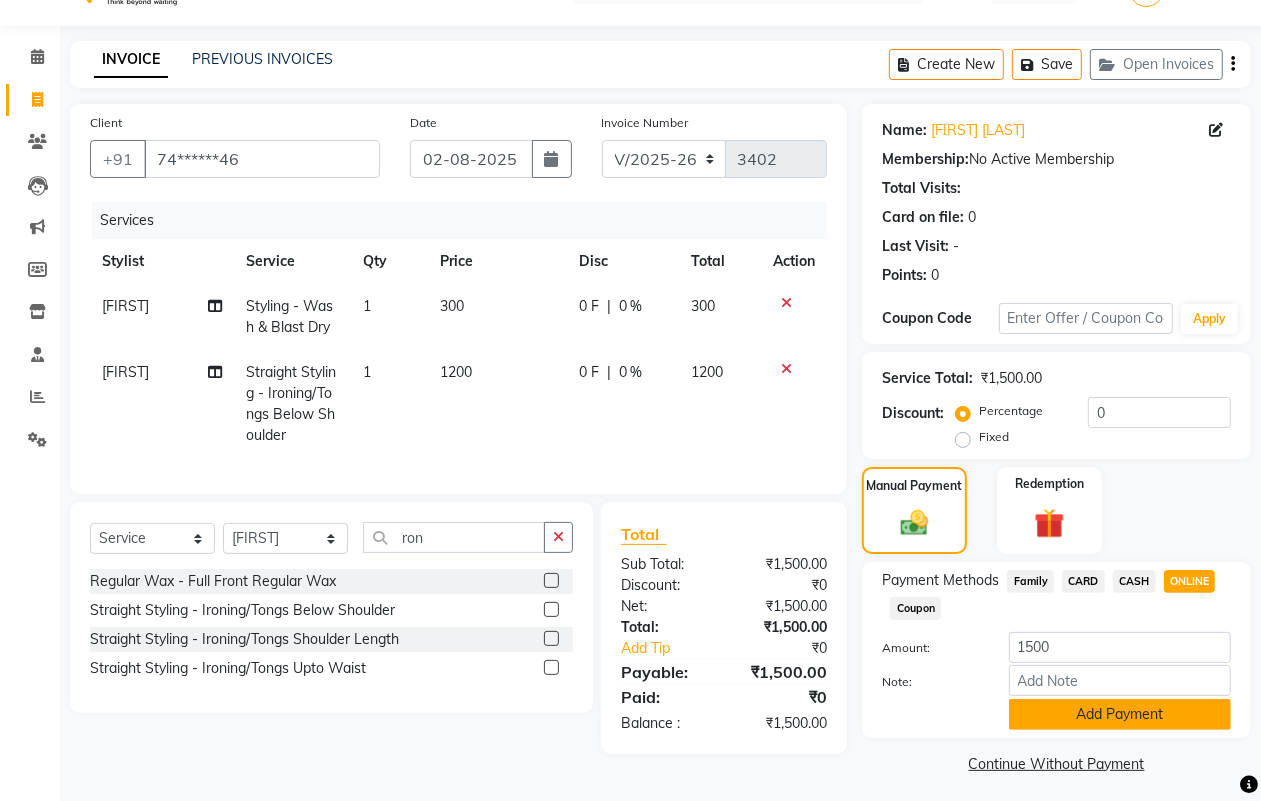 click on "Add Payment" 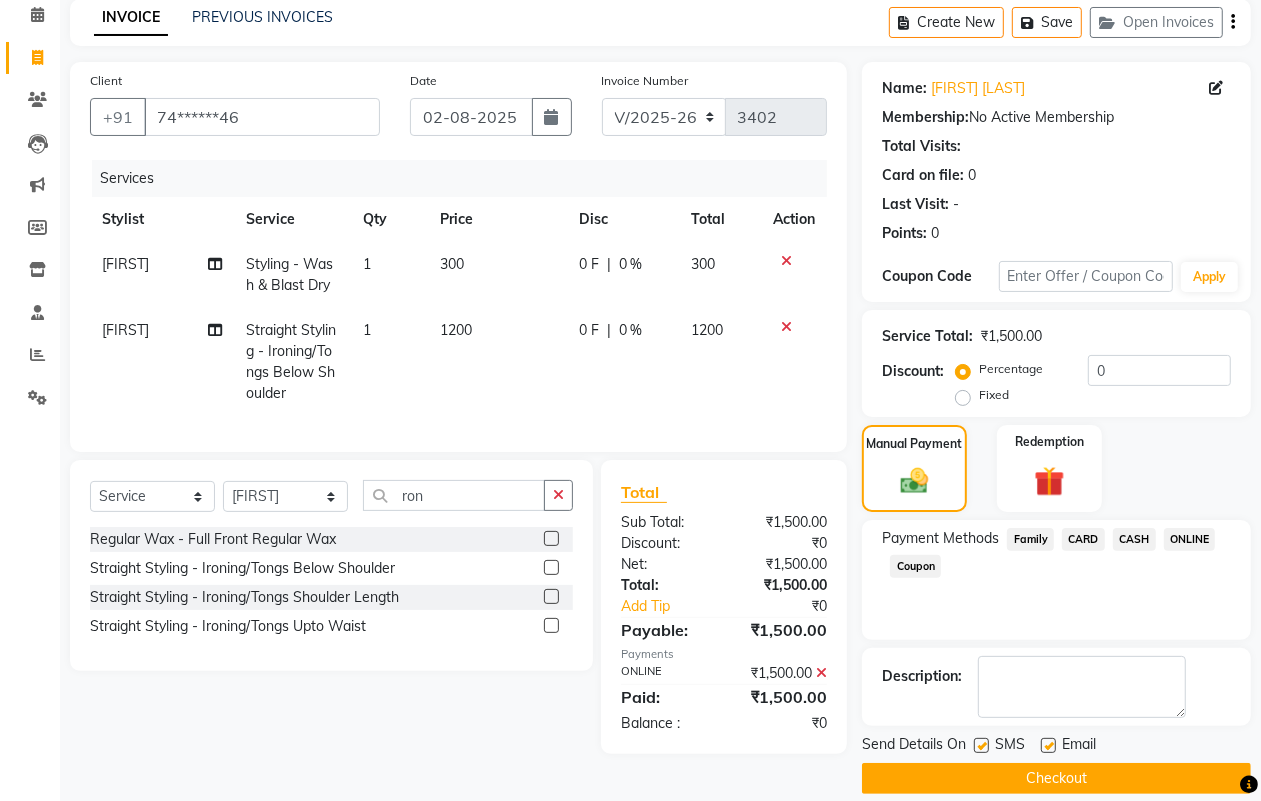 scroll, scrollTop: 111, scrollLeft: 0, axis: vertical 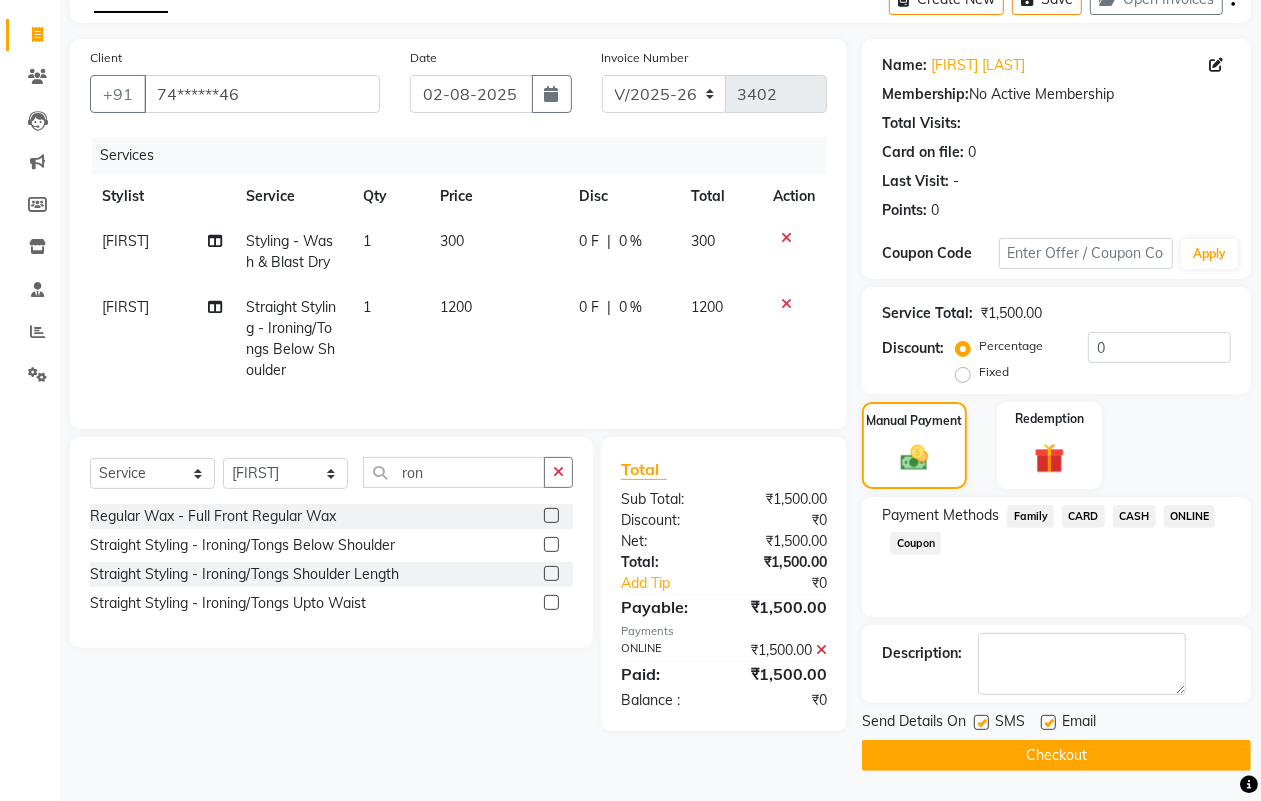 click on "Checkout" 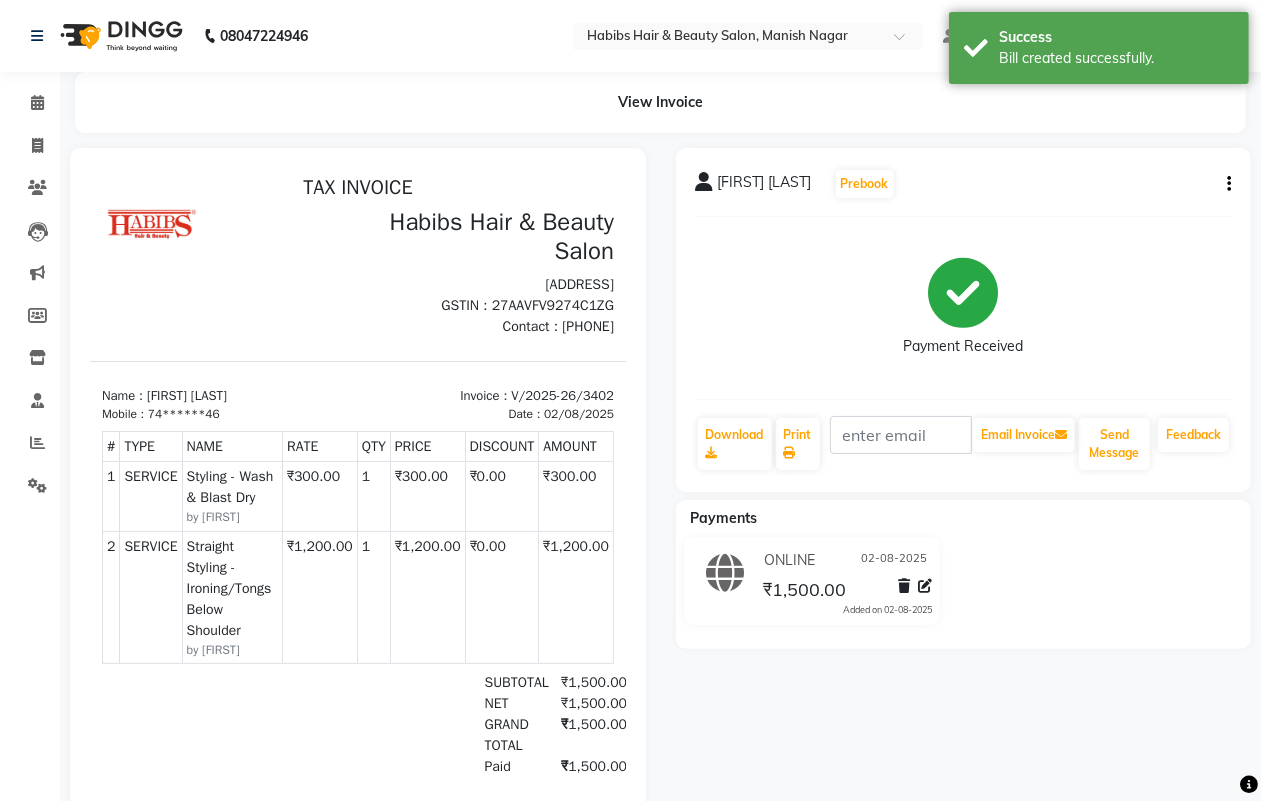 scroll, scrollTop: 0, scrollLeft: 0, axis: both 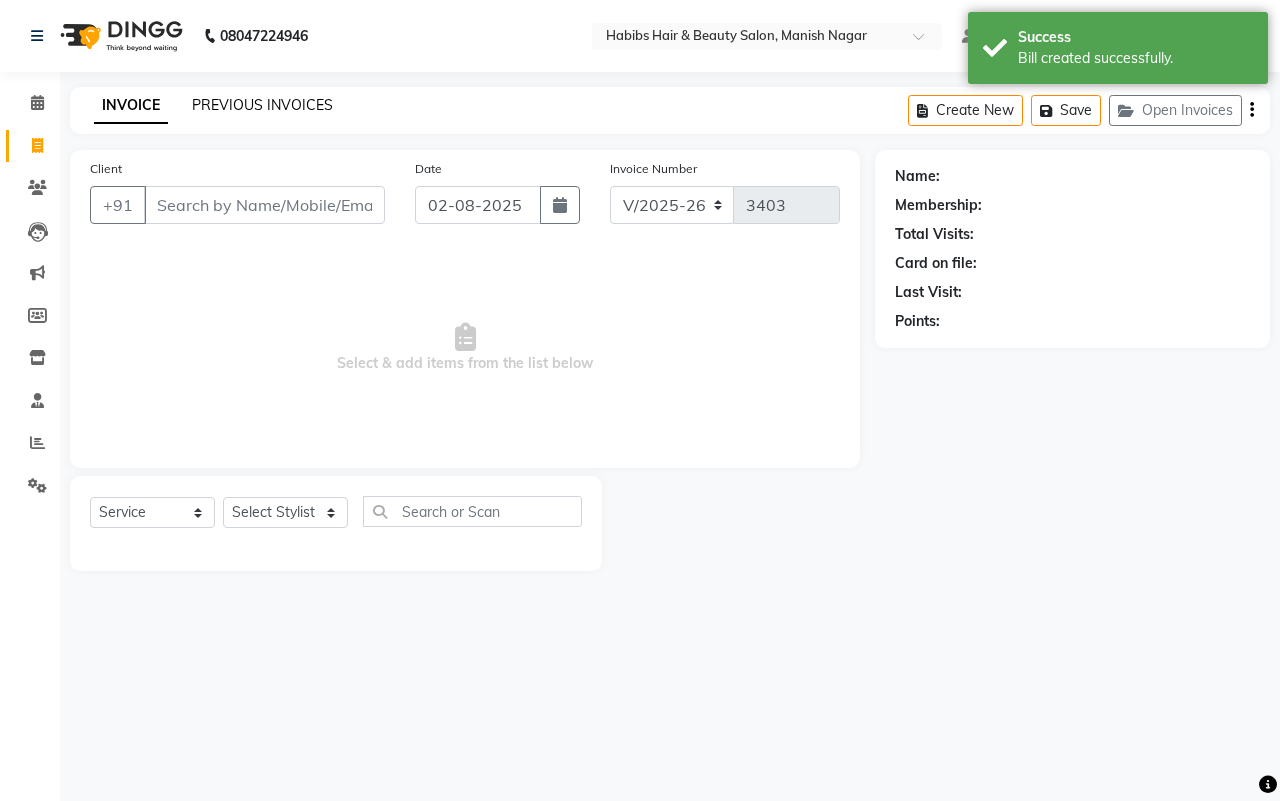 click on "PREVIOUS INVOICES" 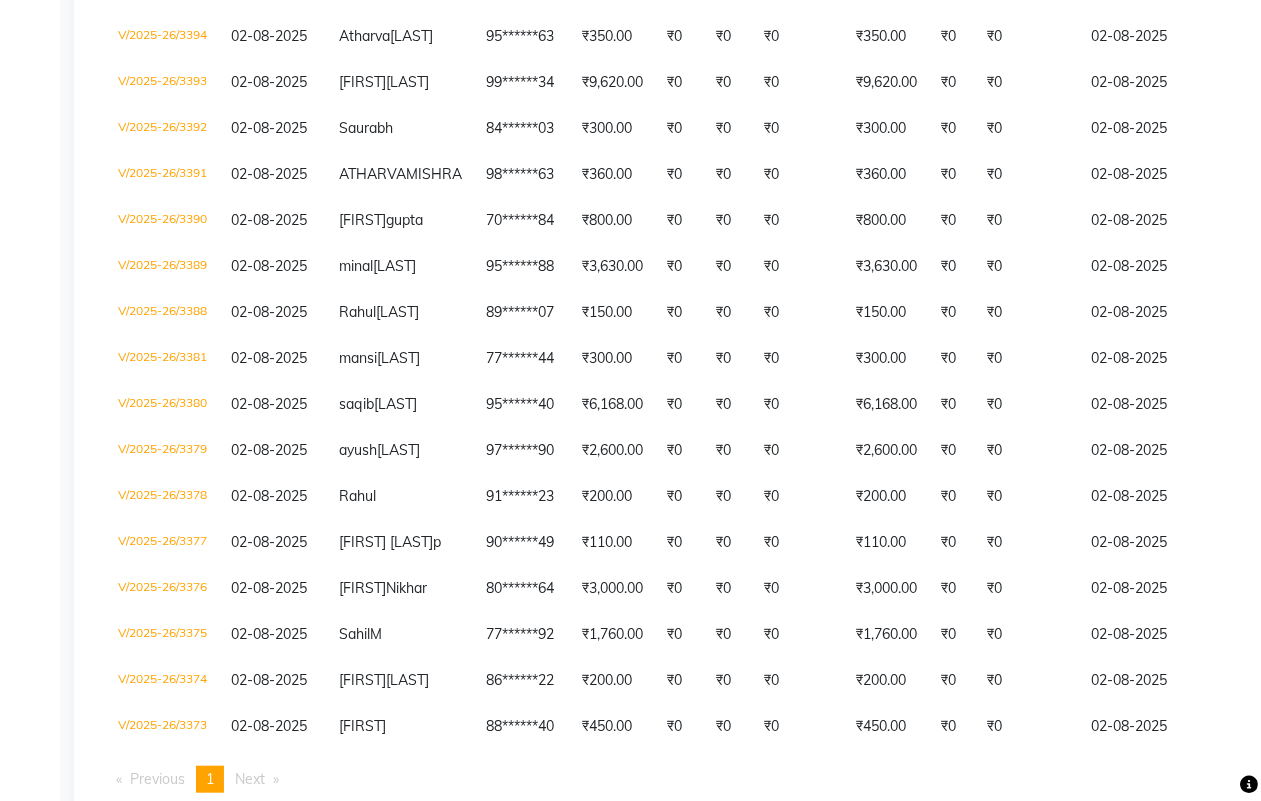 scroll, scrollTop: 750, scrollLeft: 0, axis: vertical 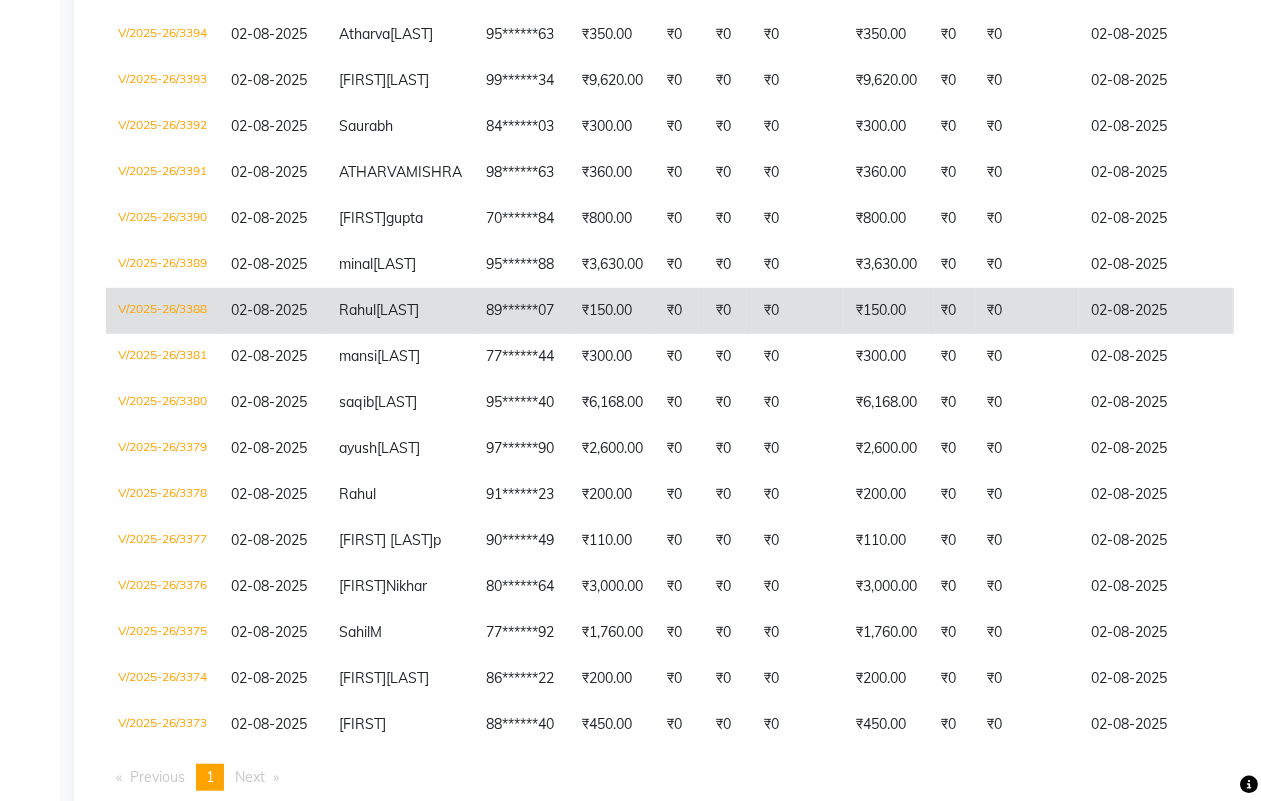 click on "₹150.00" 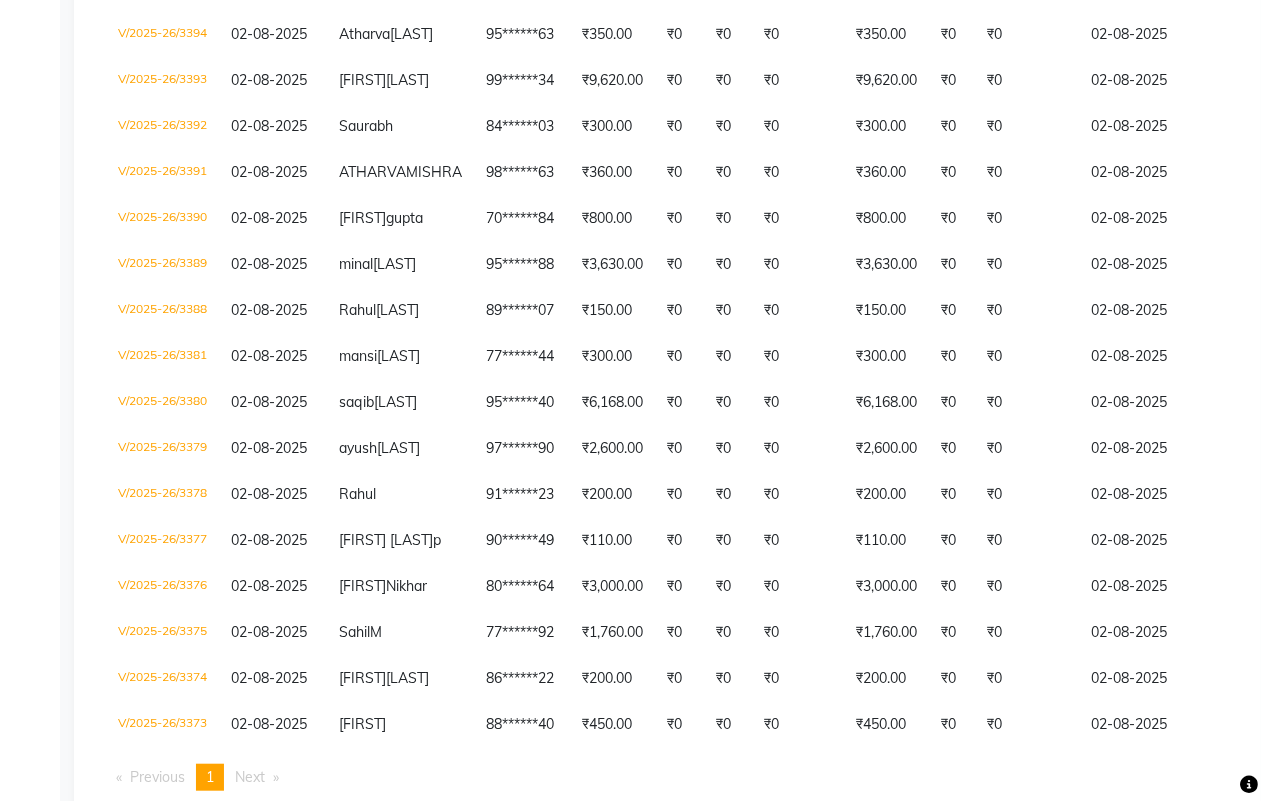 scroll, scrollTop: 0, scrollLeft: 0, axis: both 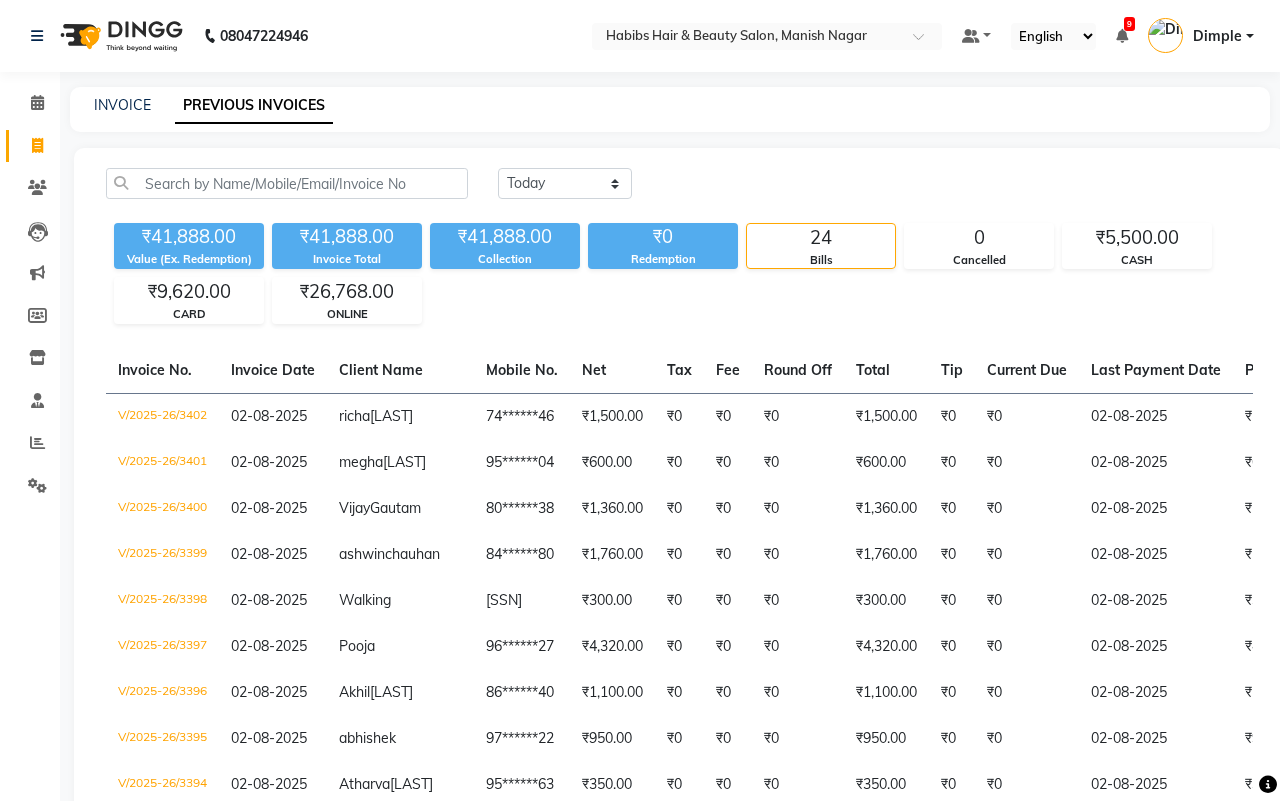 select on "3804" 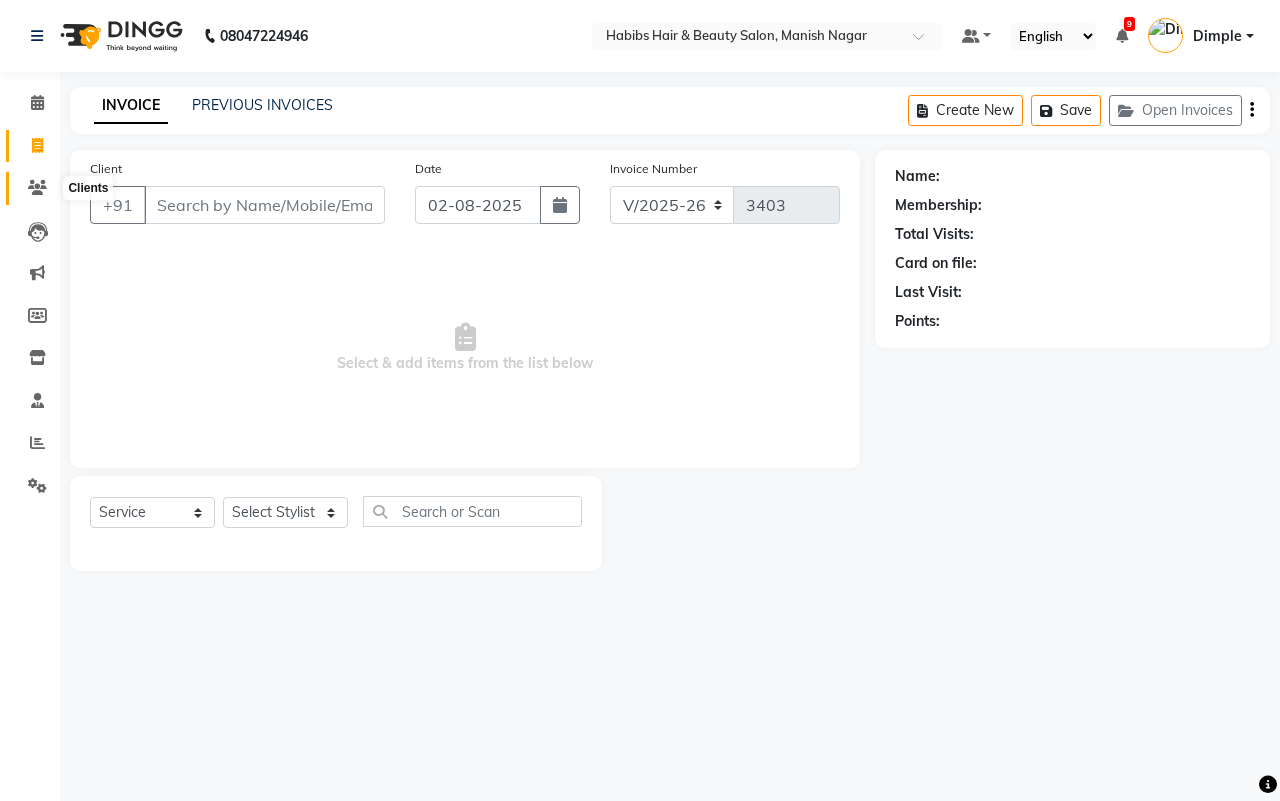 click 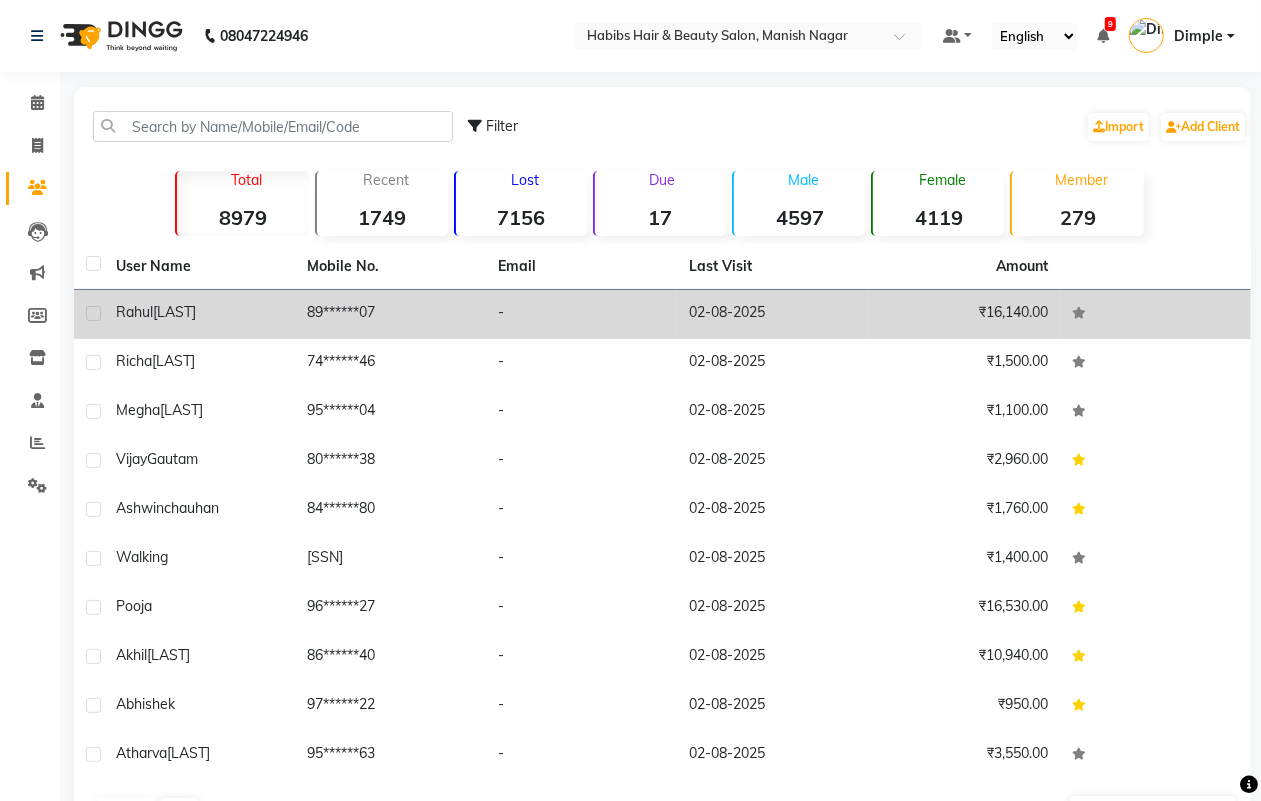drag, startPoint x: 251, startPoint y: 315, endPoint x: 293, endPoint y: 312, distance: 42.107006 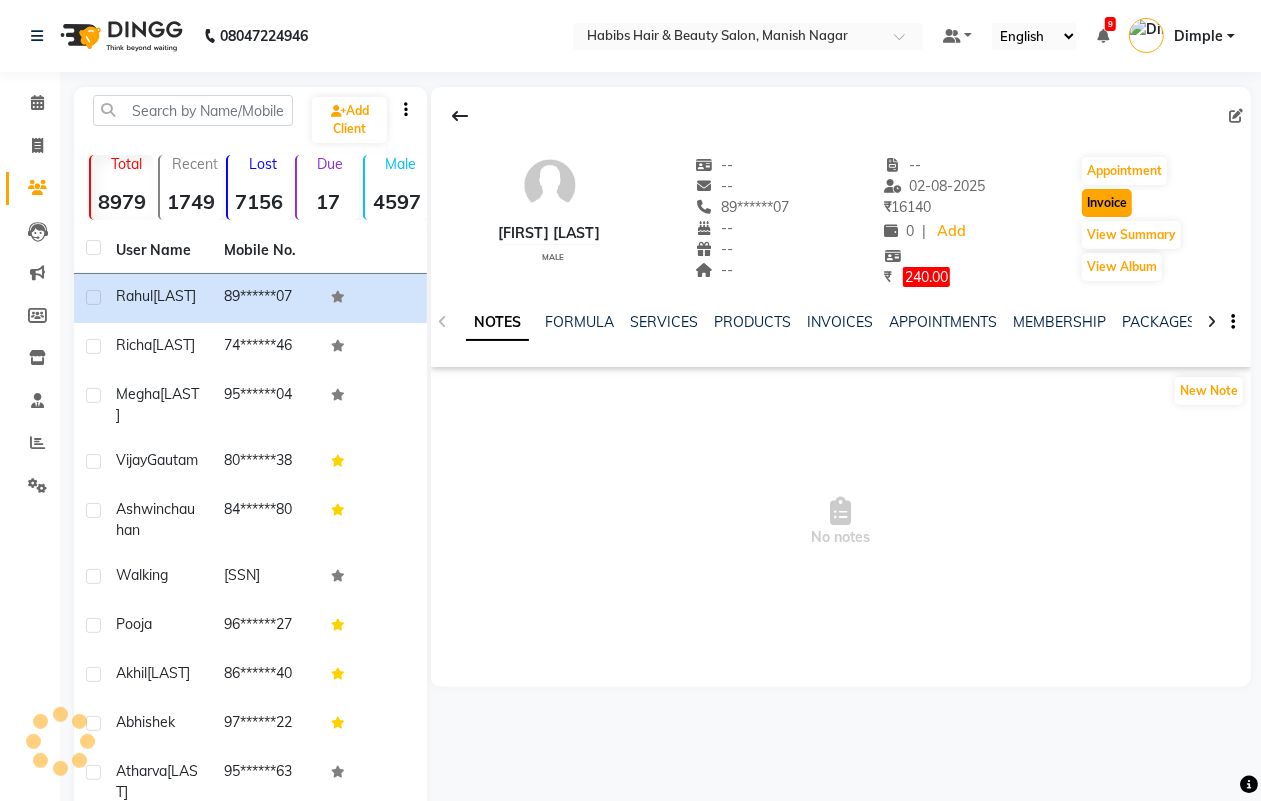 click on "Invoice" 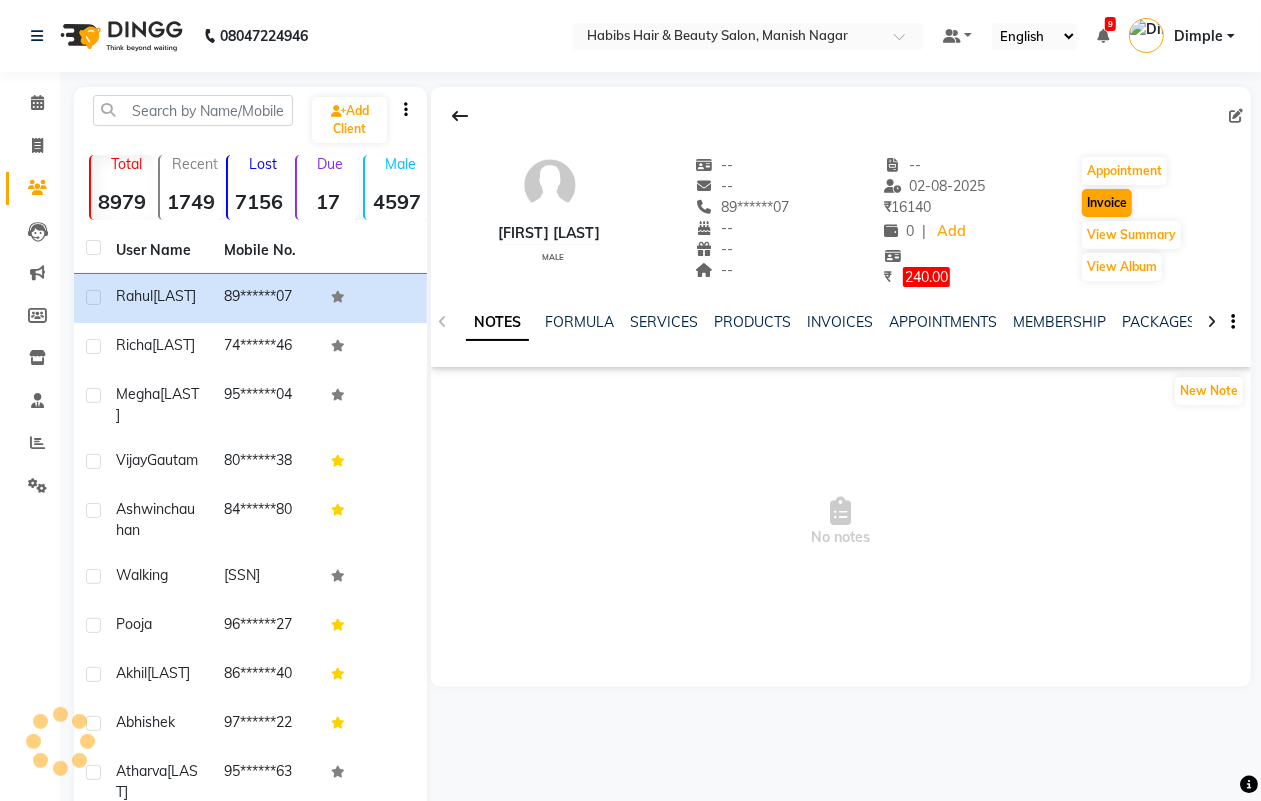 select on "service" 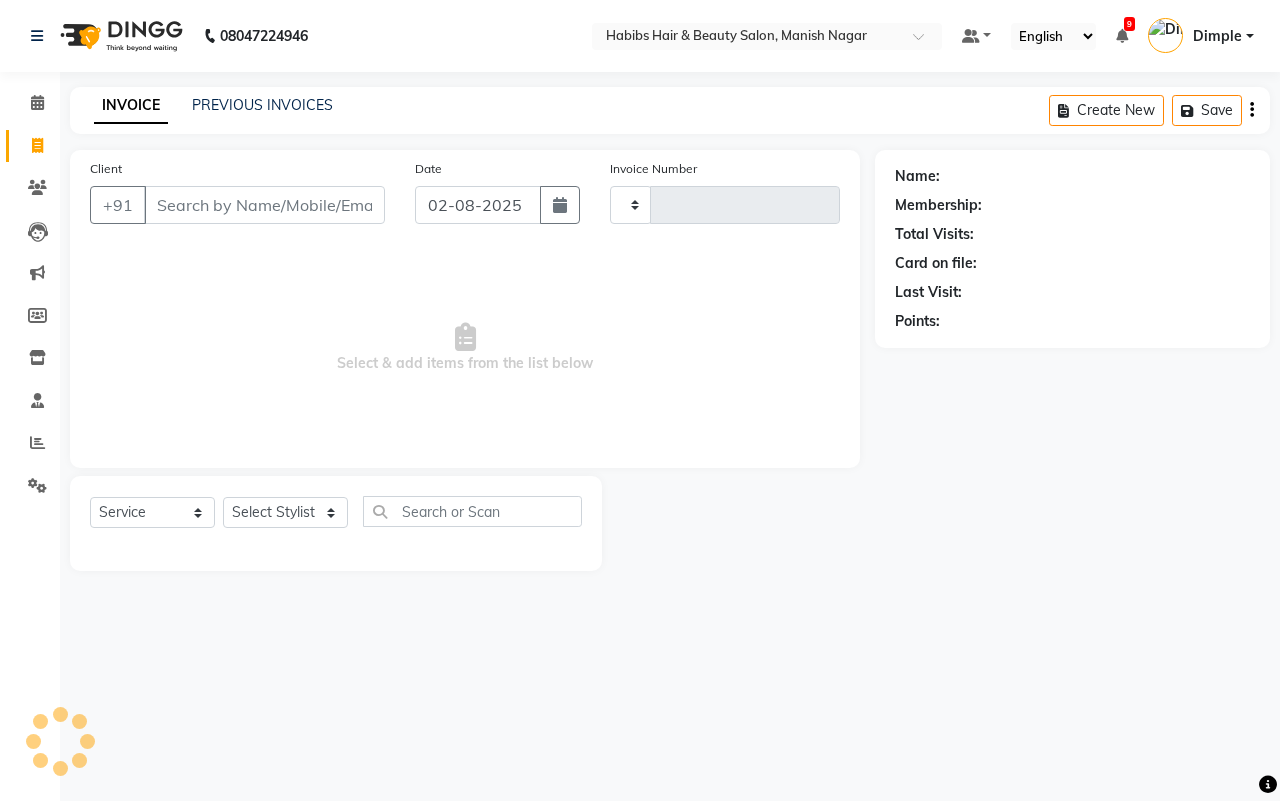 type on "3403" 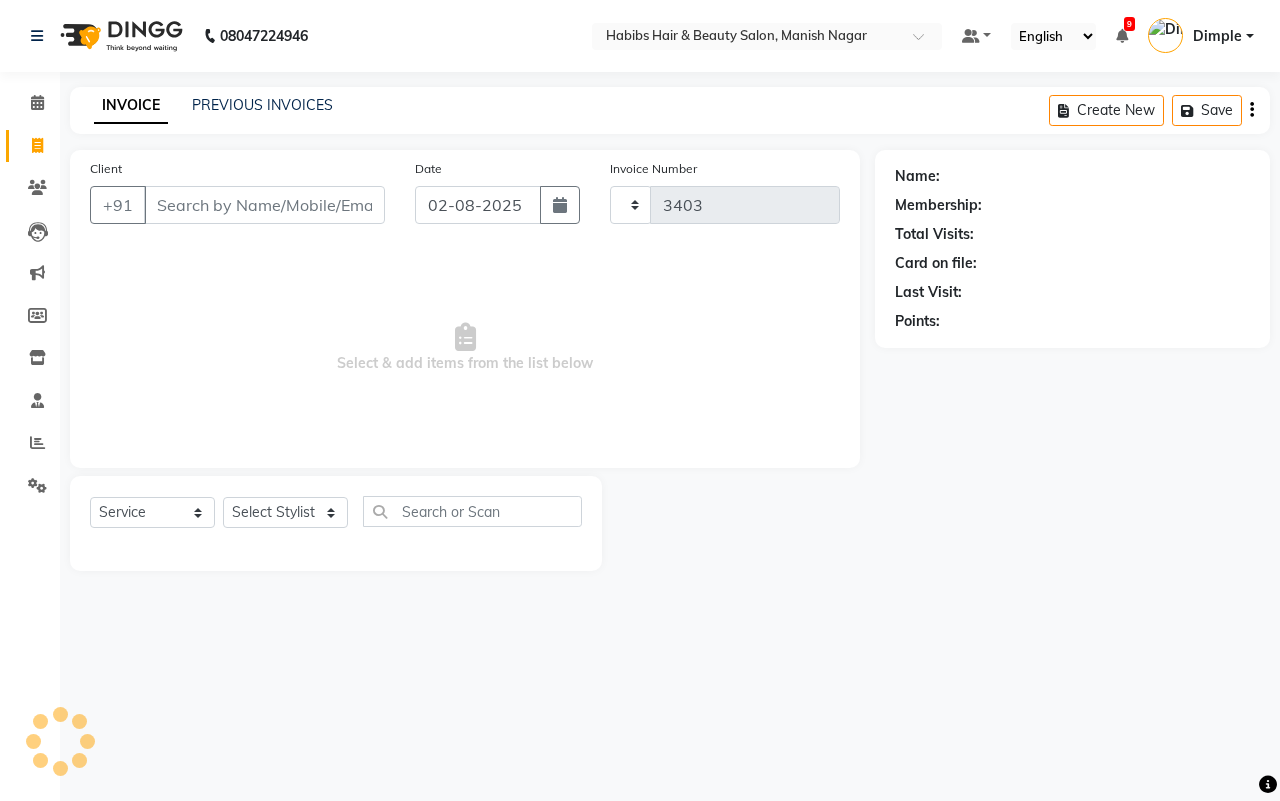 select on "3804" 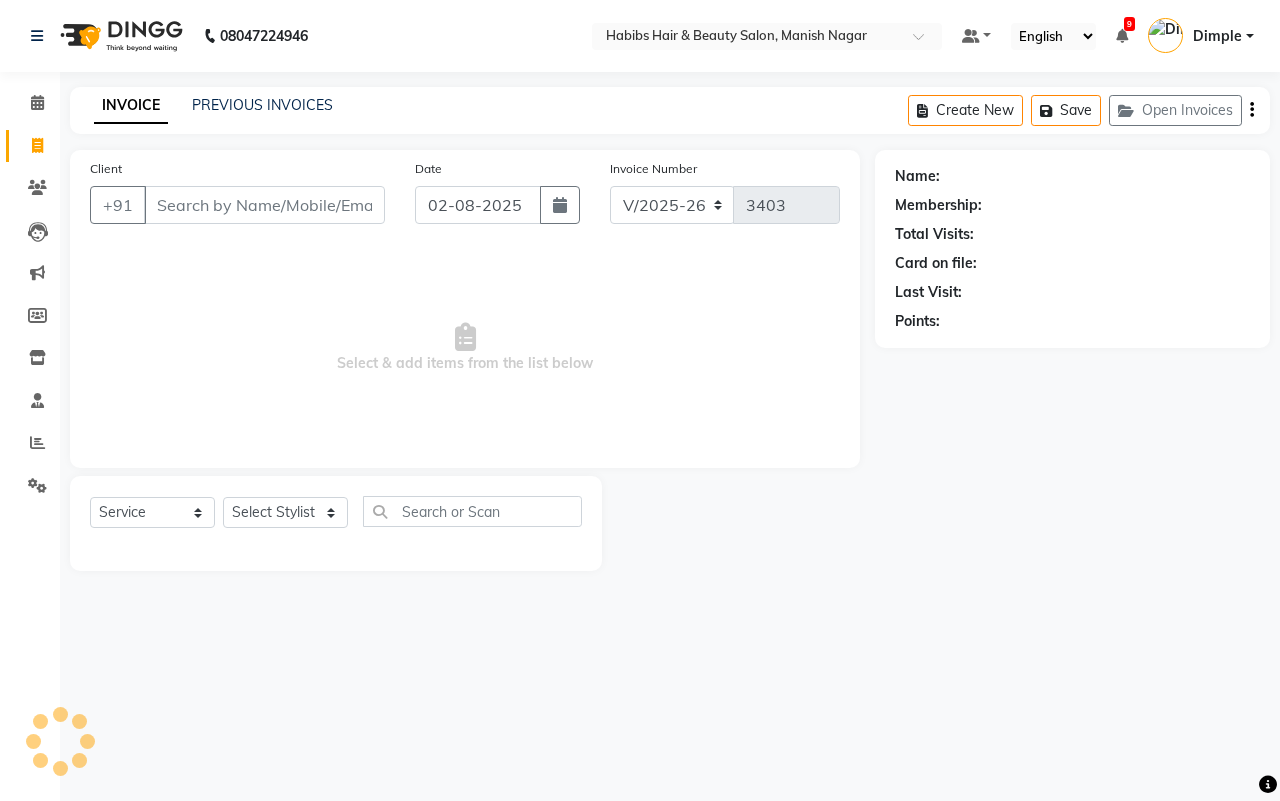 type on "89******07" 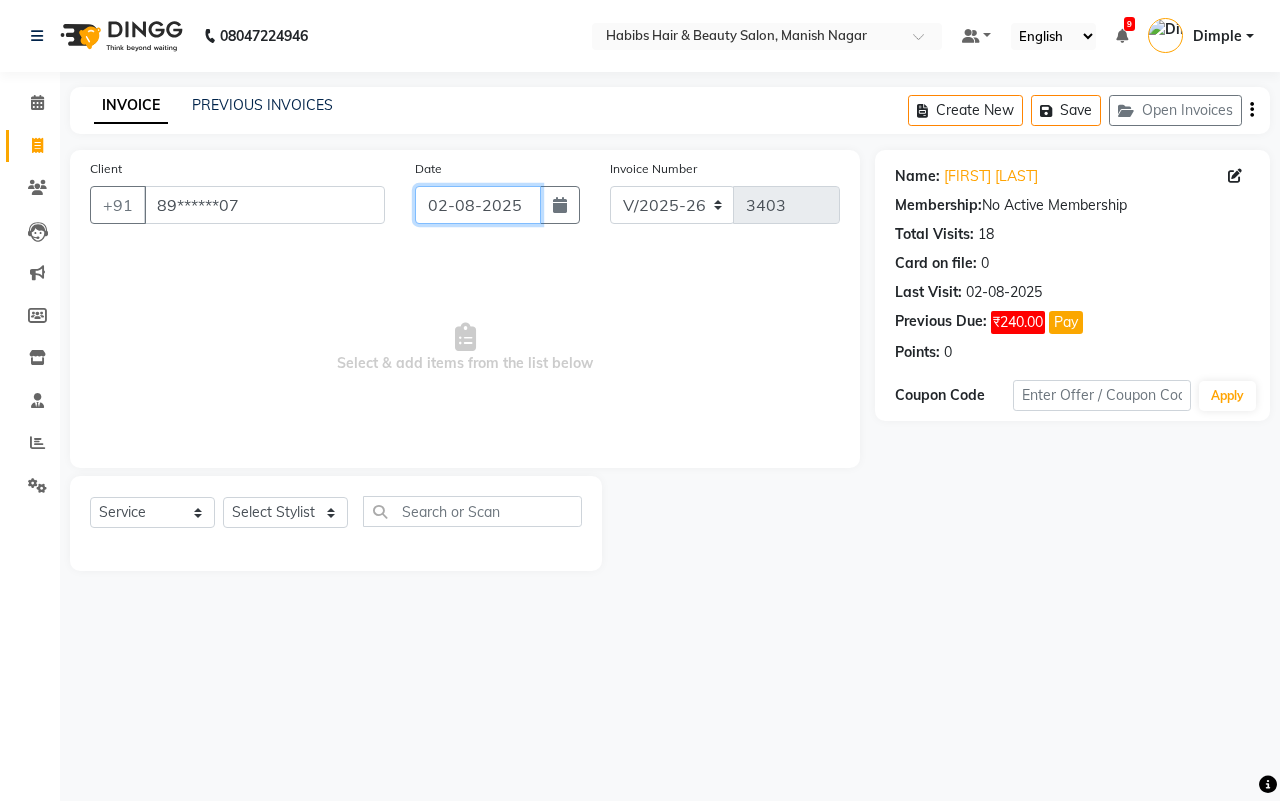 drag, startPoint x: 418, startPoint y: 196, endPoint x: 428, endPoint y: 200, distance: 10.770329 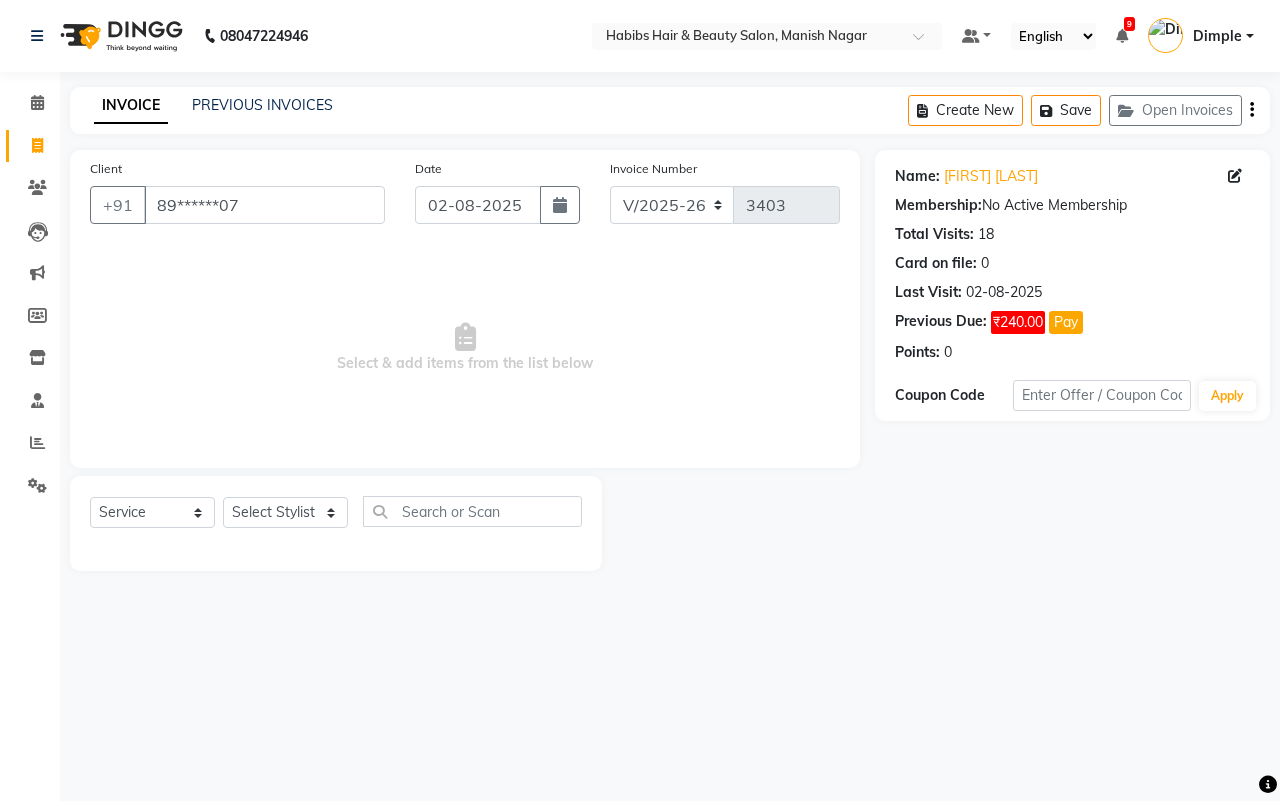select on "8" 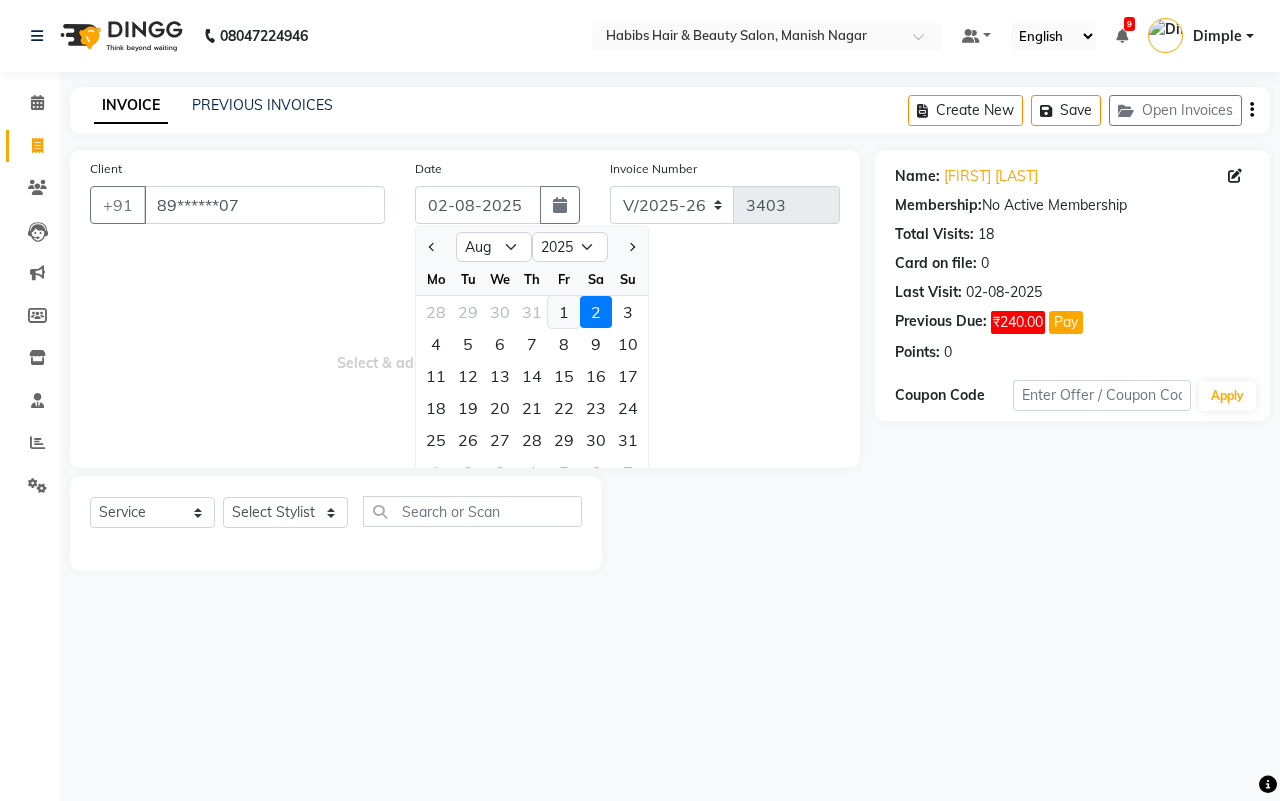 click on "1" 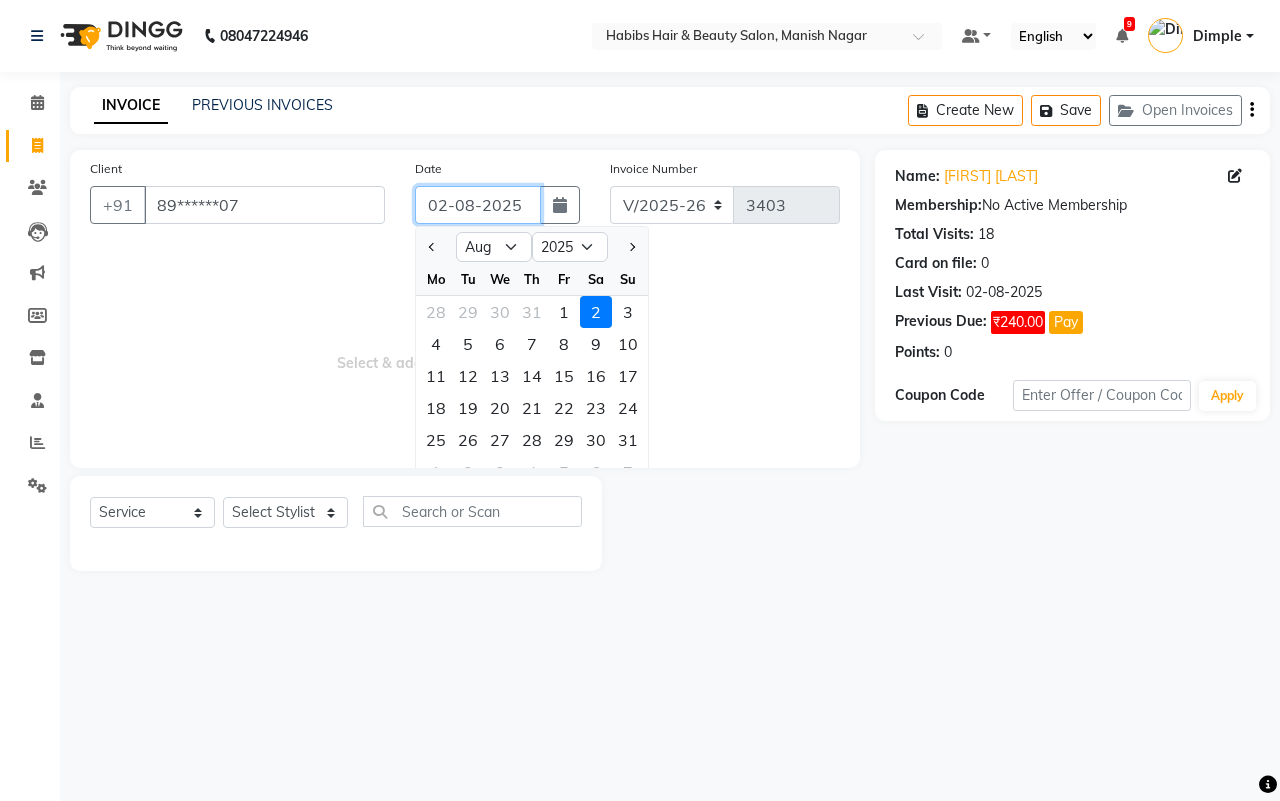 type on "01-08-2025" 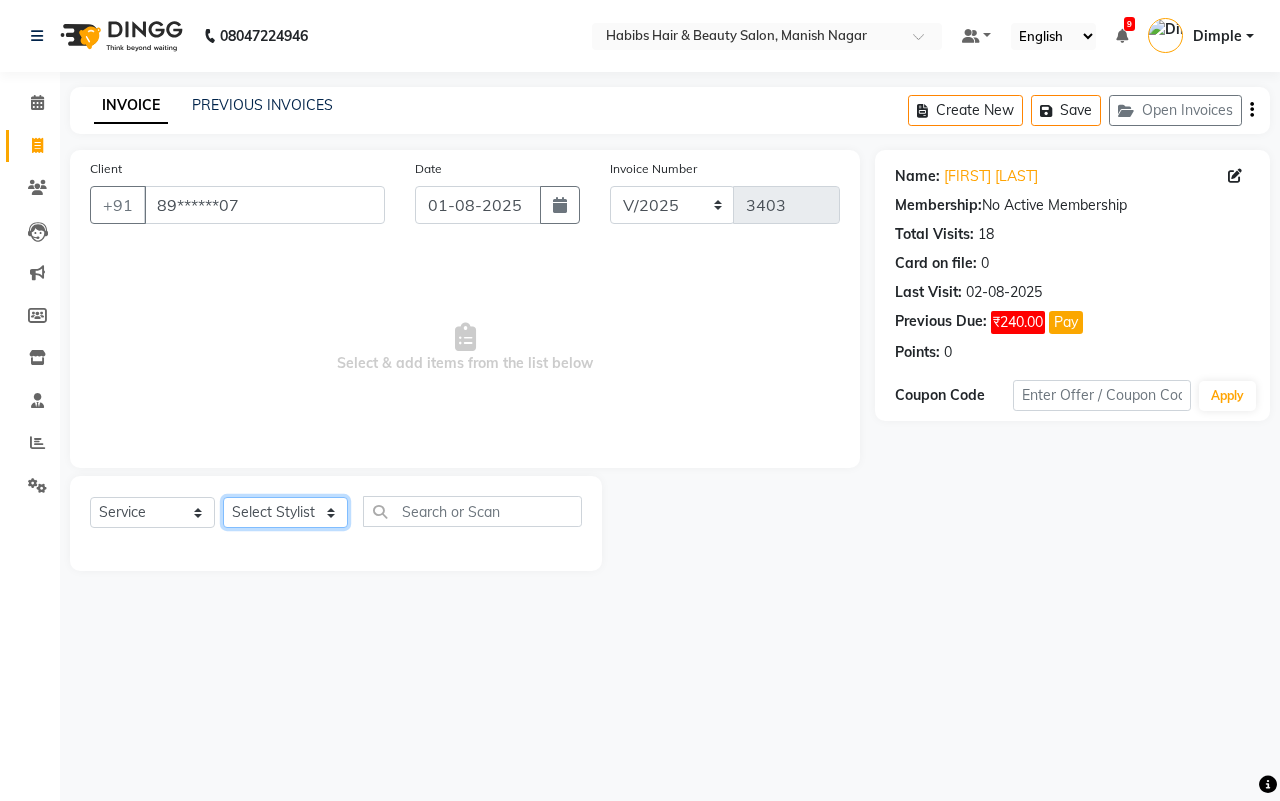 click on "Select Stylist [FIRST] [FIRST] [FIRST] [FIRST] [FIRST] [FIRST] [FIRST] [FIRST]  [FIRST]" 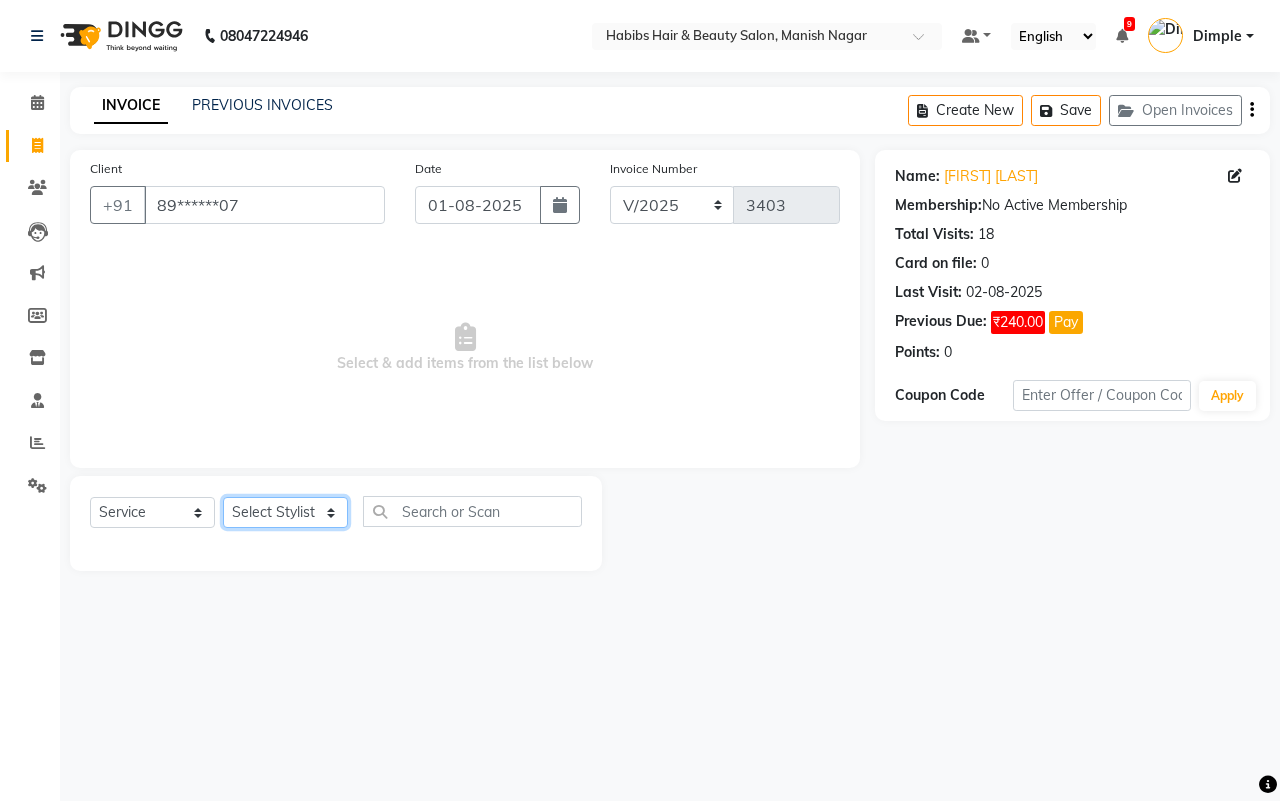 select on "86647" 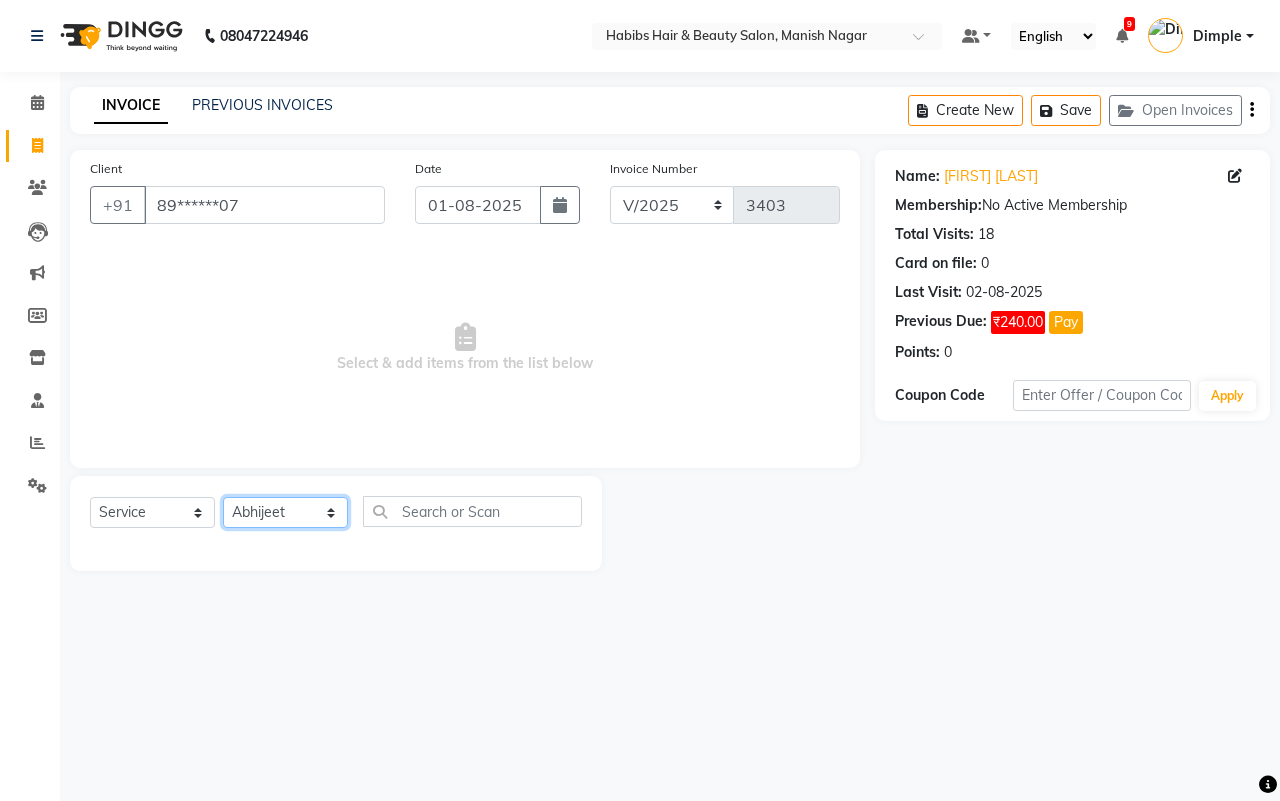 click on "Select Stylist [FIRST] [FIRST] [FIRST] [FIRST] [FIRST] [FIRST] [FIRST] [FIRST]  [FIRST]" 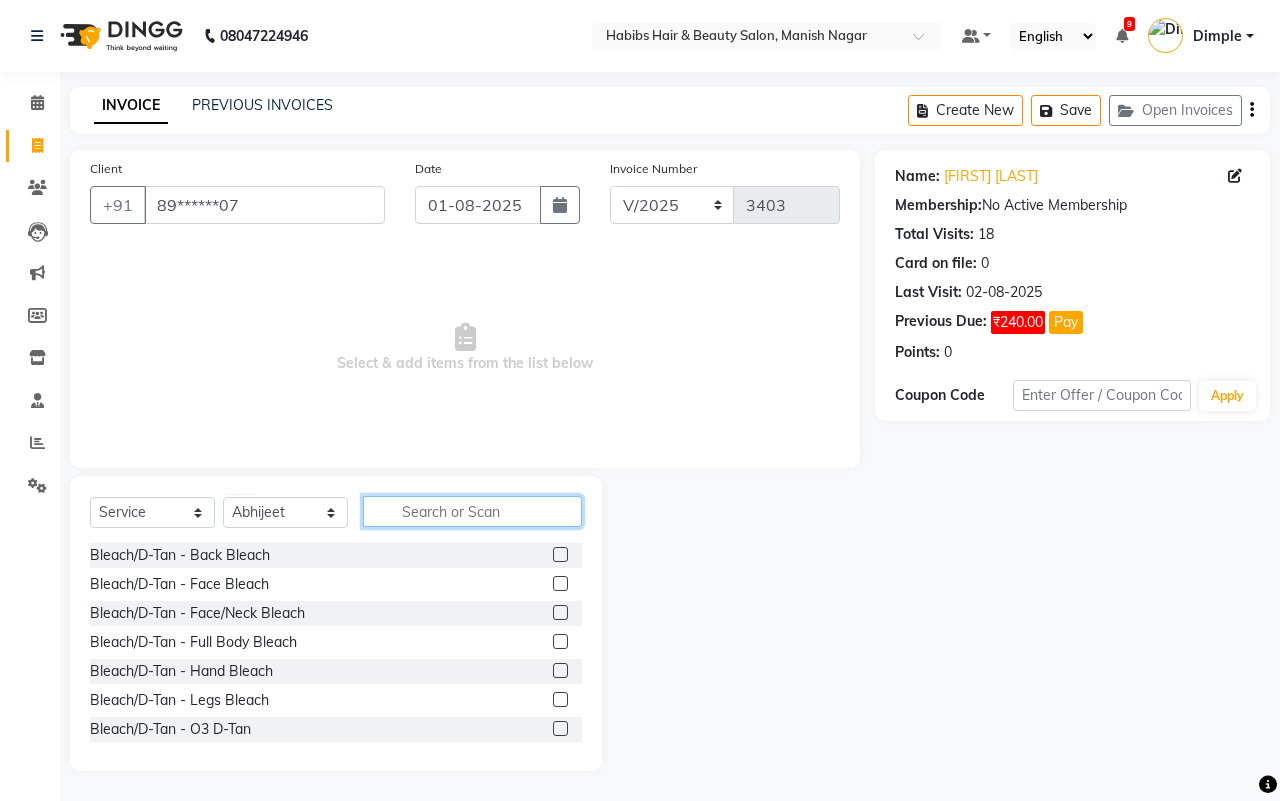 click 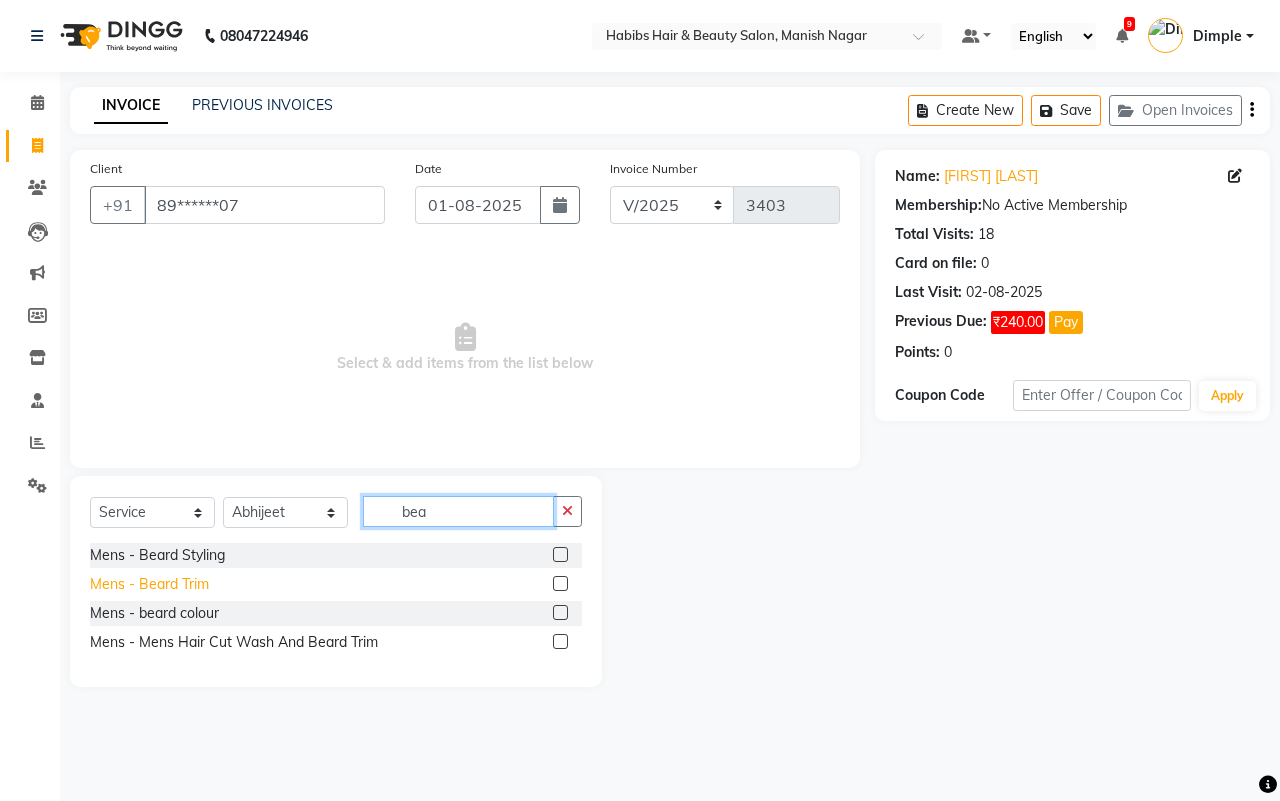 type on "bea" 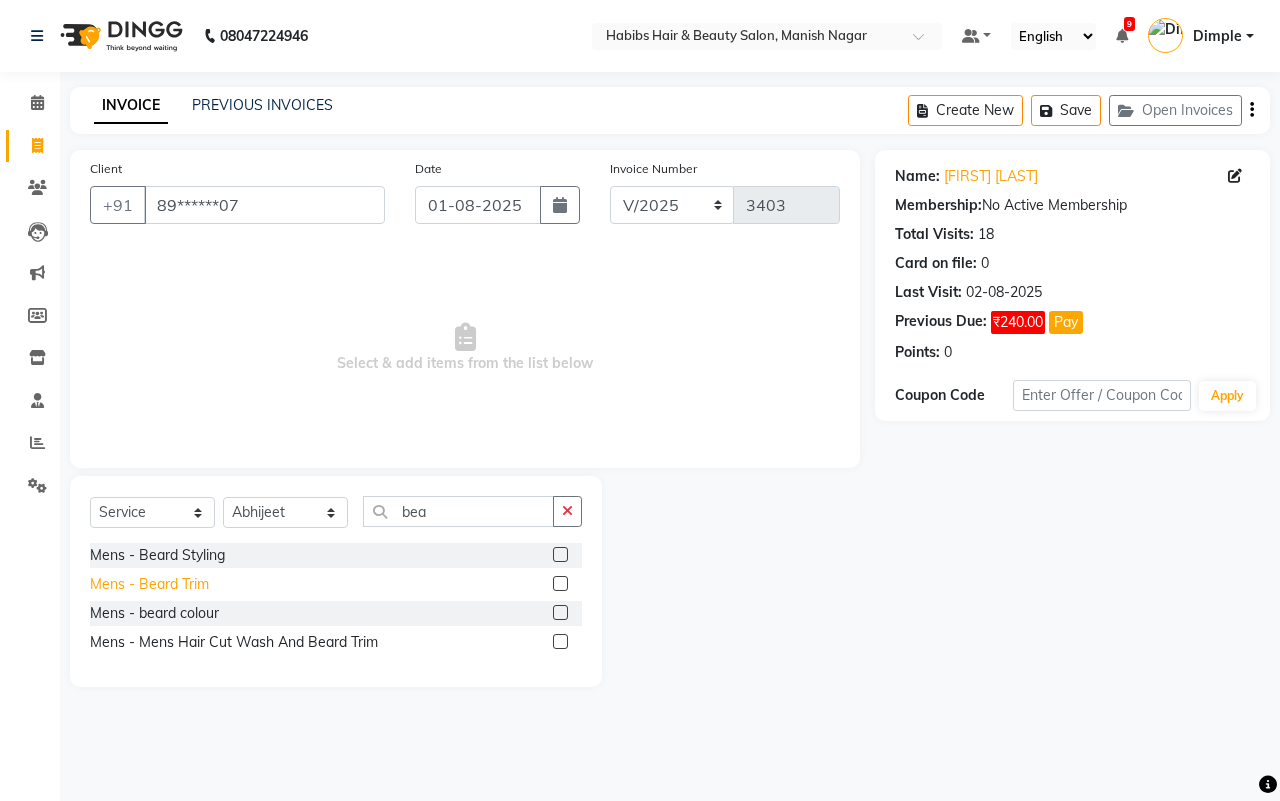 click on "Mens - Beard Trim" 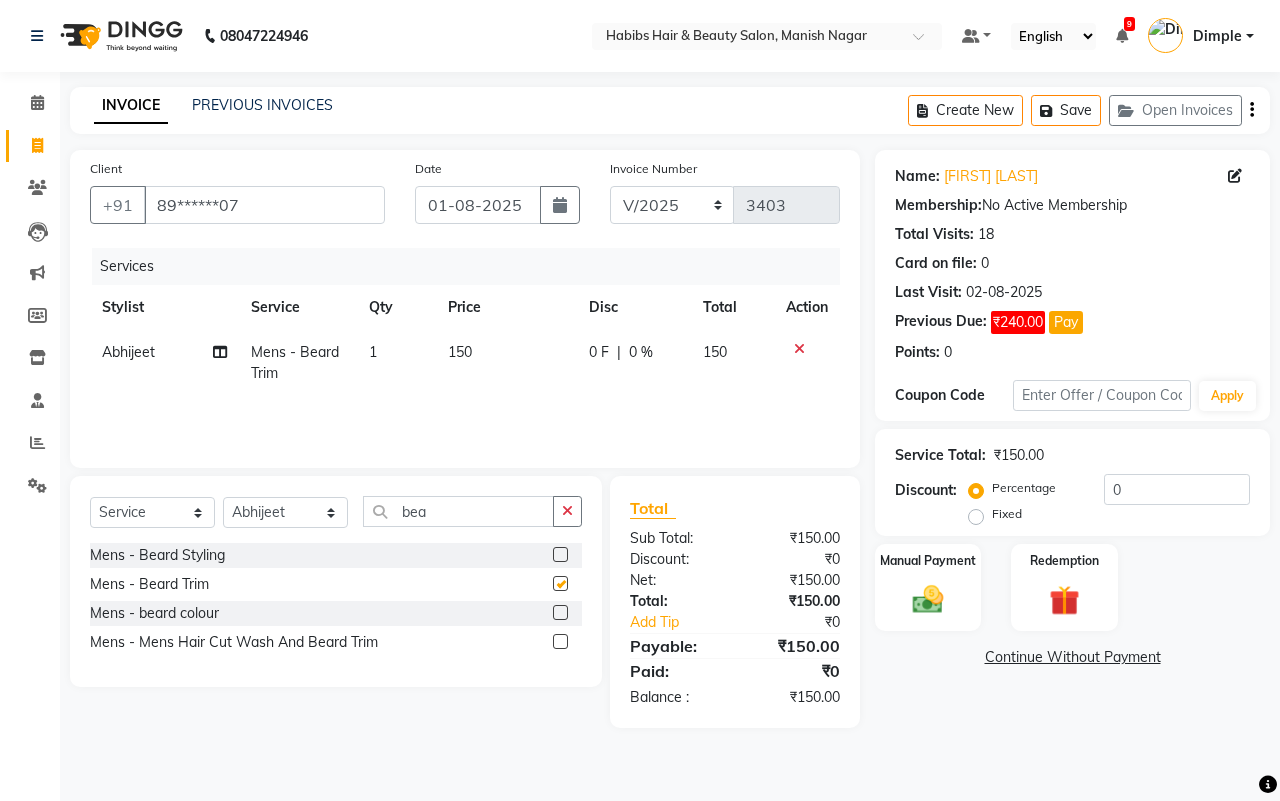 checkbox on "false" 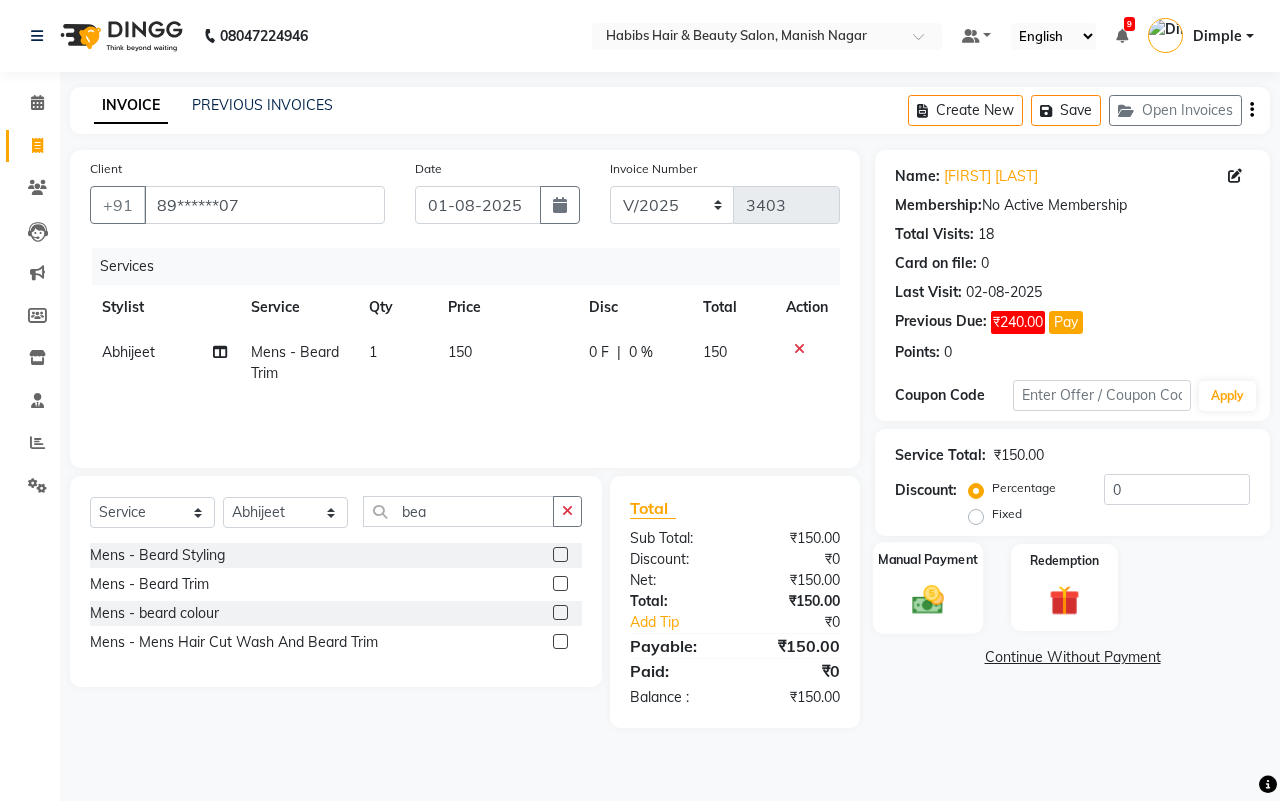 click 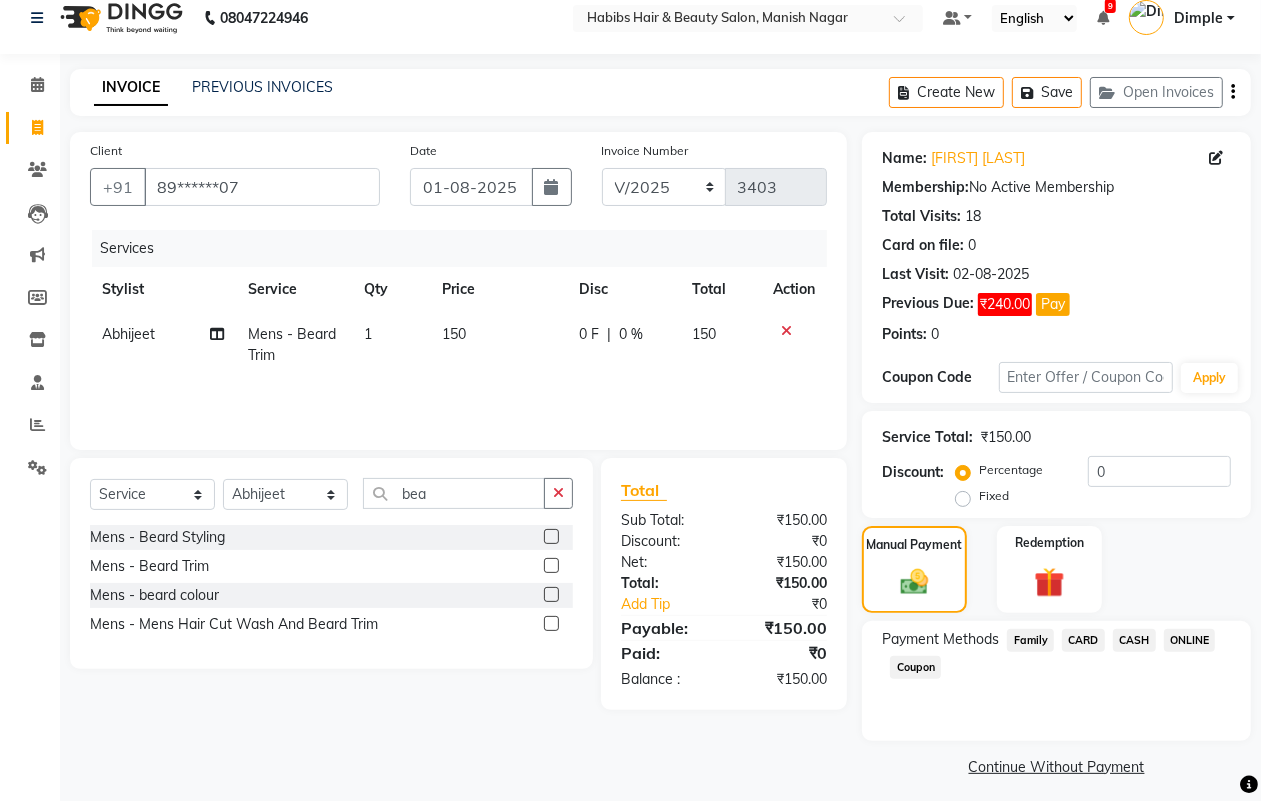 scroll, scrollTop: 28, scrollLeft: 0, axis: vertical 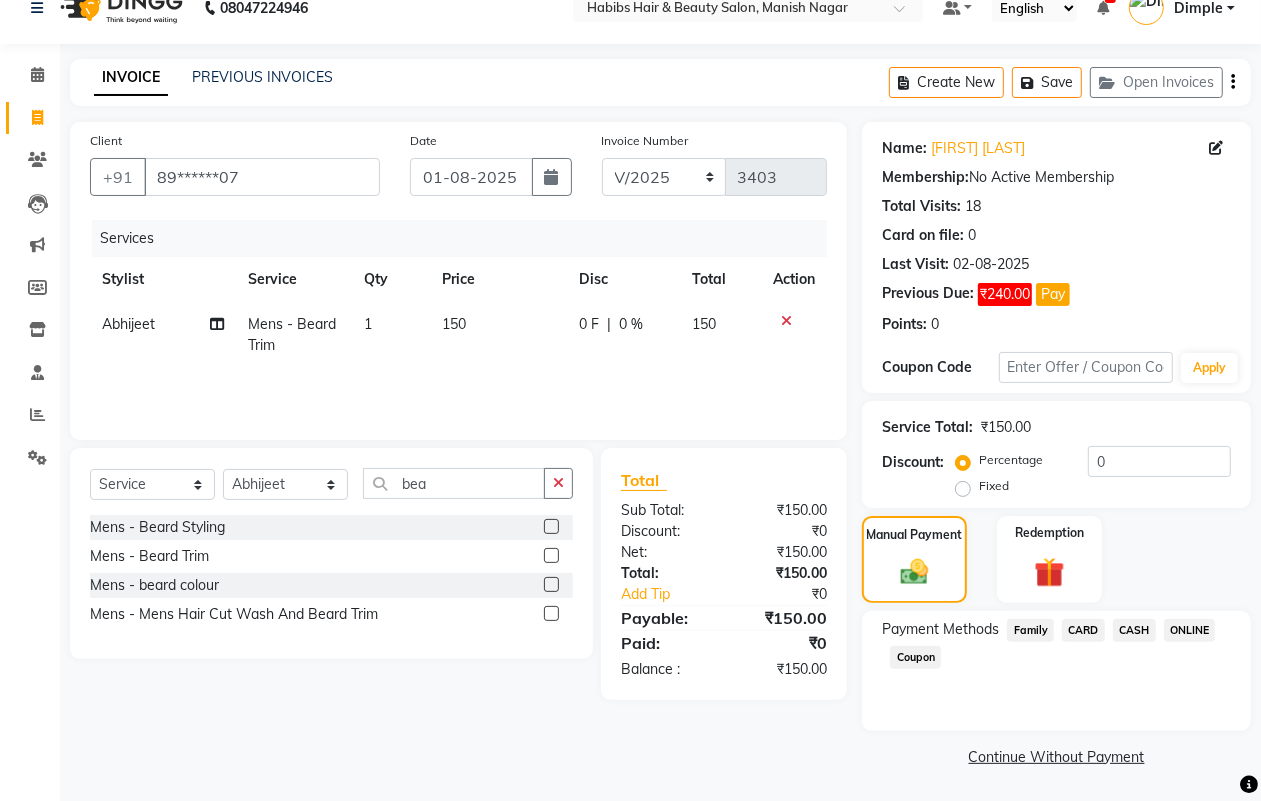 click on "ONLINE" 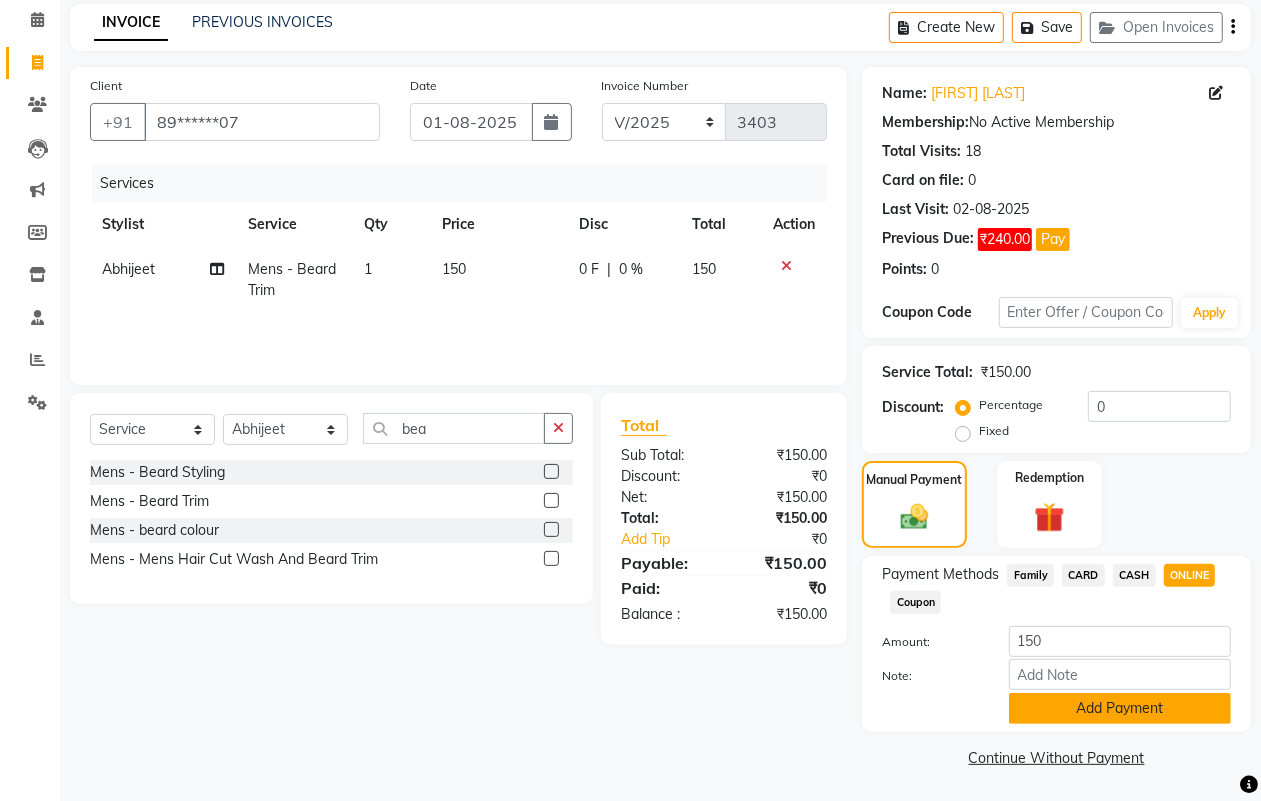 click on "Add Payment" 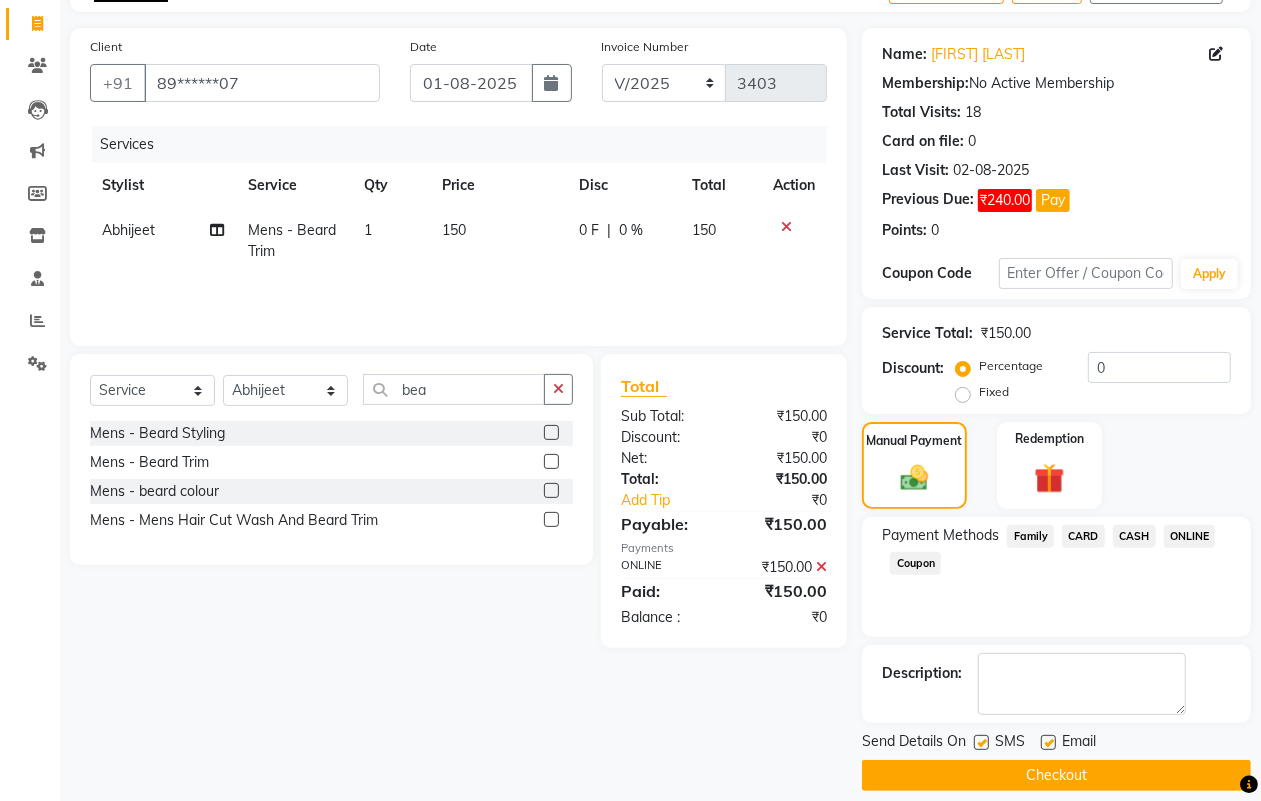 scroll, scrollTop: 142, scrollLeft: 0, axis: vertical 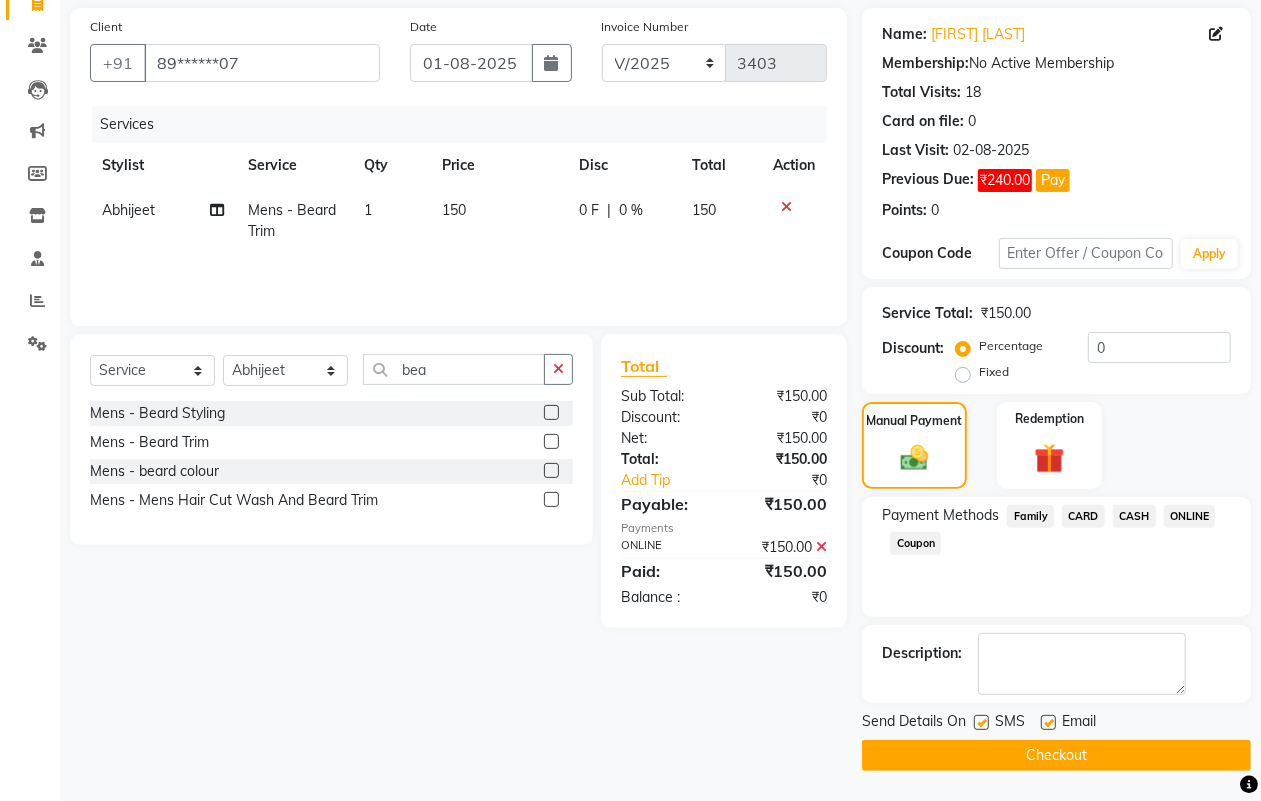 click on "Send Details On SMS Email  Checkout" 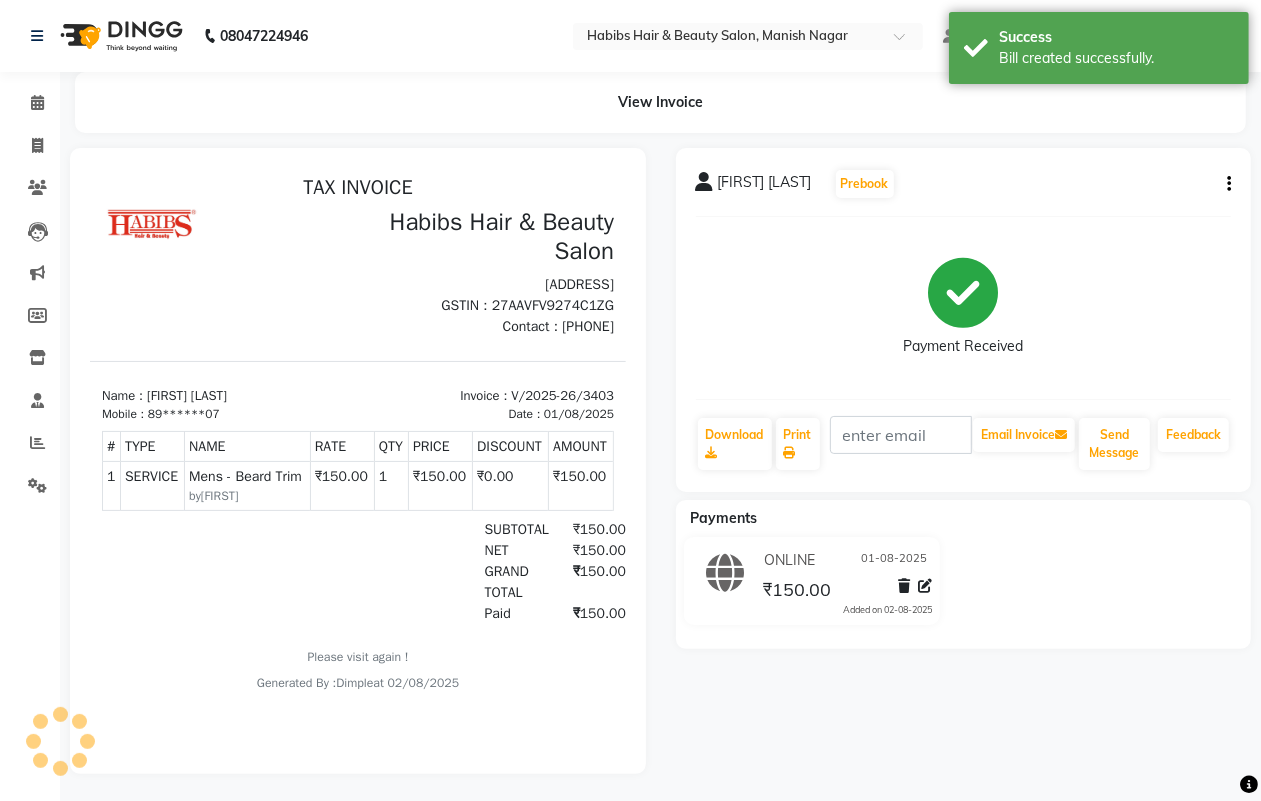scroll, scrollTop: 0, scrollLeft: 0, axis: both 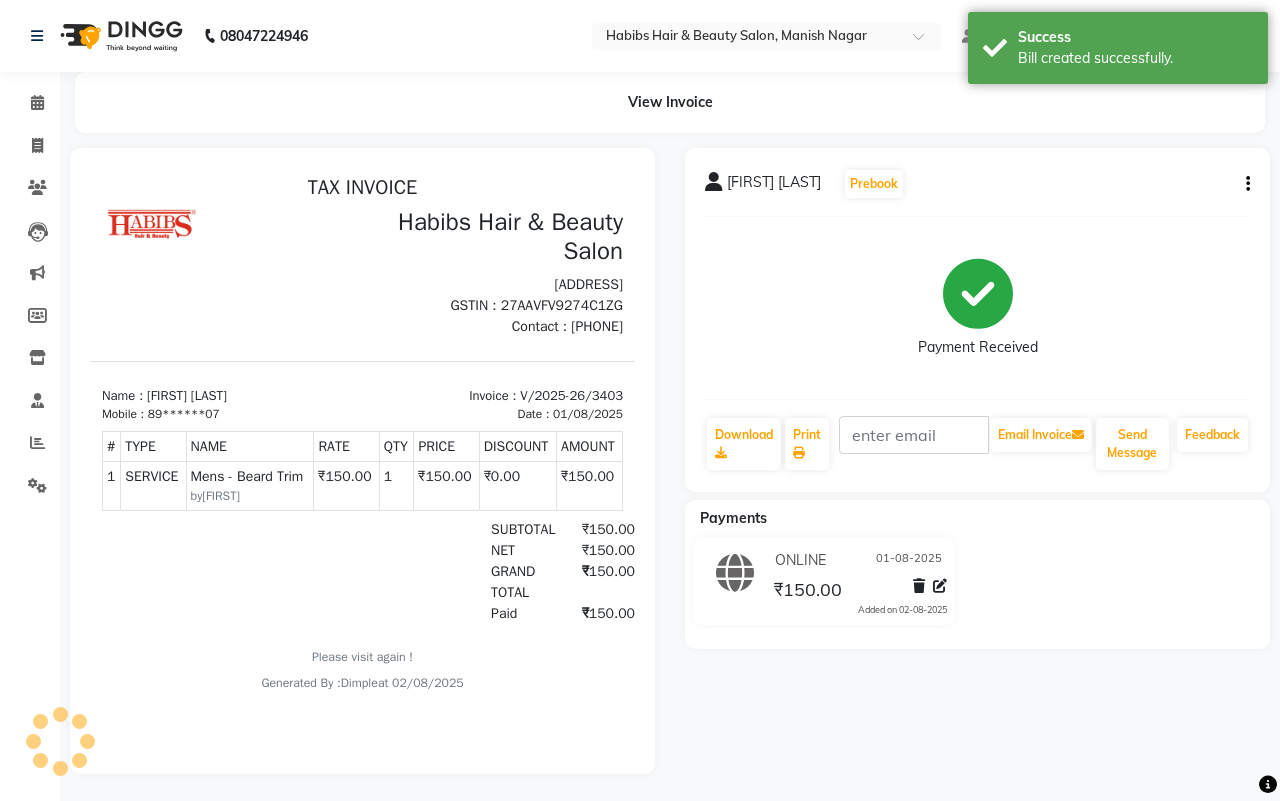 select on "3804" 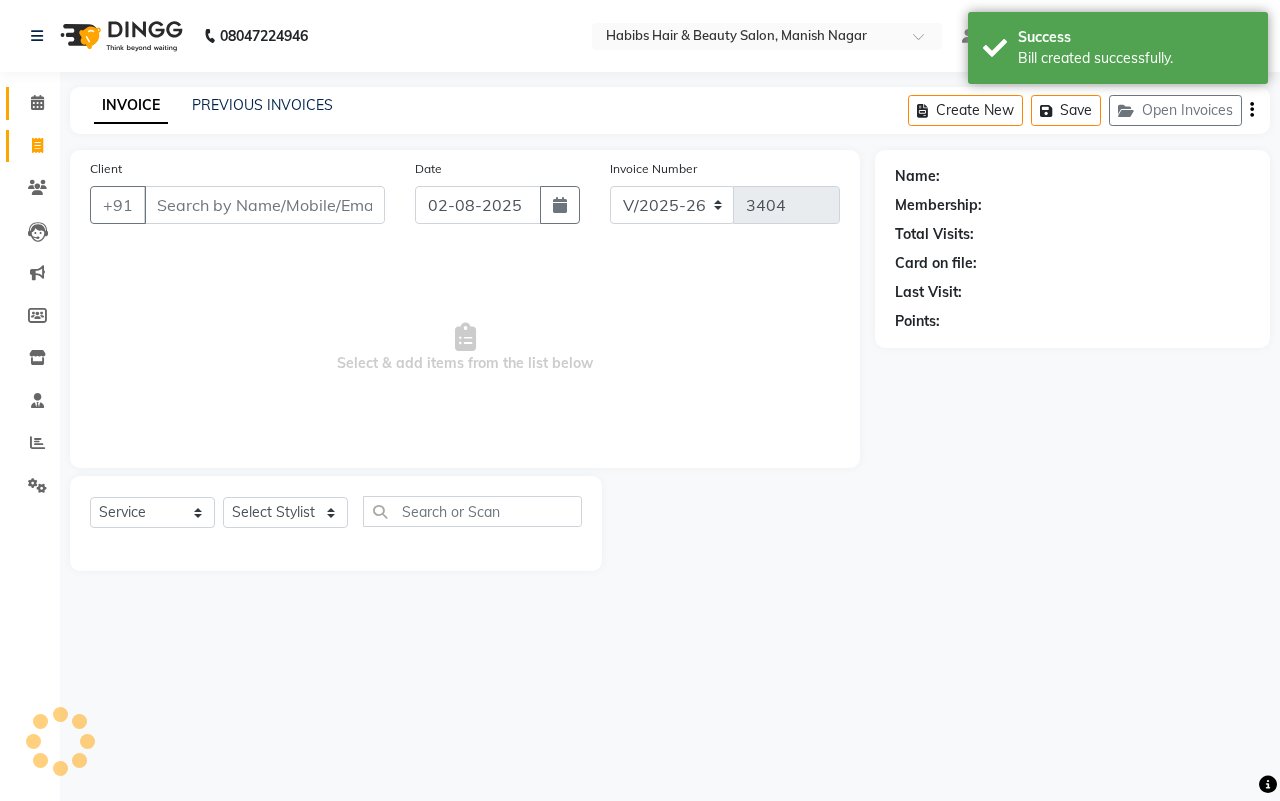 type on "89******07" 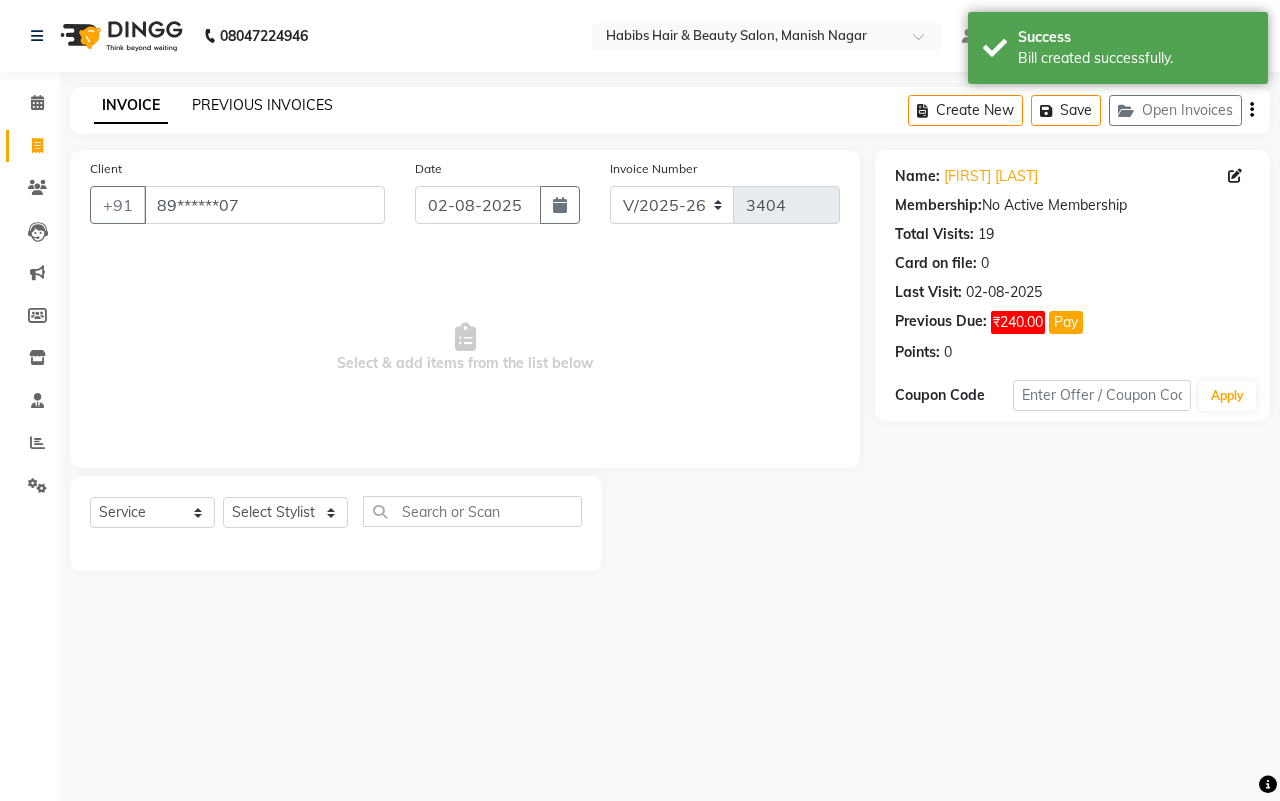 click on "PREVIOUS INVOICES" 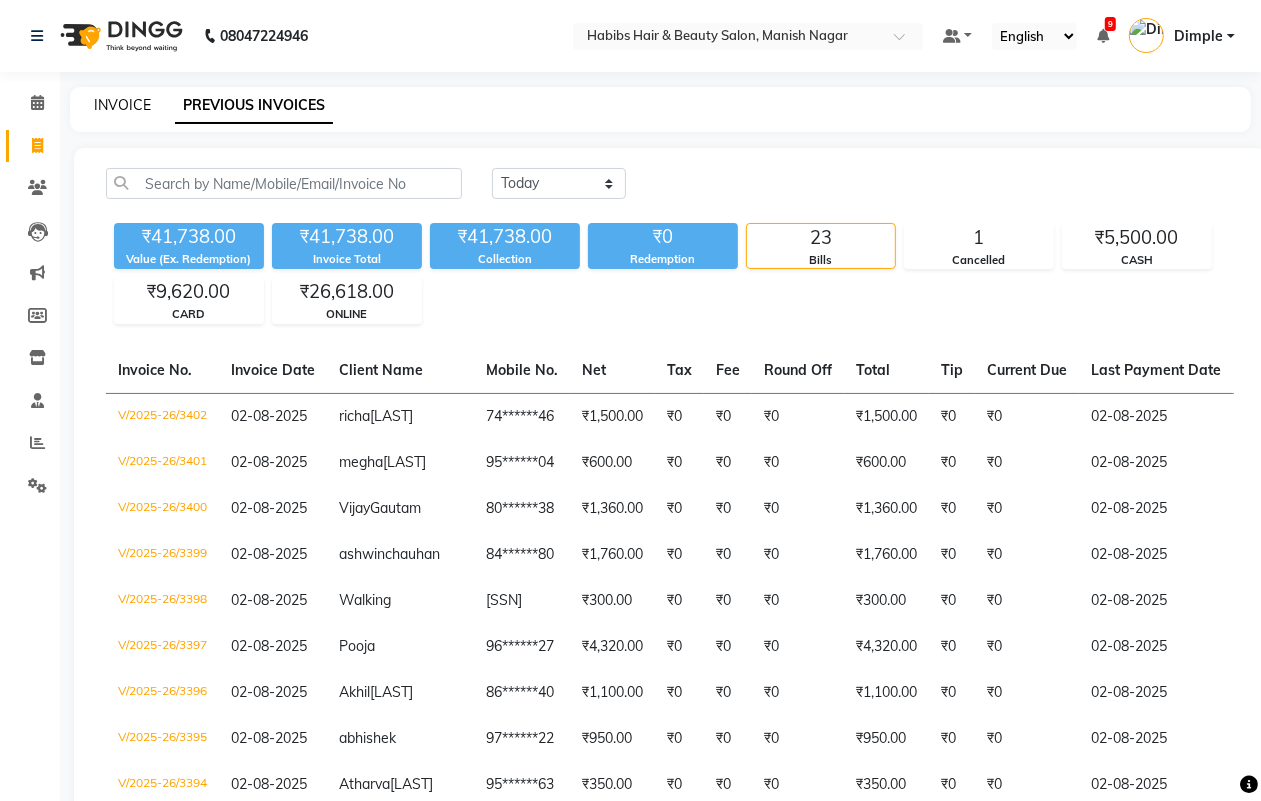 click on "INVOICE" 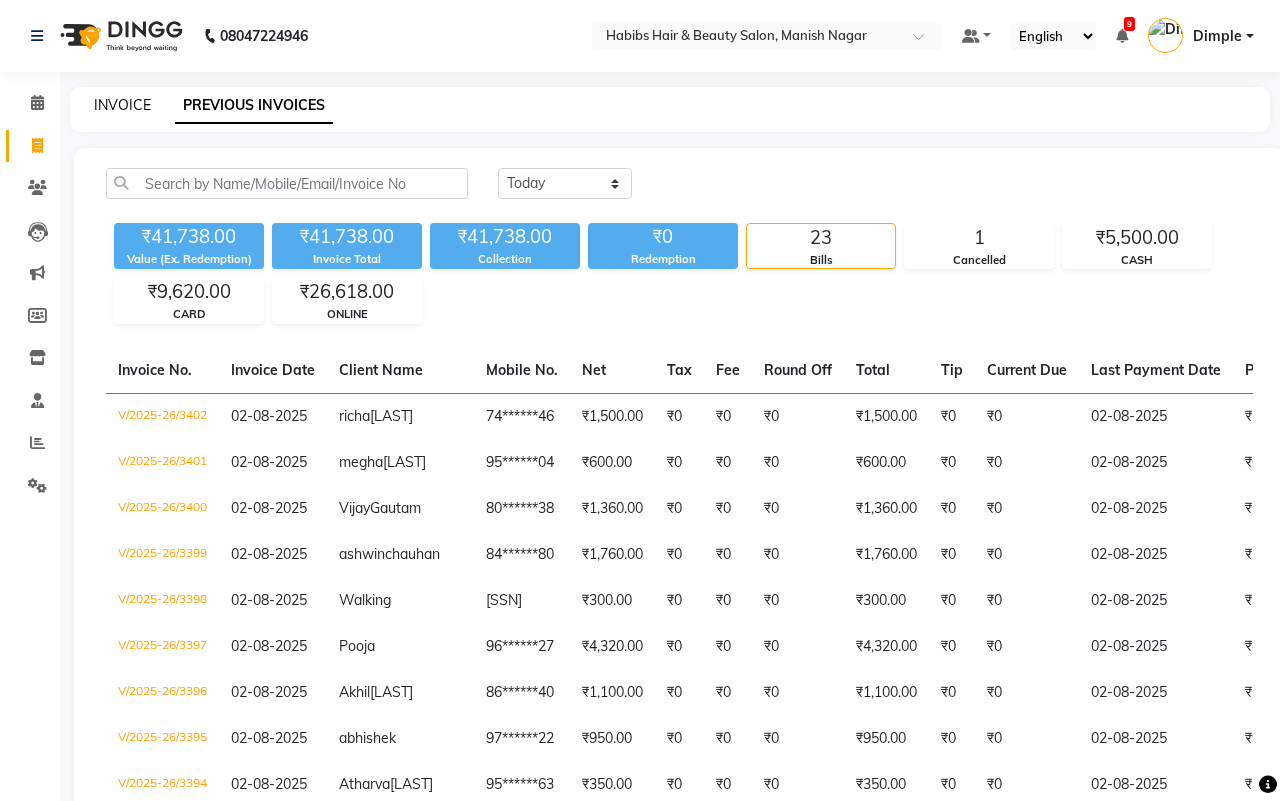 select on "3804" 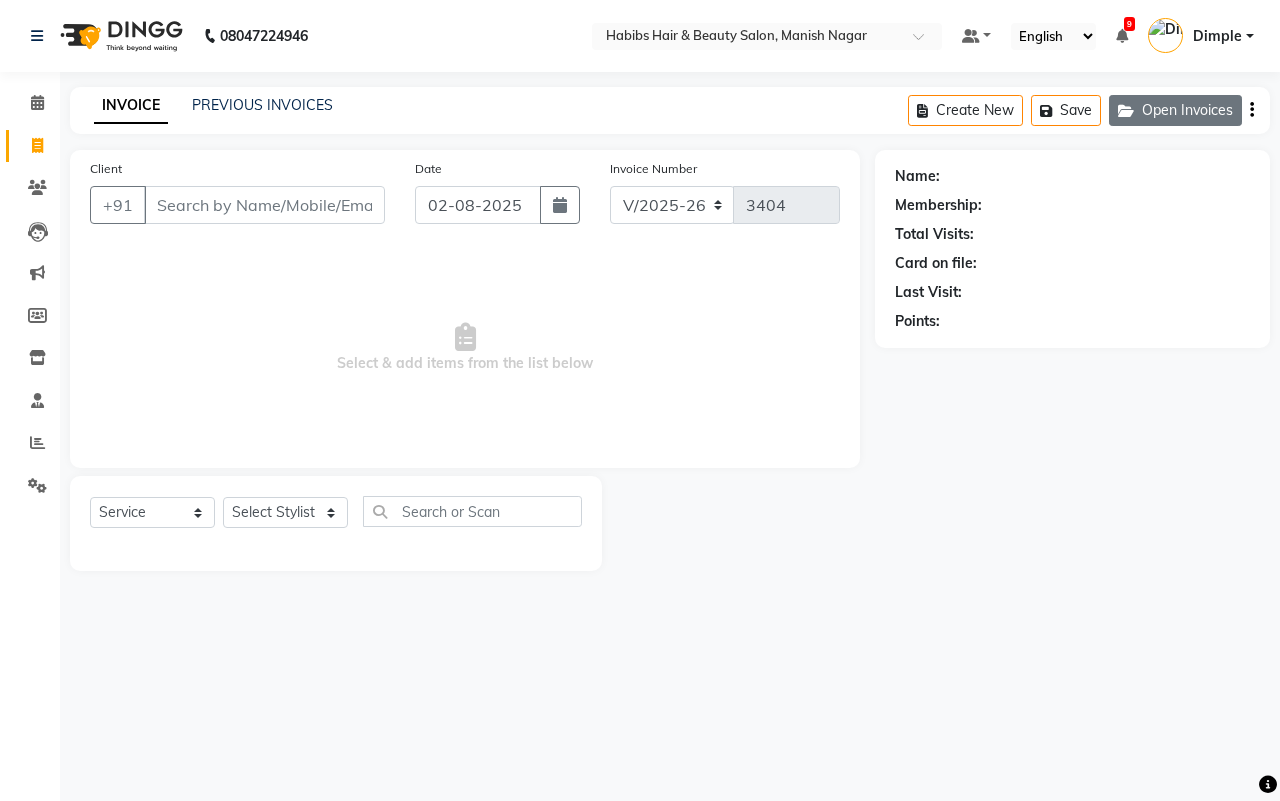 click on "Open Invoices" 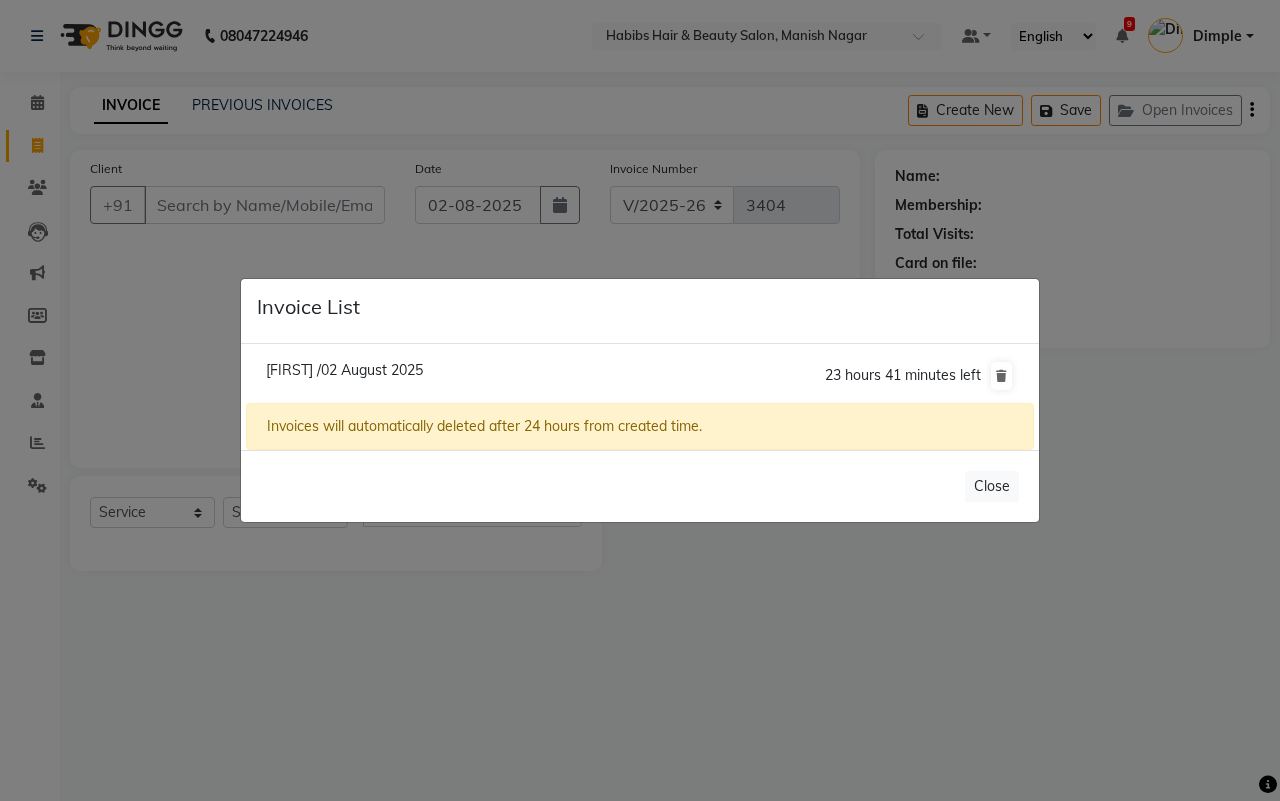 click on "[FIRST] /02 August 2025" 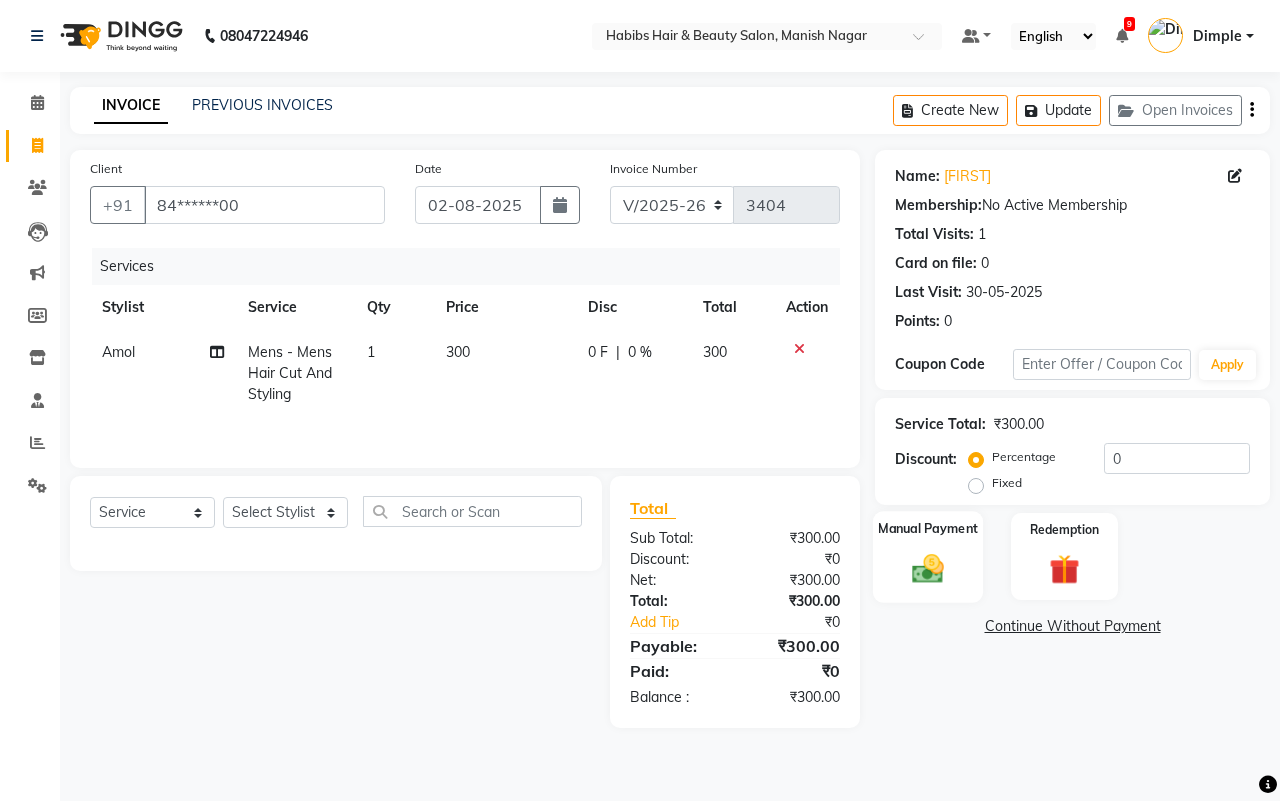 click 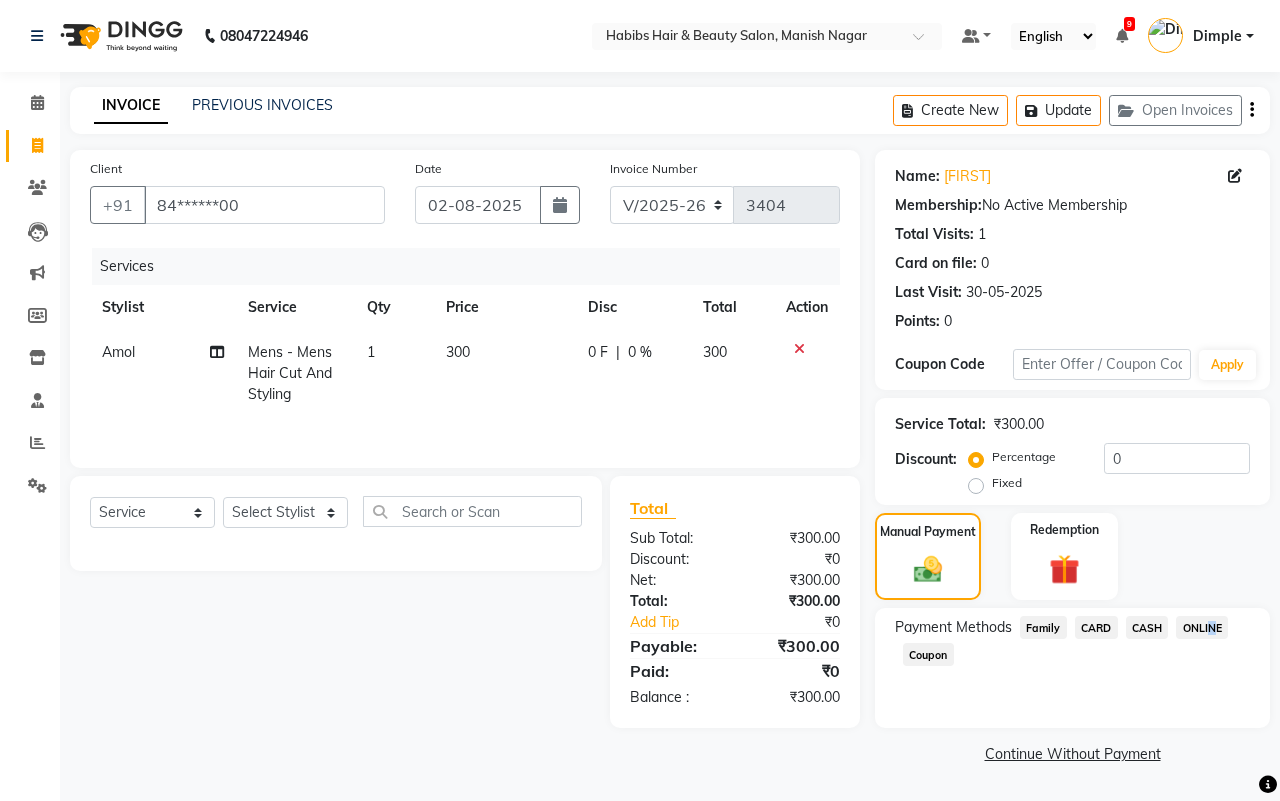 click on "ONLINE" 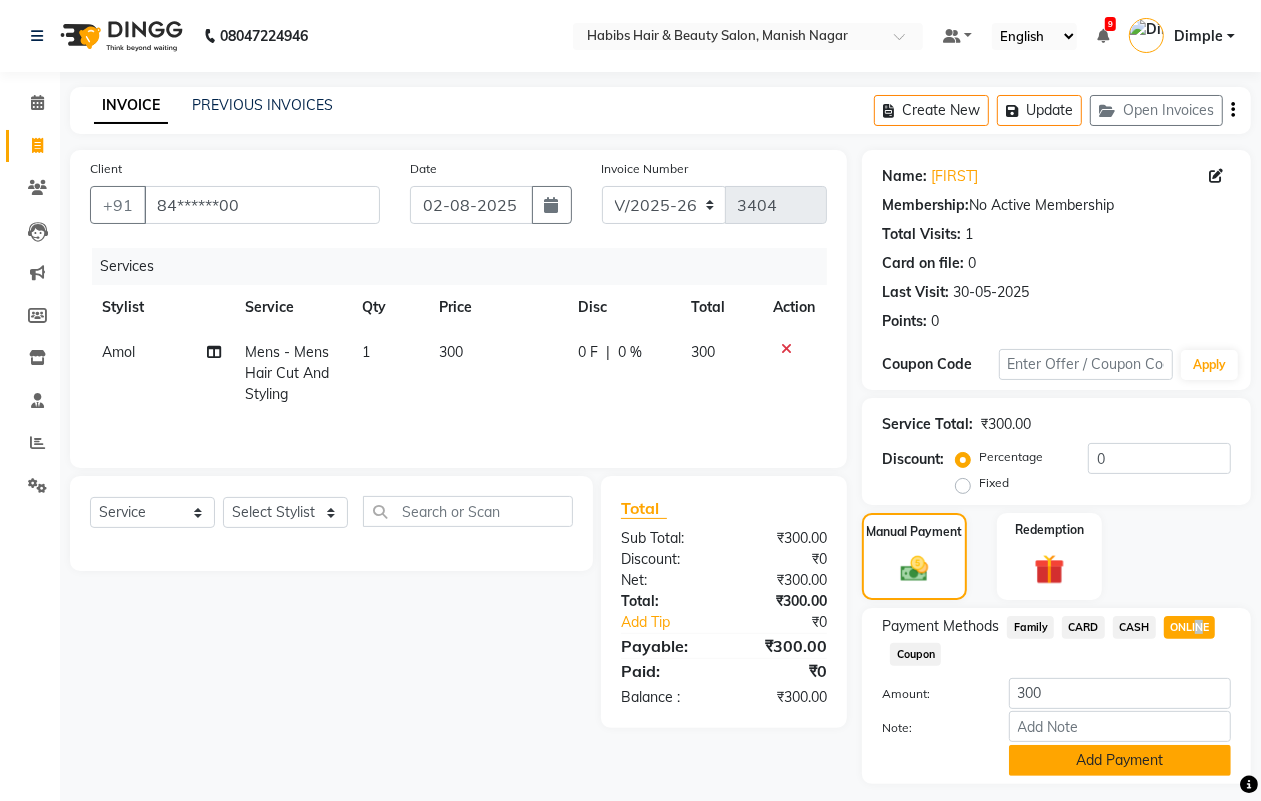 click on "Add Payment" 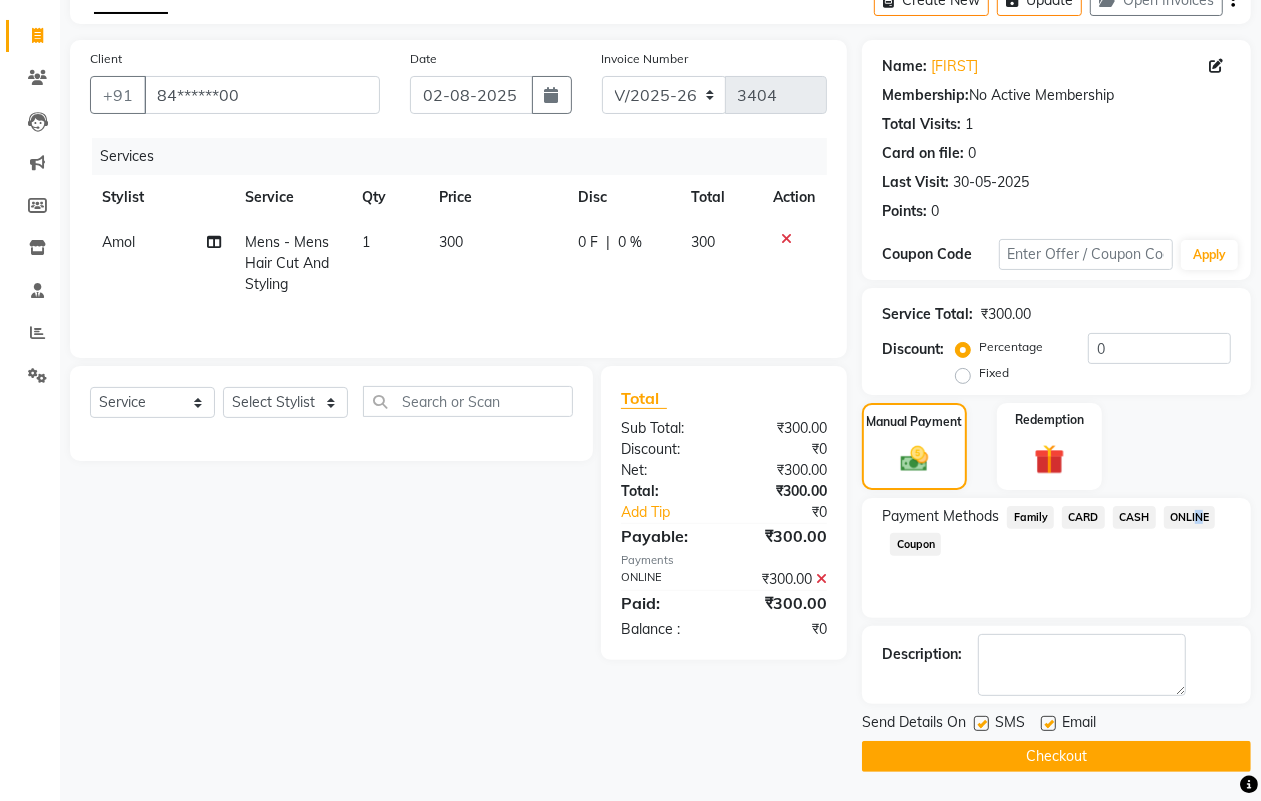 scroll, scrollTop: 111, scrollLeft: 0, axis: vertical 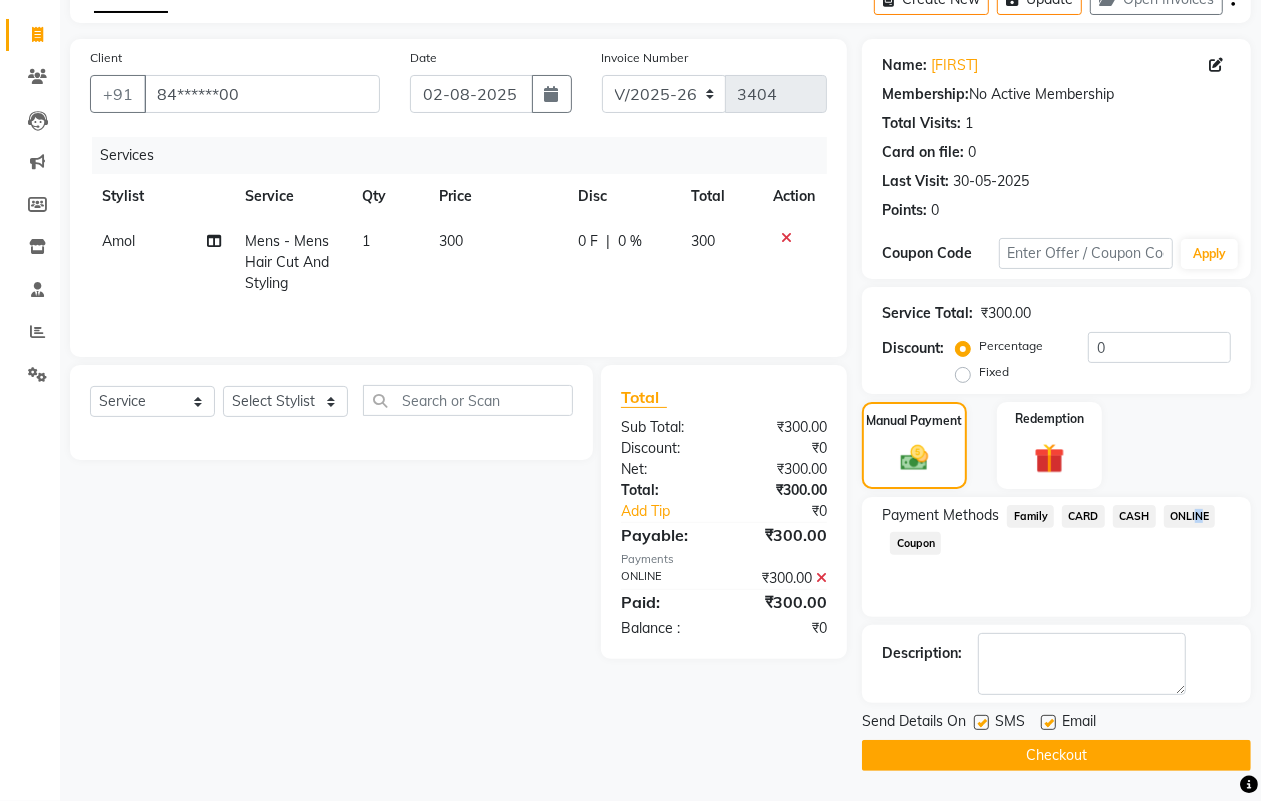 click on "Checkout" 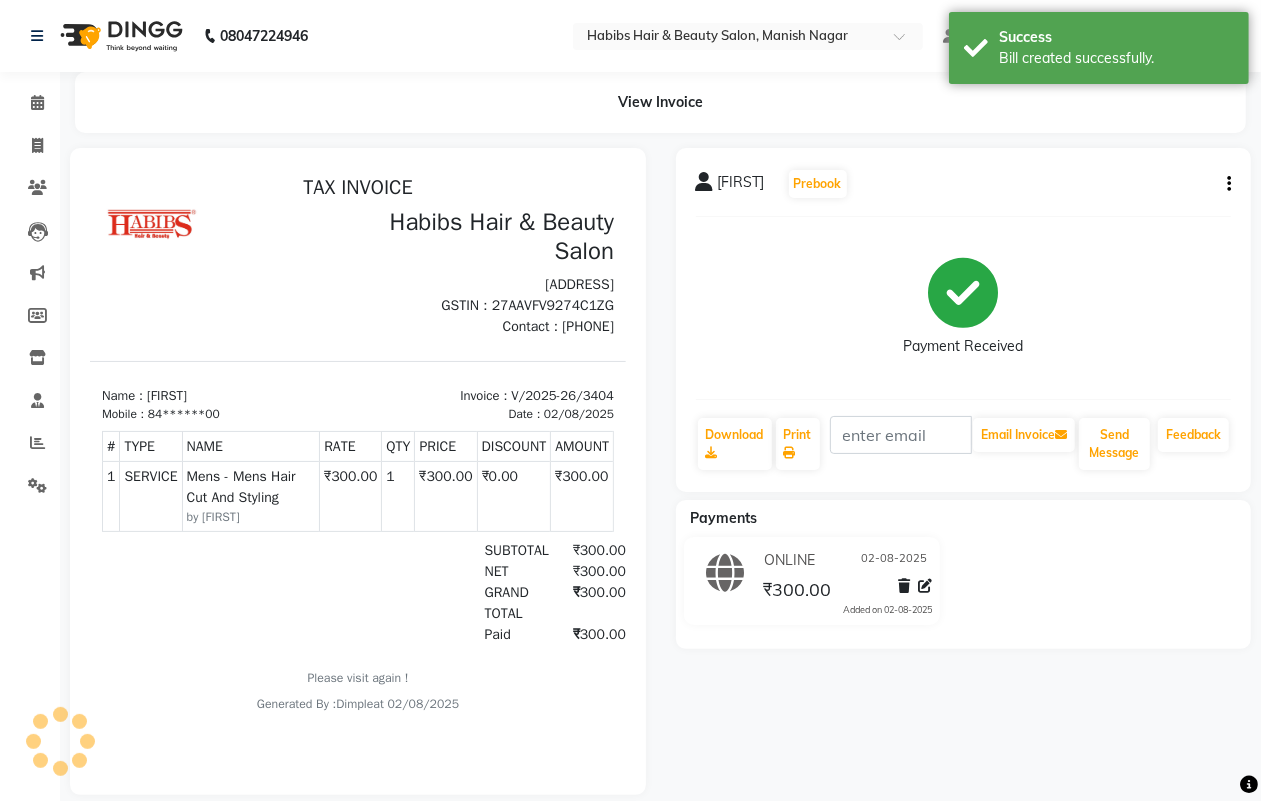 scroll, scrollTop: 0, scrollLeft: 0, axis: both 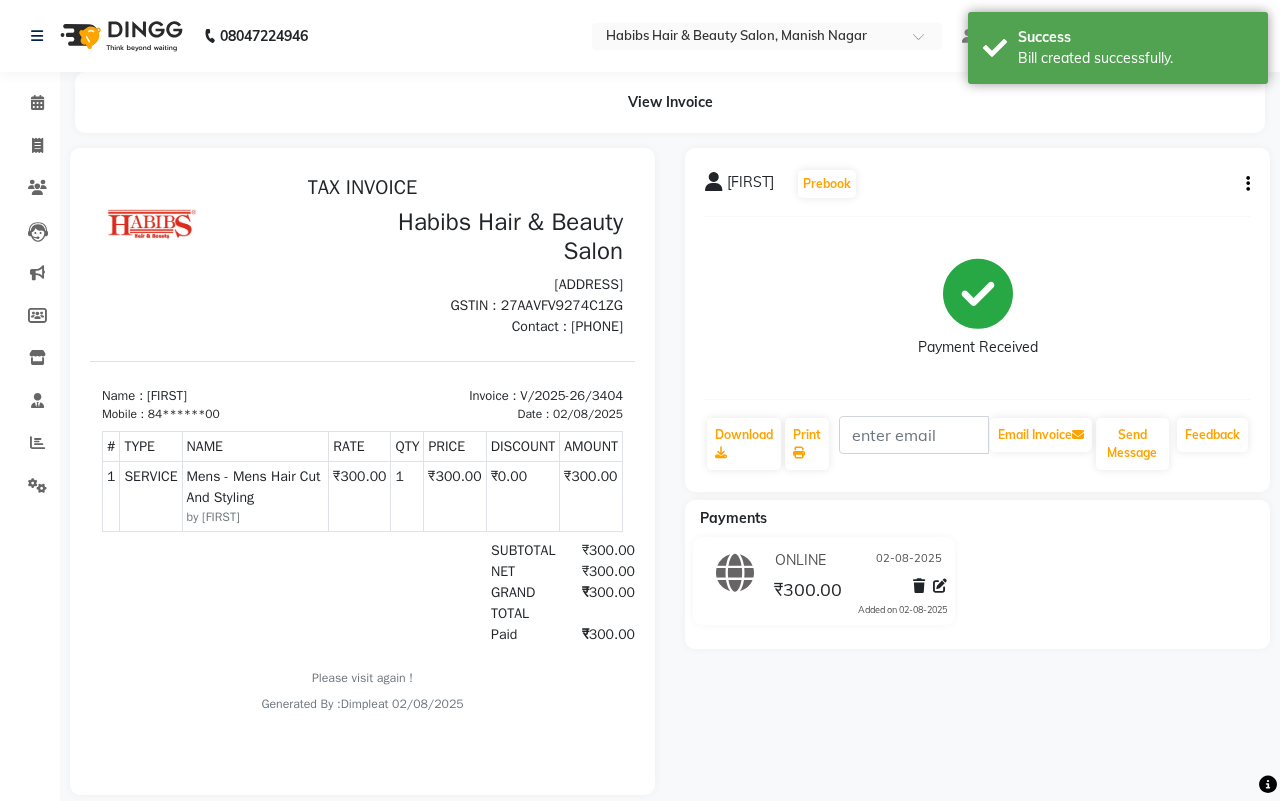 select on "3804" 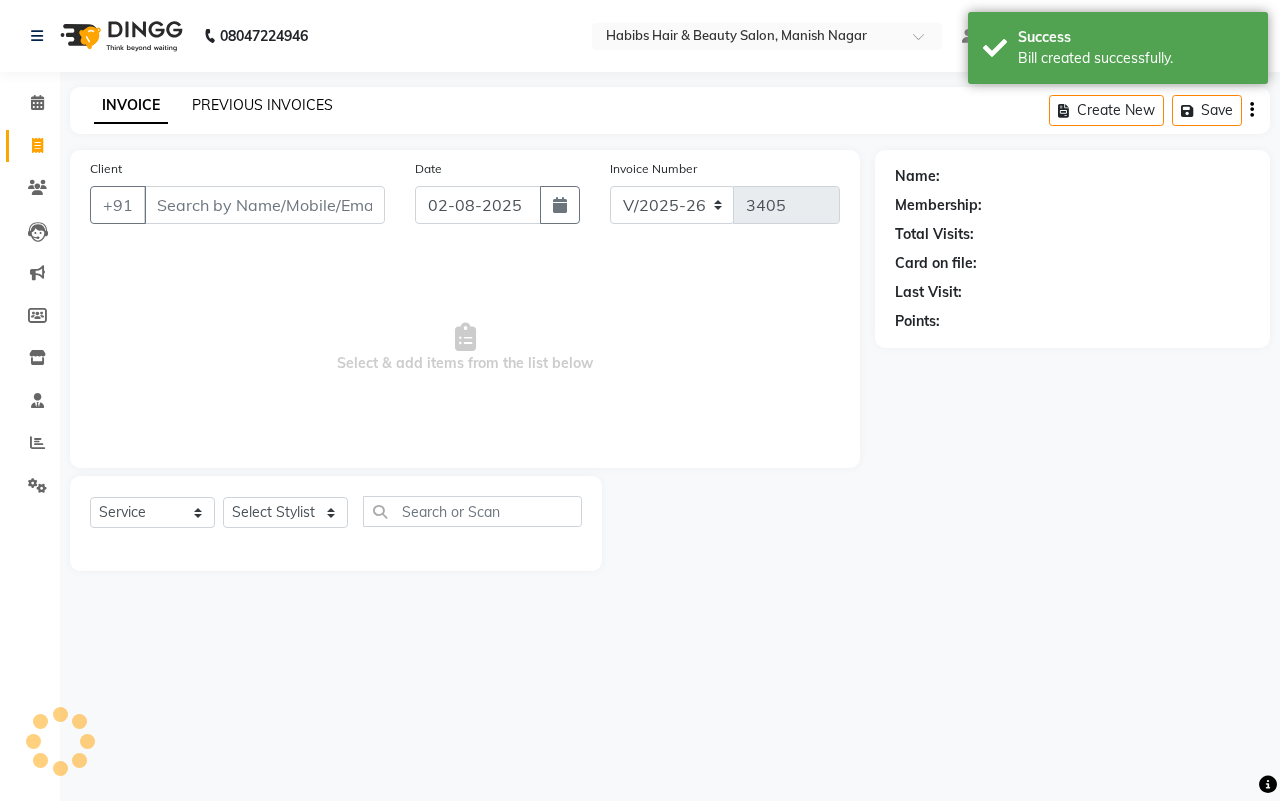 click on "PREVIOUS INVOICES" 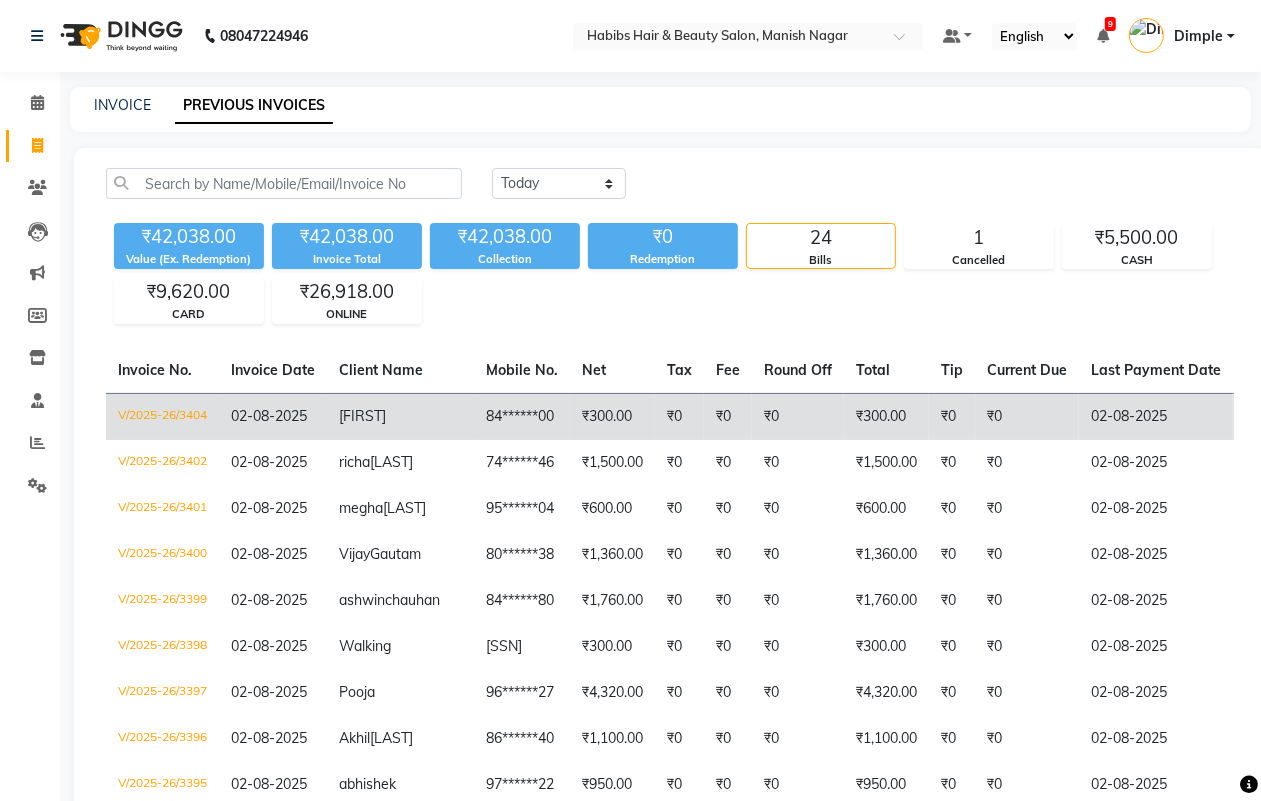 click on "84******00" 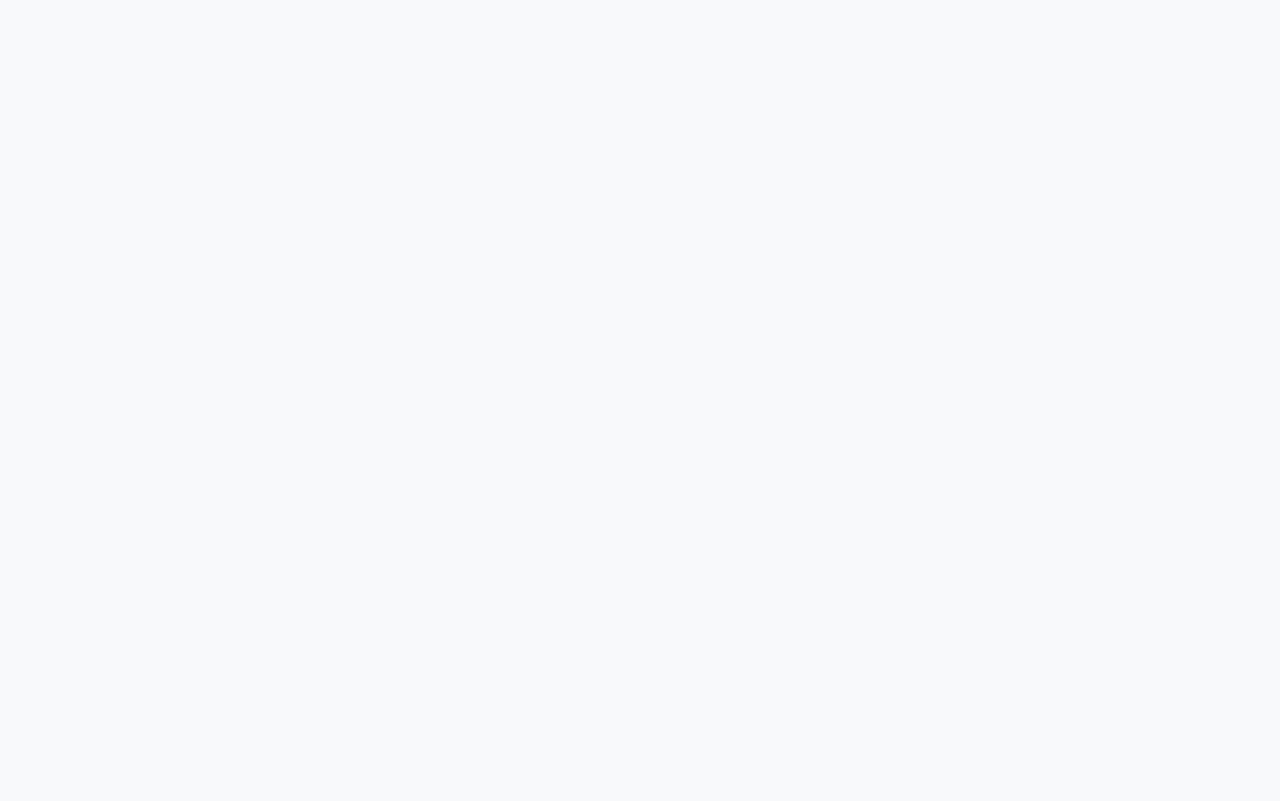 scroll, scrollTop: 0, scrollLeft: 0, axis: both 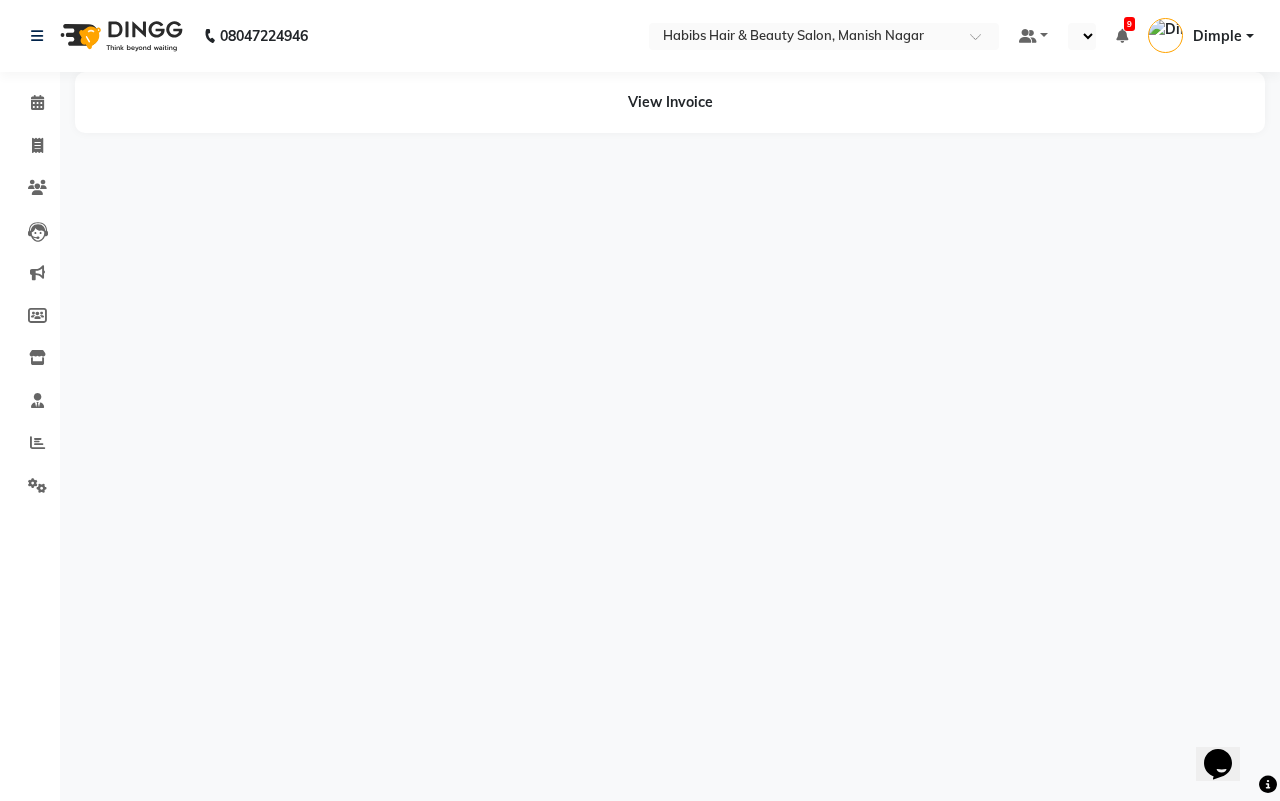 select on "en" 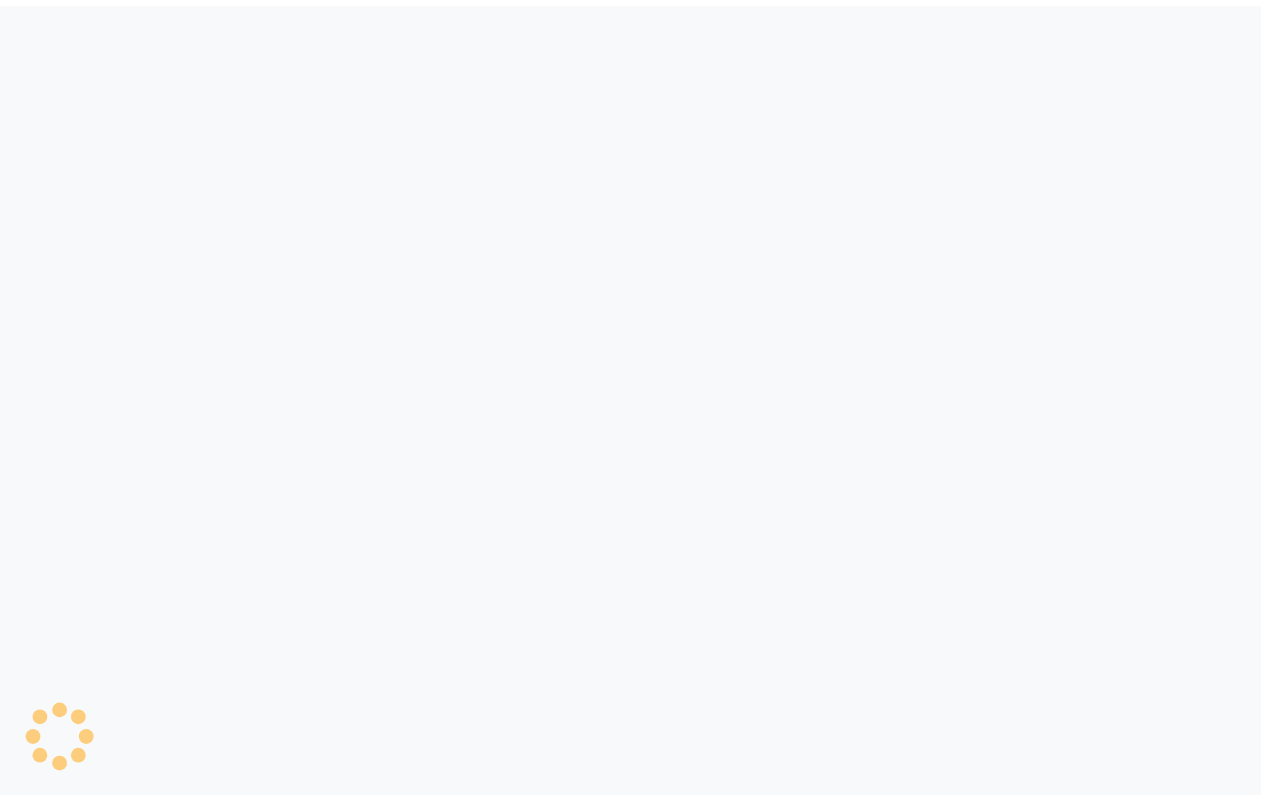 scroll, scrollTop: 0, scrollLeft: 0, axis: both 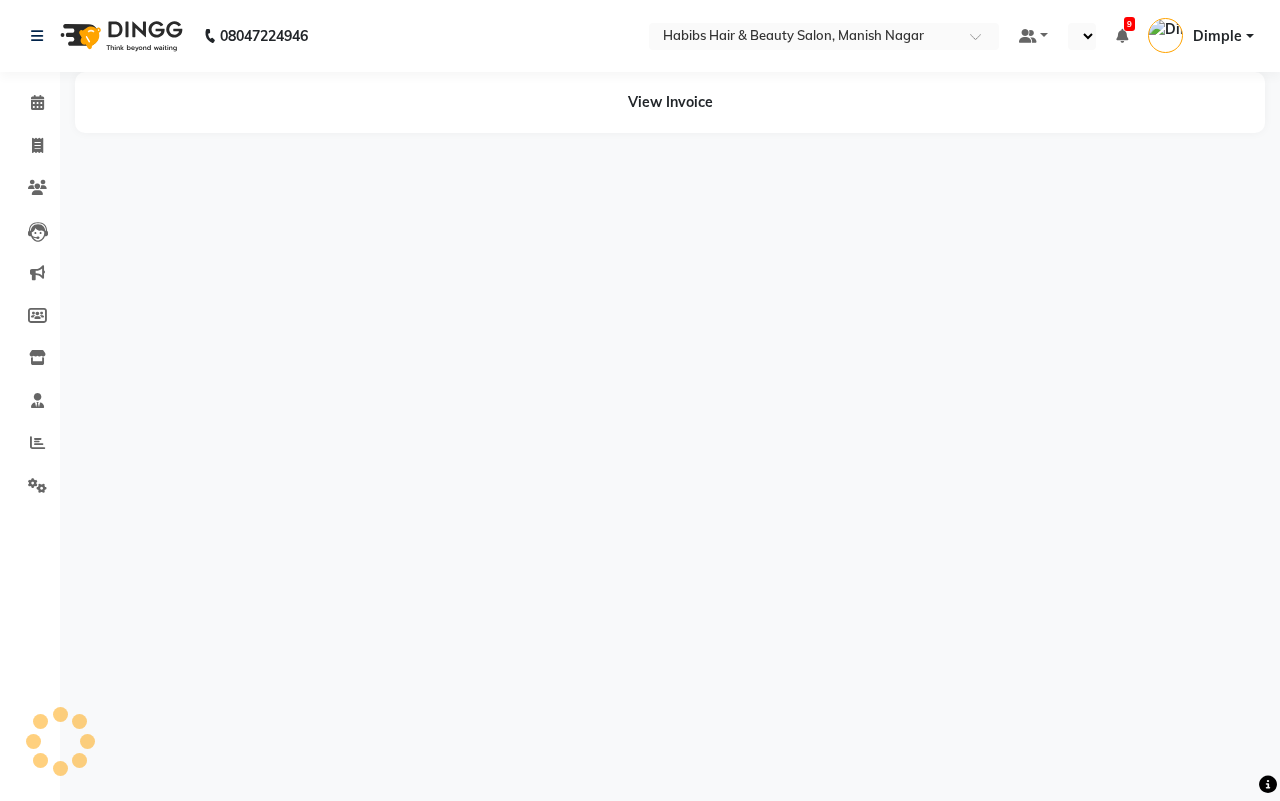 select on "en" 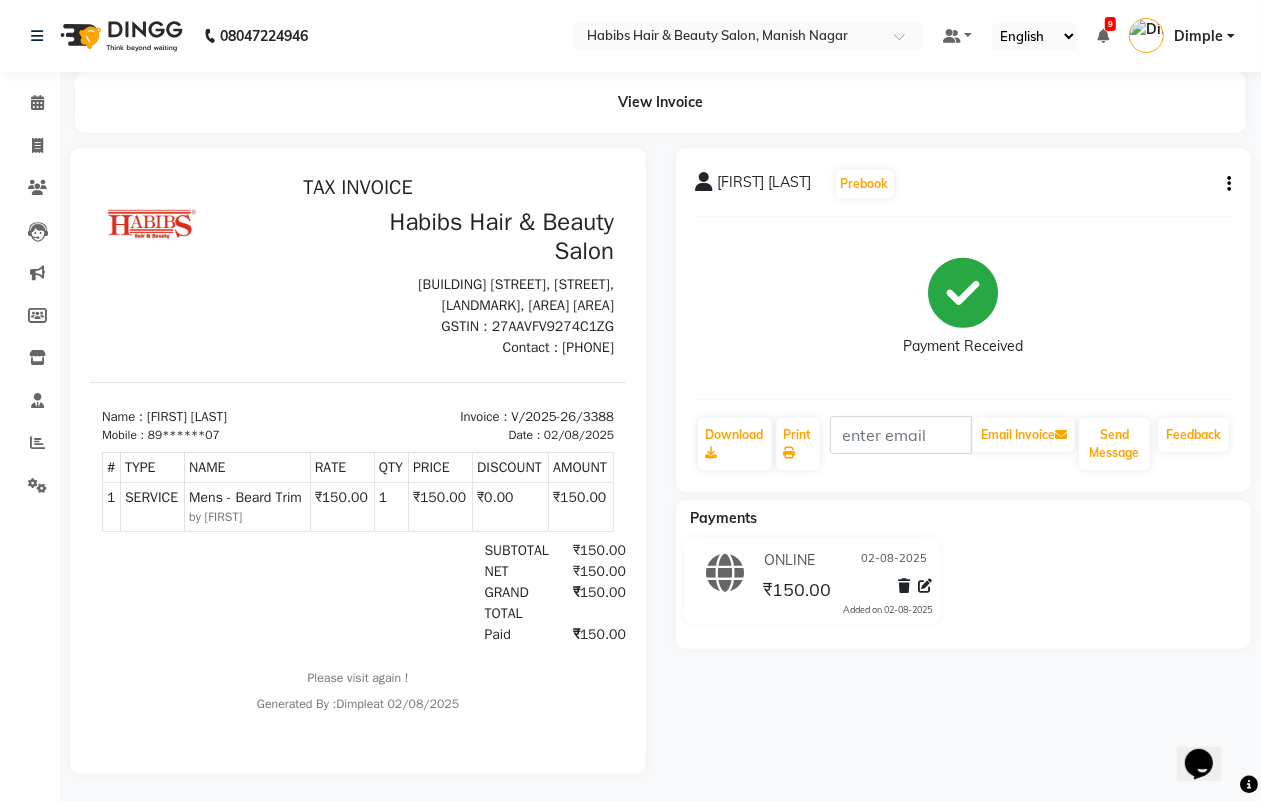scroll, scrollTop: 0, scrollLeft: 0, axis: both 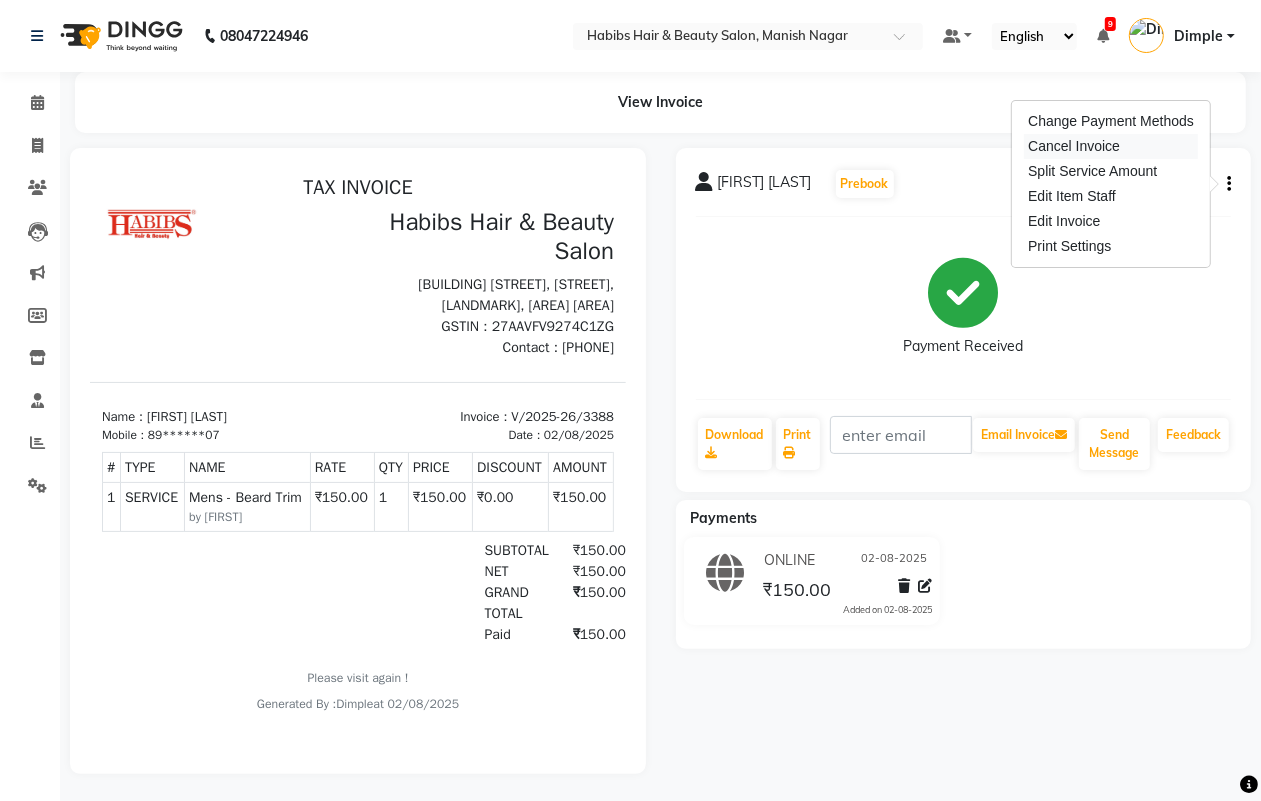 click on "Cancel Invoice" at bounding box center [1111, 146] 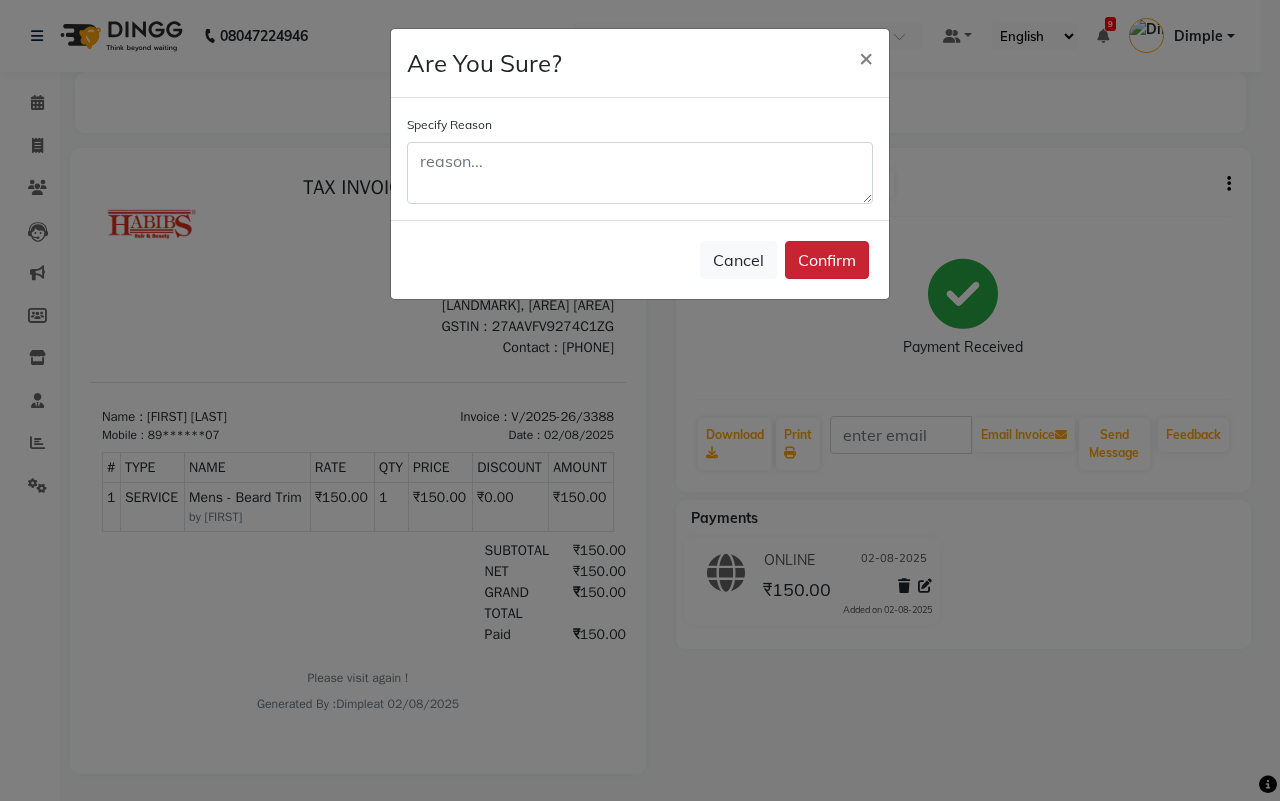 click on "Confirm" 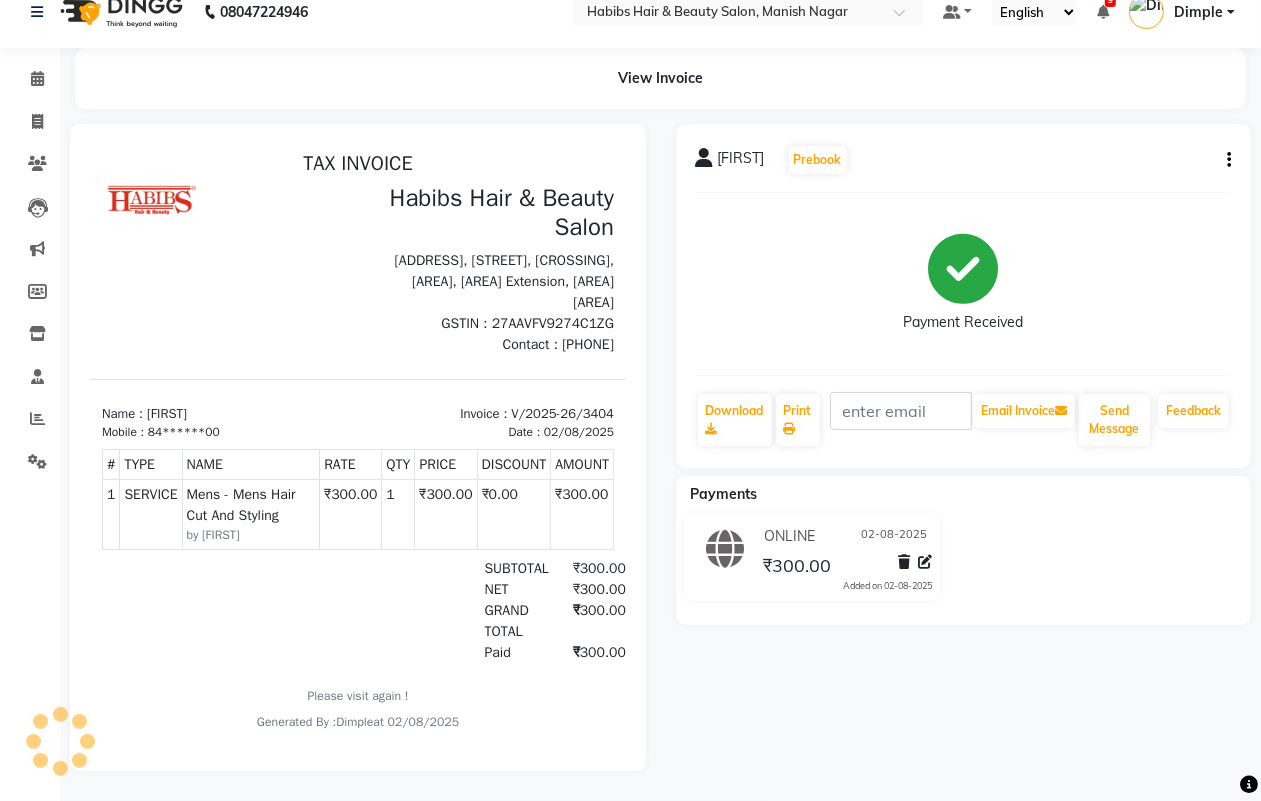 scroll, scrollTop: 0, scrollLeft: 0, axis: both 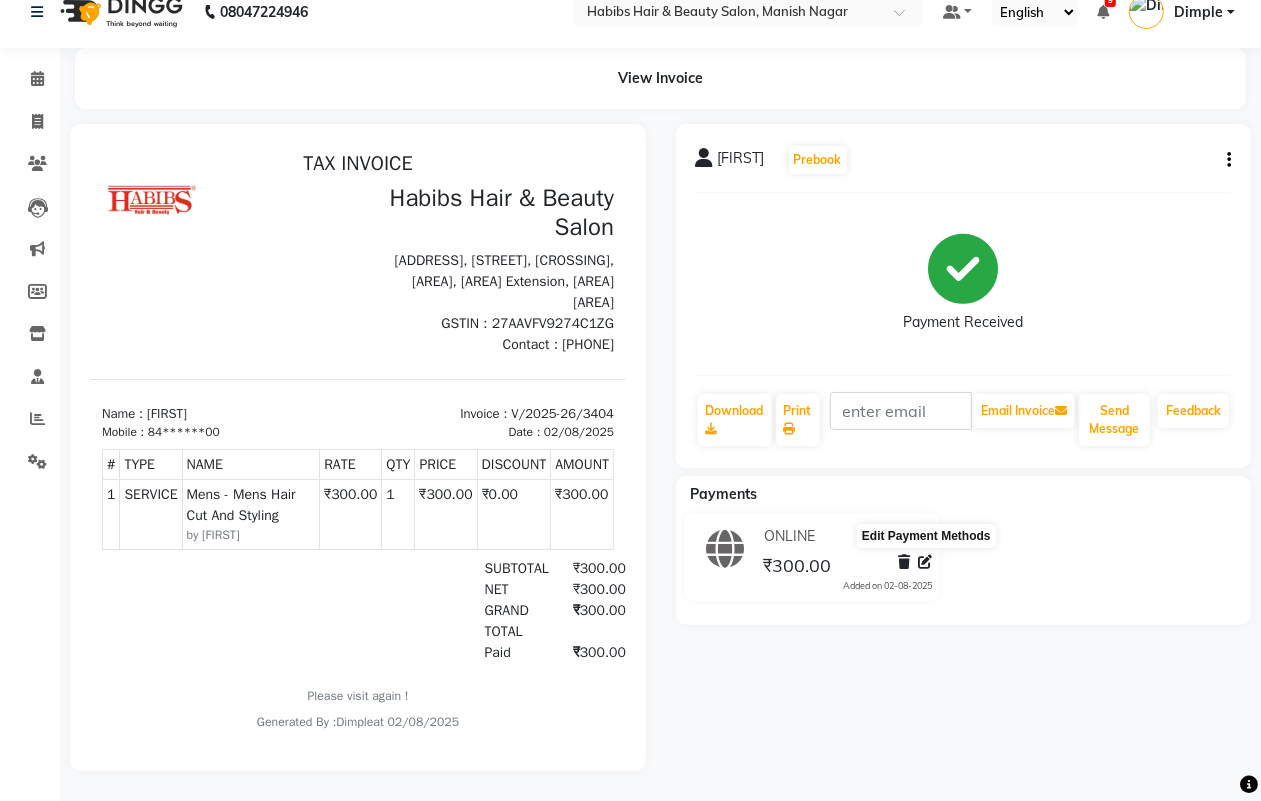click 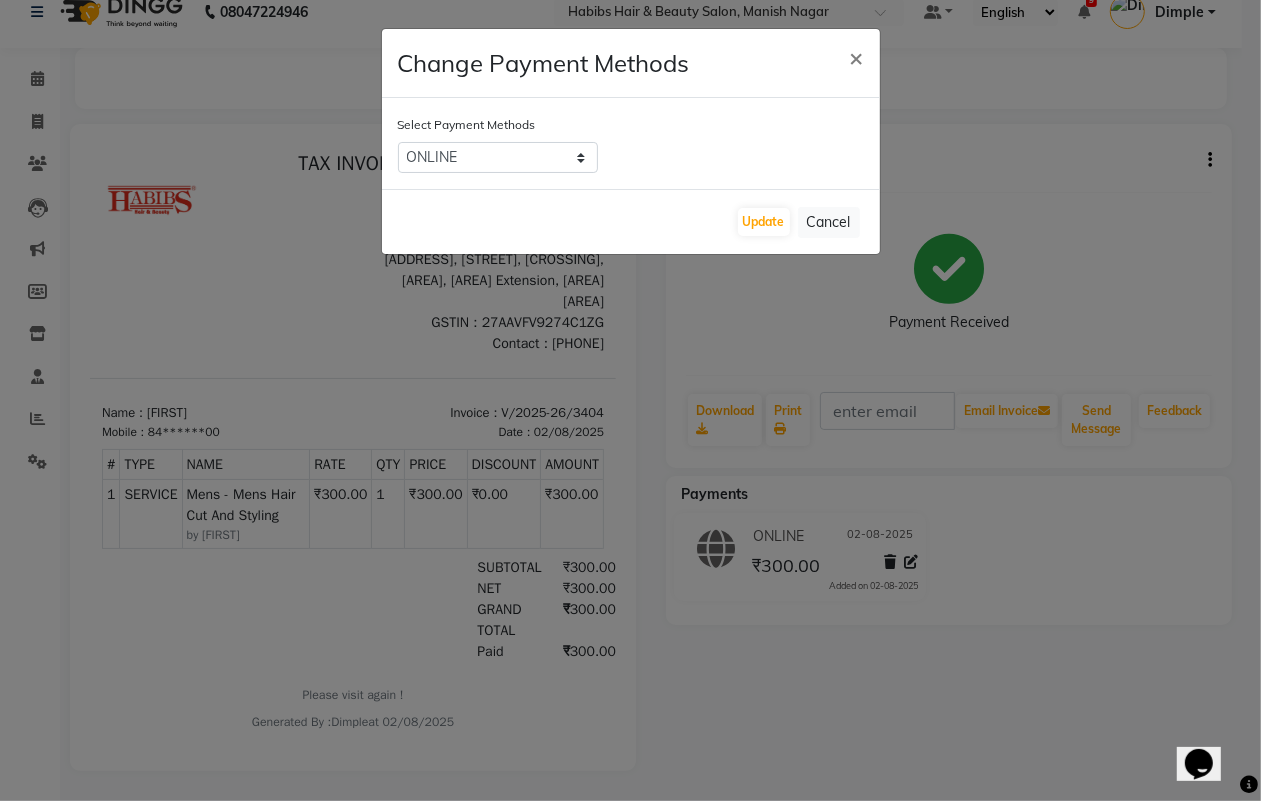 scroll, scrollTop: 0, scrollLeft: 0, axis: both 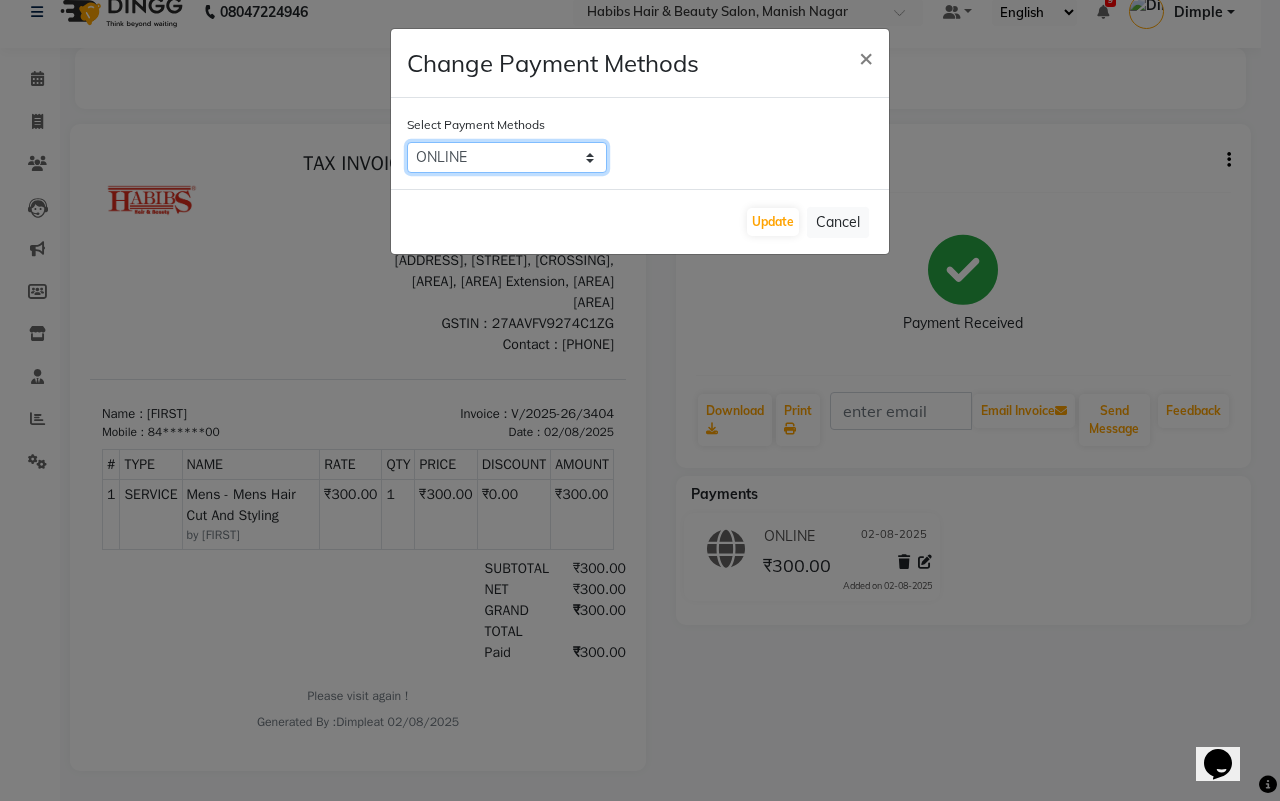 drag, startPoint x: 532, startPoint y: 148, endPoint x: 531, endPoint y: 162, distance: 14.035668 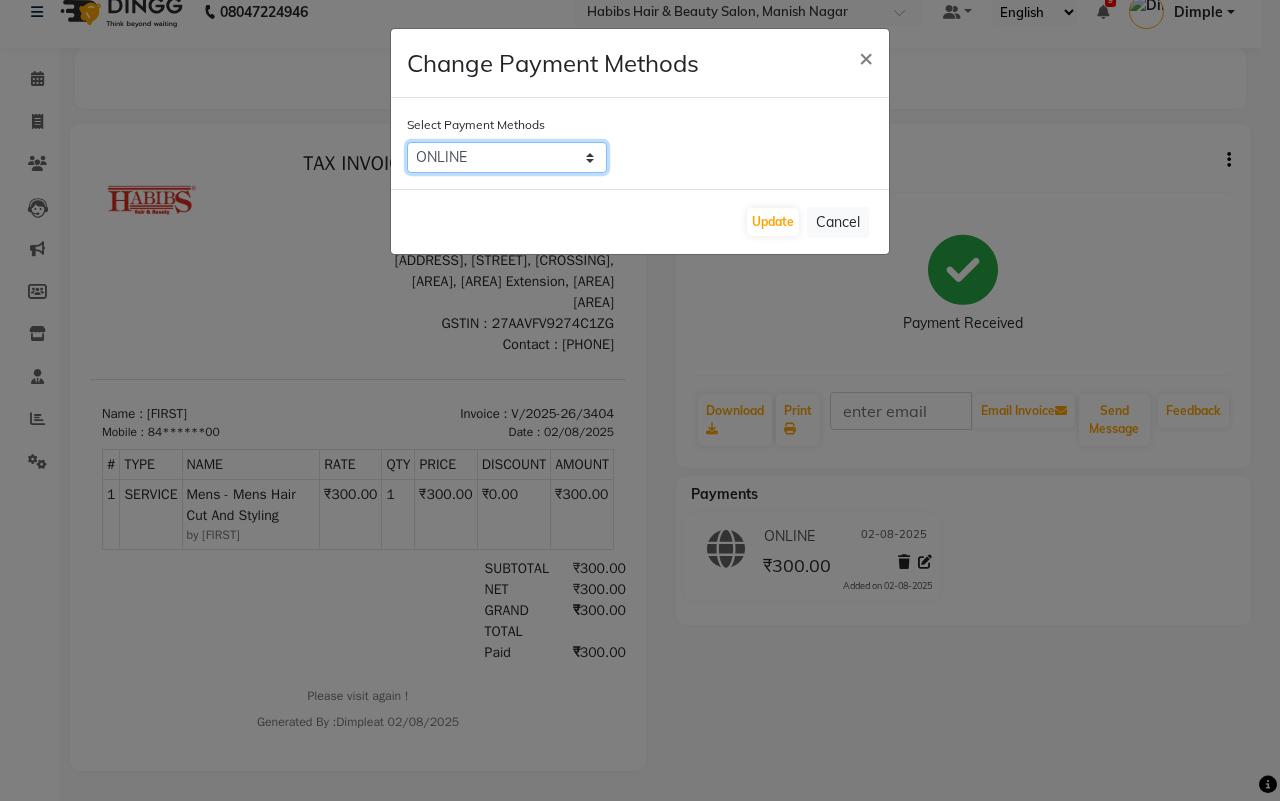 select on "1" 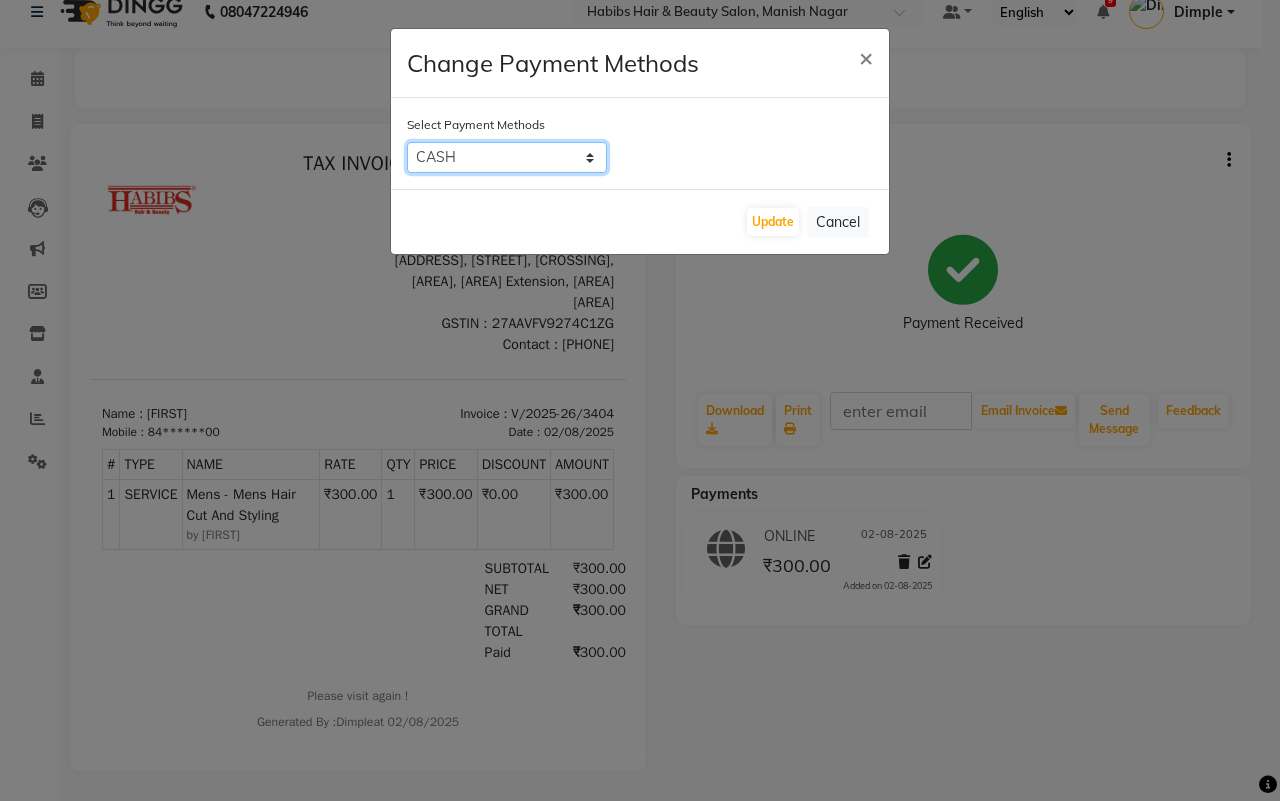 click on "Family   CARD   CASH   ONLINE   Coupon" 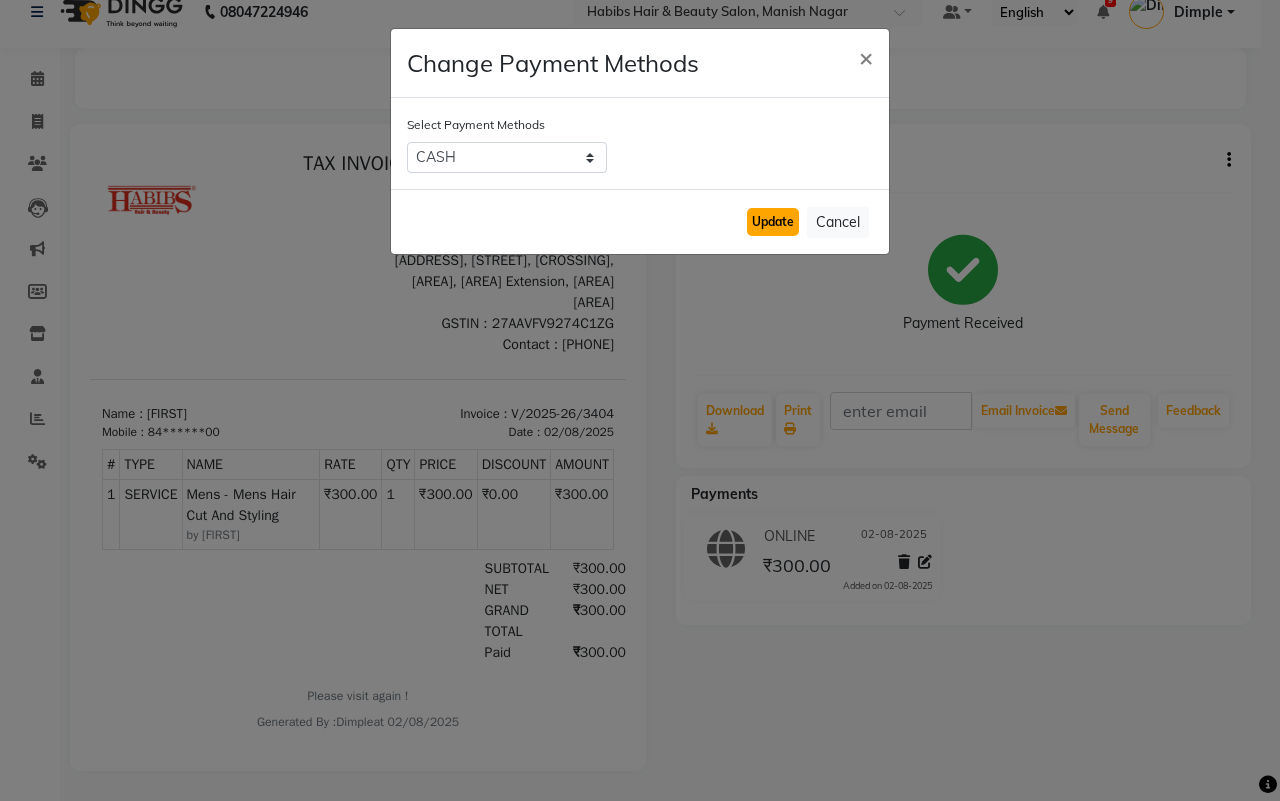 click on "Update" 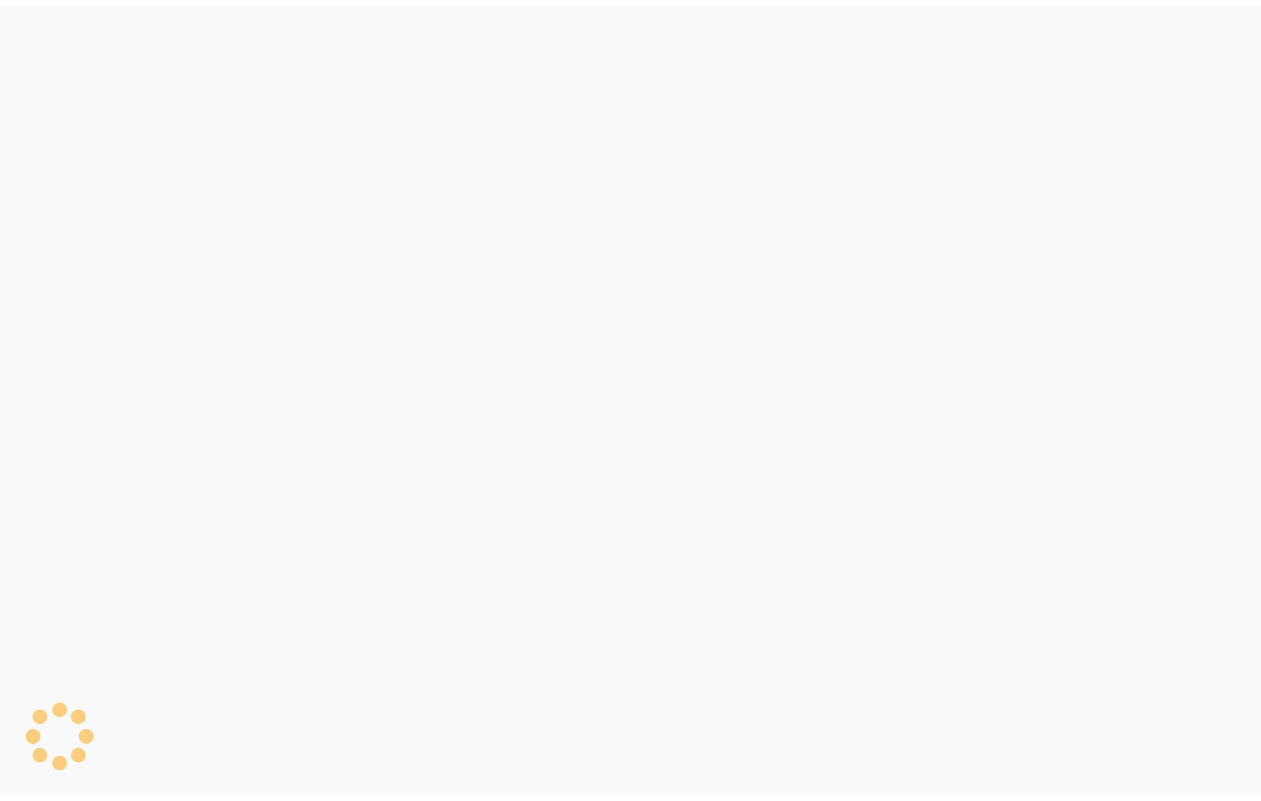 scroll, scrollTop: 0, scrollLeft: 0, axis: both 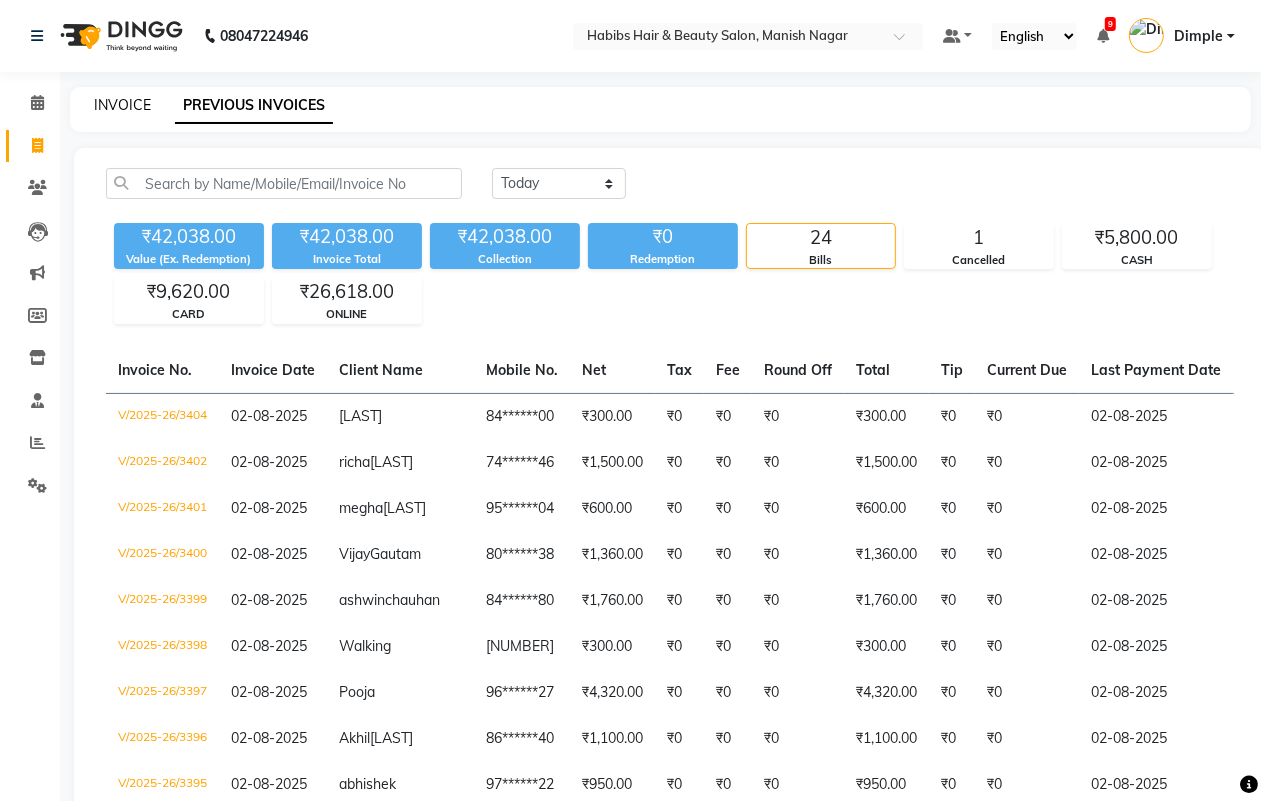 click on "INVOICE" 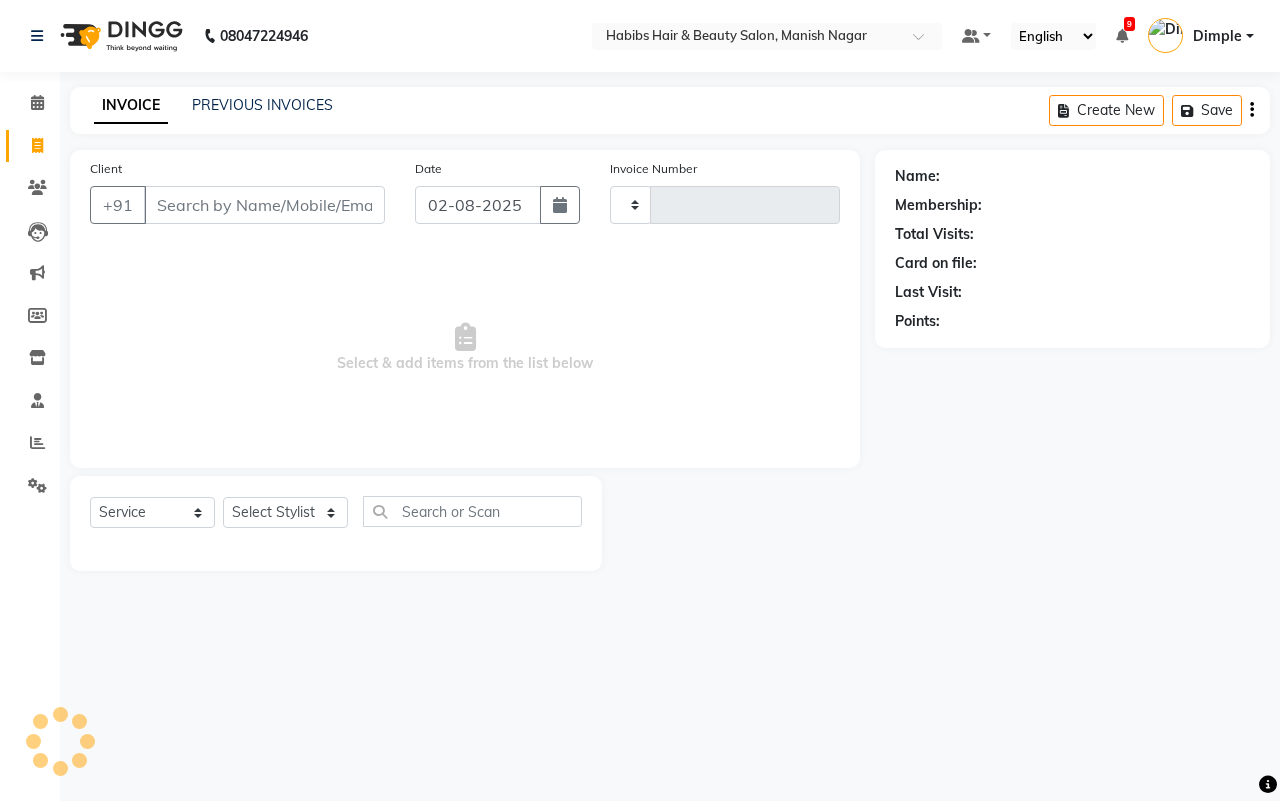 drag, startPoint x: 125, startPoint y: 100, endPoint x: 223, endPoint y: 201, distance: 140.73024 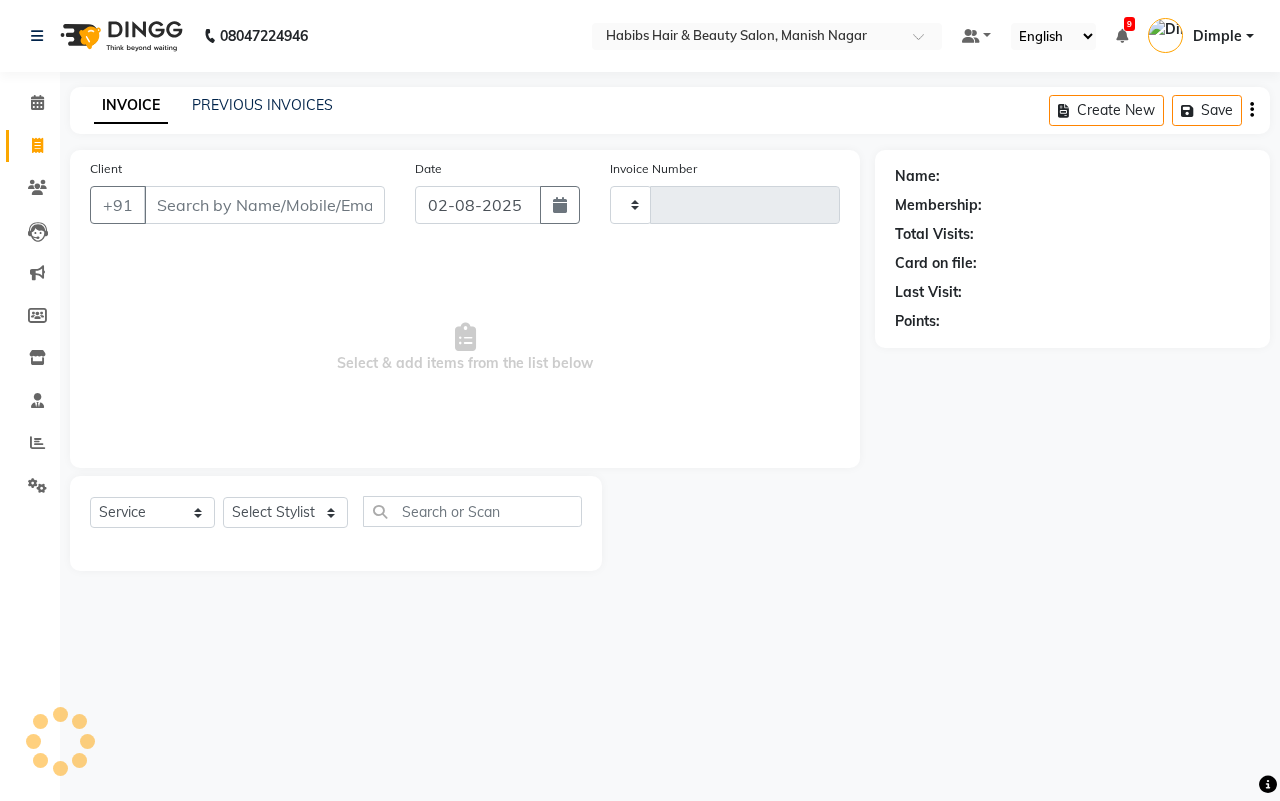 click on "Client" at bounding box center [264, 205] 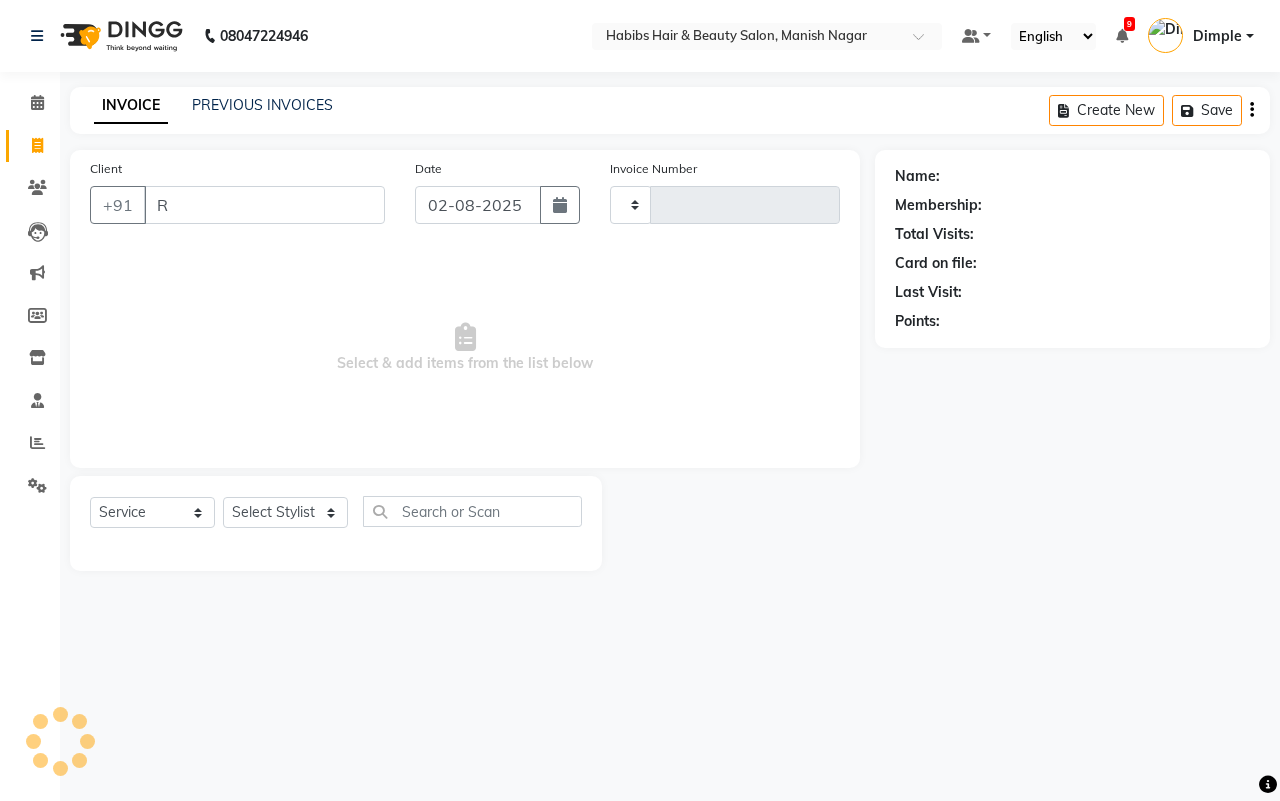 type on "RA" 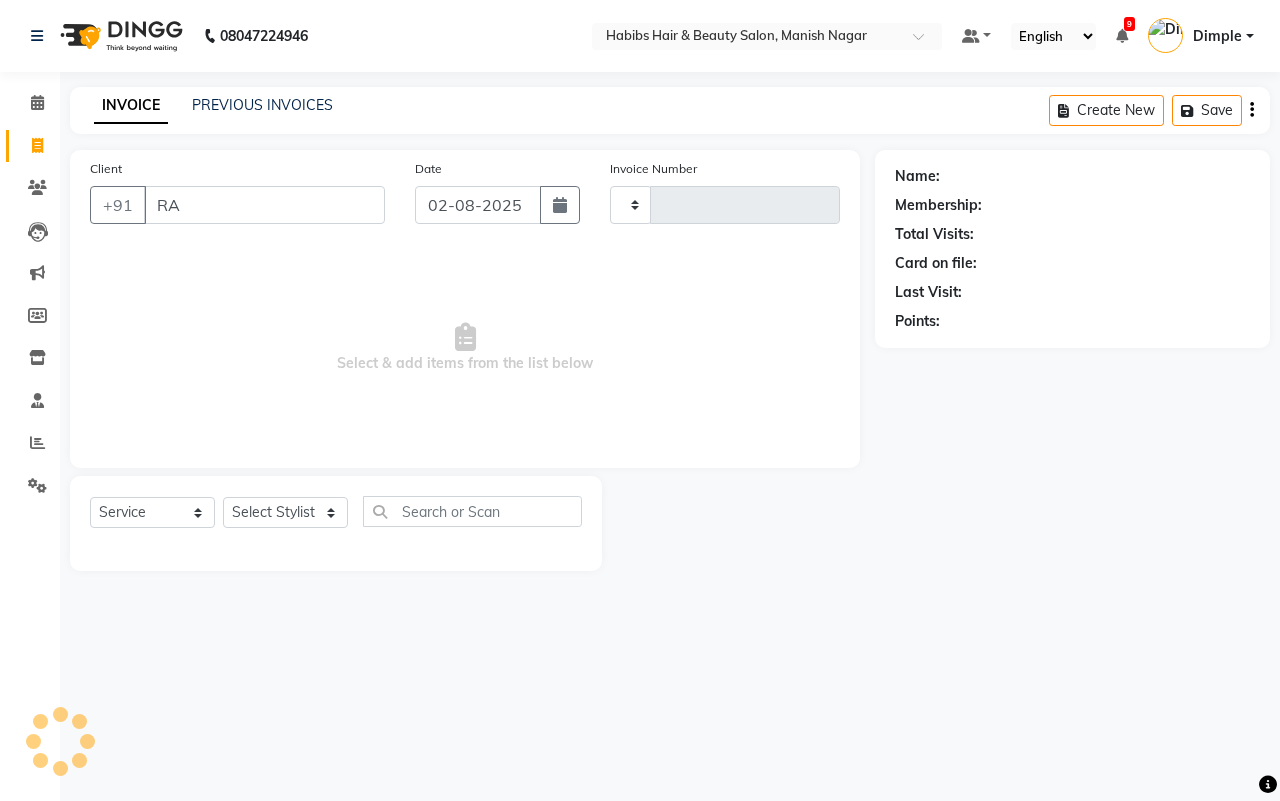 type on "3405" 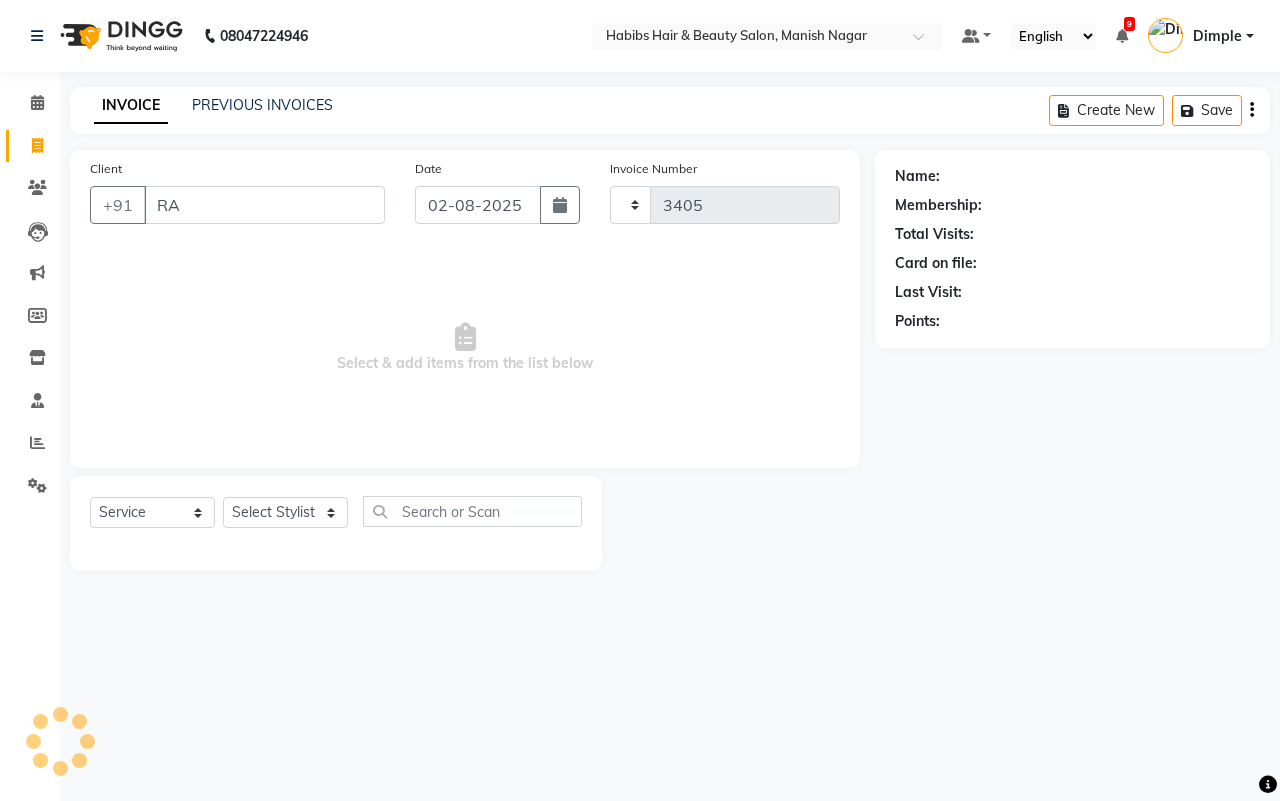 select on "3804" 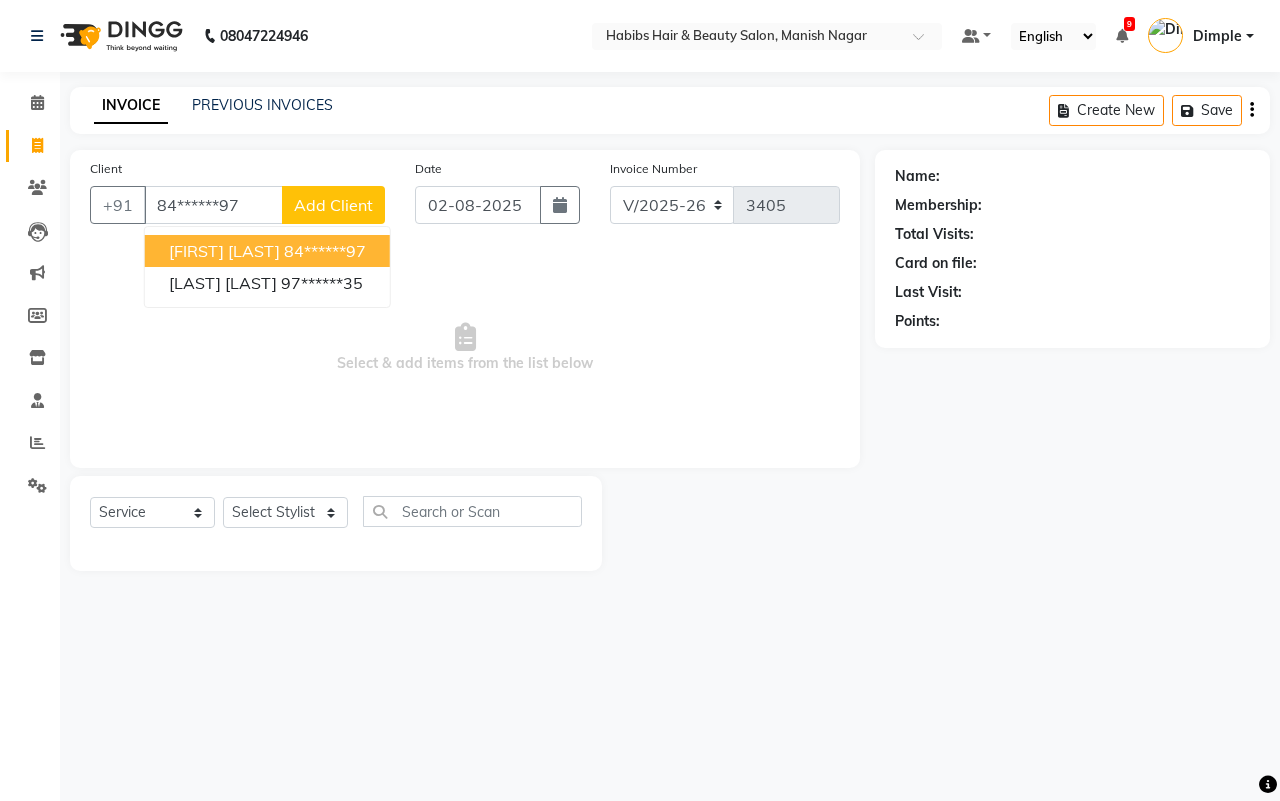 type on "84******97" 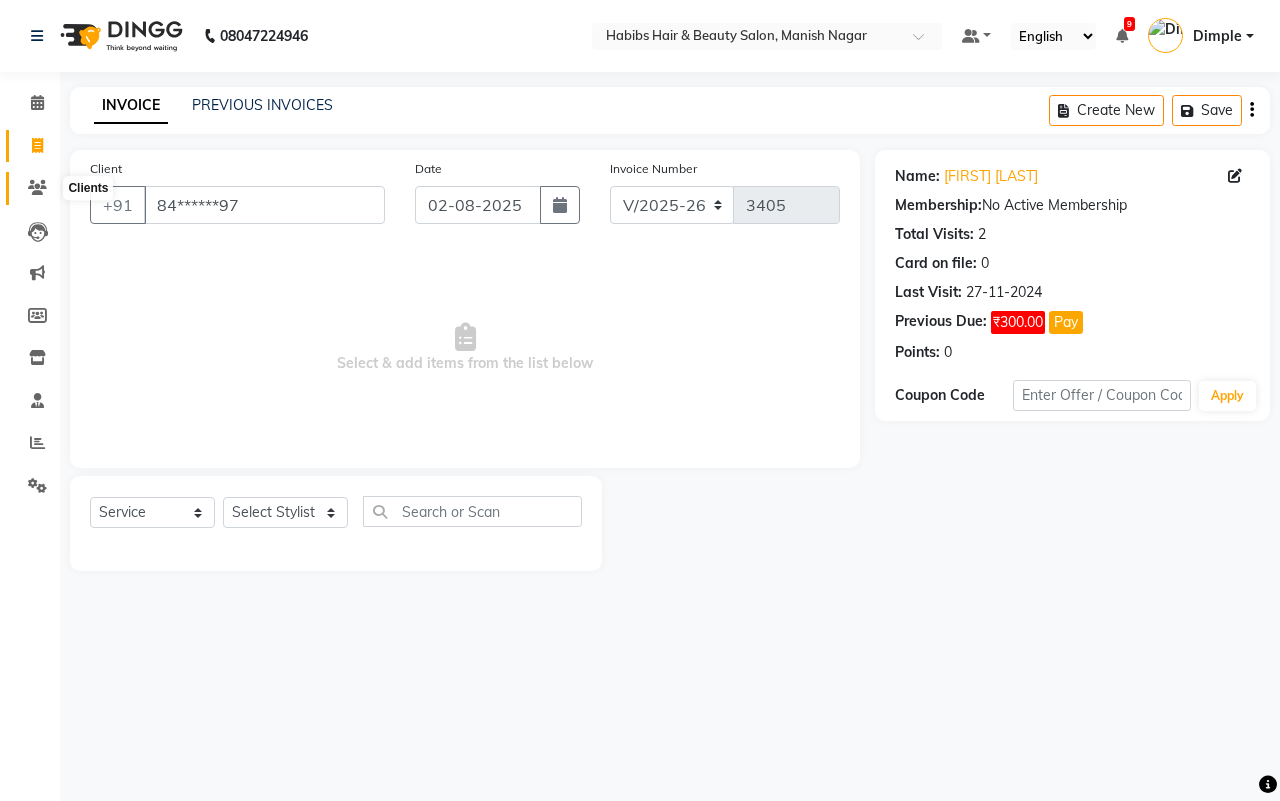 click 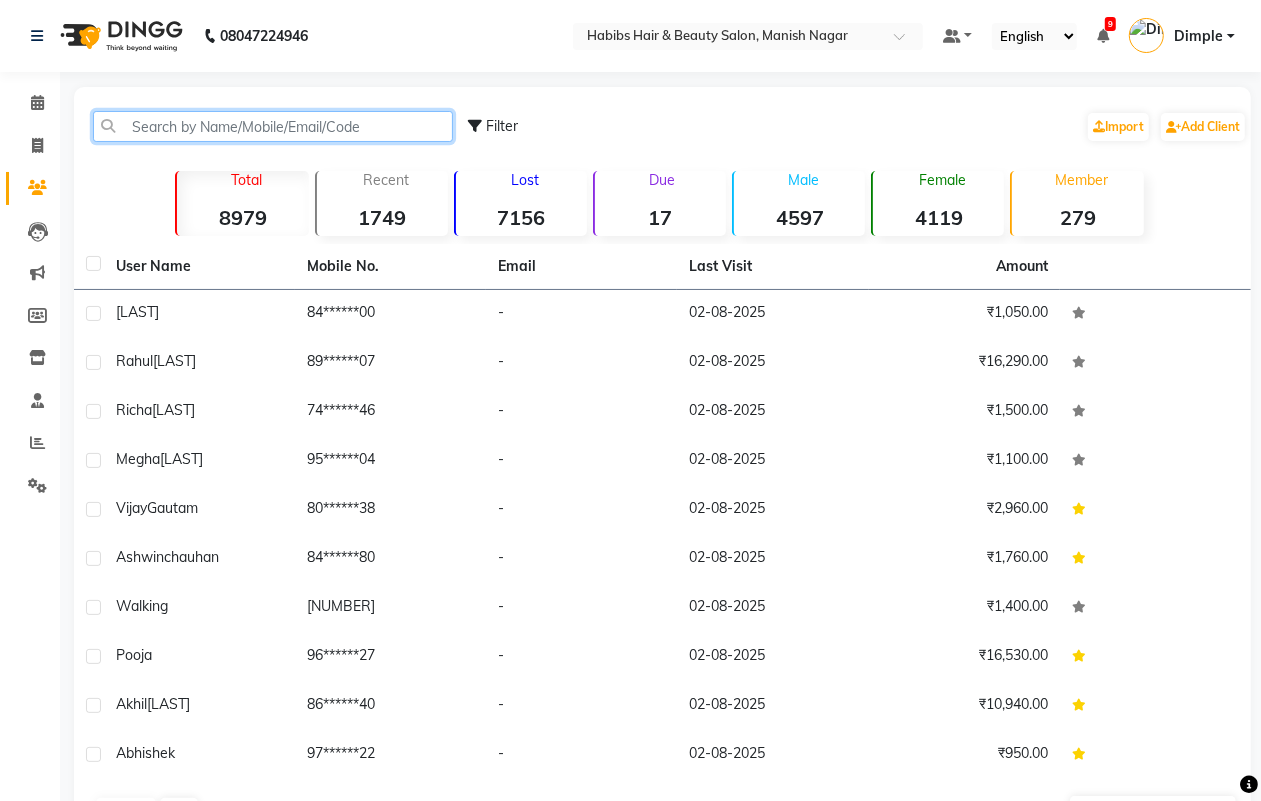 click 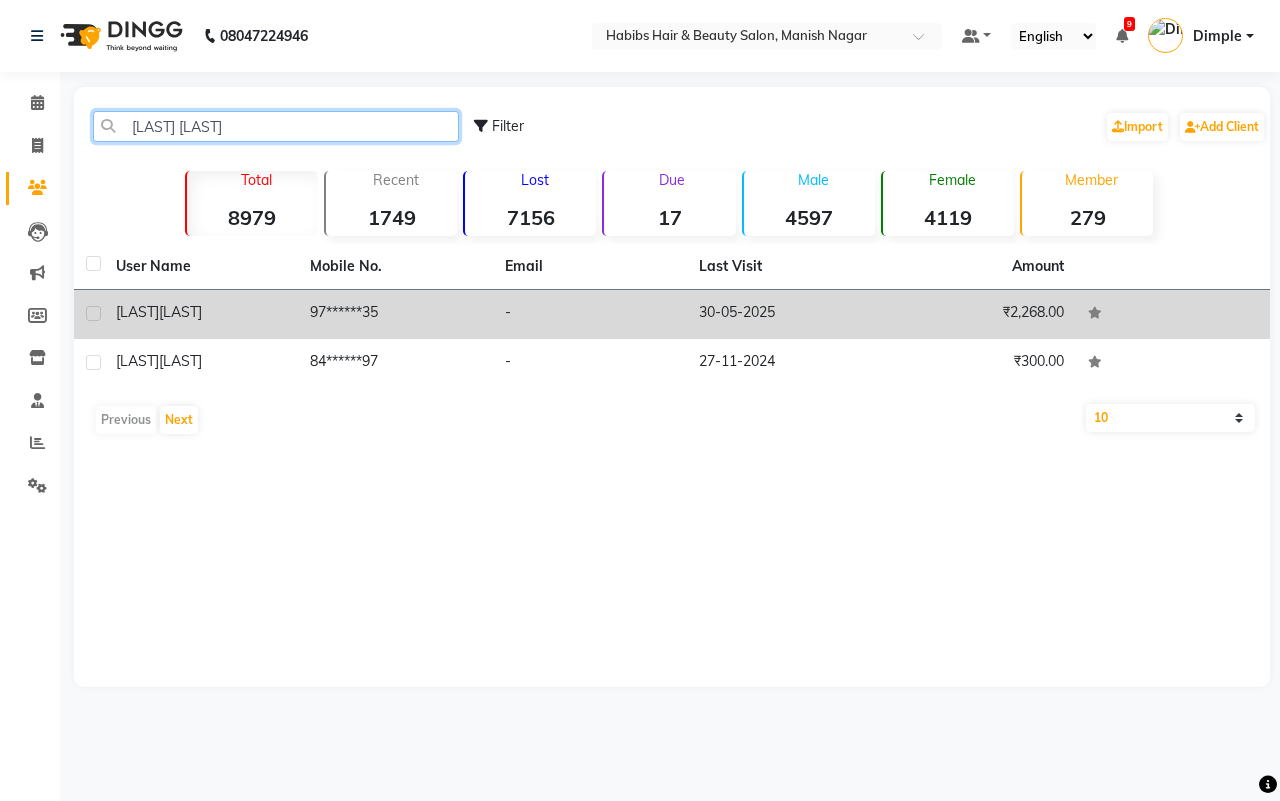type on "[LAST] [LAST]" 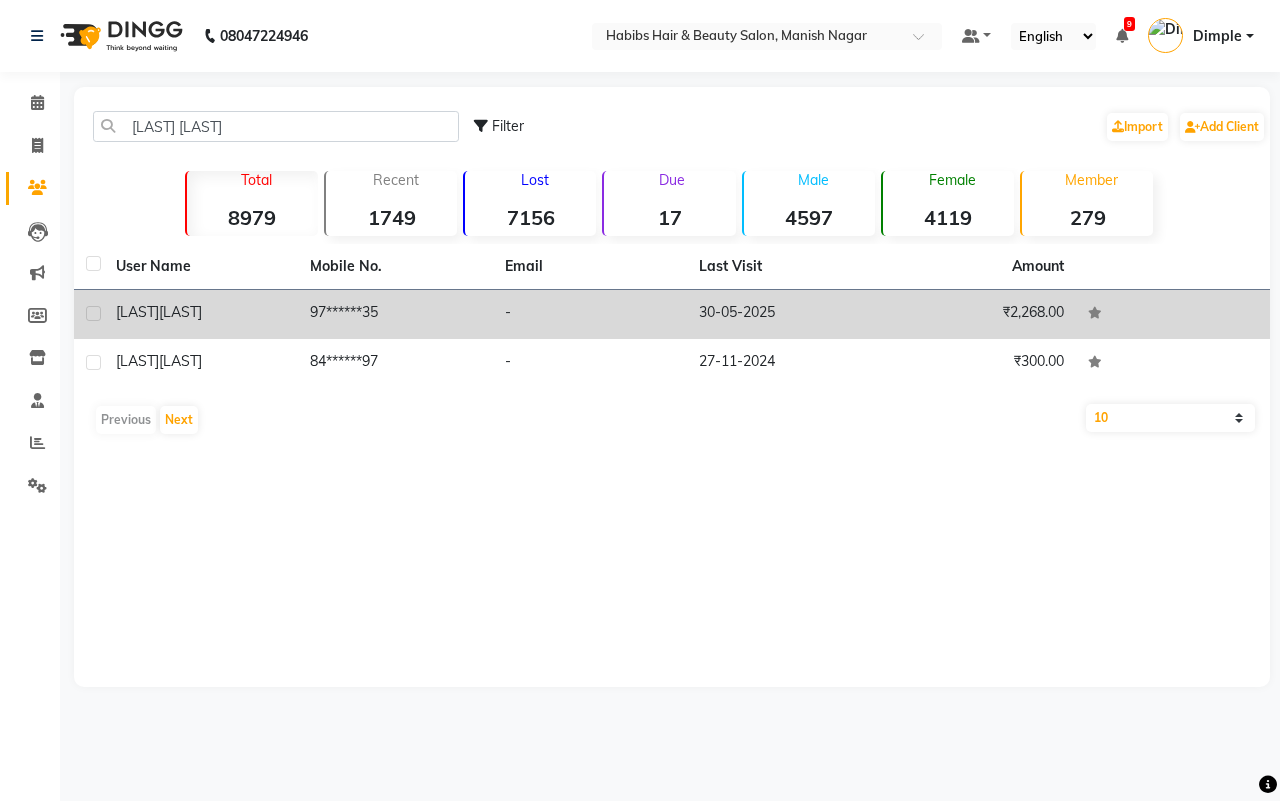 click on "30-05-2025" 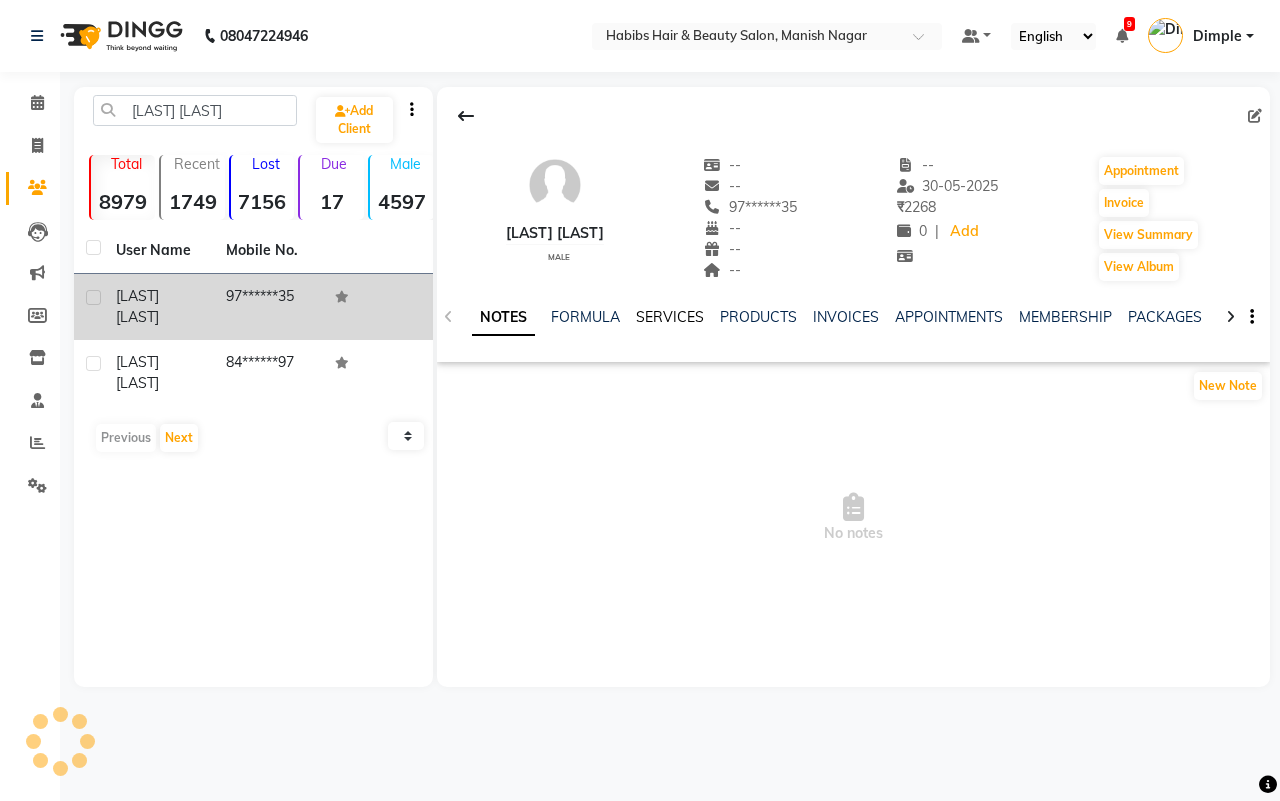 click on "SERVICES" 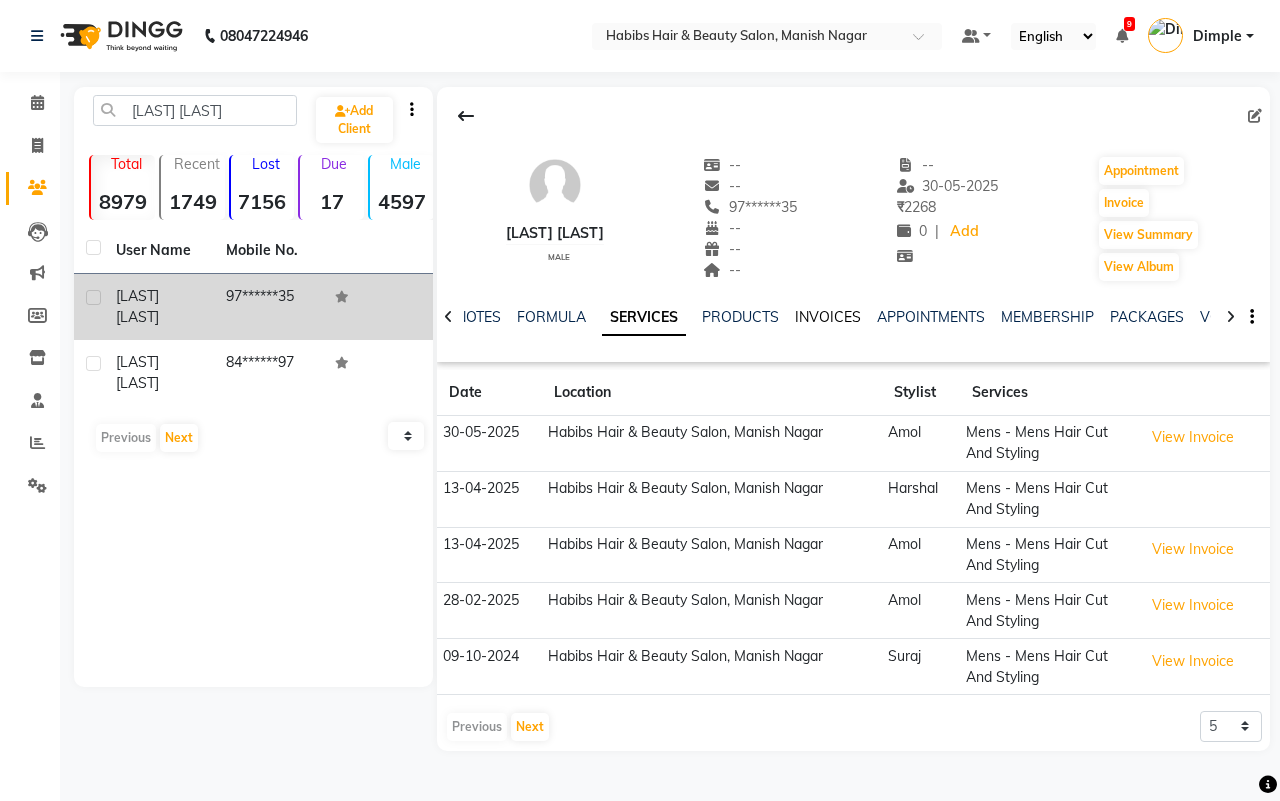 click on "INVOICES" 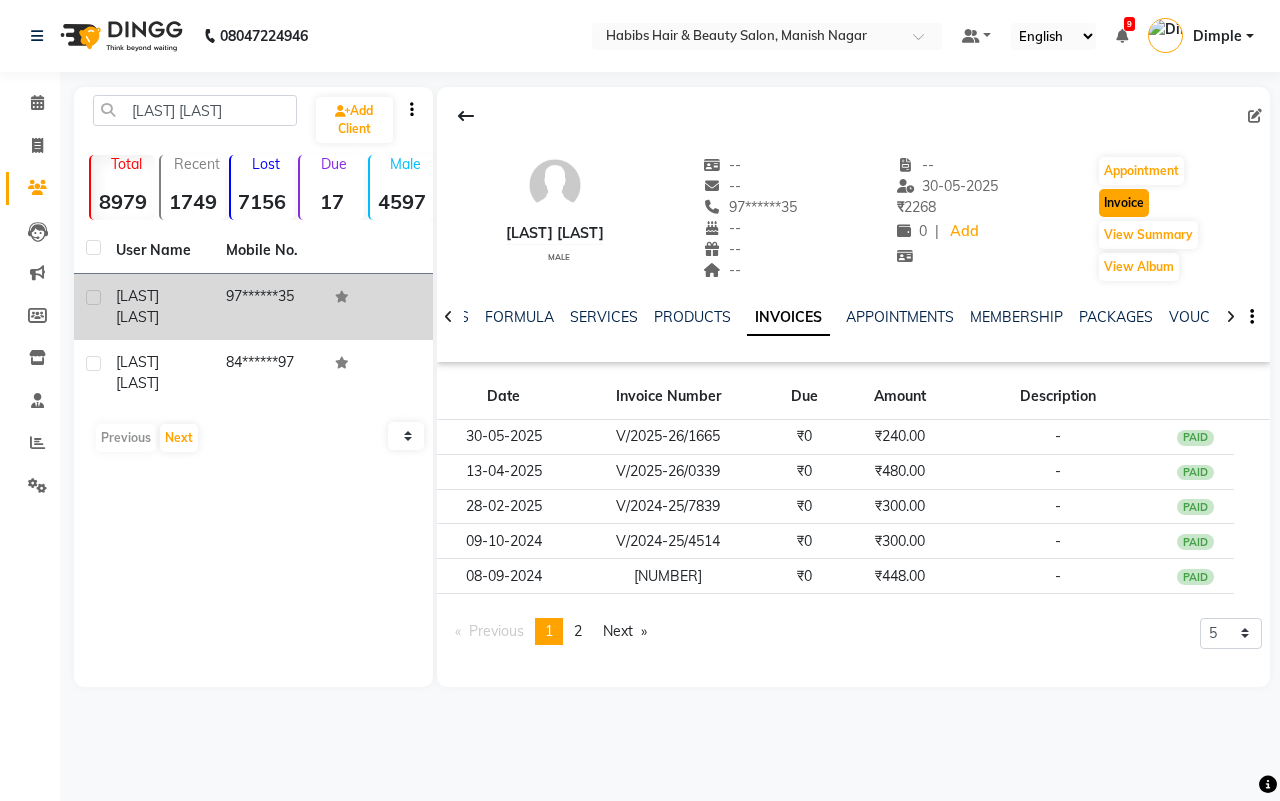 click on "Invoice" 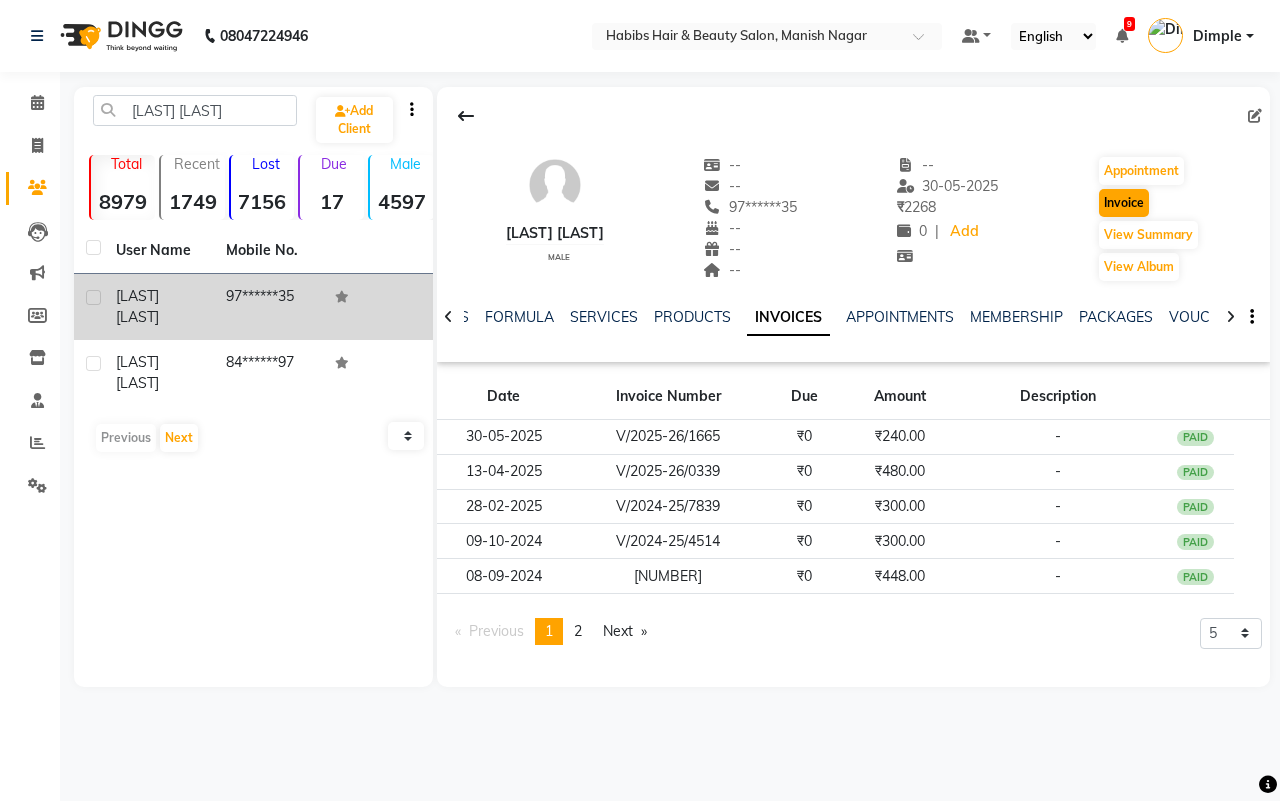 select on "service" 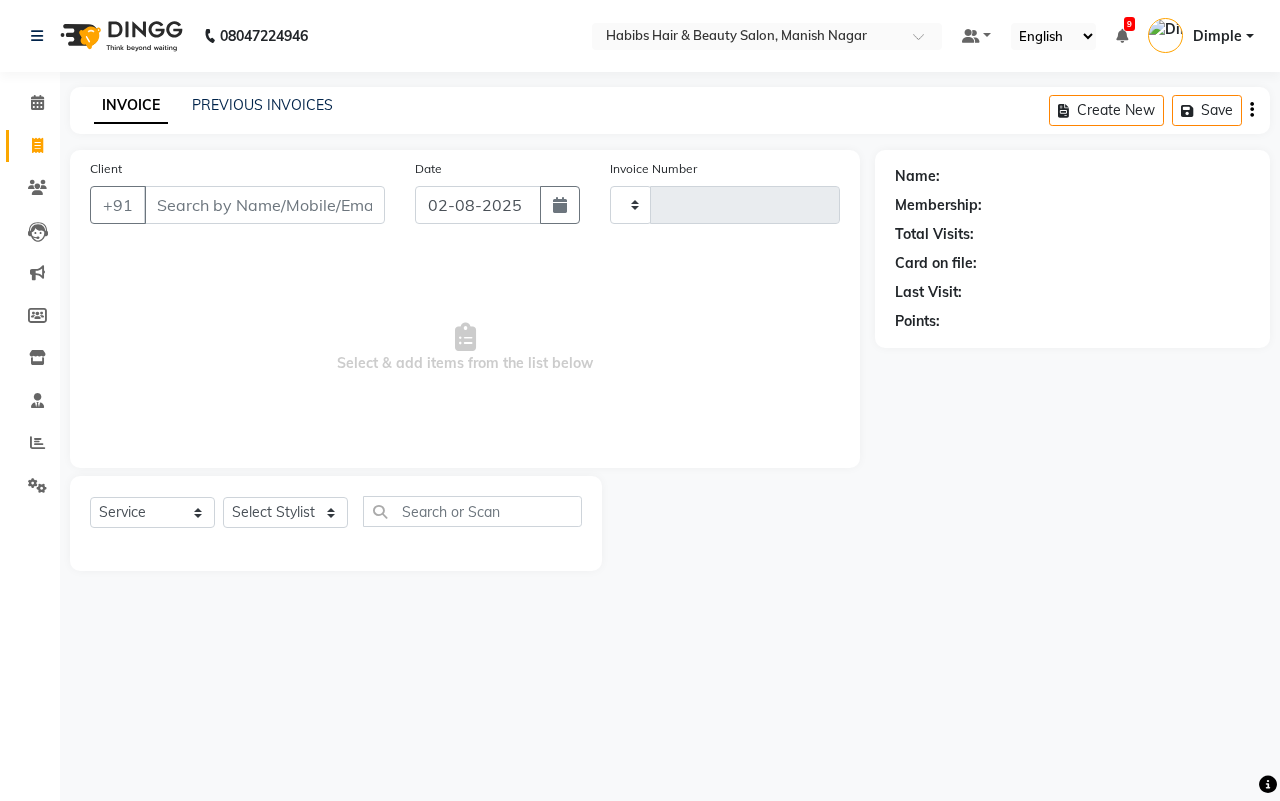 type on "3405" 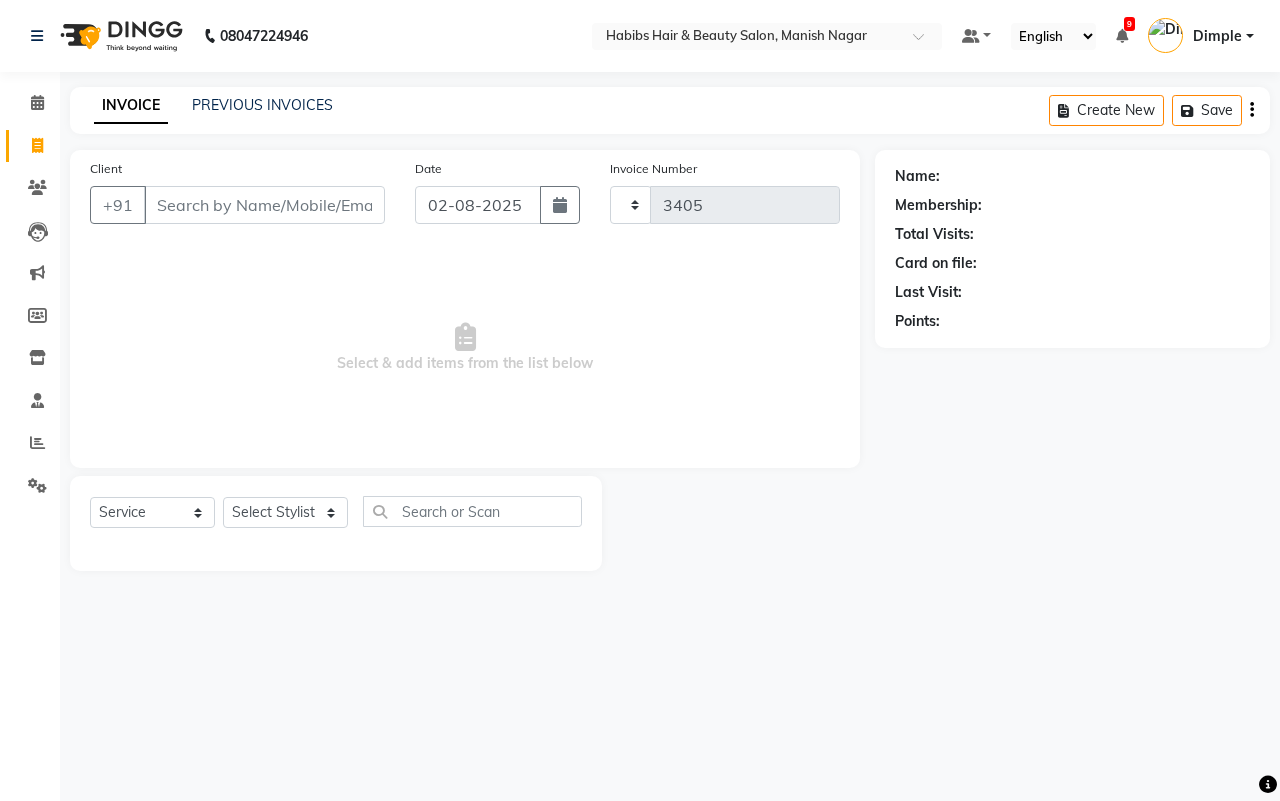 select on "3804" 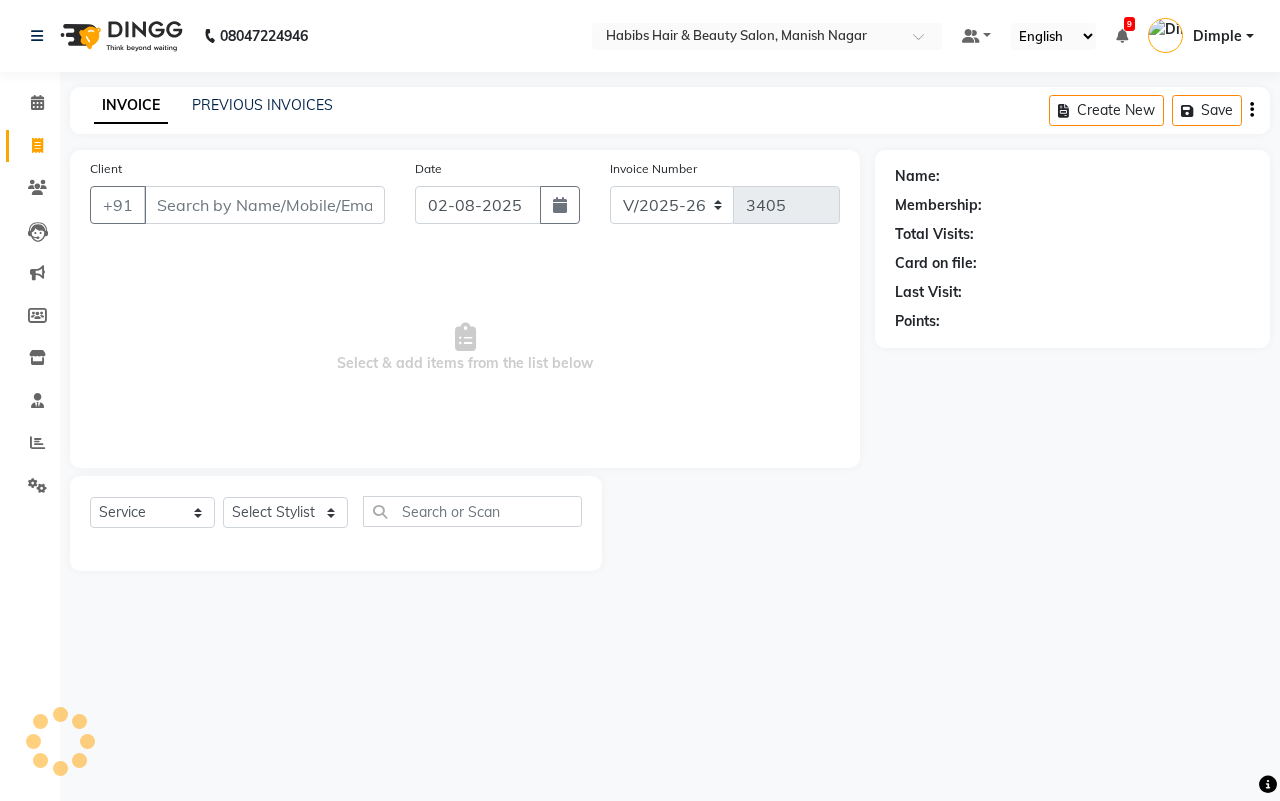 type on "97******35" 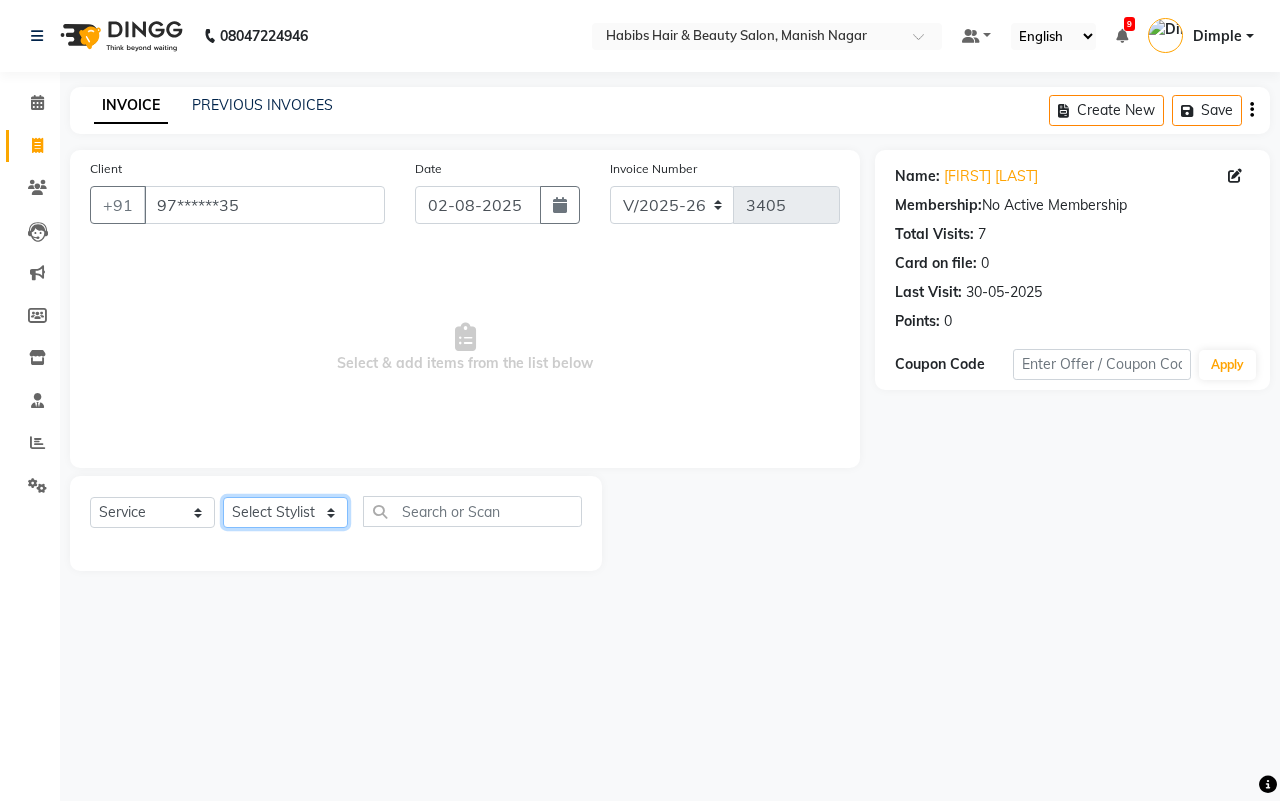 click on "Select Stylist [FIRST] [FIRST] [FIRST] [FIRST] [FIRST]  [FIRST] [FIRST] [FIRST] [FIRST] [FIRST]  [FIRST]" 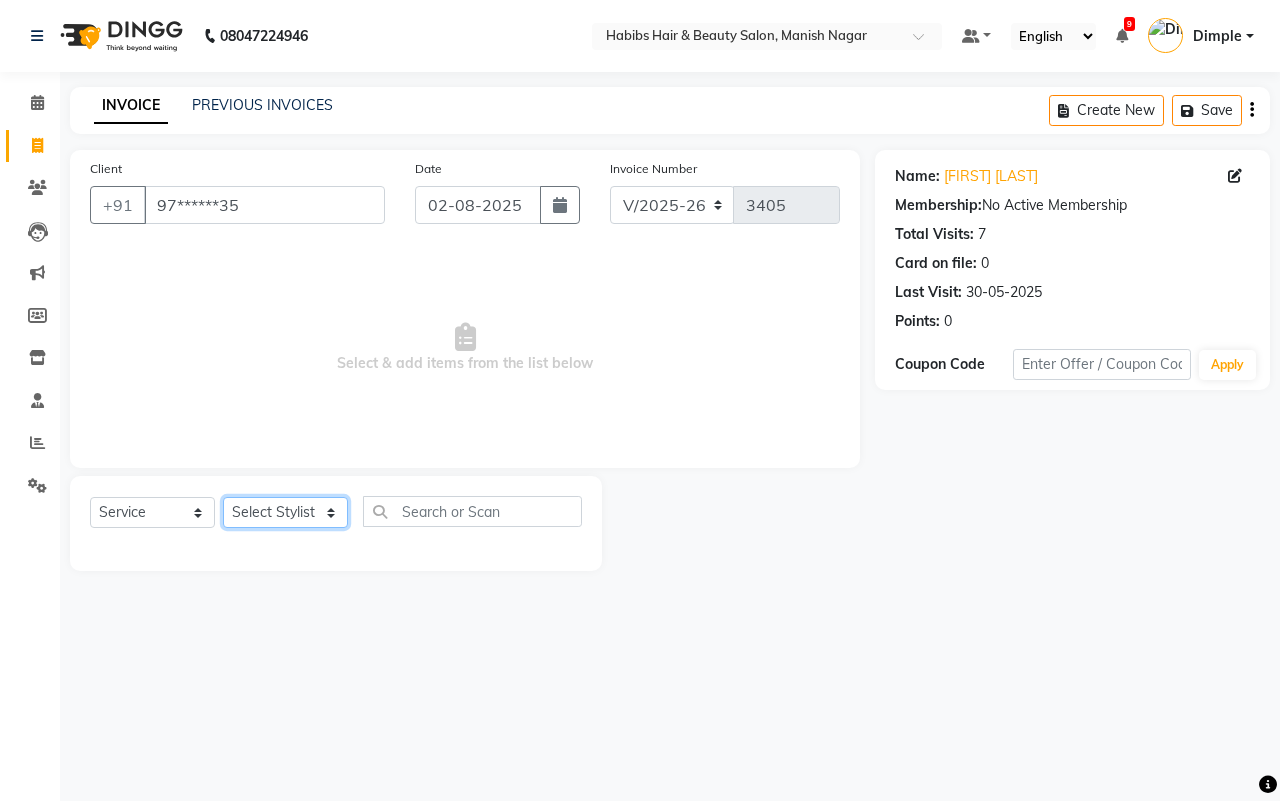 select on "86647" 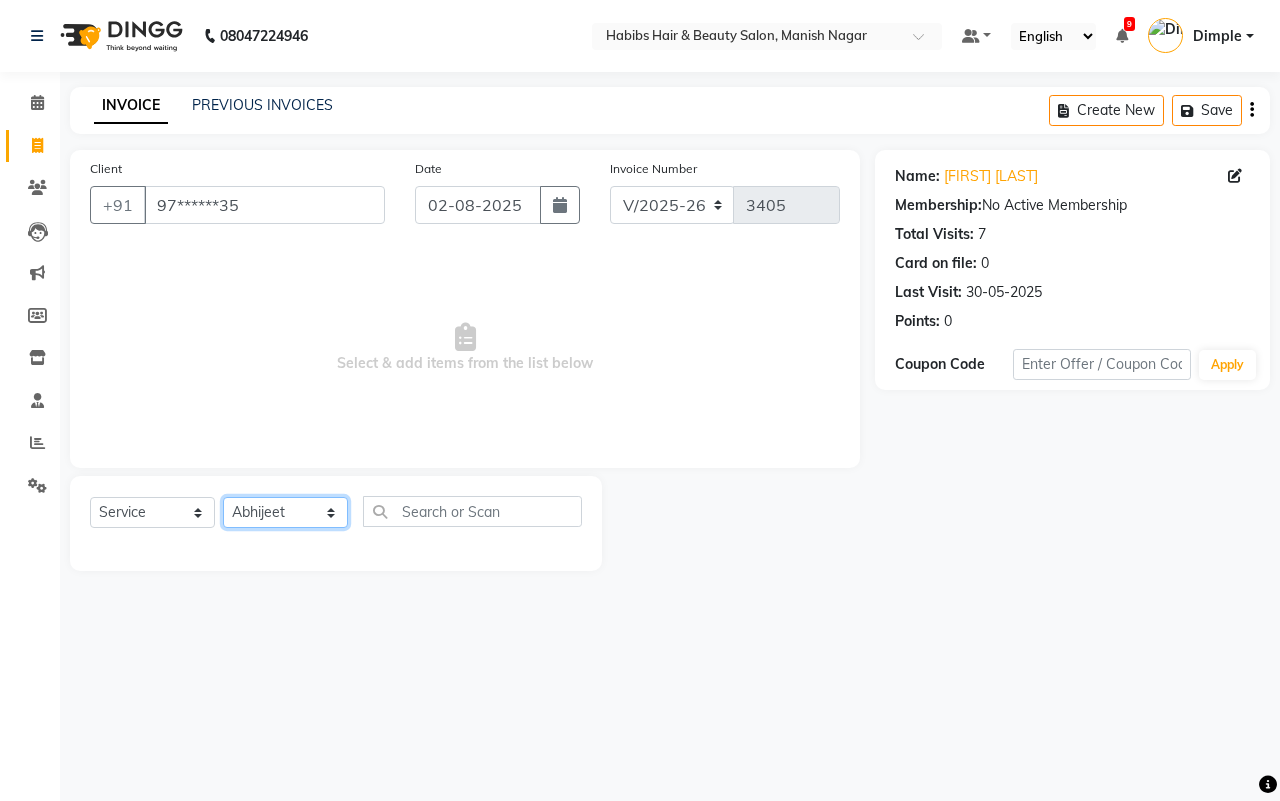 click on "Select Stylist [FIRST] [FIRST] [FIRST] [FIRST] [FIRST]  [FIRST] [FIRST] [FIRST] [FIRST] [FIRST]  [FIRST]" 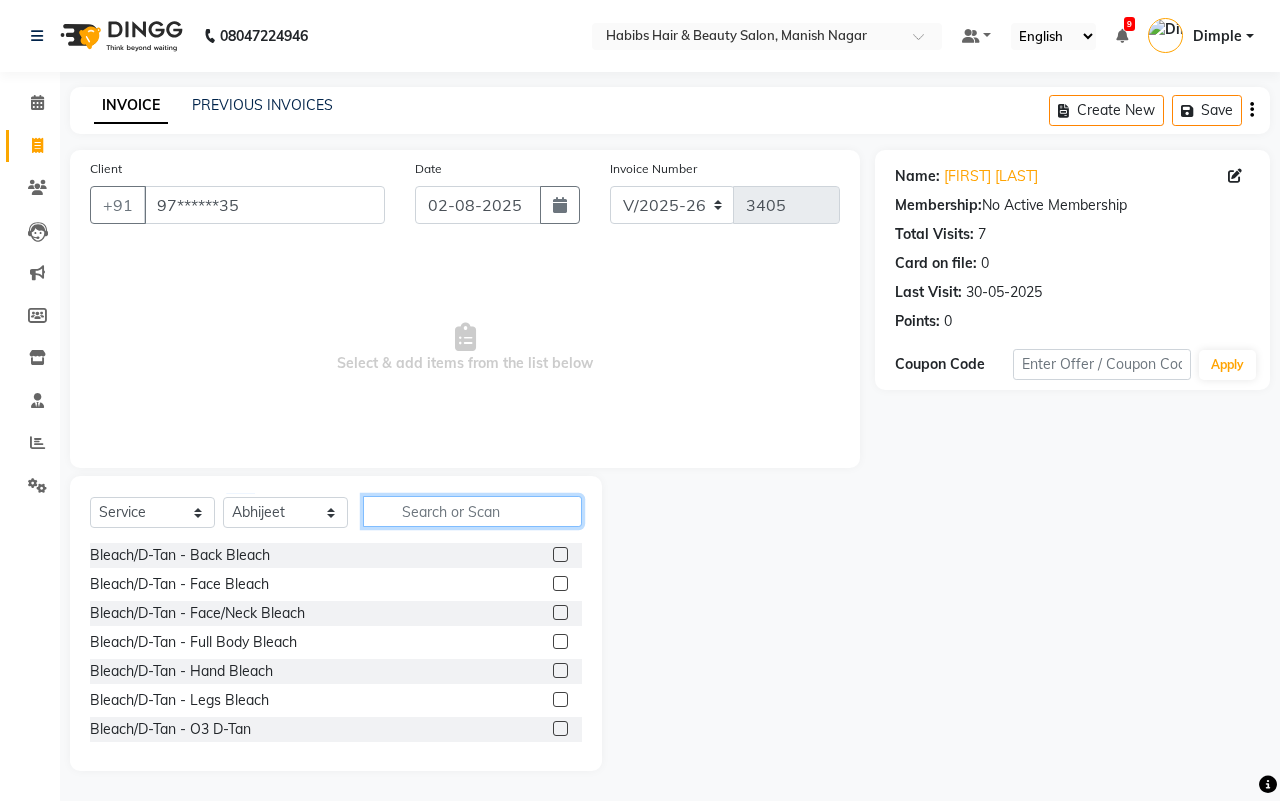 click 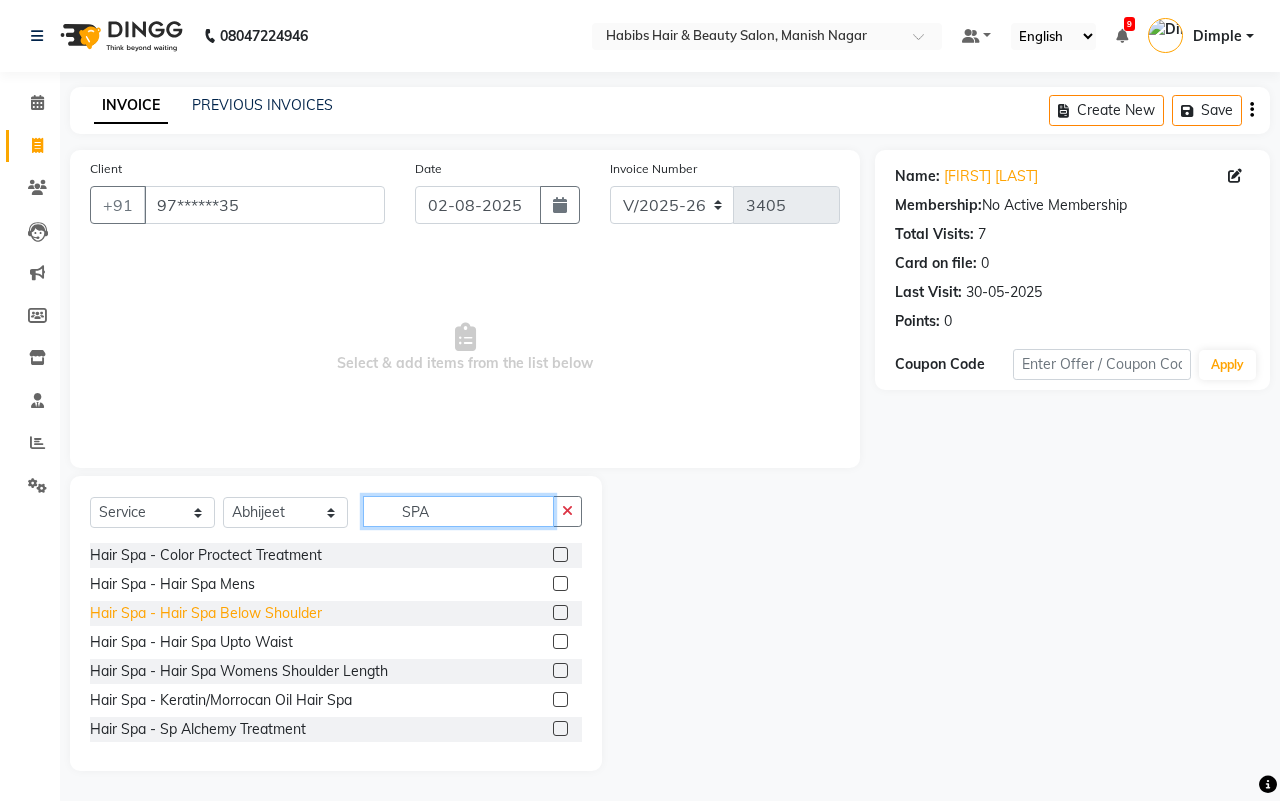 type on "SPA" 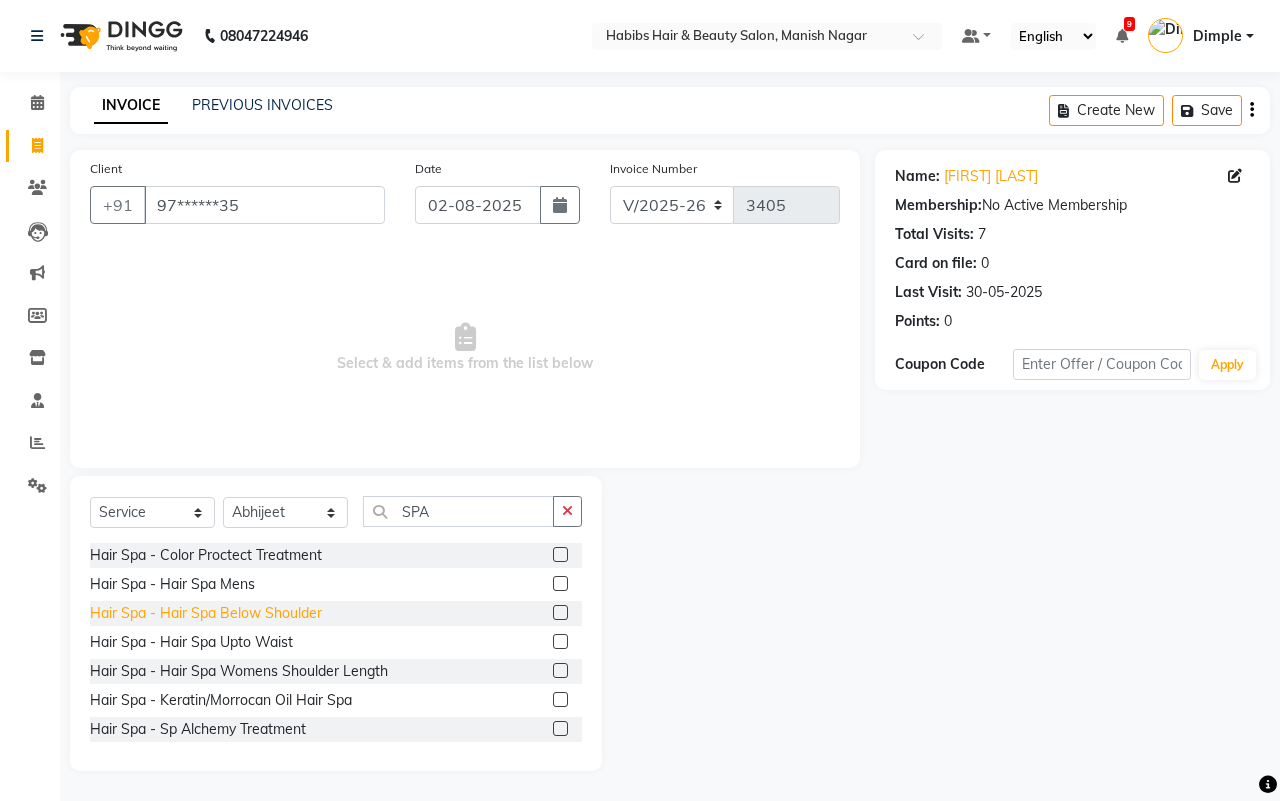 click on "Hair Spa - Hair Spa Below Shoulder" 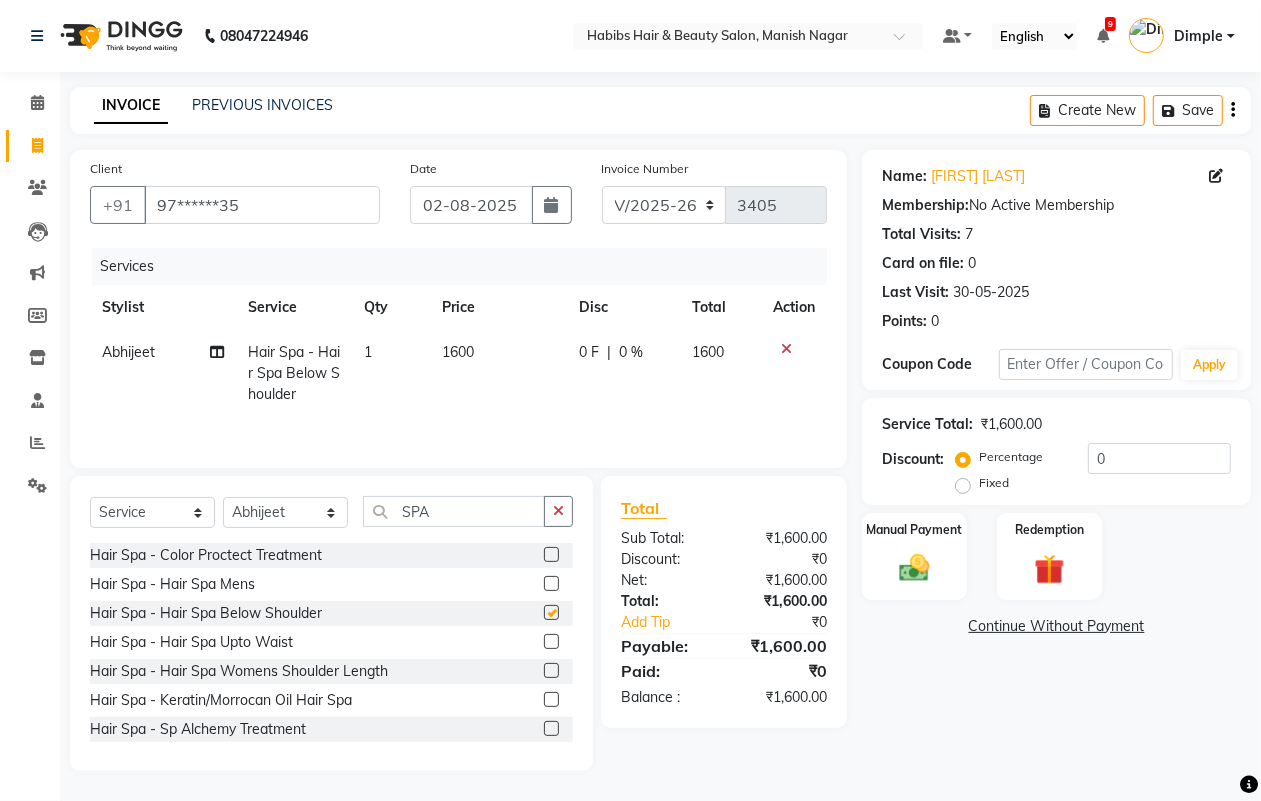 checkbox on "false" 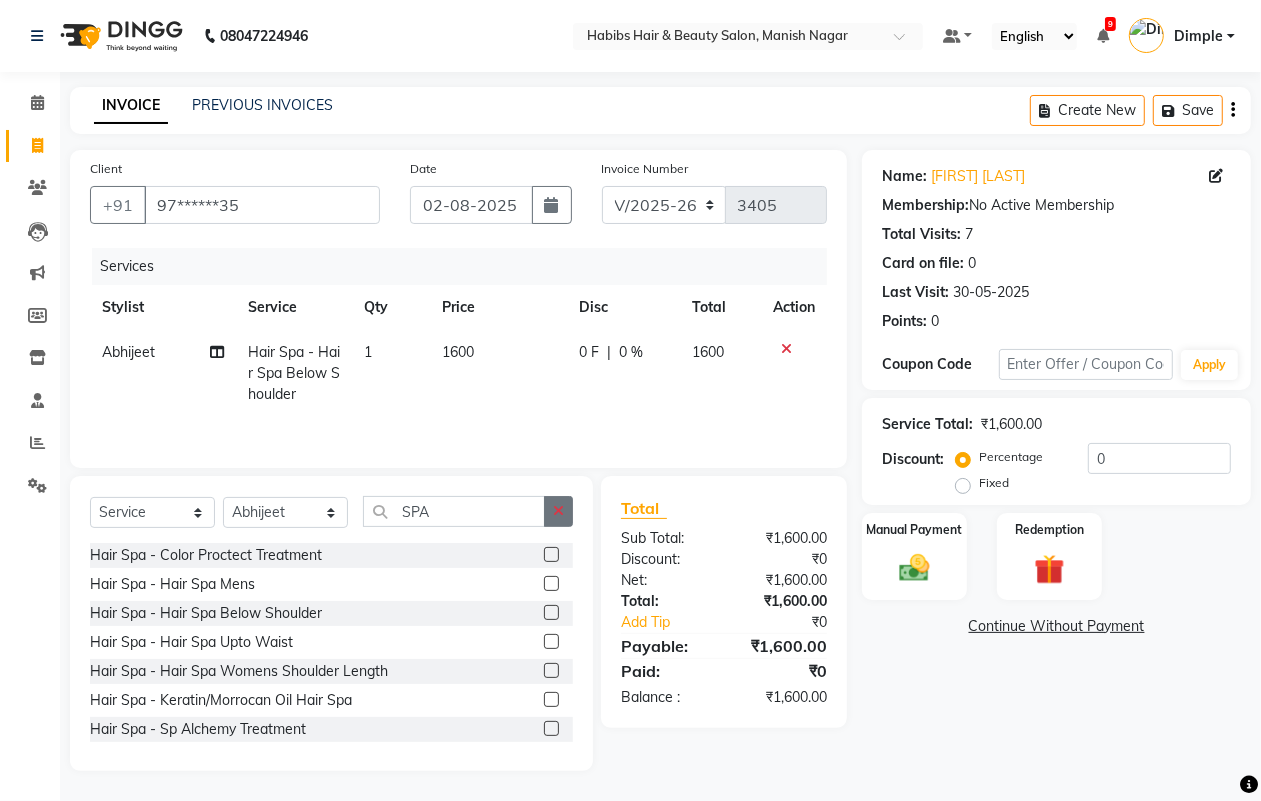 click 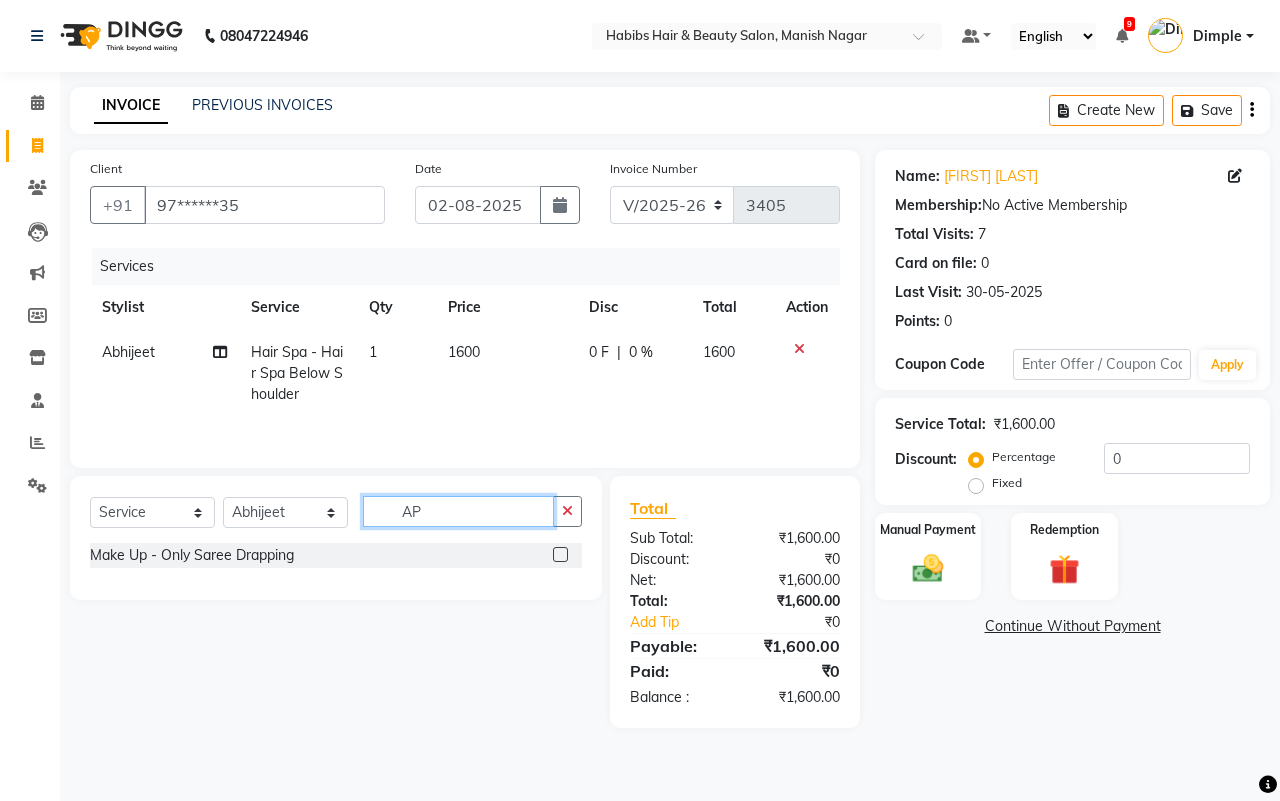 type on "A" 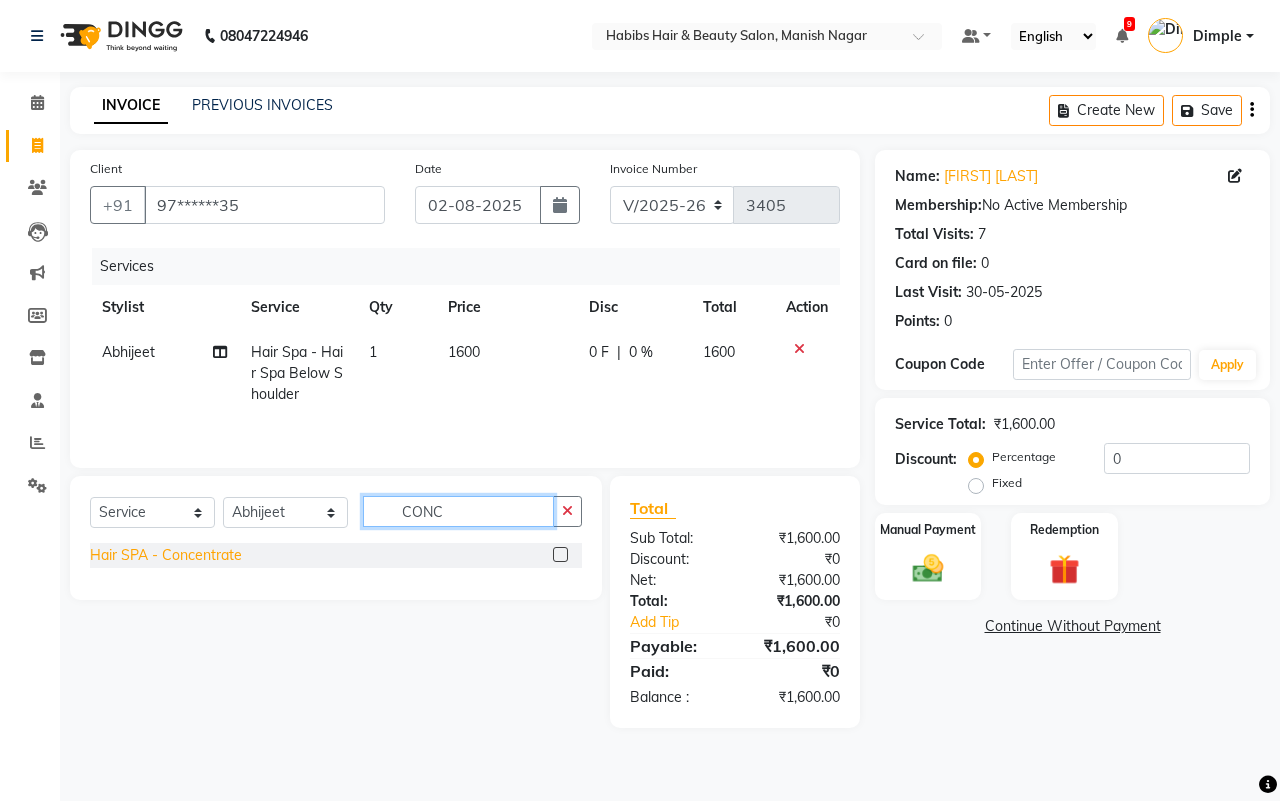 type on "CONC" 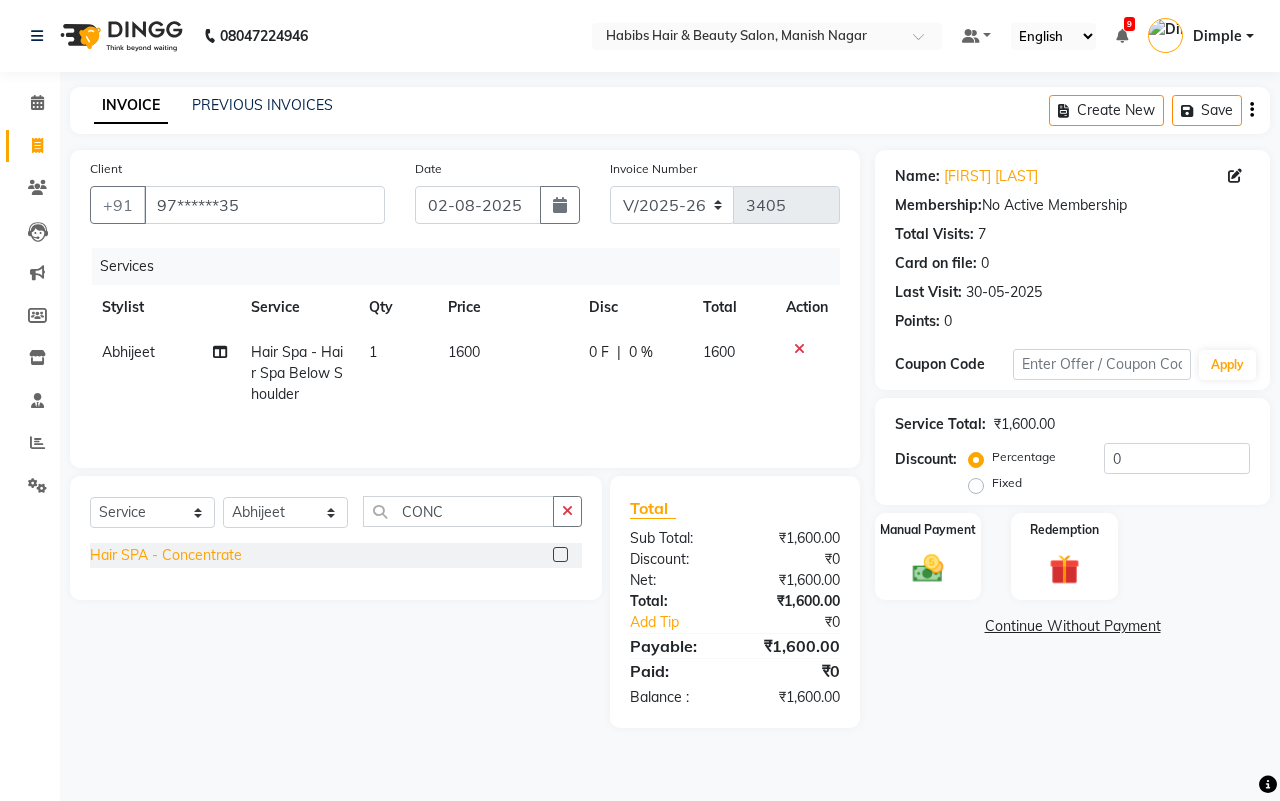 click on "Hair SPA - Concentrate" 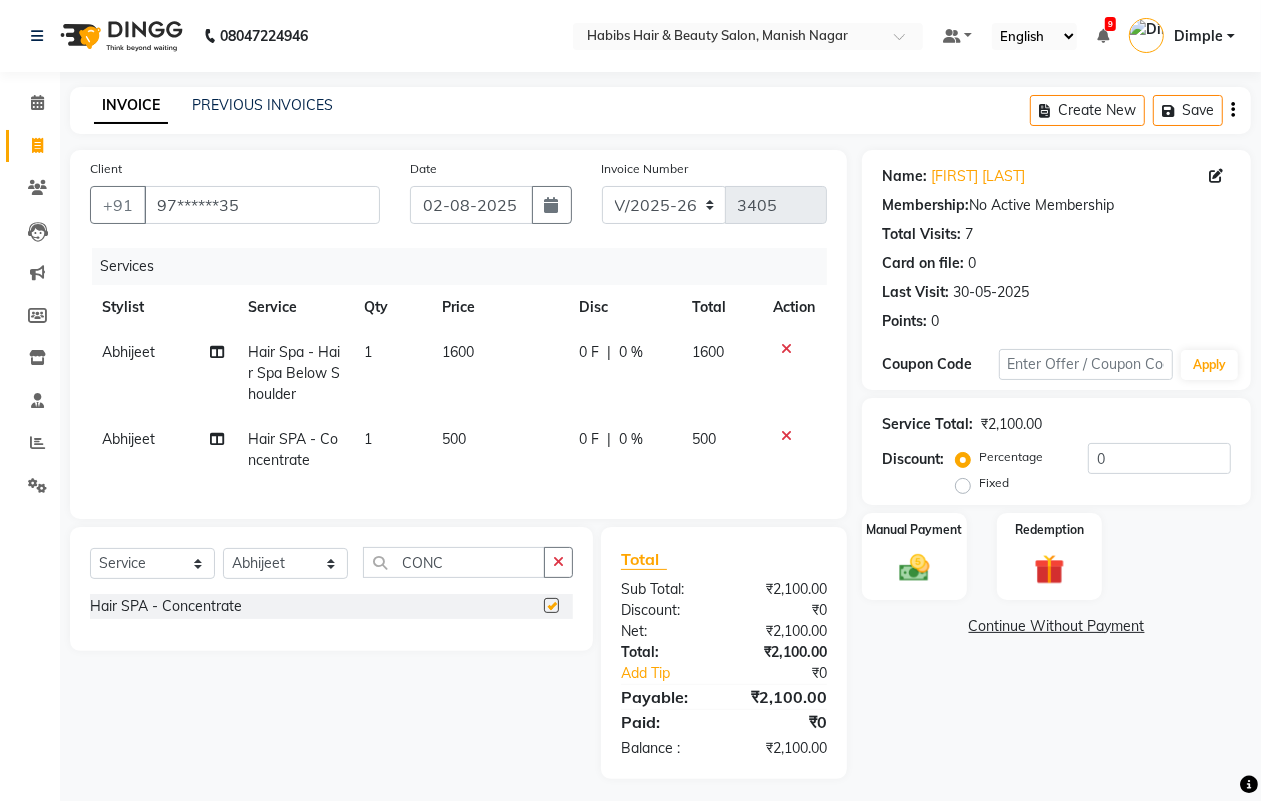 checkbox on "false" 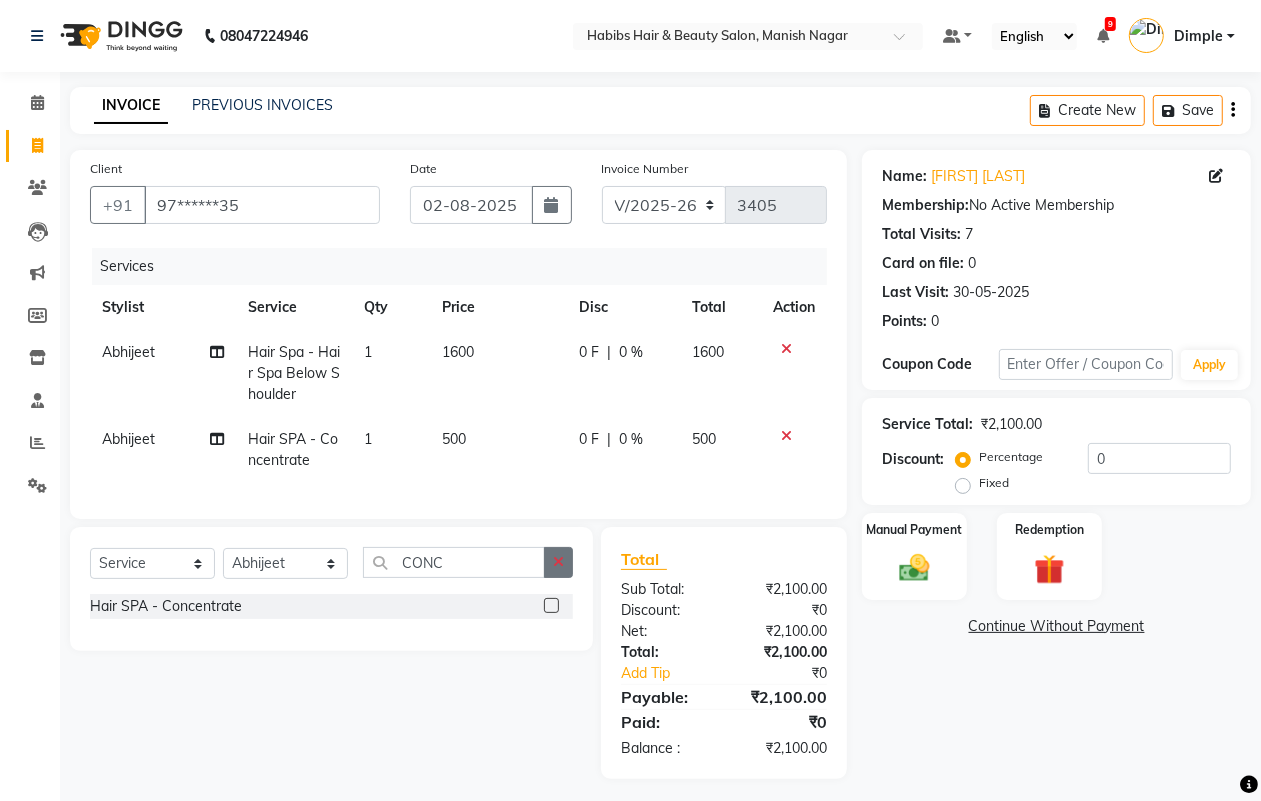 click 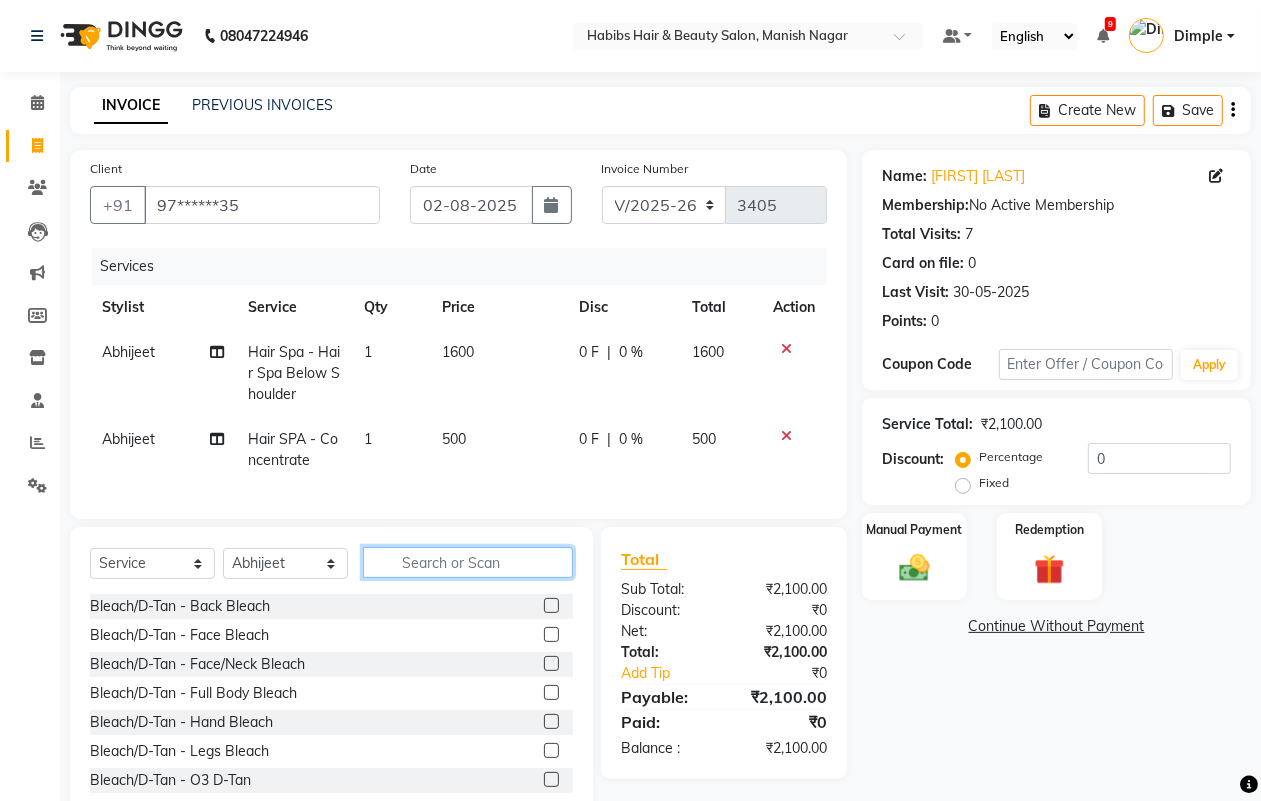 click 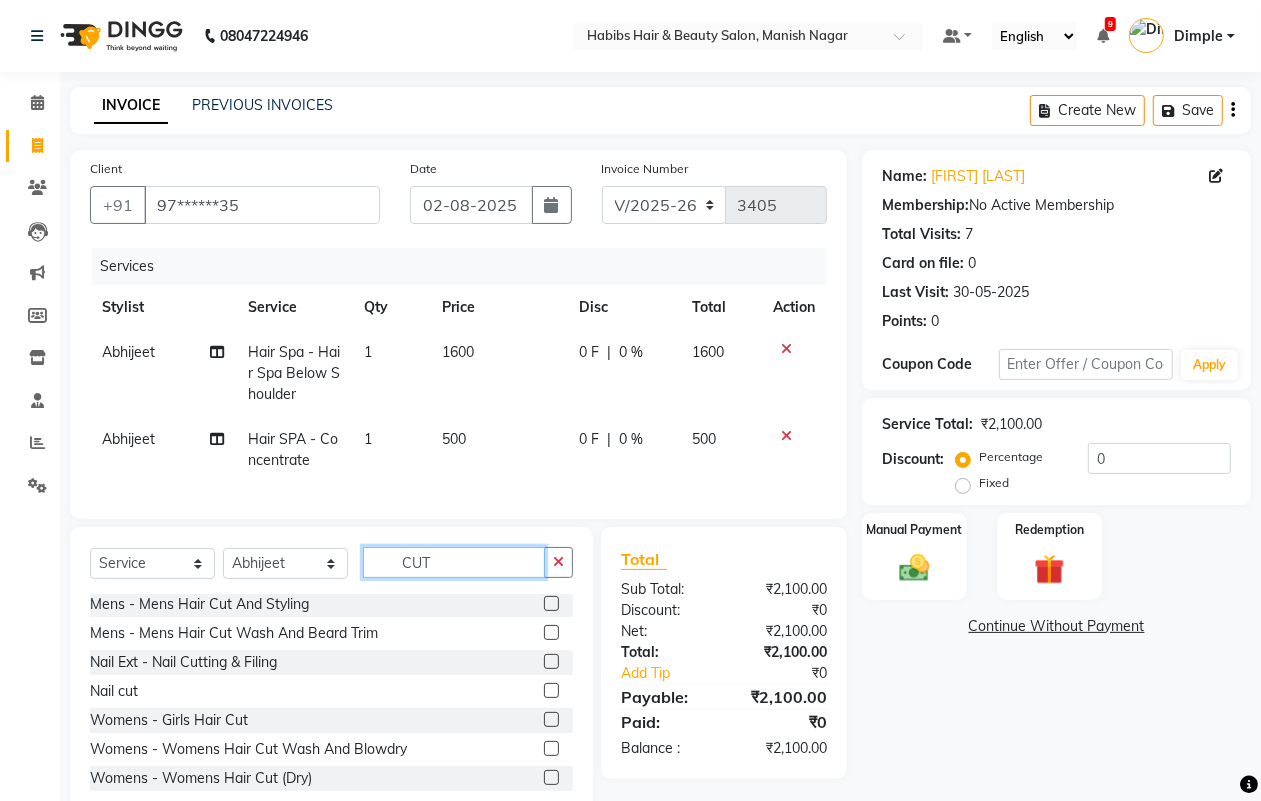 scroll, scrollTop: 90, scrollLeft: 0, axis: vertical 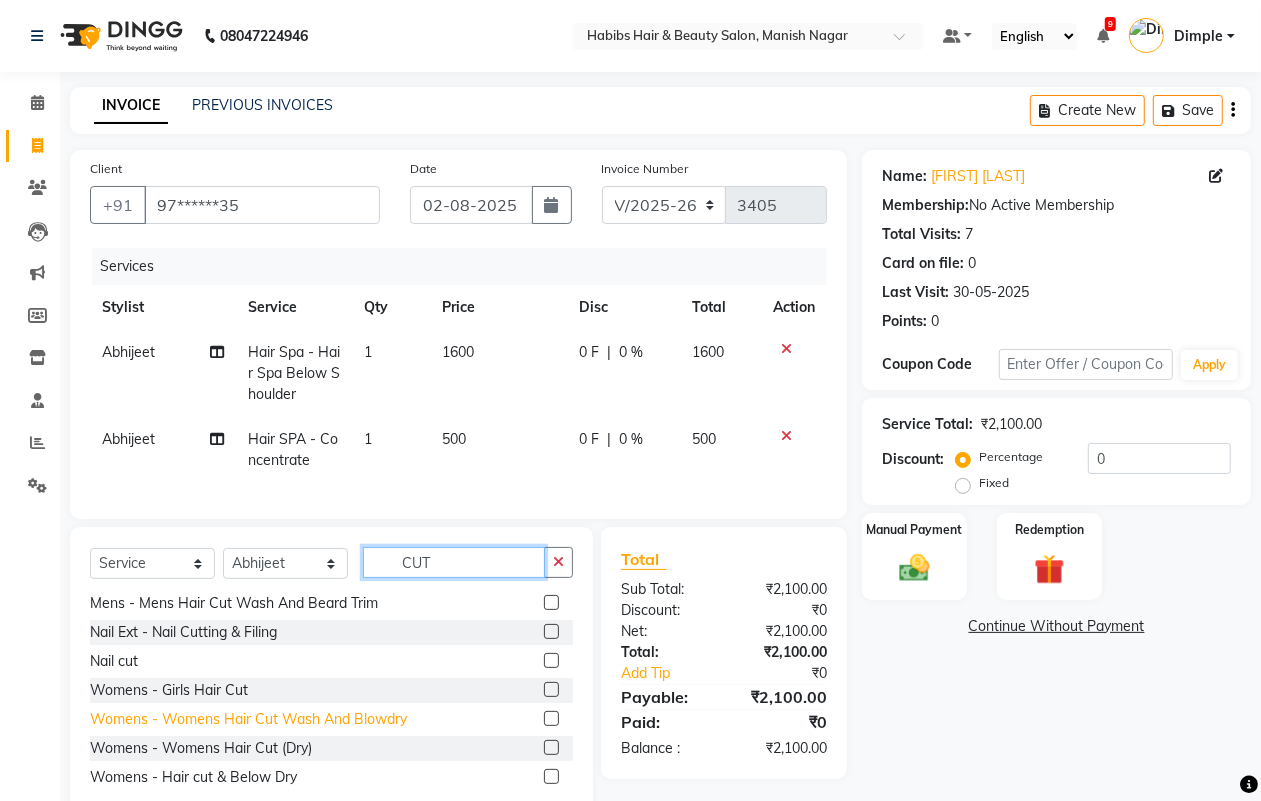 type on "CUT" 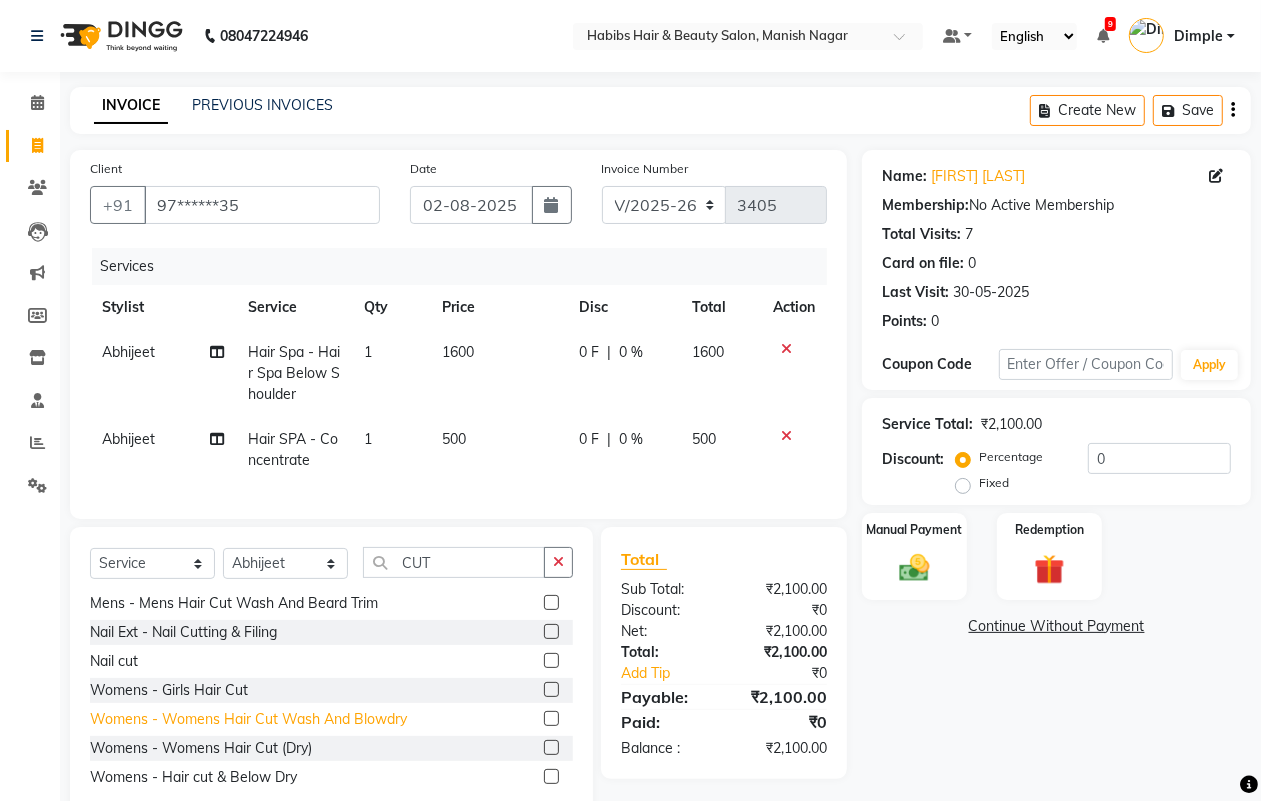 click on "Womens - Womens  Hair Cut Wash And Blowdry" 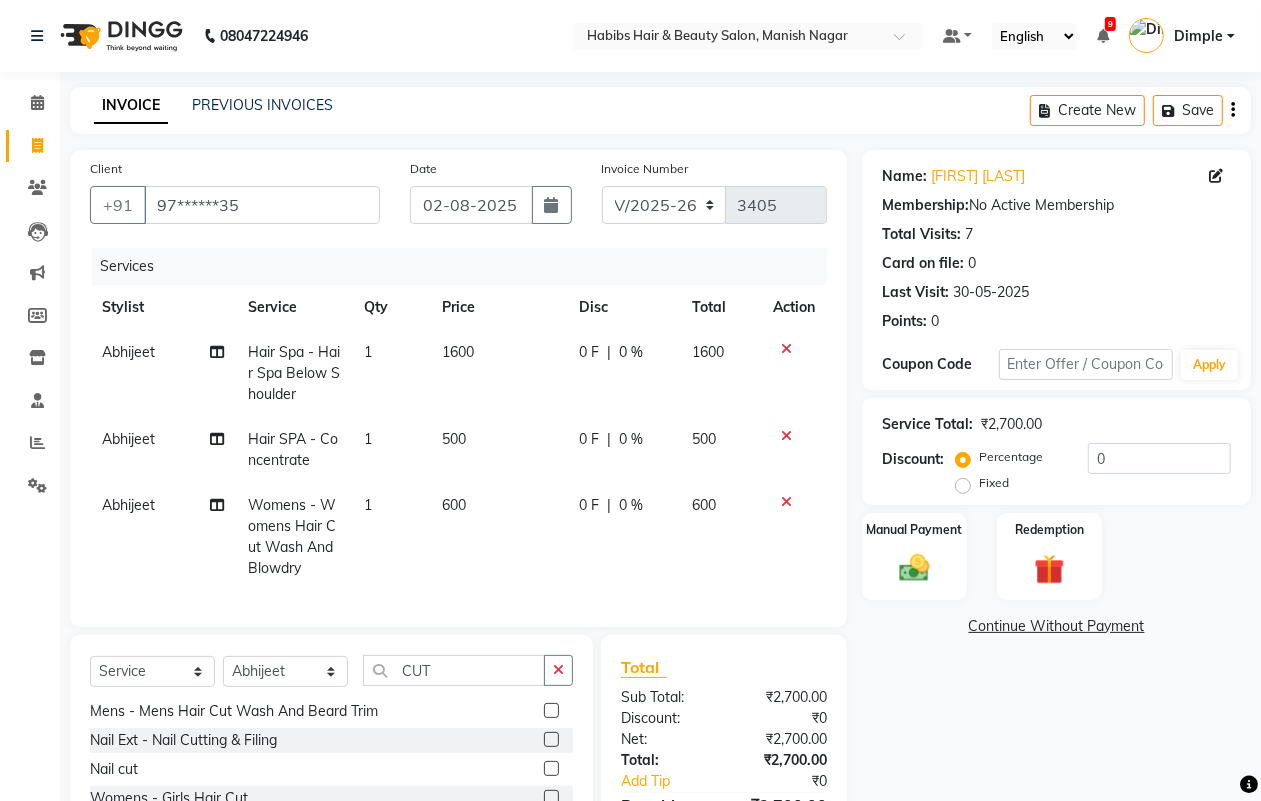checkbox on "false" 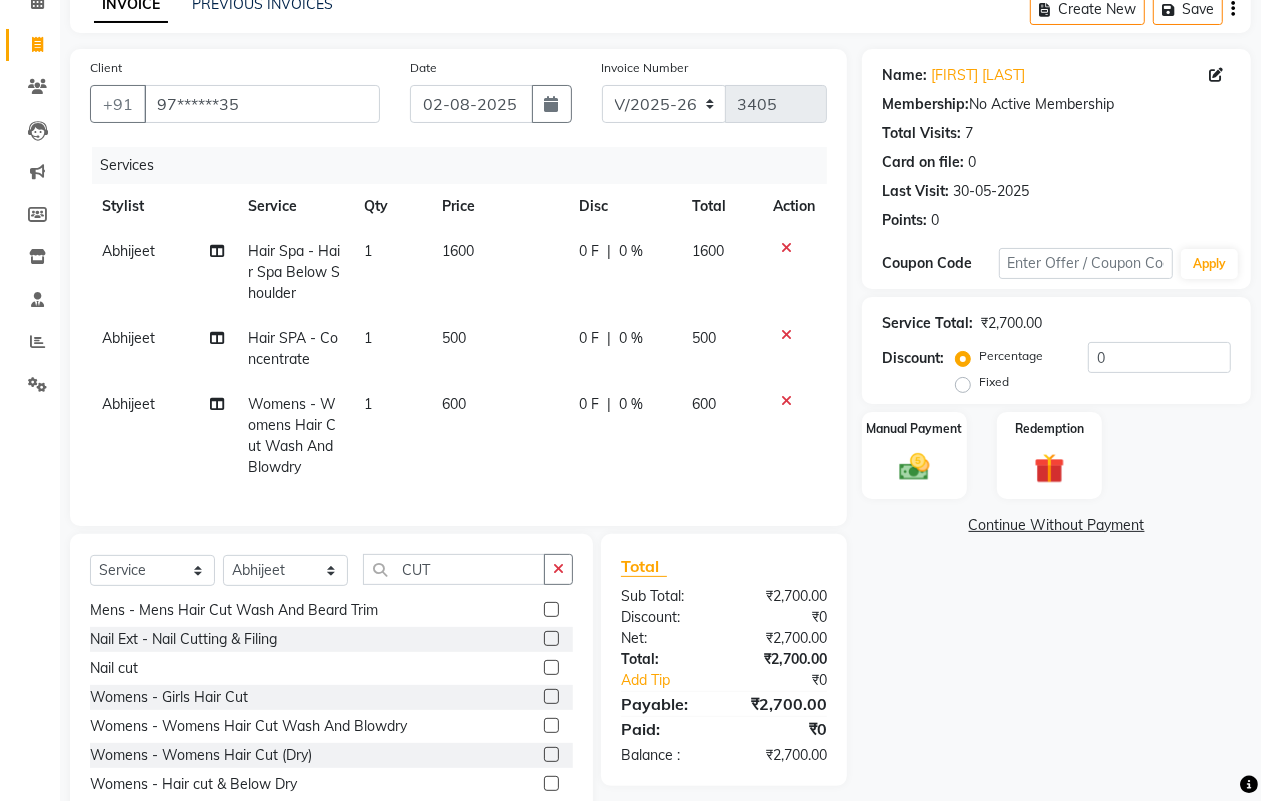 scroll, scrollTop: 177, scrollLeft: 0, axis: vertical 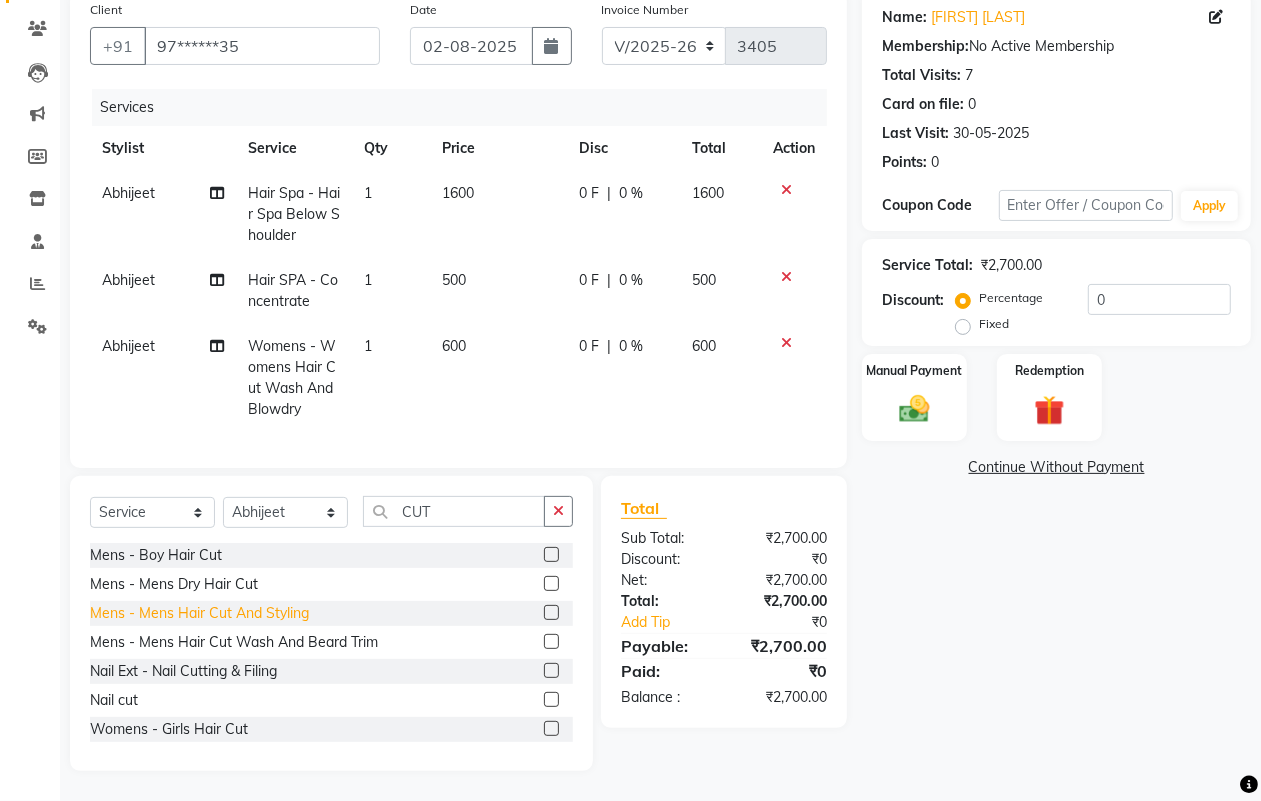 click on "Mens - Mens Hair Cut And Styling" 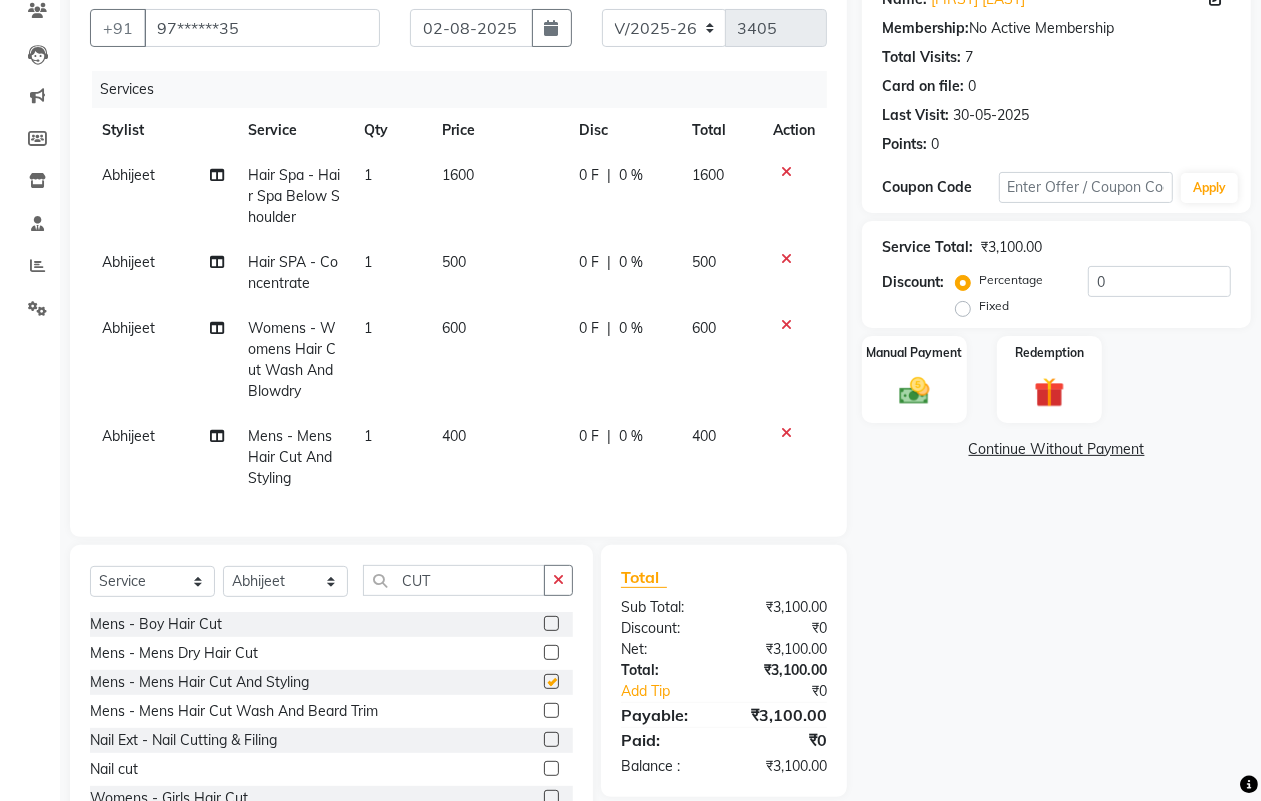 checkbox on "false" 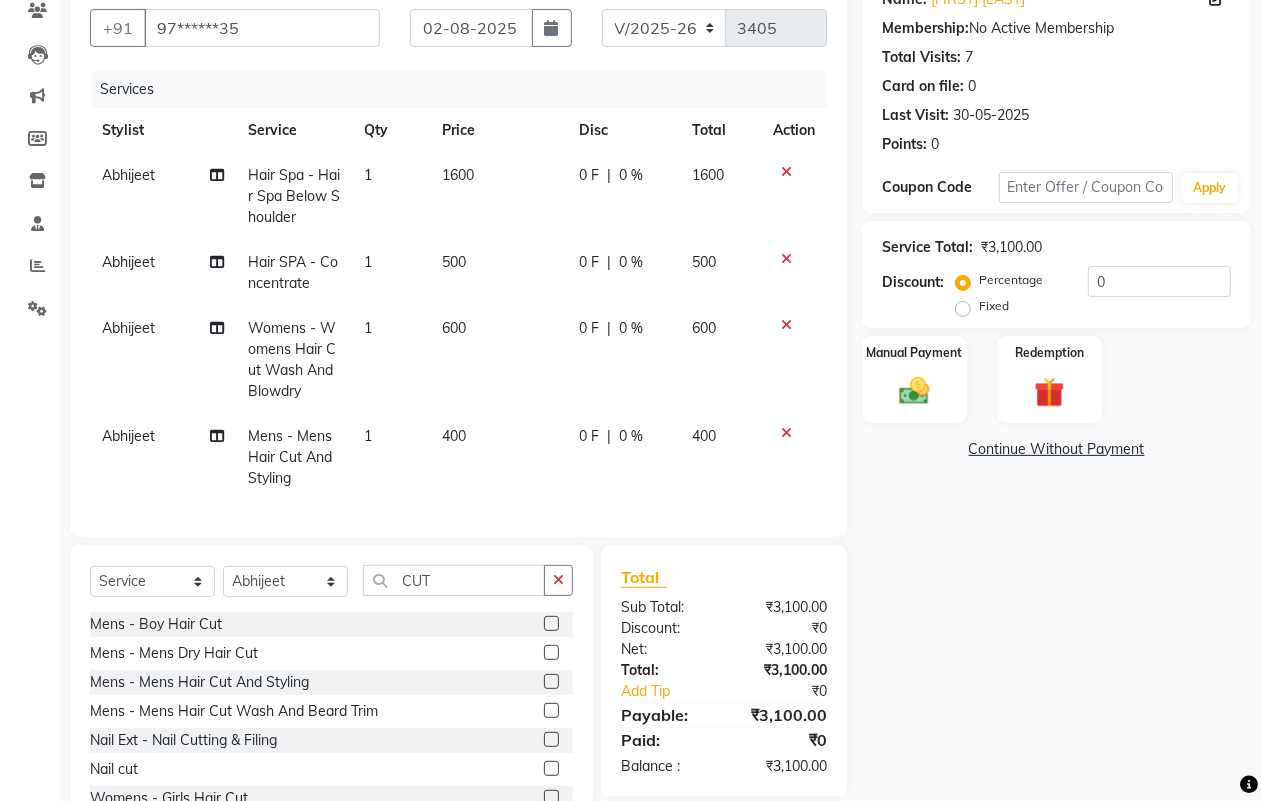 click on "Abhijeet" 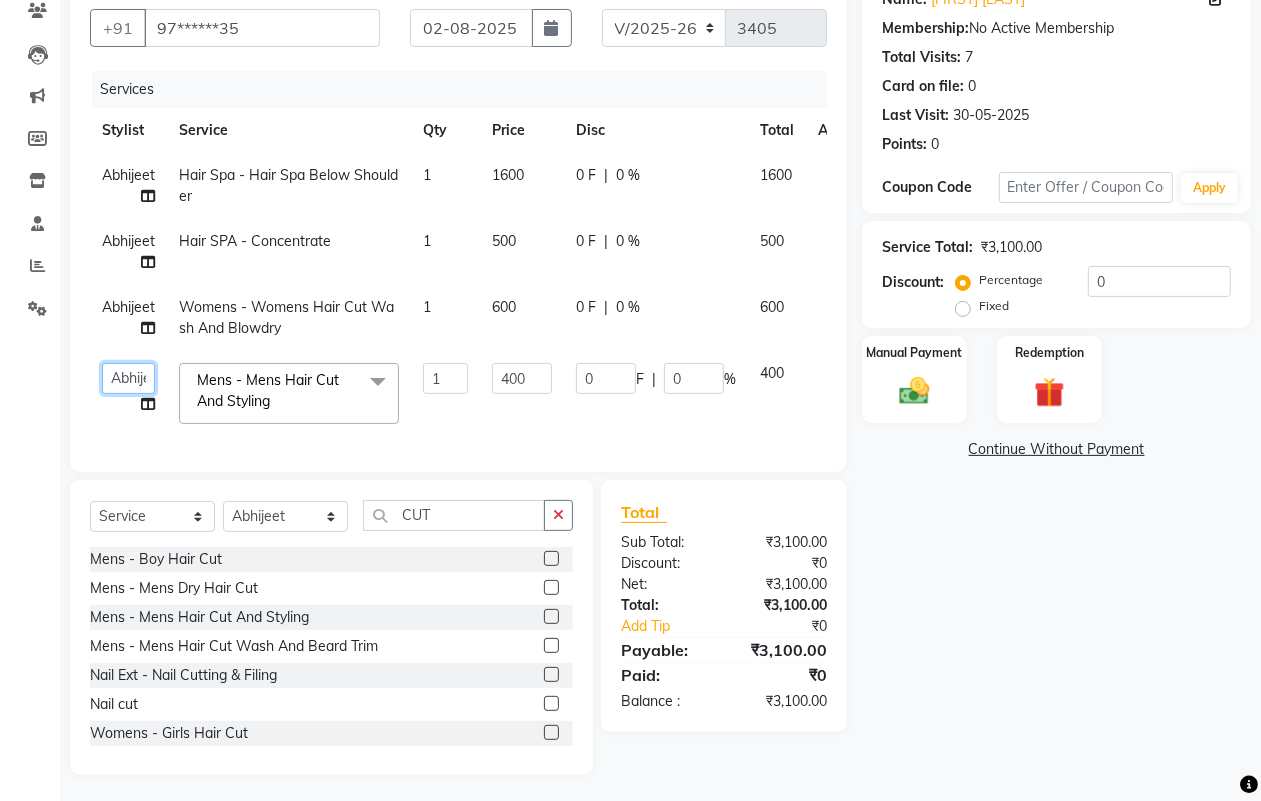 click on "[FIRST] [FIRST] [FIRST] [FIRST] [FIRST] [FIRST] [FIRST] [FIRST] [FIRST] [FIRST] [FIRST]" 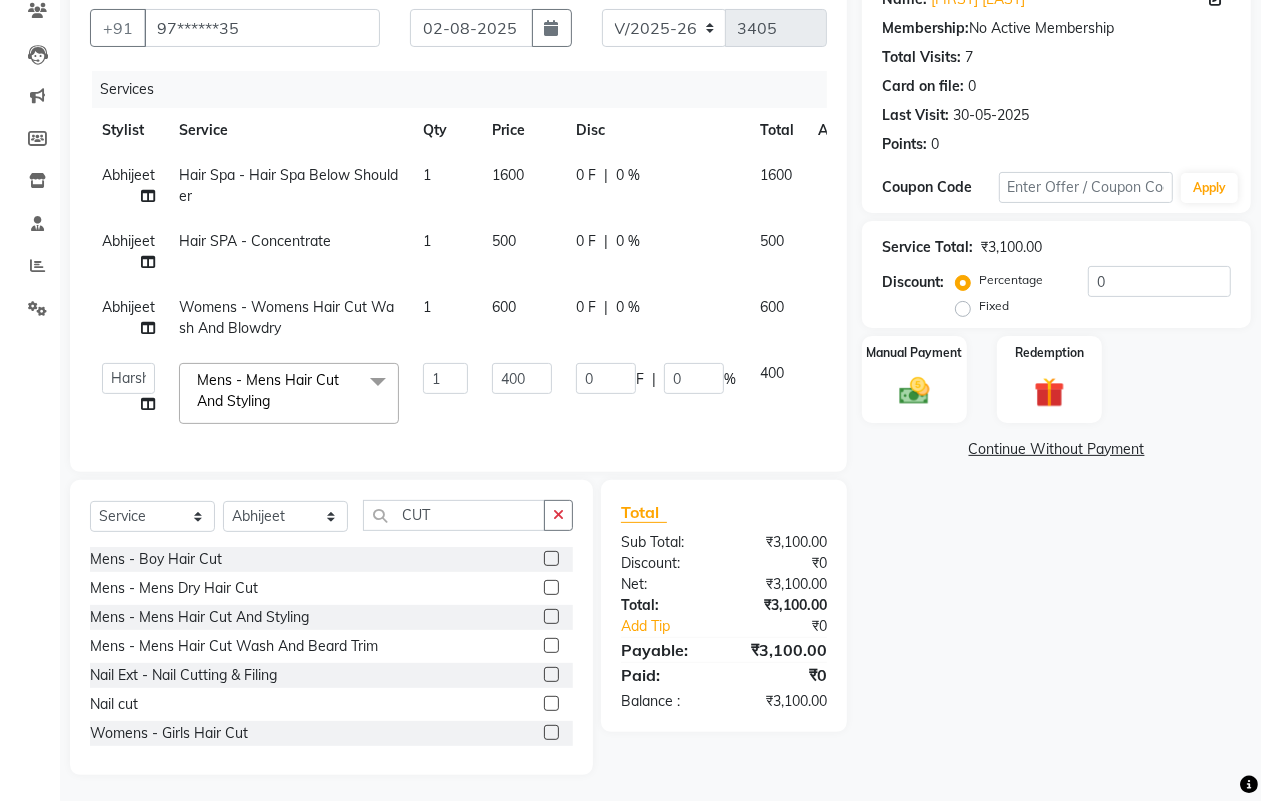 select on "18779" 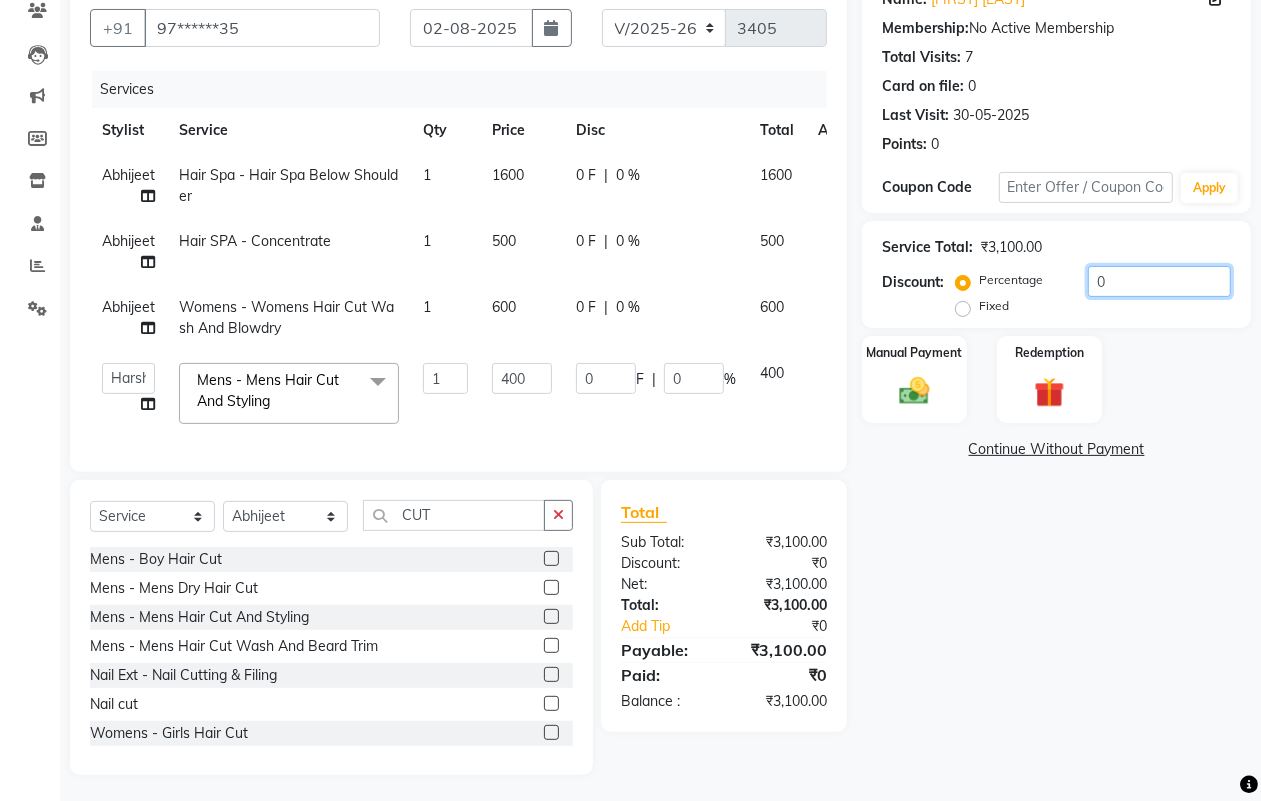 click on "0" 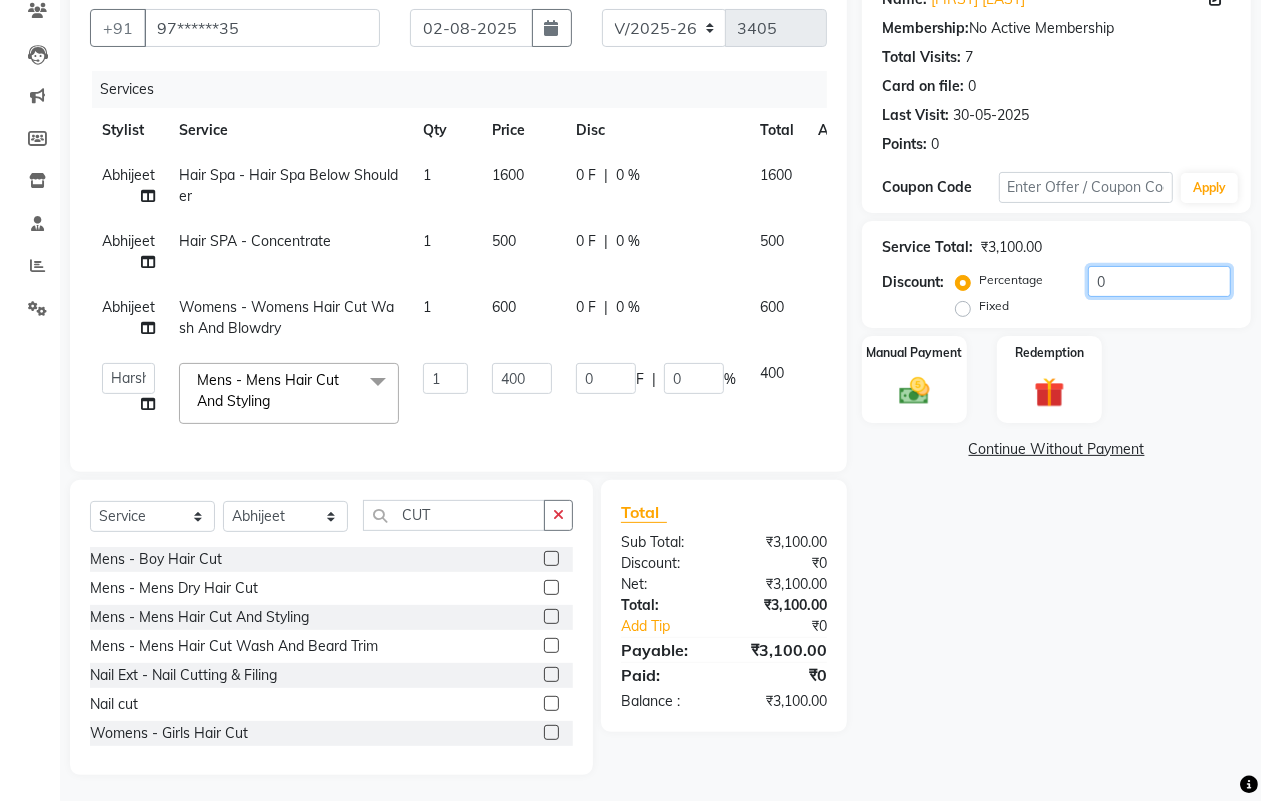 type on "20" 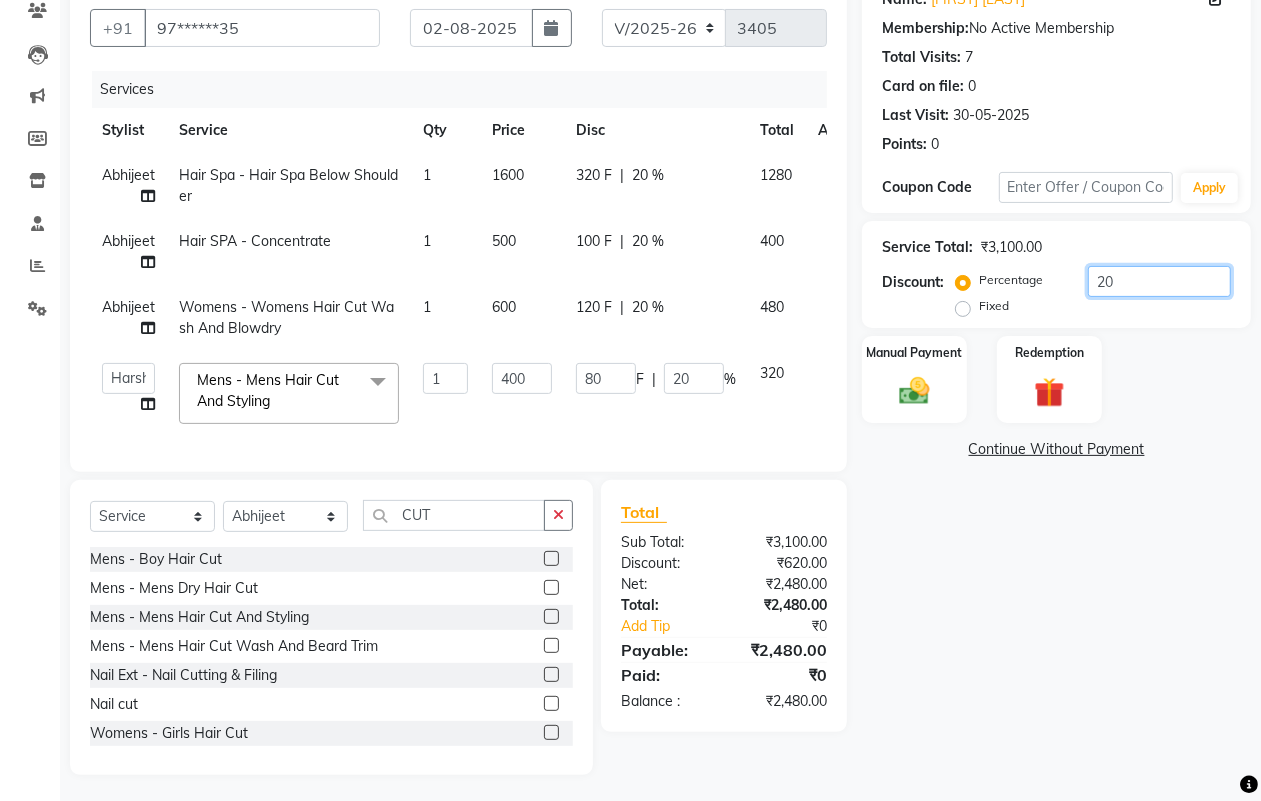 type on "20" 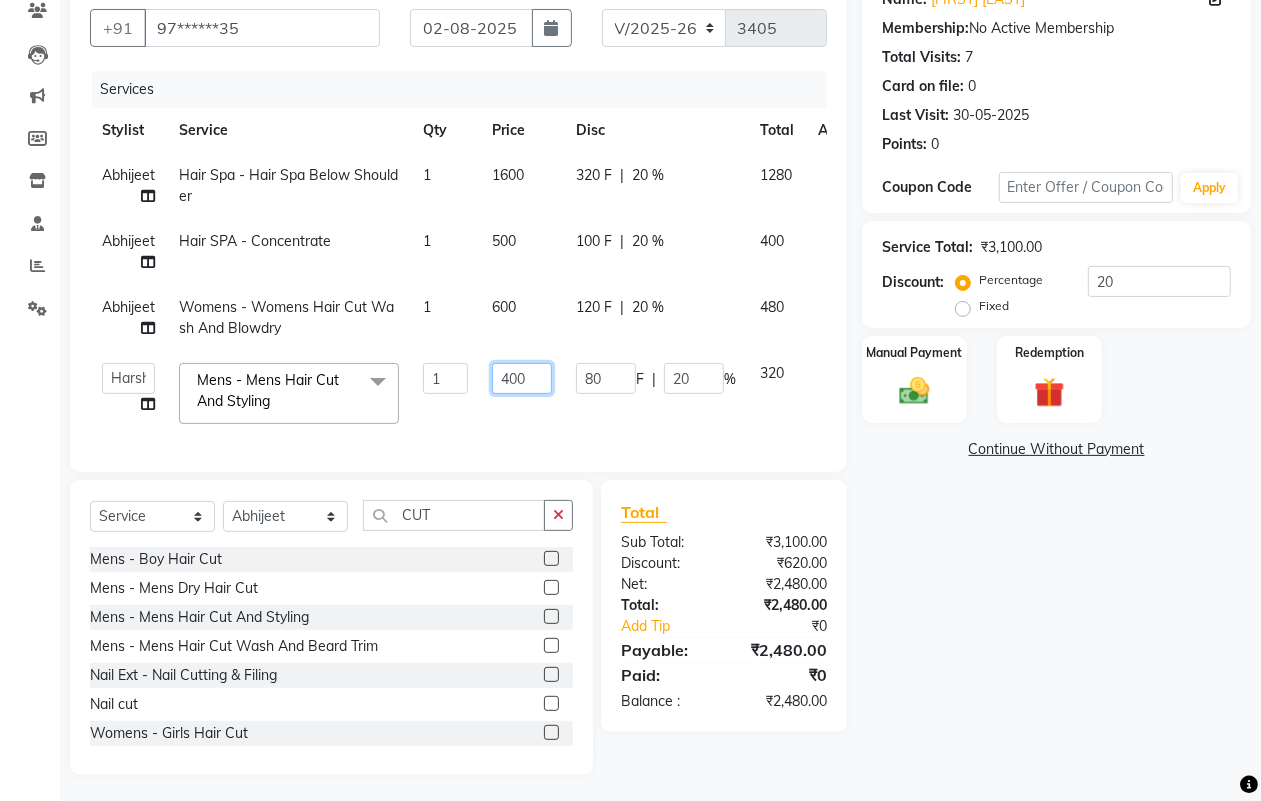 click on "400" 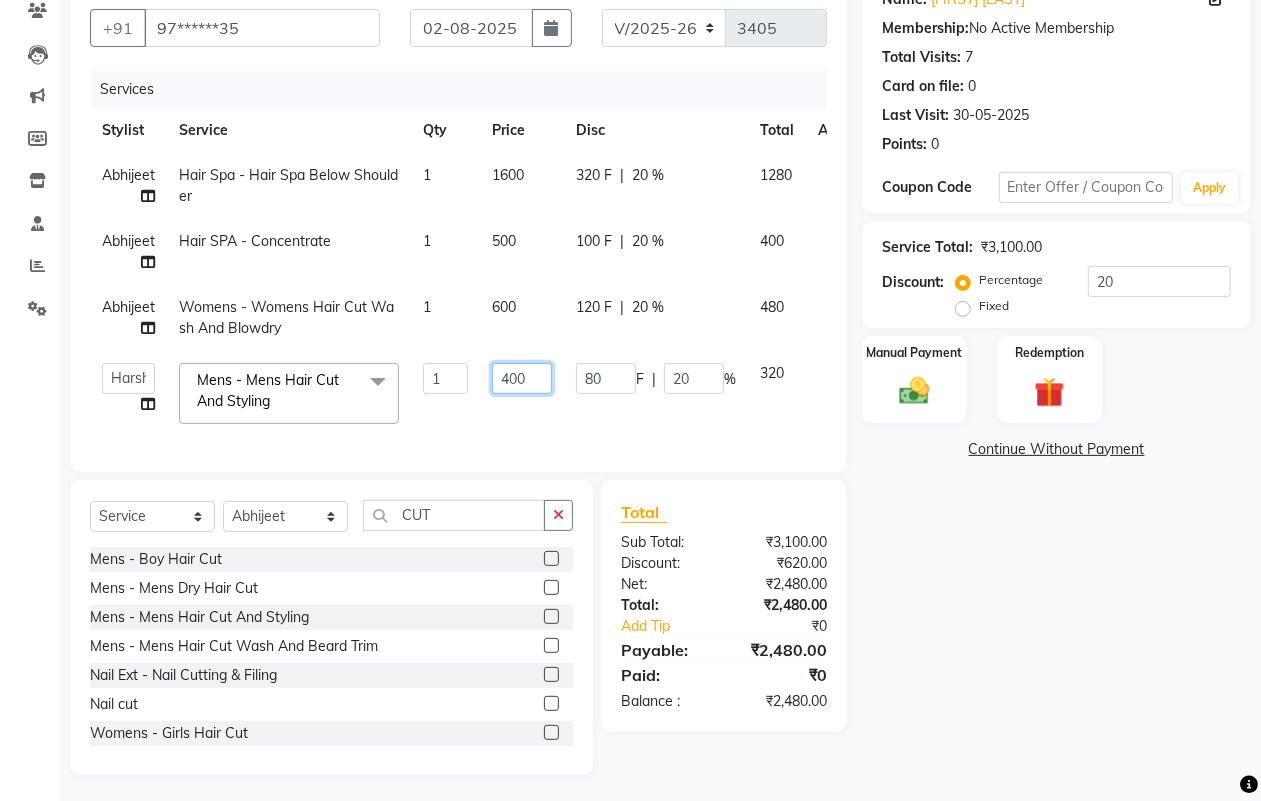 drag, startPoint x: 510, startPoint y: 370, endPoint x: 615, endPoint y: 437, distance: 124.55521 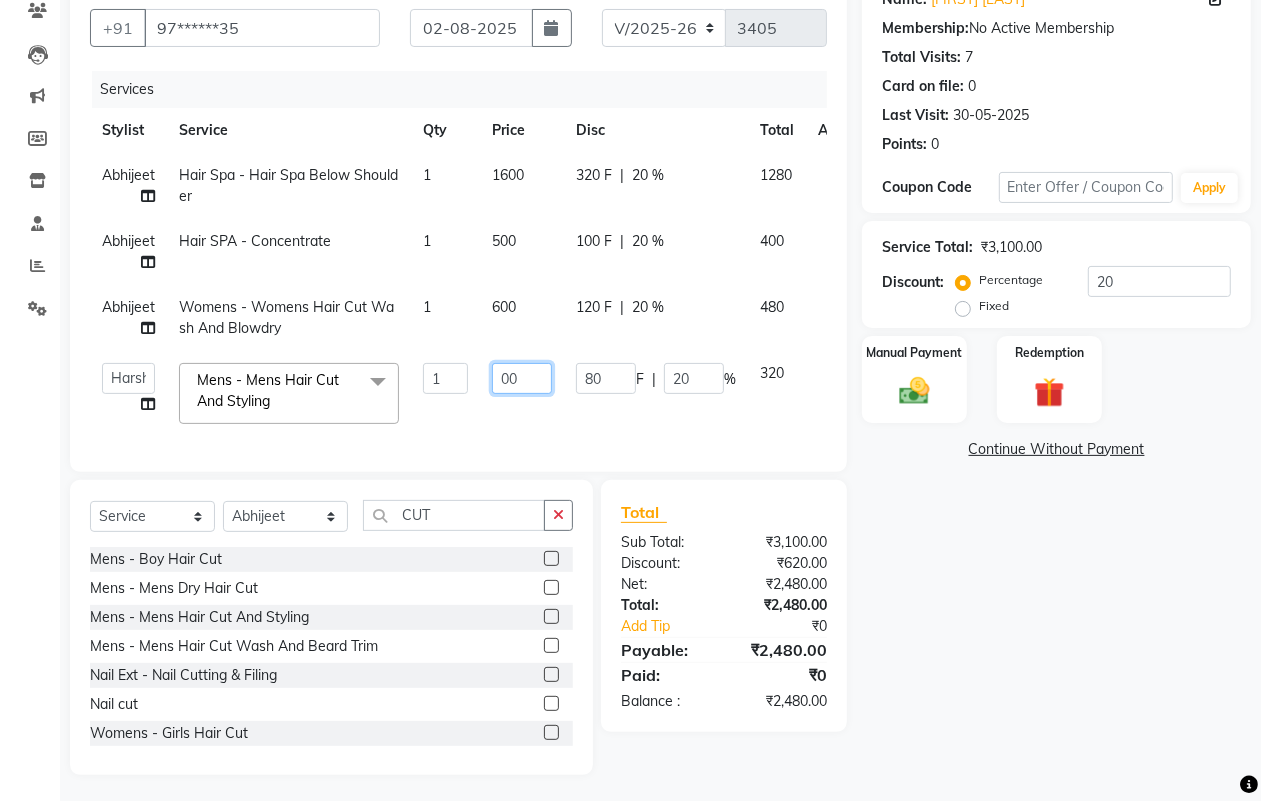 type on "300" 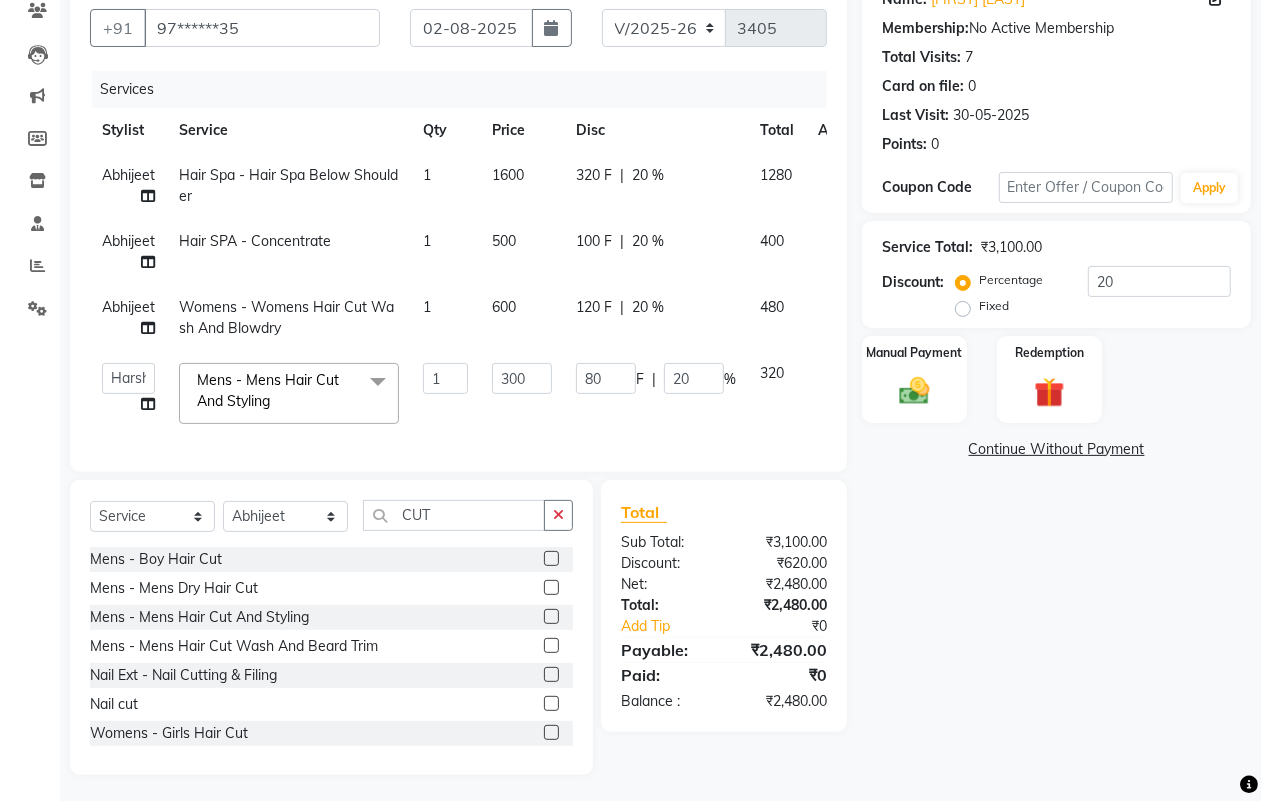 click on "[FIRST] Hair Spa - Hair Spa Below Shoulder 1 1600 320 F | 20 % 1280[FIRST] Hair SPA - Concentrate 1 500 100 F | 20 % 400[FIRST] Womens - Womens  Hair Cut Wash And Blowdry 1 600 120 F | 20 % 480  [FIRST] [FIRST] [FIRST] [FIRST] [FIRST]  [FIRST] [FIRST] [FIRST] [FIRST] [FIRST]  Mens - Mens Hair Cut And Styling  x Bleach/D-Tan - Back Bleach Bleach/D-Tan - Face  Bleach Bleach/D-Tan - Face/Neck Bleach Bleach/D-Tan - Full Body Bleach Bleach/D-Tan - Hand Bleach Bleach/D-Tan - Legs Bleach Bleach/D-Tan - O3 D-Tan Bleach/D-Tan - Raga D- Tan Blow Dry - Blow Dry Below Shoulder Length Blow Dry - Blow Dry Shoulder Length Blow Dry - Blow Dry Waist Length Clean Up - Aroma Clean Up Clean Up - Herbal Cleanup Clean Up - Instglow Claenup Clean Up - O3 Pore Clean Up Clean Up - Vlcc Gold Clean Up Clean Up - D Tan Clean UP Clean Up- Hydra Clean Up Face Pack - Black Mask Charcoal Face Pack - Black Mask O3 Face Pack - O3 Peel Off Face Pack - Thermal Sheet Mask Facial - Anti Tan Facial Facial - O3 Vitamin C" 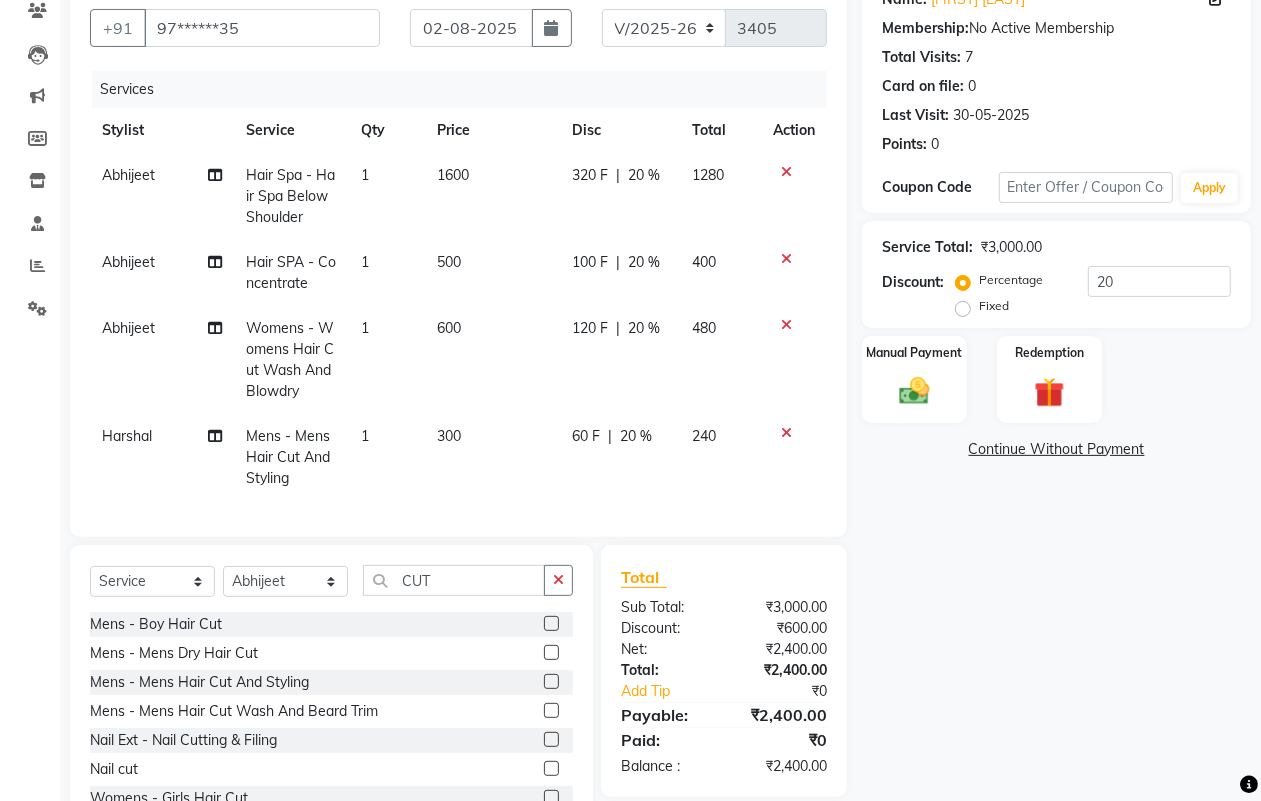 click on "100 F | 20 %" 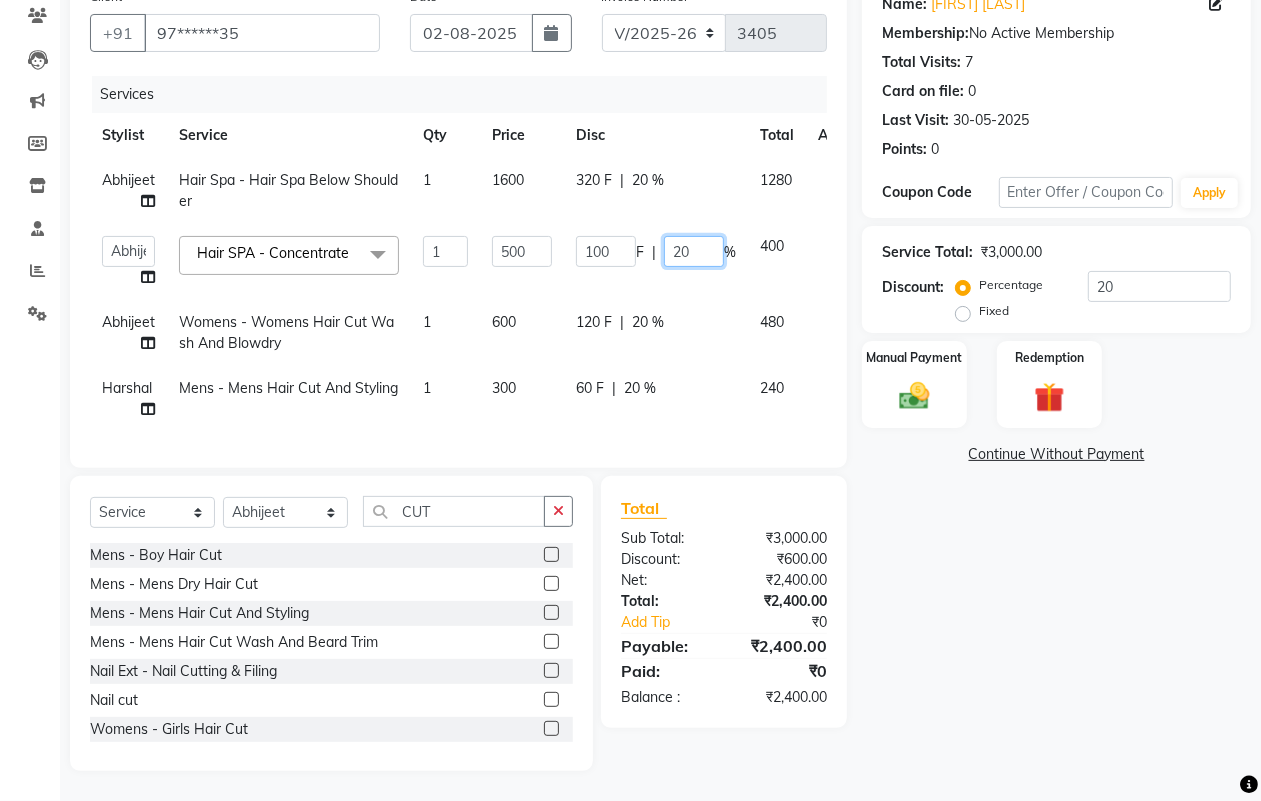 click on "20" 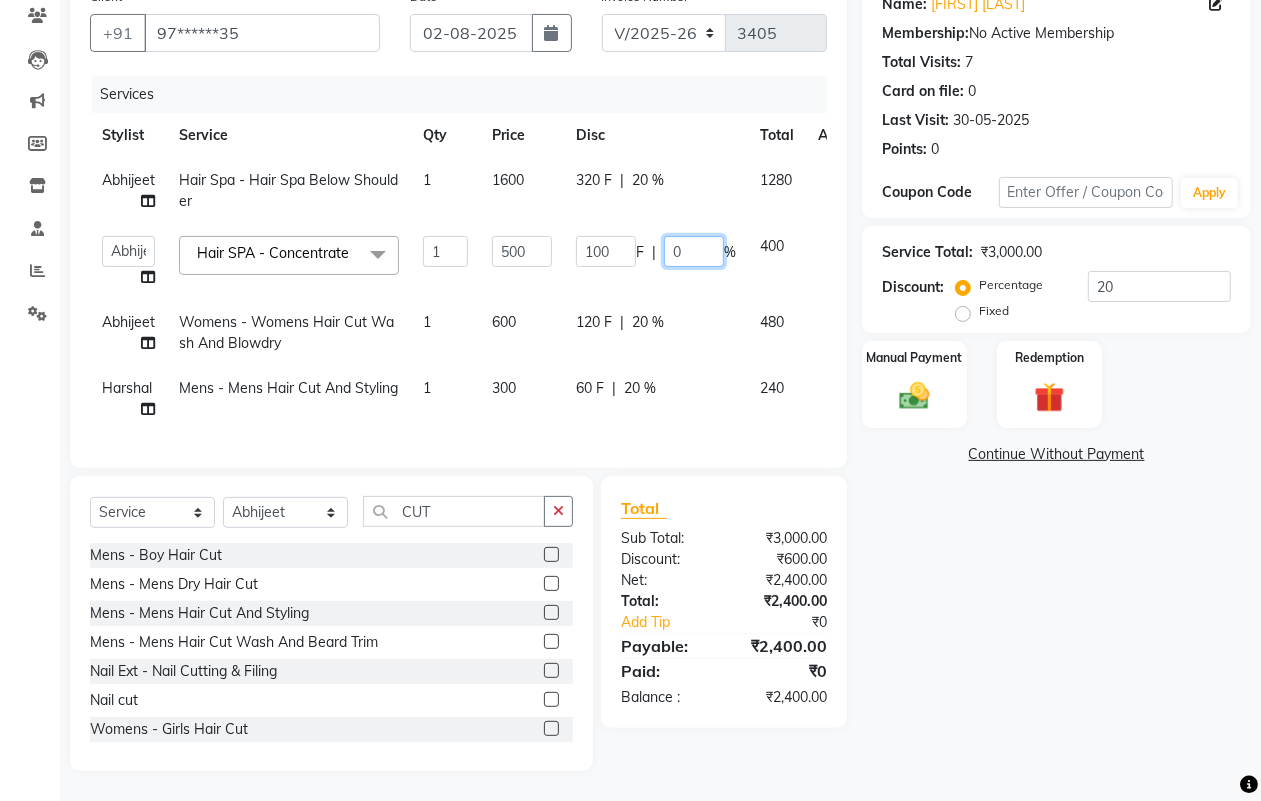 type on "50" 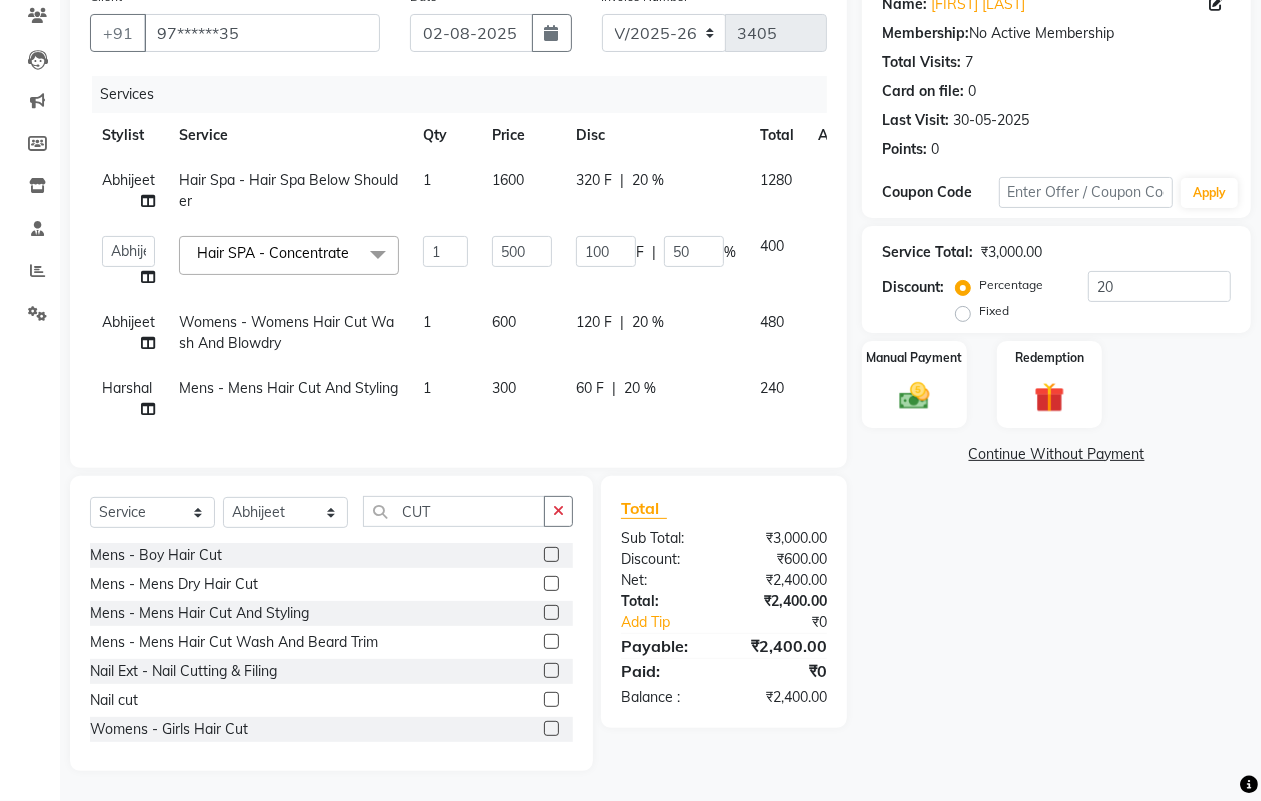 click on "Name: [FIRST] [LAST] Membership:  No Active Membership  Total Visits:  7 Card on file:  0 Last Visit:   30-05-2025 Points:   0  Coupon Code Apply Service Total:  ₹3,000.00  Discount:  Percentage   Fixed  20 Manual Payment Redemption  Continue Without Payment" 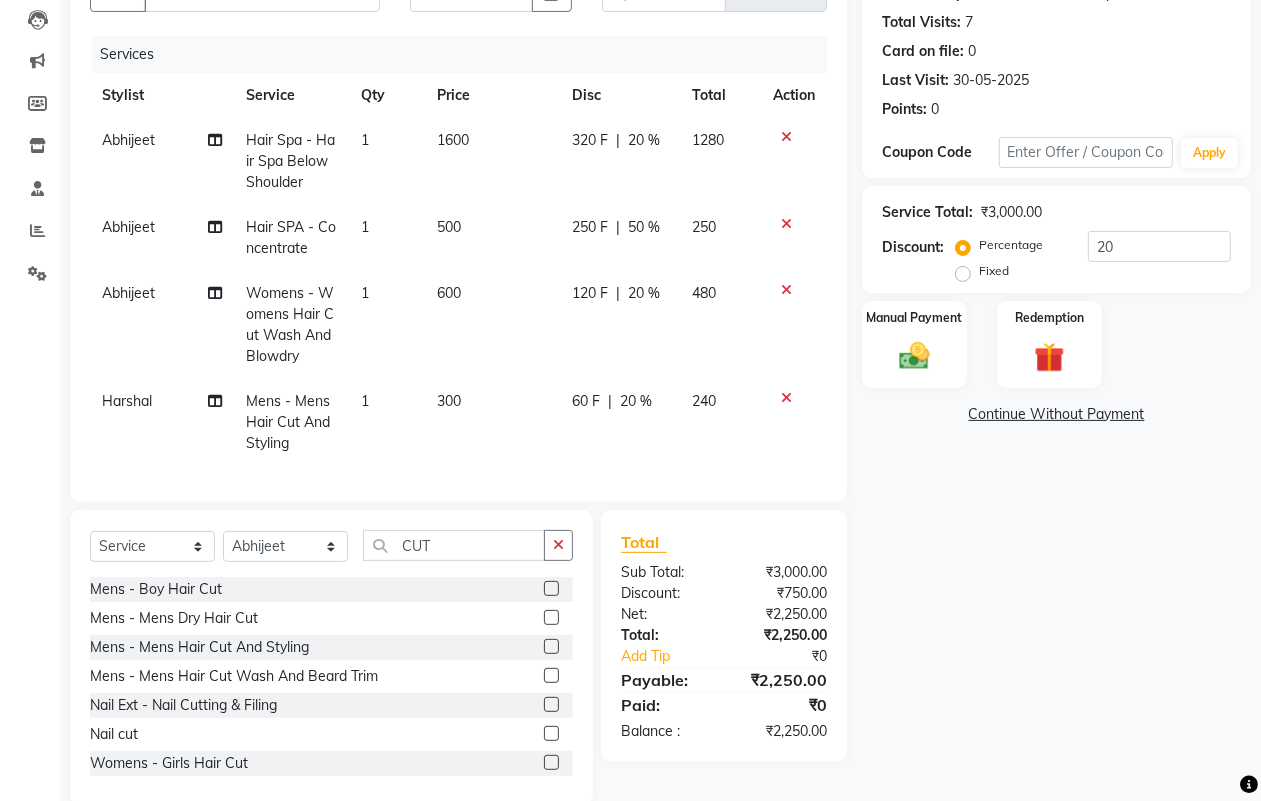 scroll, scrollTop: 265, scrollLeft: 0, axis: vertical 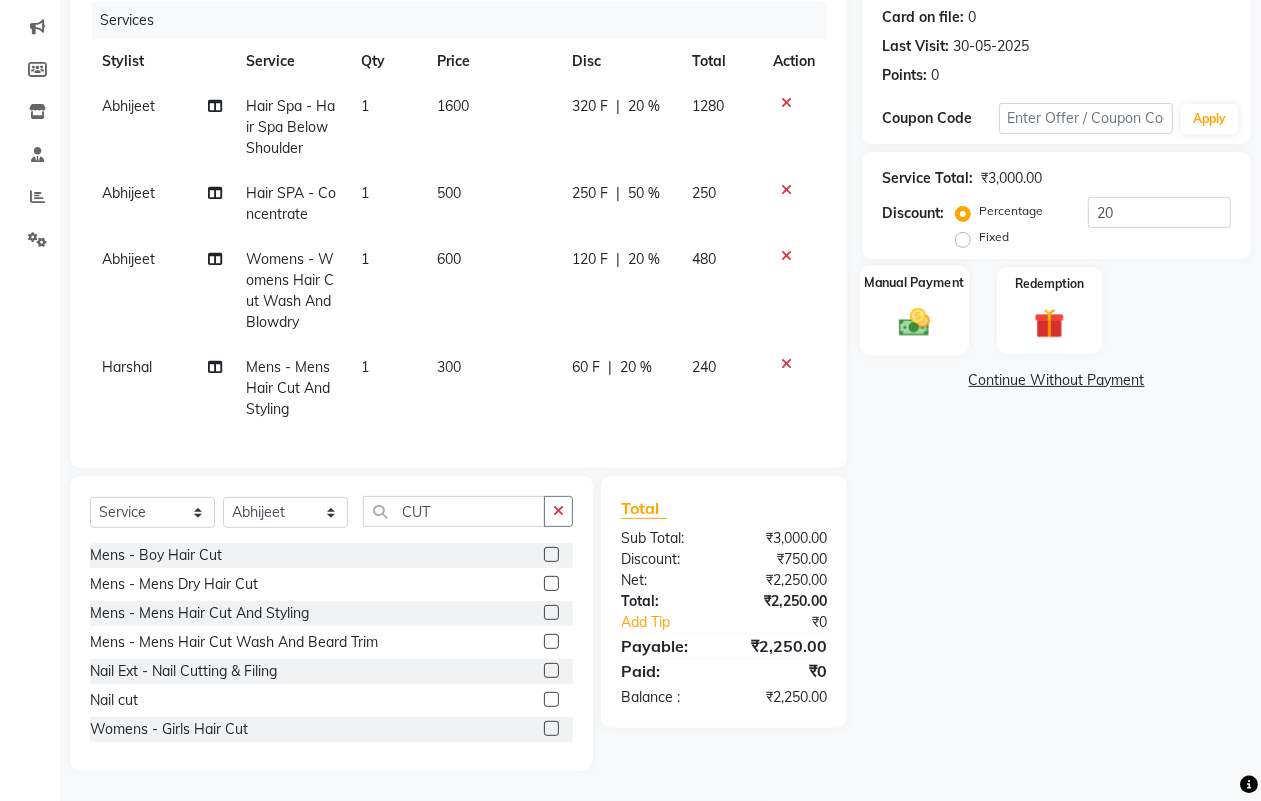 click 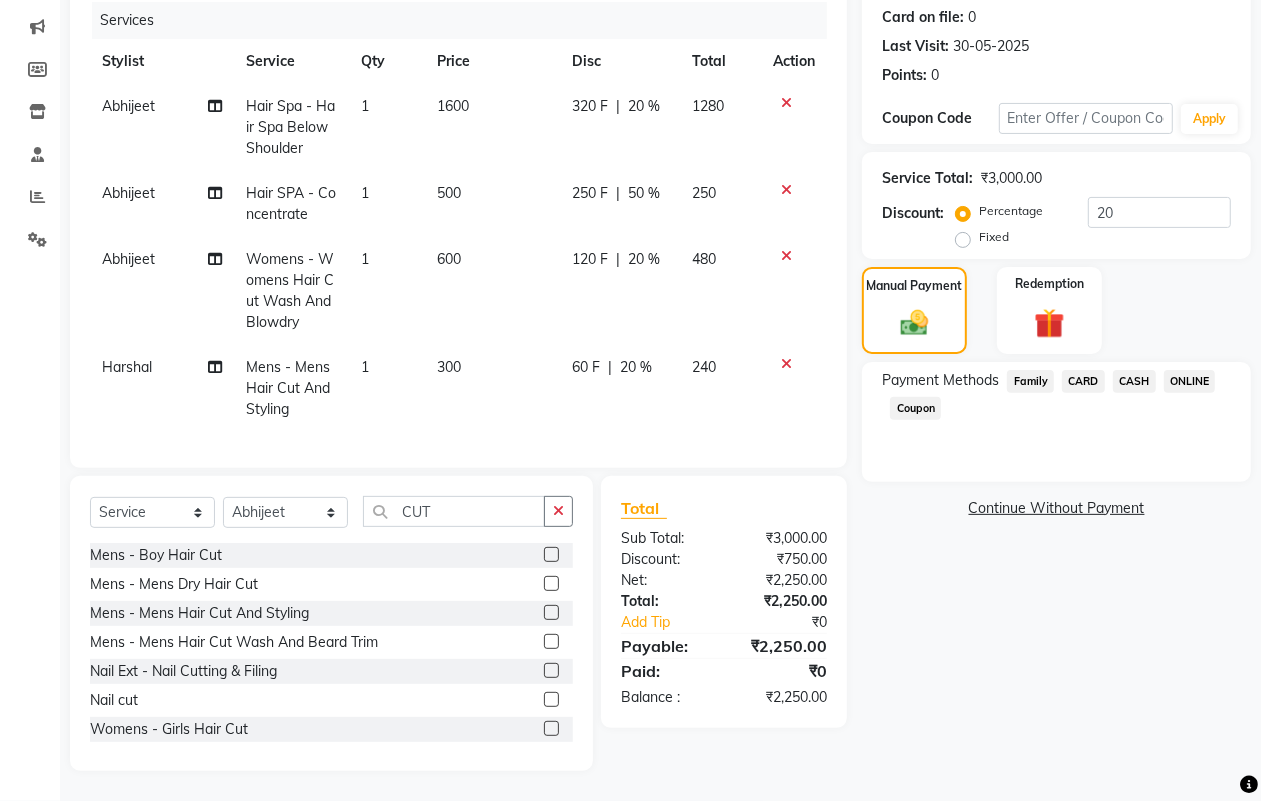 click on "CASH" 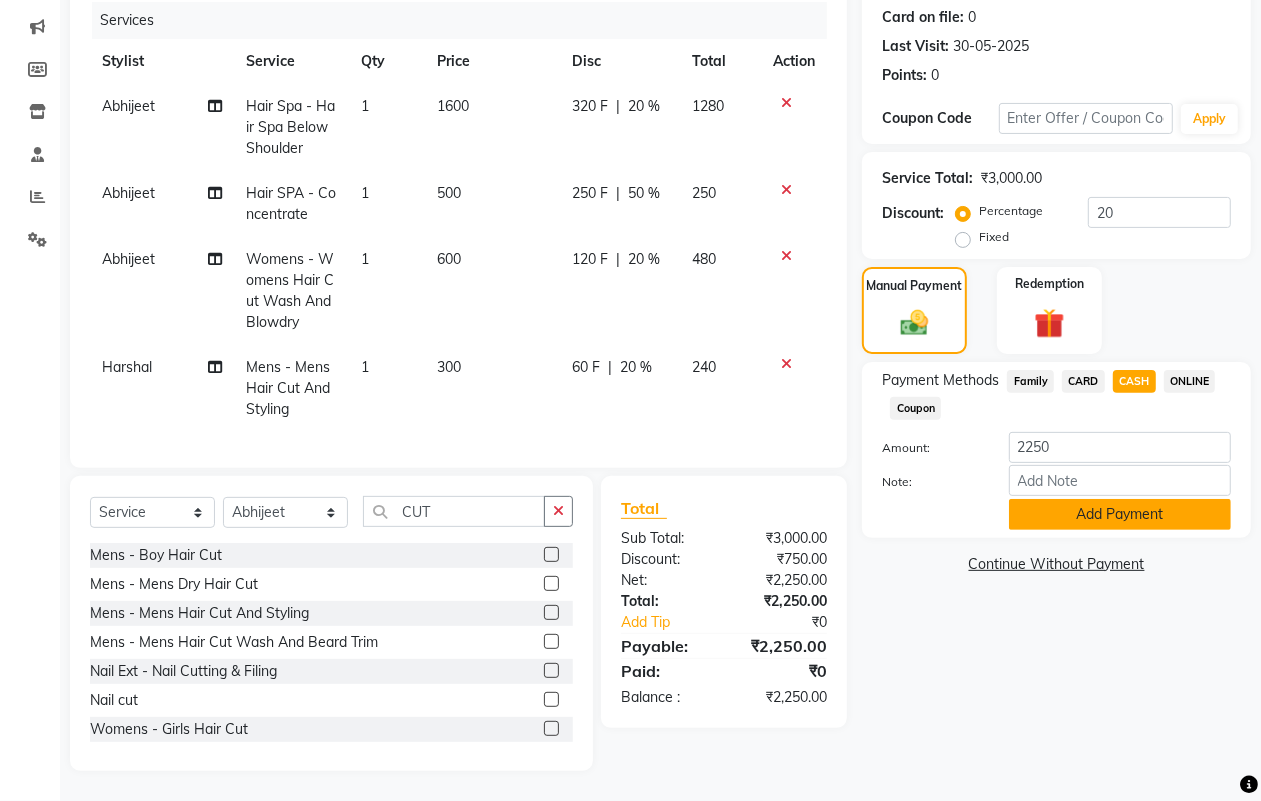 click on "Add Payment" 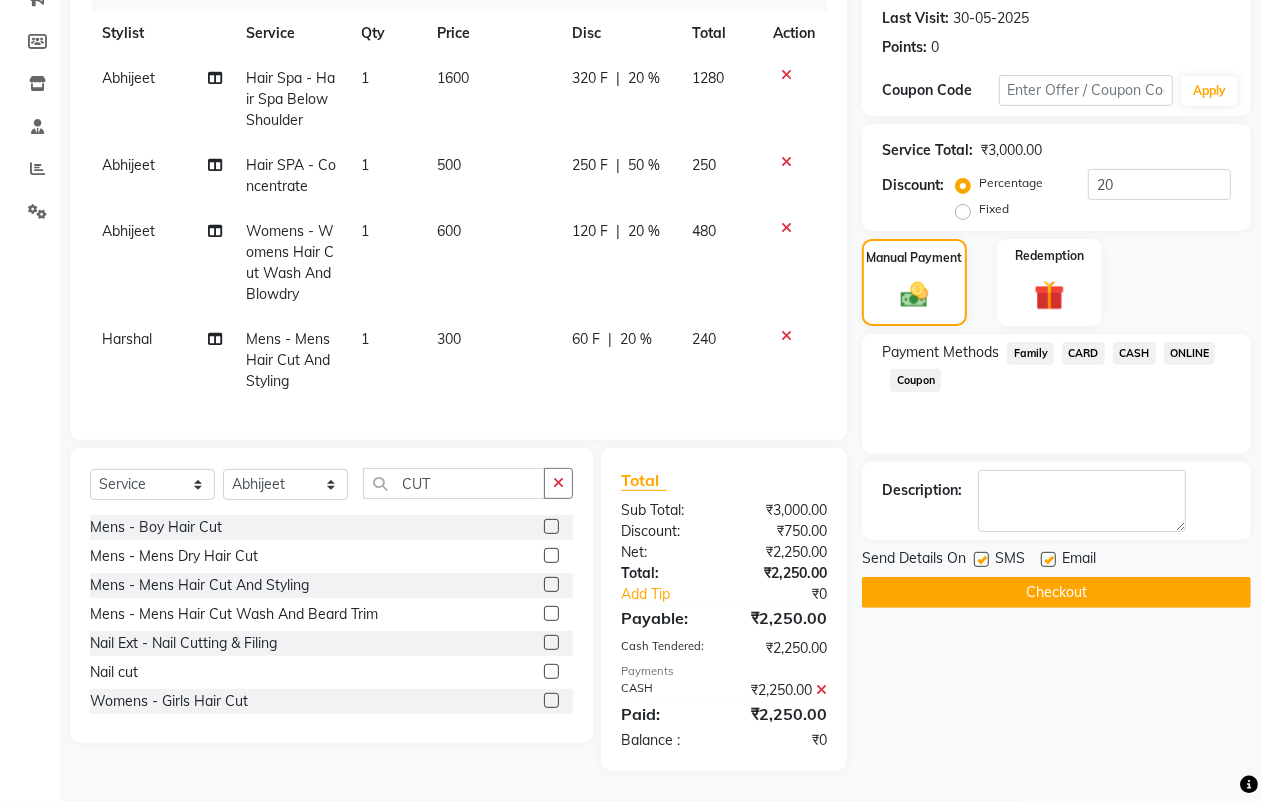 scroll, scrollTop: 292, scrollLeft: 0, axis: vertical 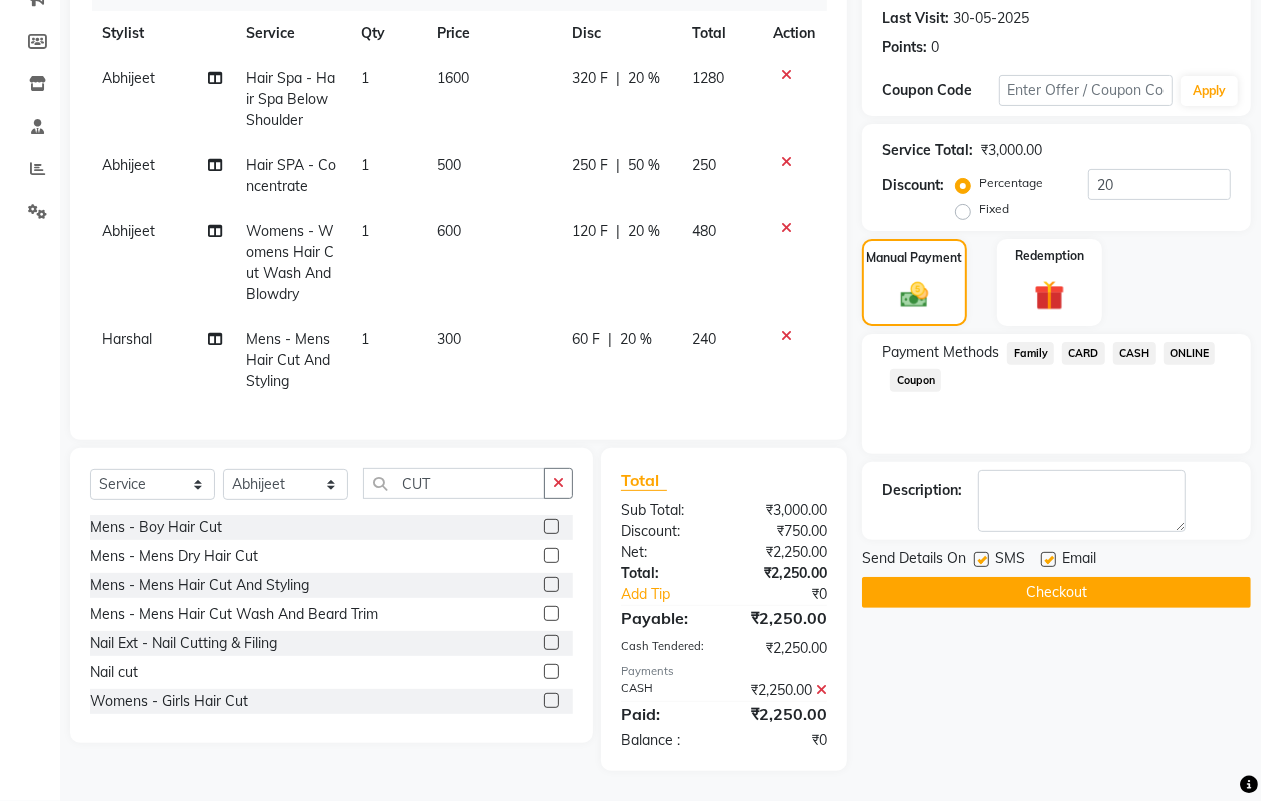 click on "Checkout" 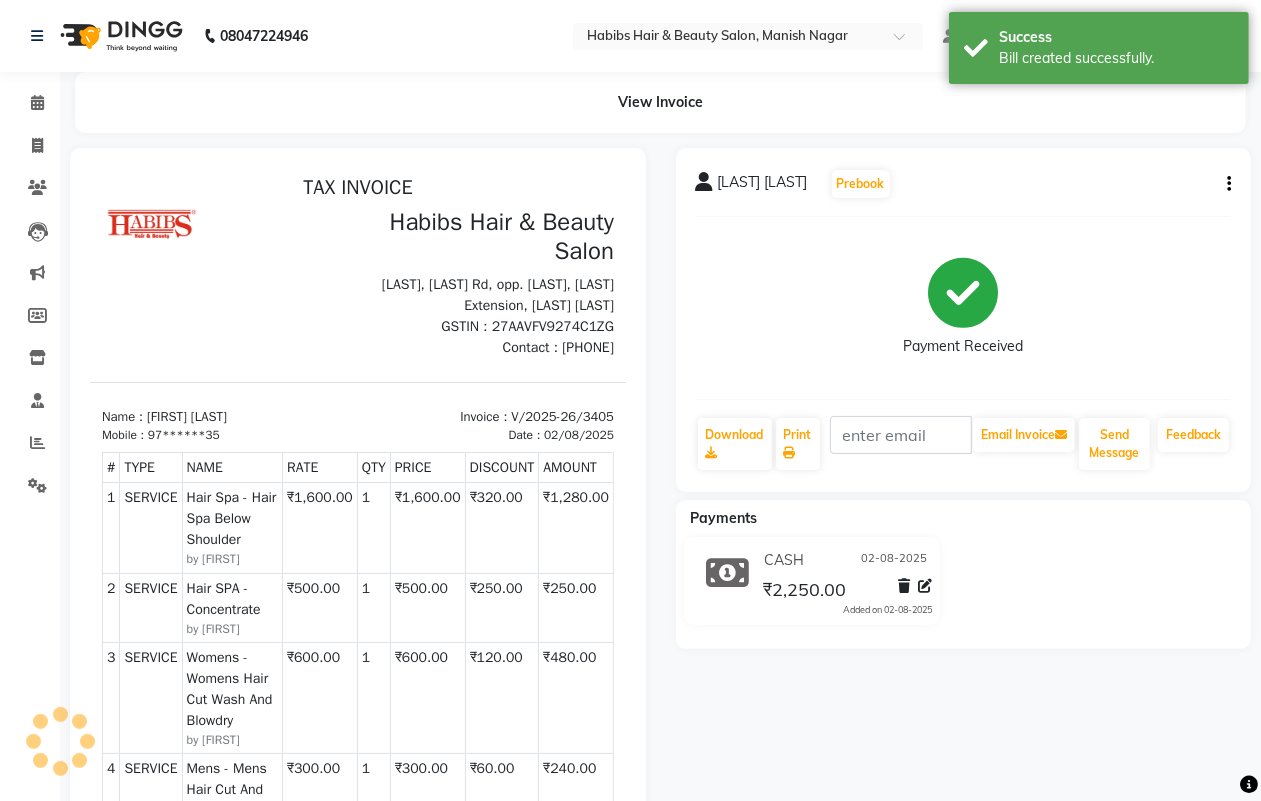 scroll, scrollTop: 0, scrollLeft: 0, axis: both 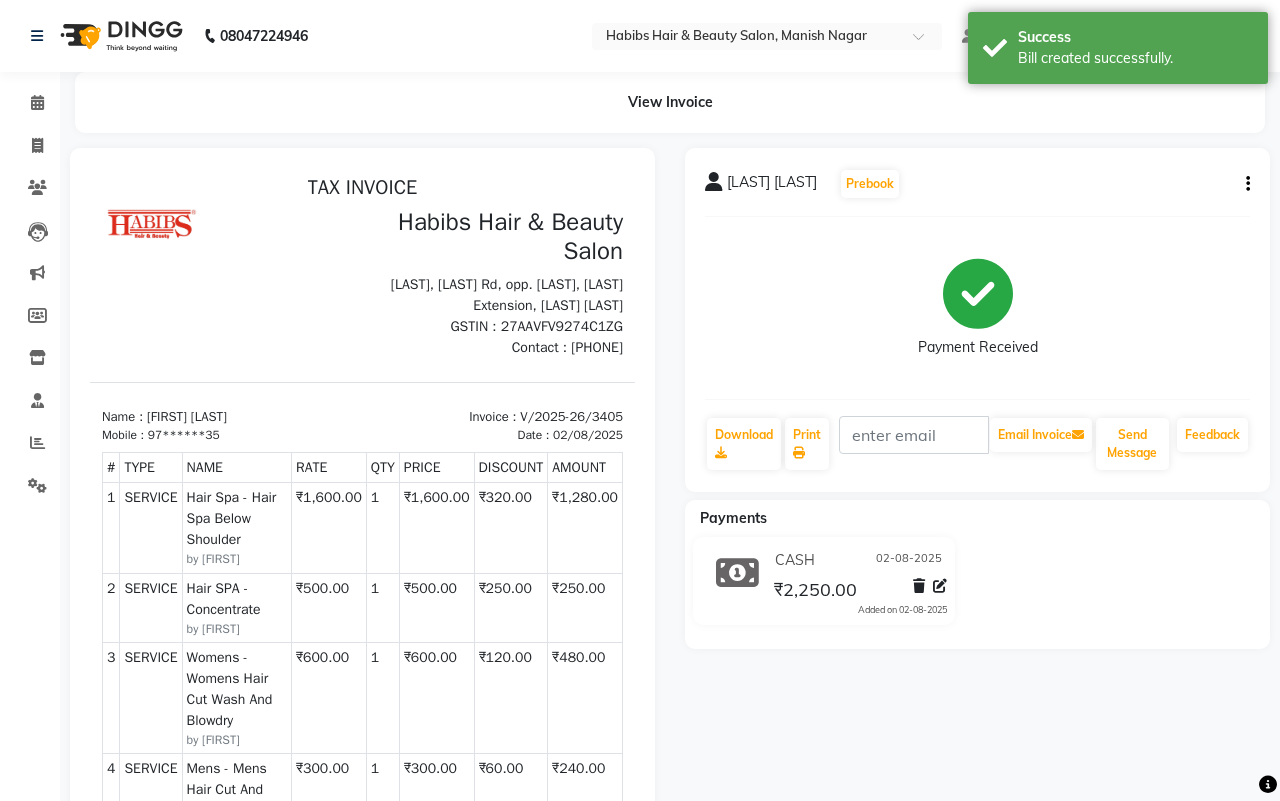 select on "3804" 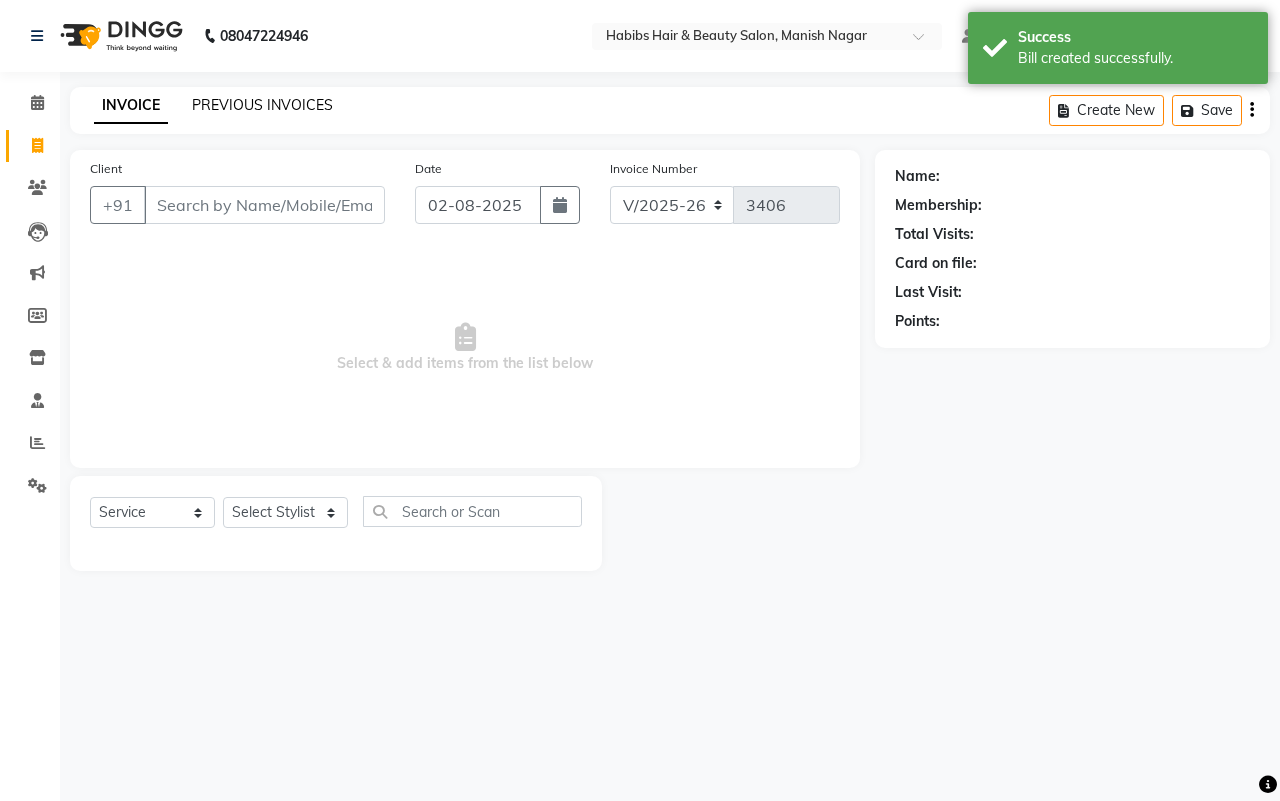 type on "97******35" 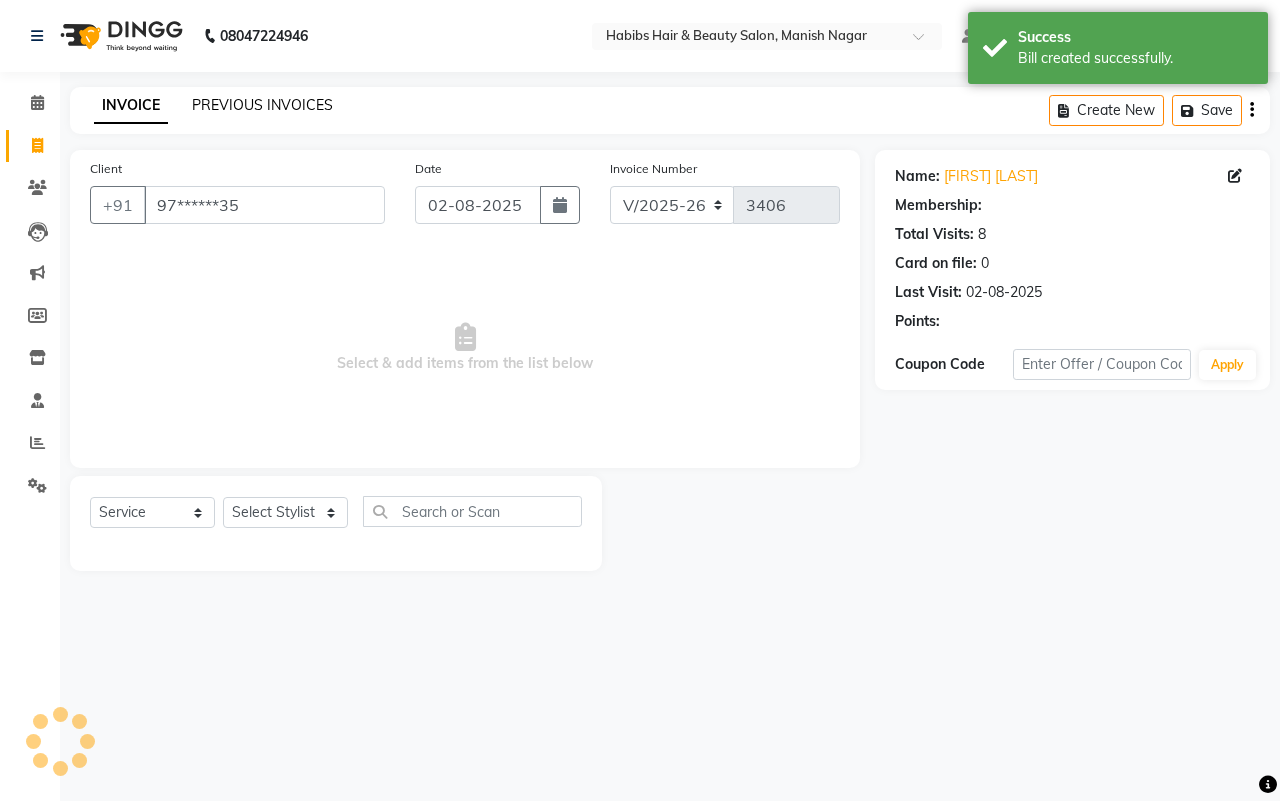 click on "PREVIOUS INVOICES" 